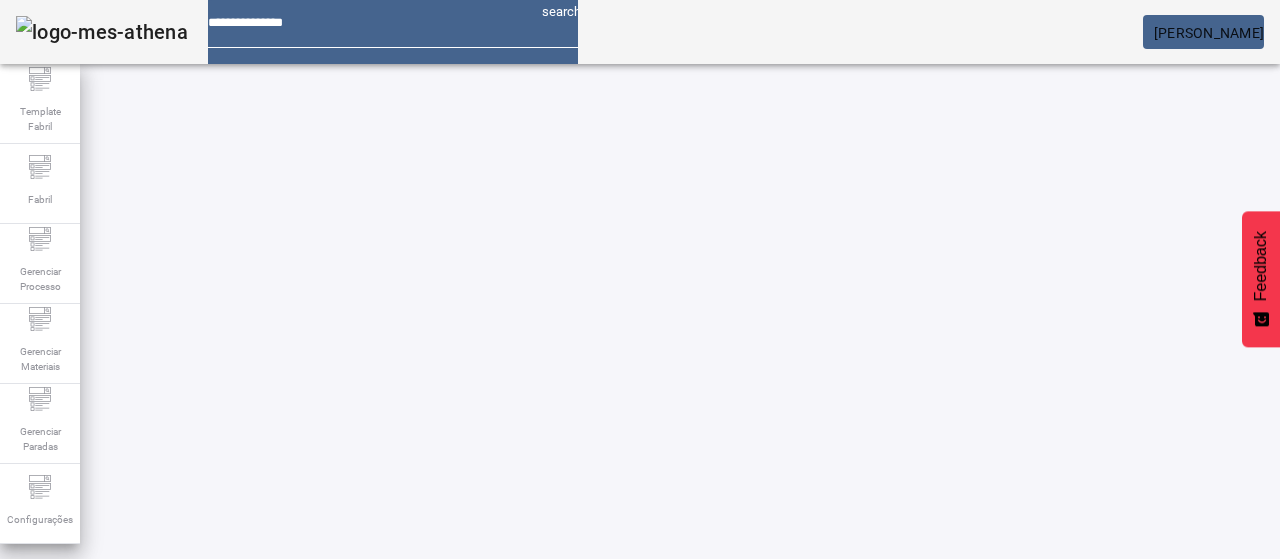 scroll, scrollTop: 0, scrollLeft: 0, axis: both 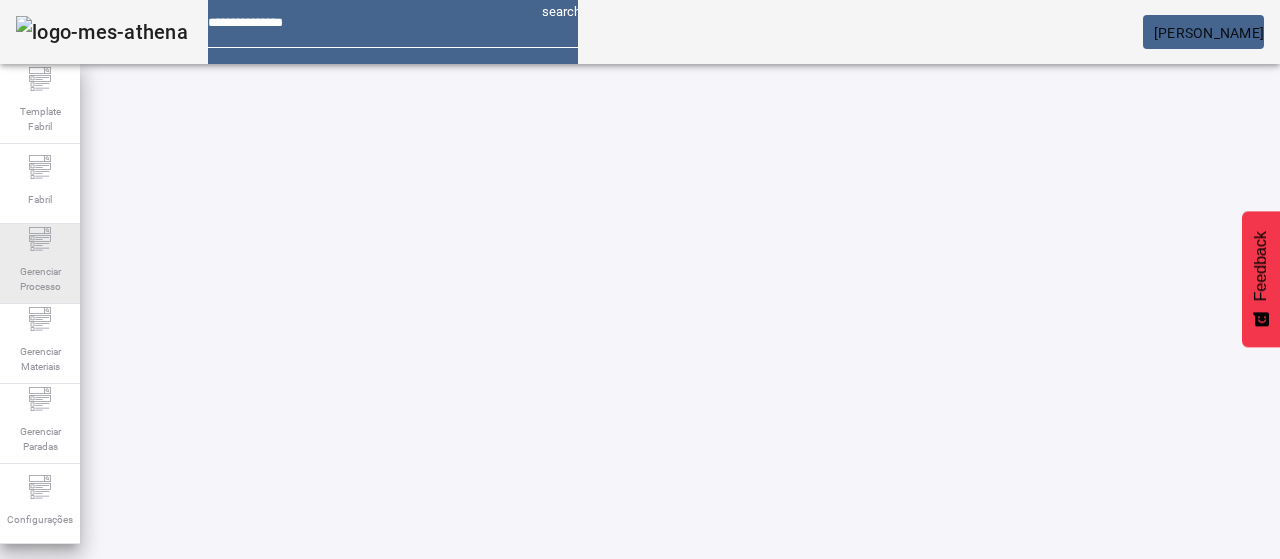 click on "Gerenciar Processo" 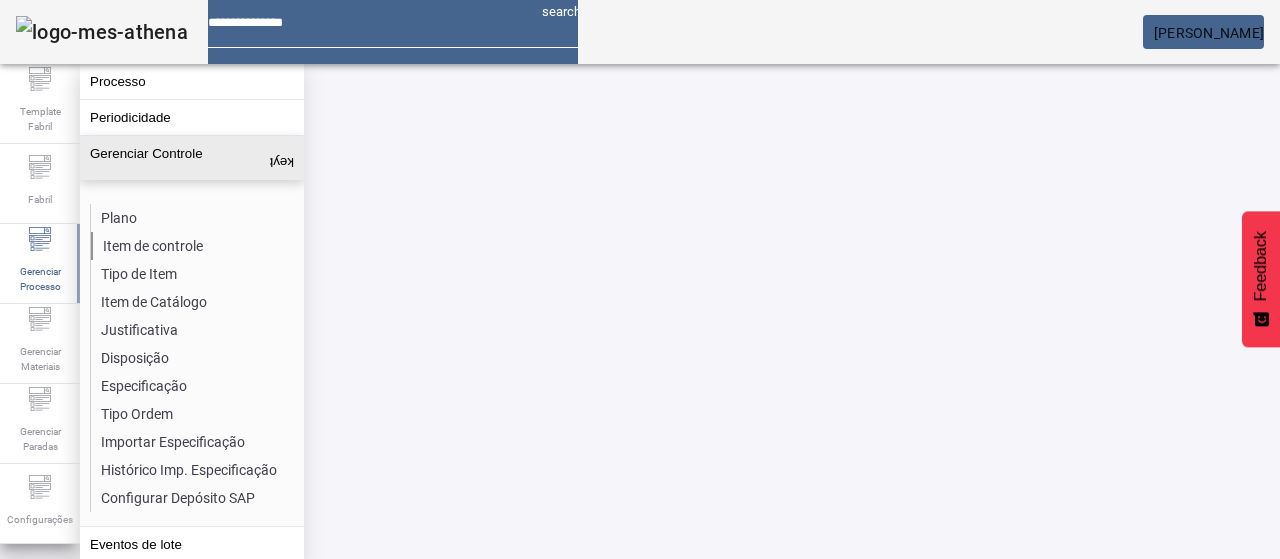 click on "Item de controle" 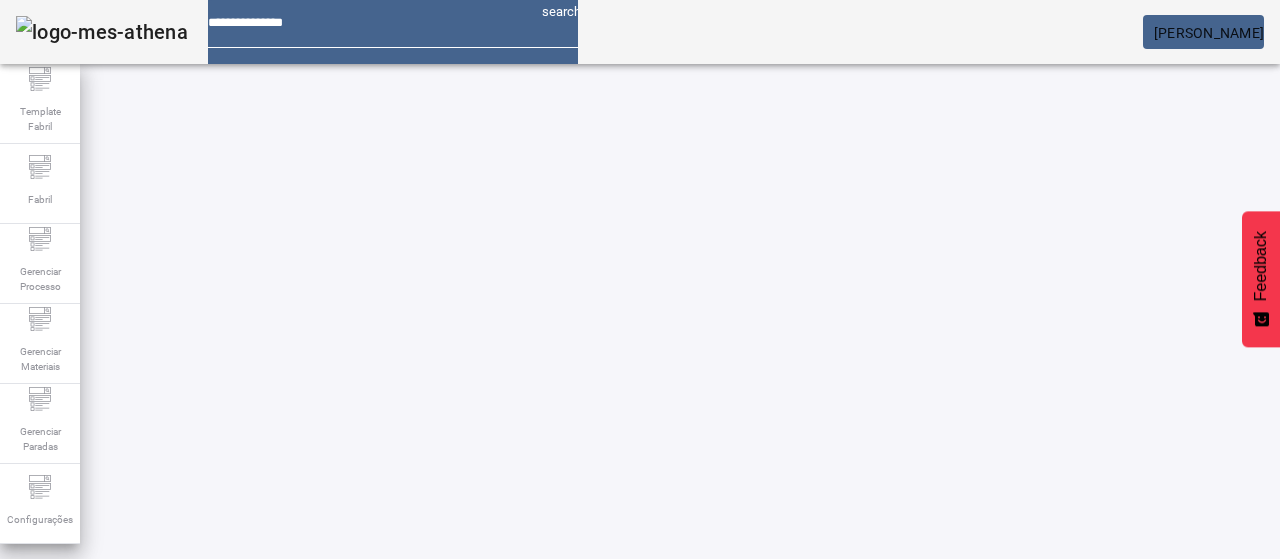 click on "ABRIR FILTROS" 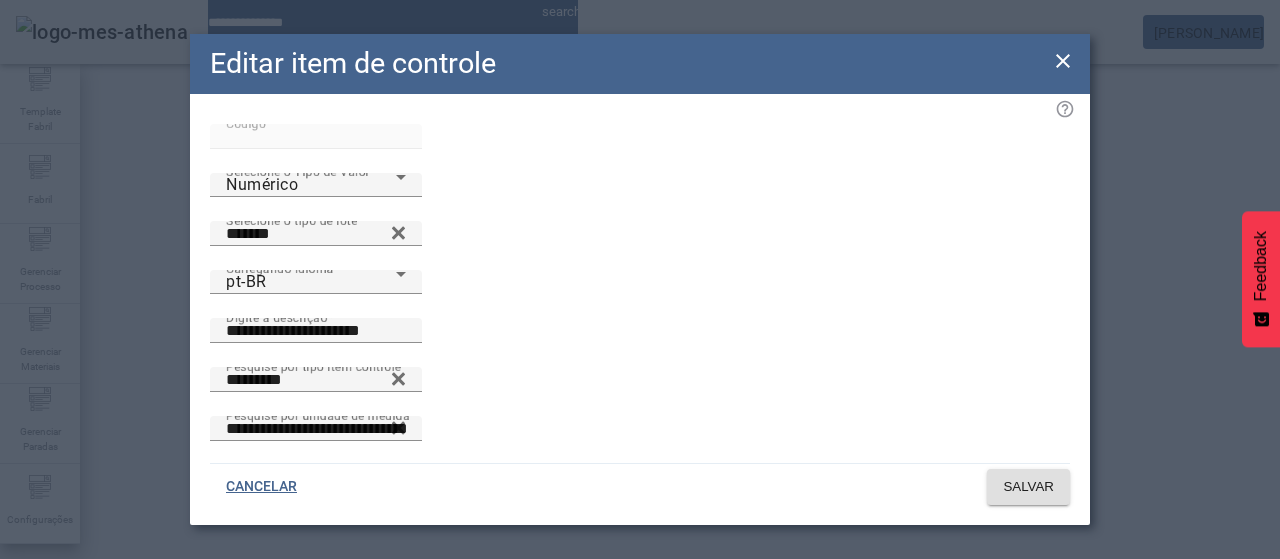 click 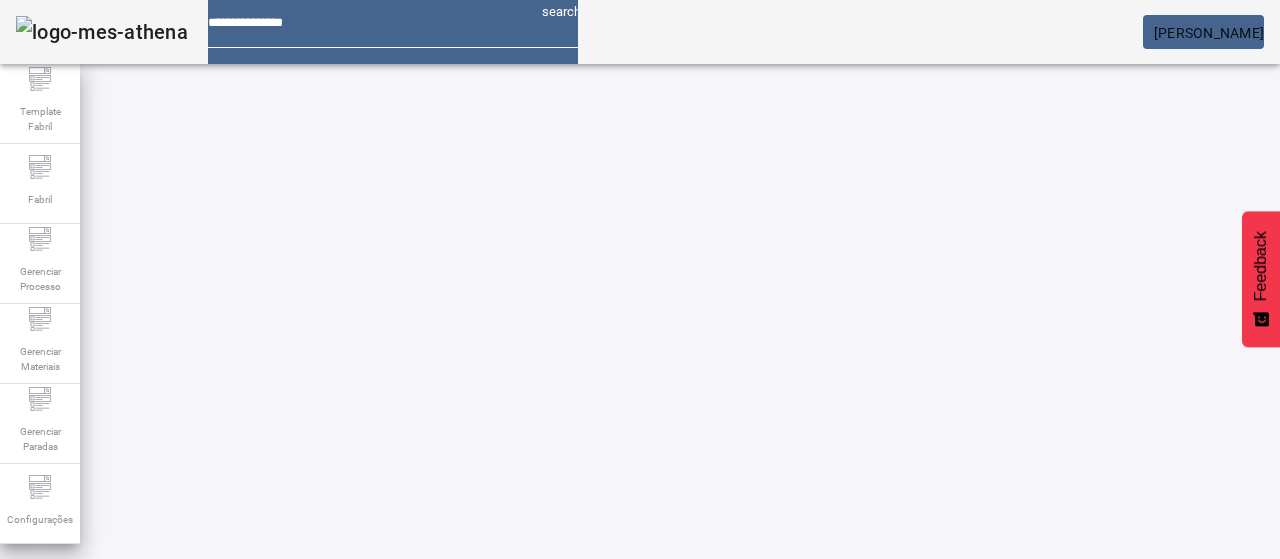click on "FILTRAR" 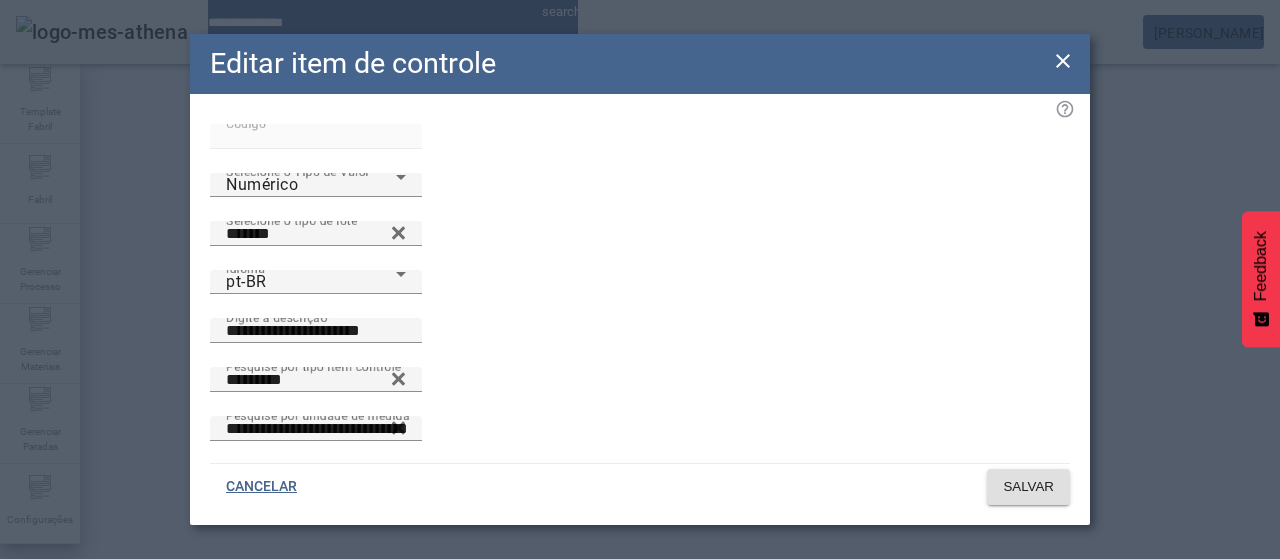 click 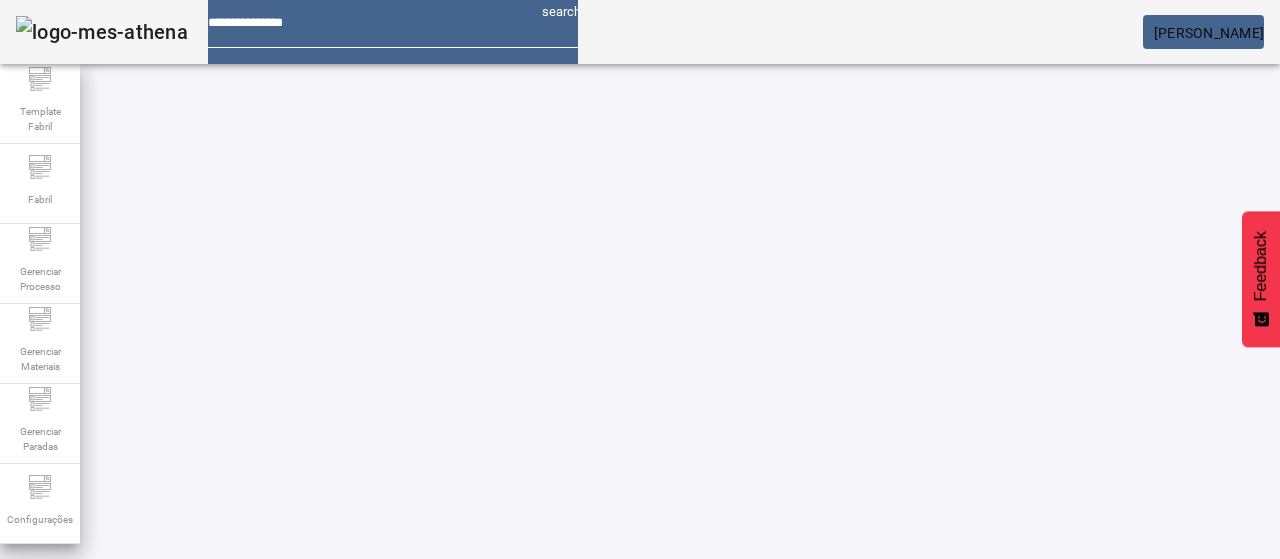 click on "FILTRAR" 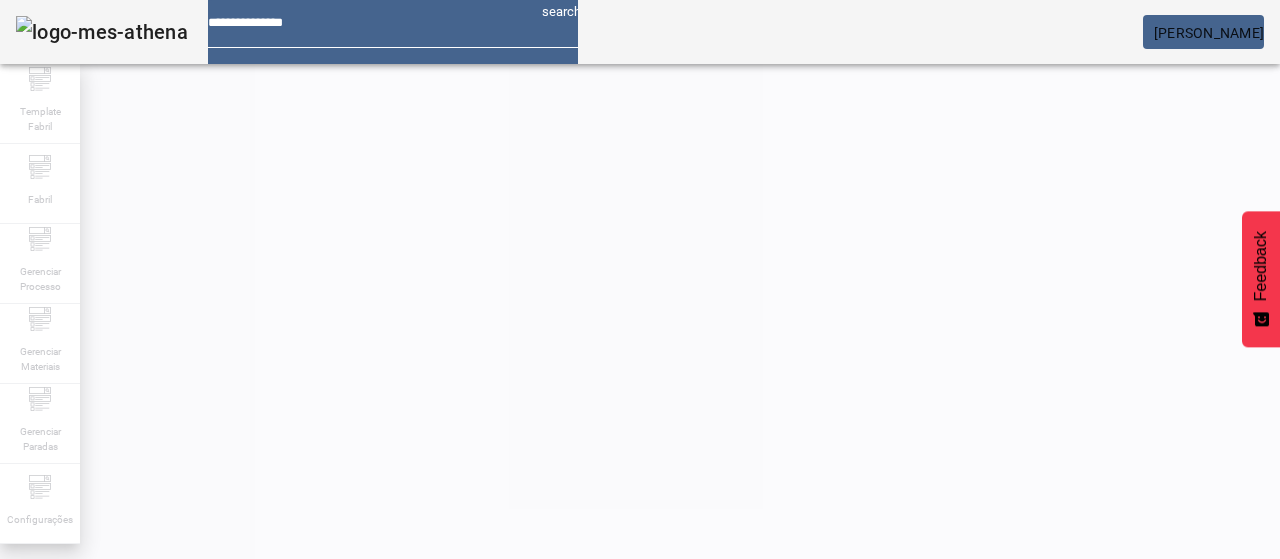 click 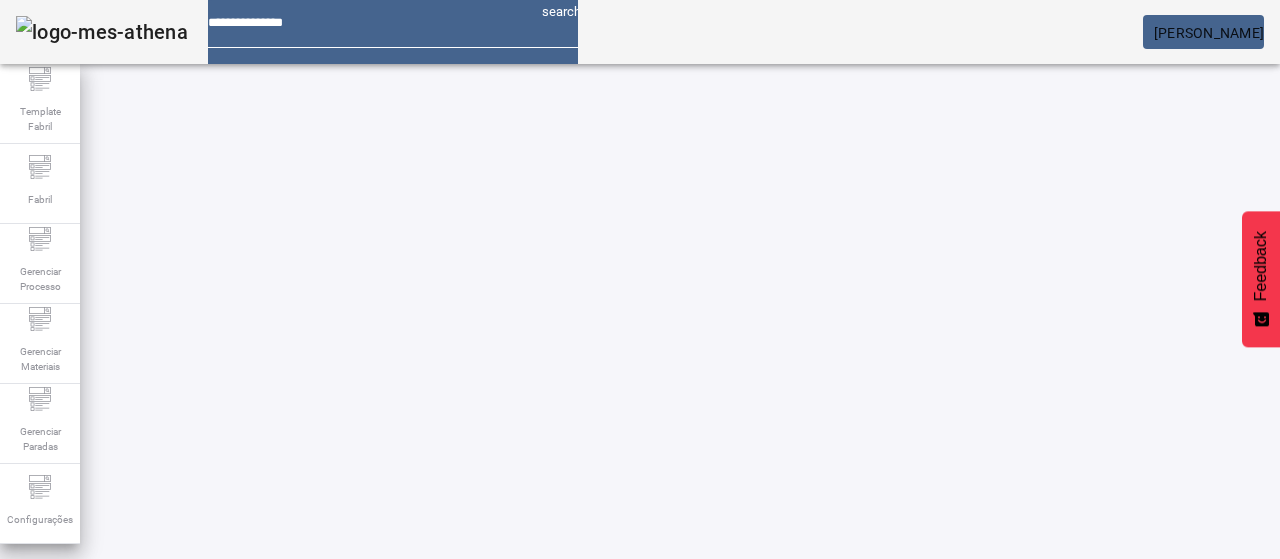 scroll, scrollTop: 0, scrollLeft: 0, axis: both 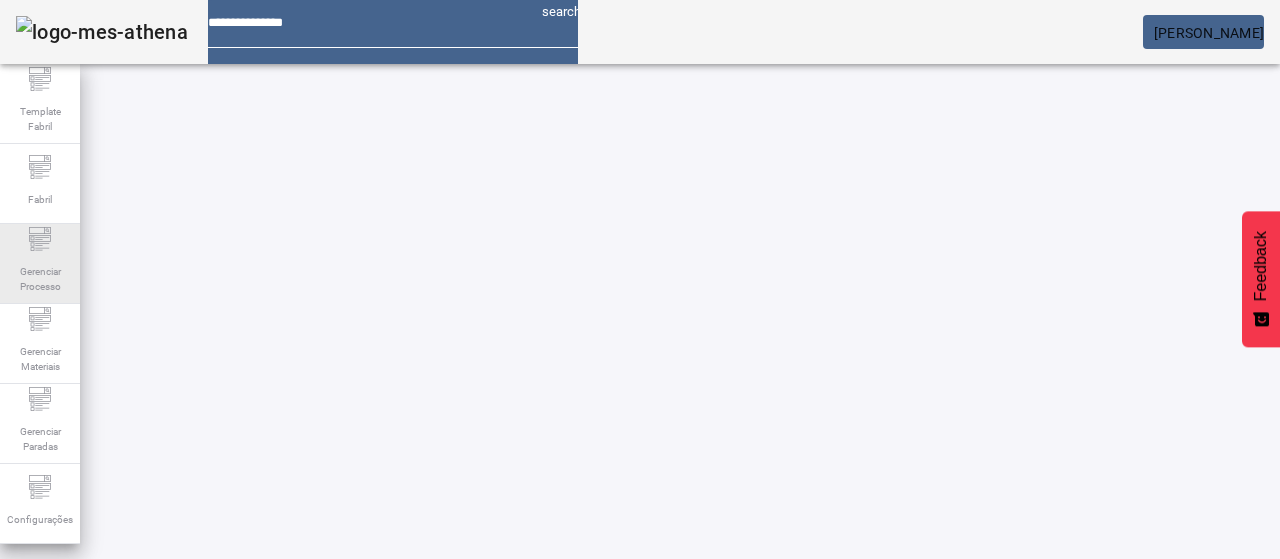 click on "Gerenciar Processo" 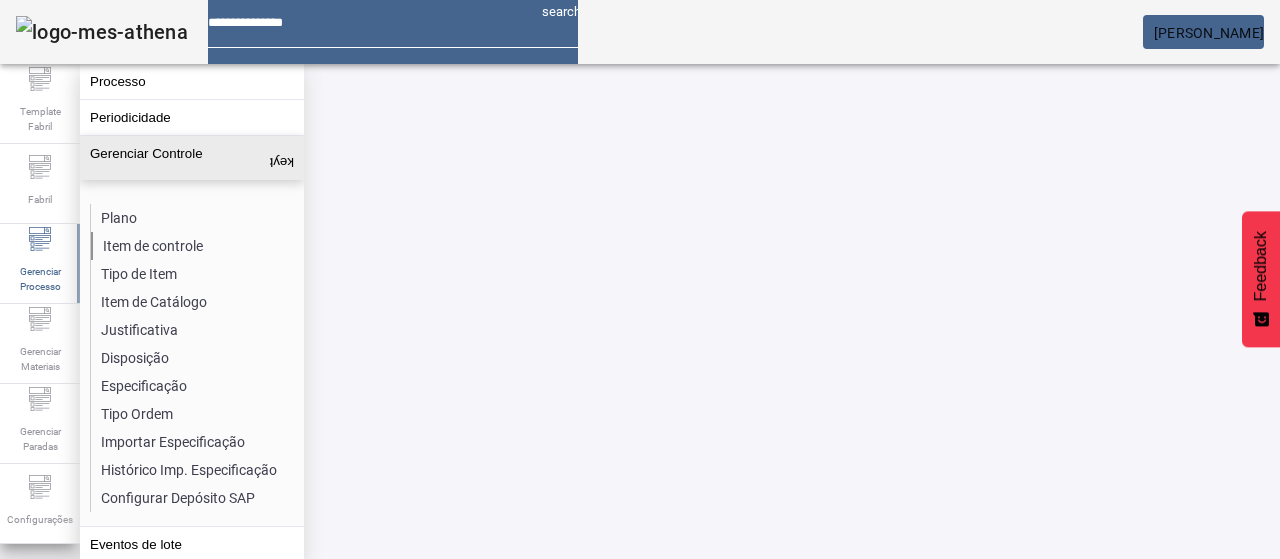 click on "Item de controle" 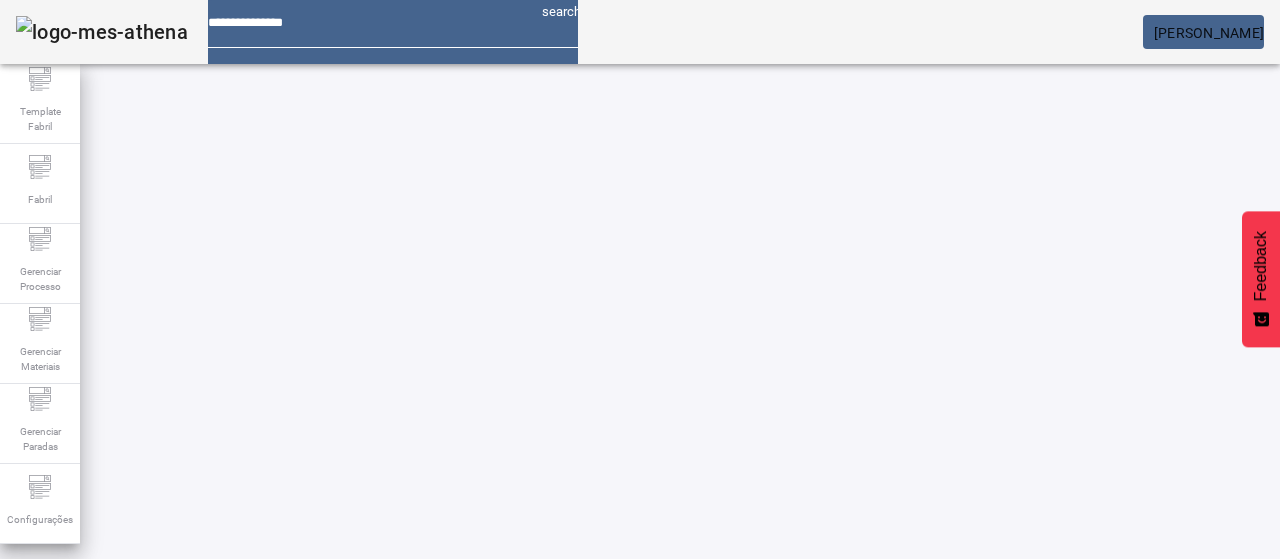 click on "ABRIR FILTROS" 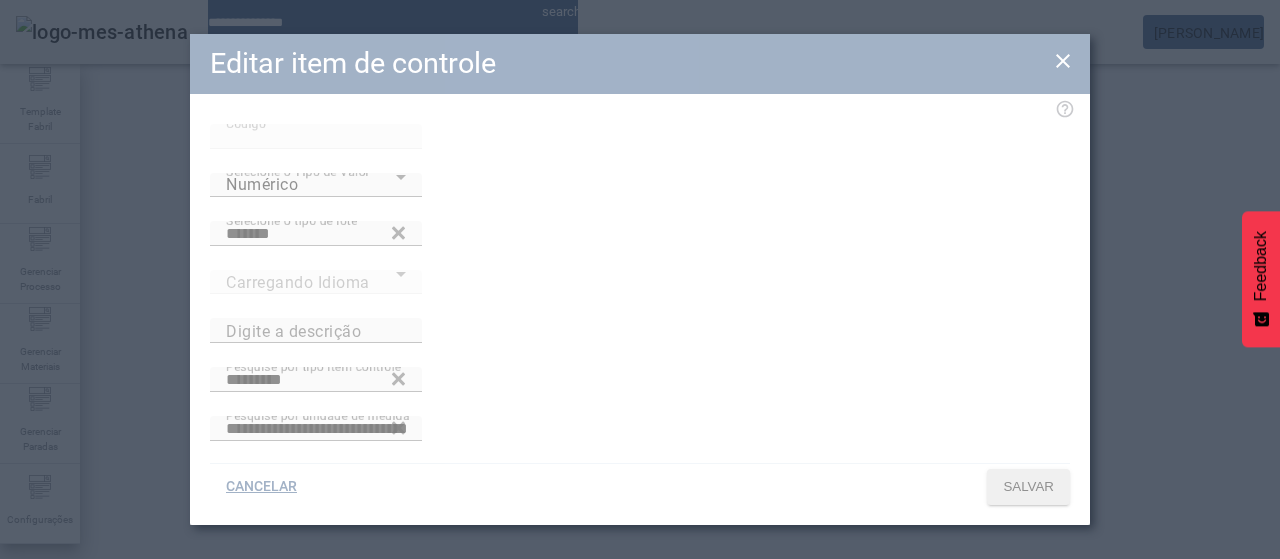 type on "**********" 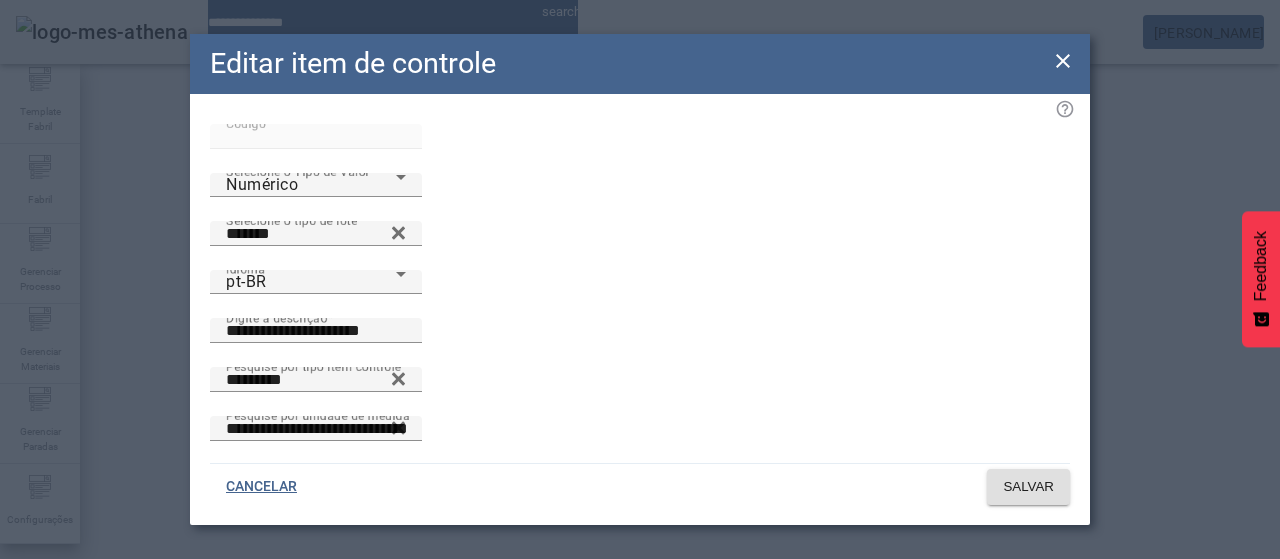 type 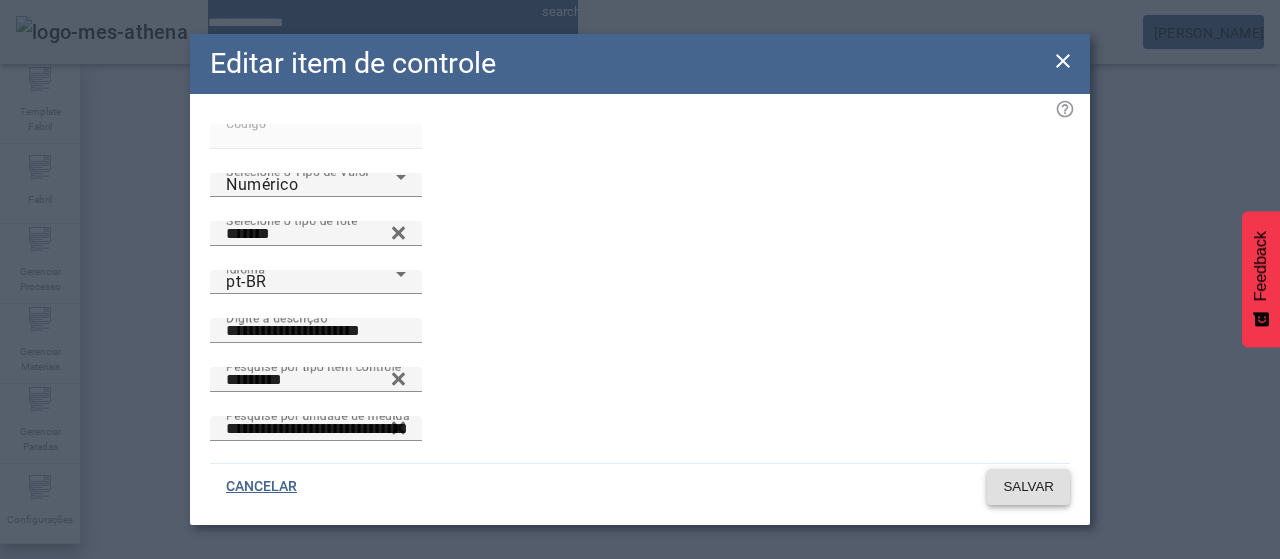 type on "**********" 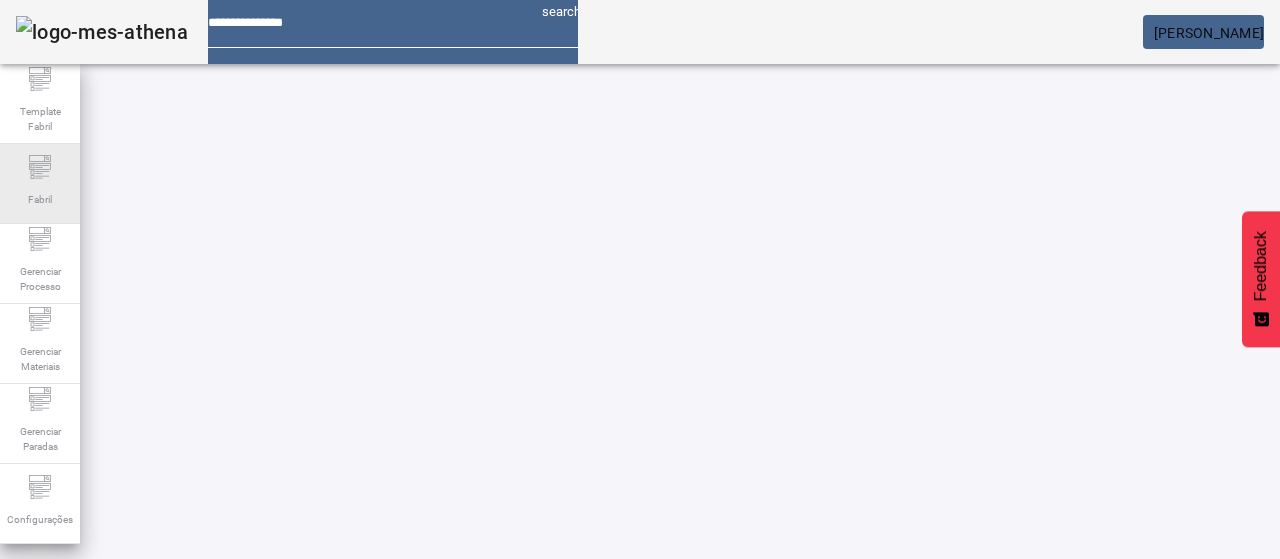 drag, startPoint x: 160, startPoint y: 176, endPoint x: 76, endPoint y: 168, distance: 84.38009 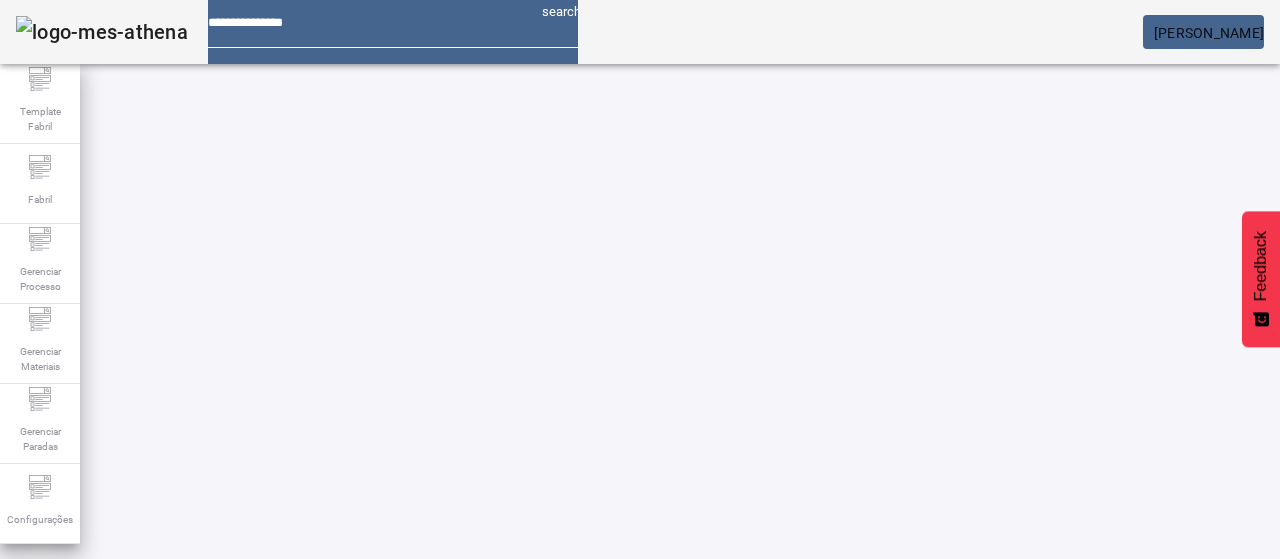 click at bounding box center [353, 828] 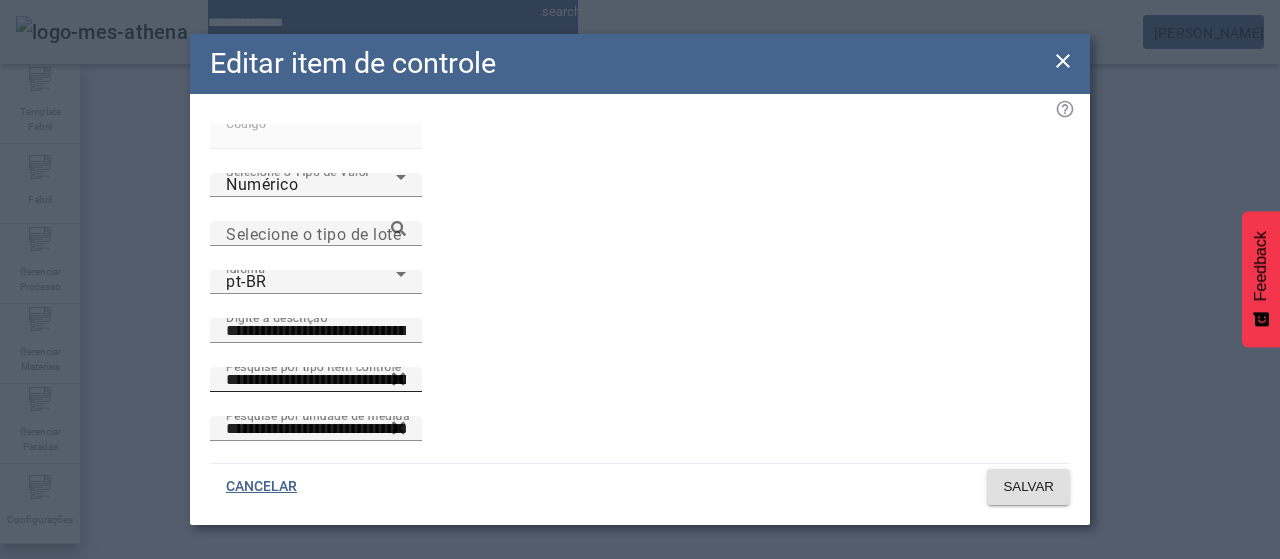 click 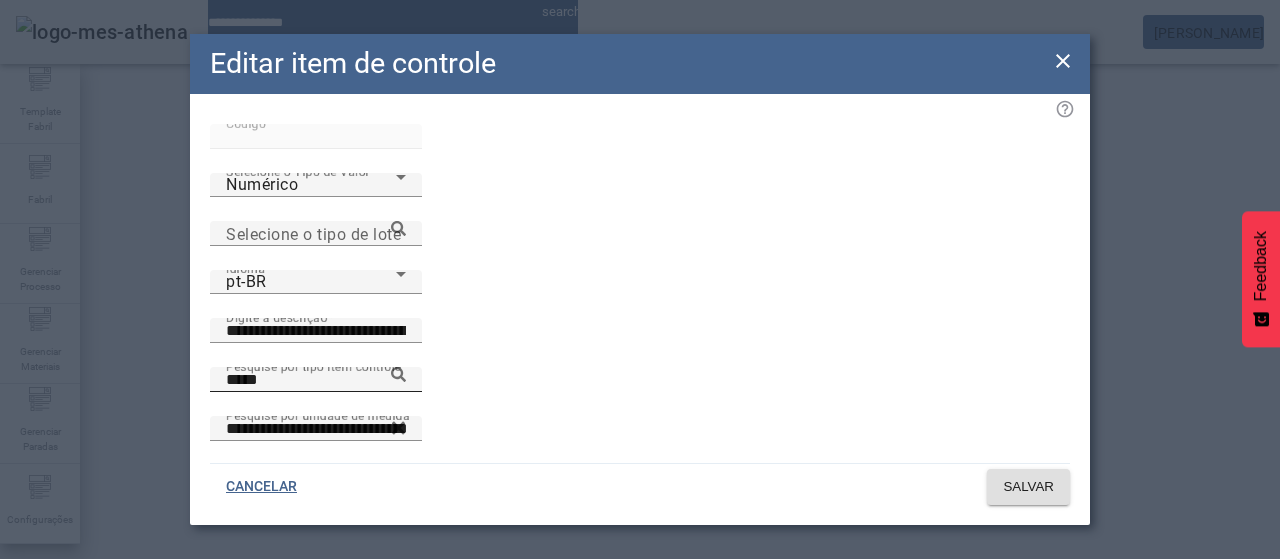 click 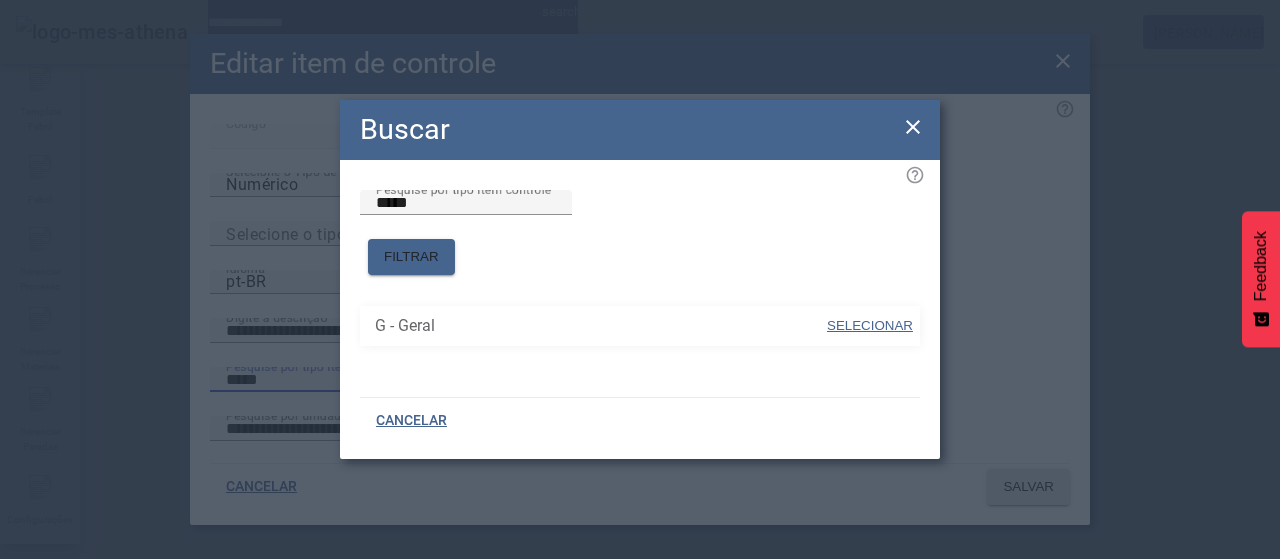 click at bounding box center (870, 326) 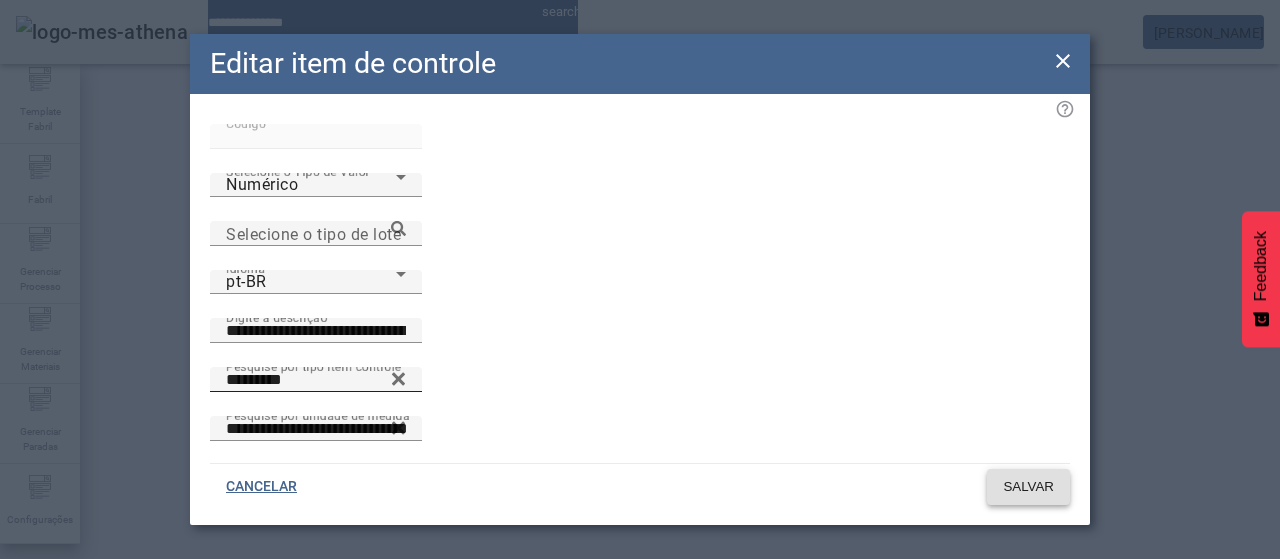 click on "SALVAR" 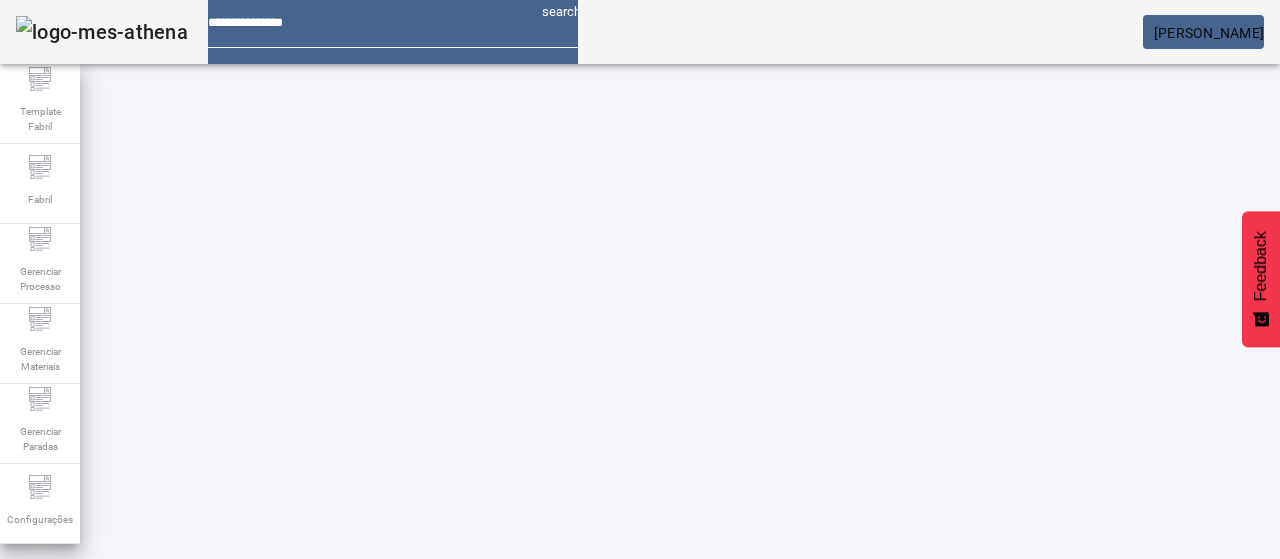 click on "*****" at bounding box center (116, 637) 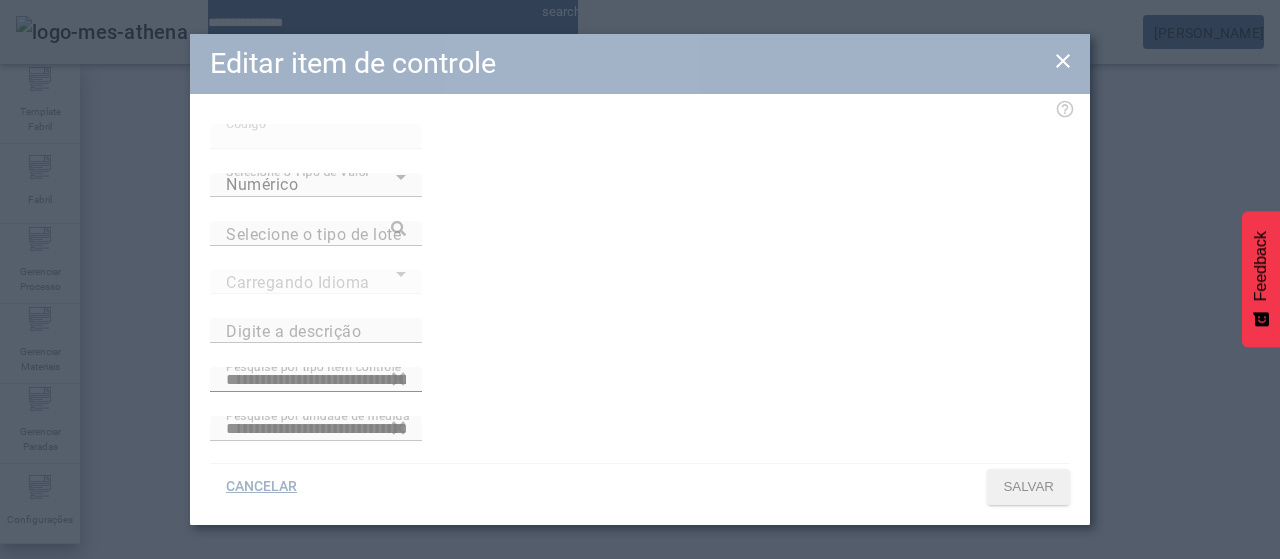 type on "**********" 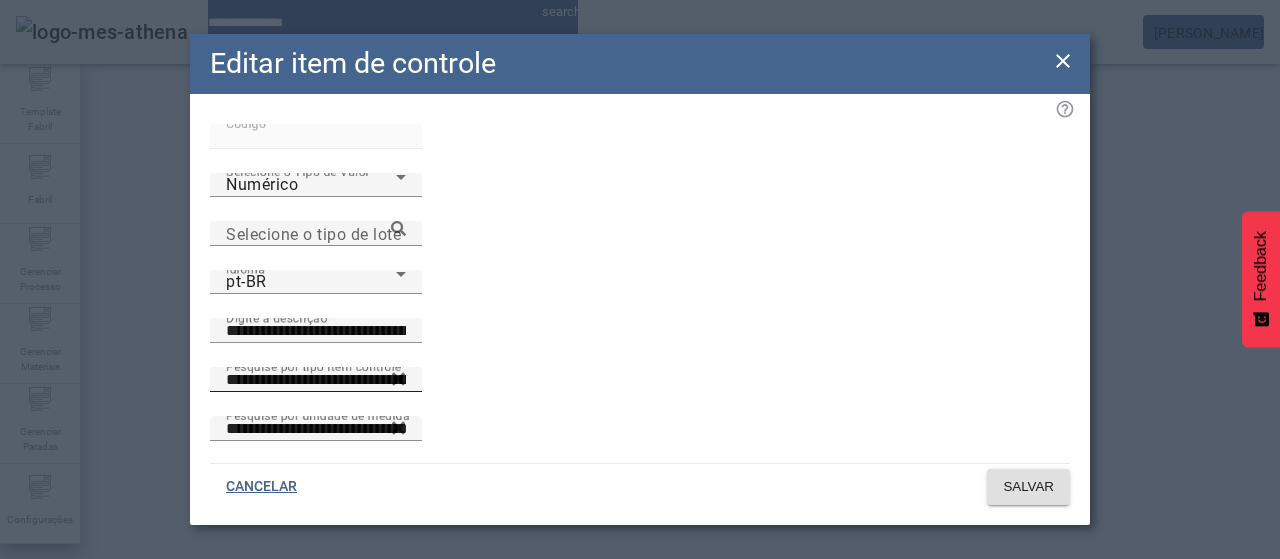 click 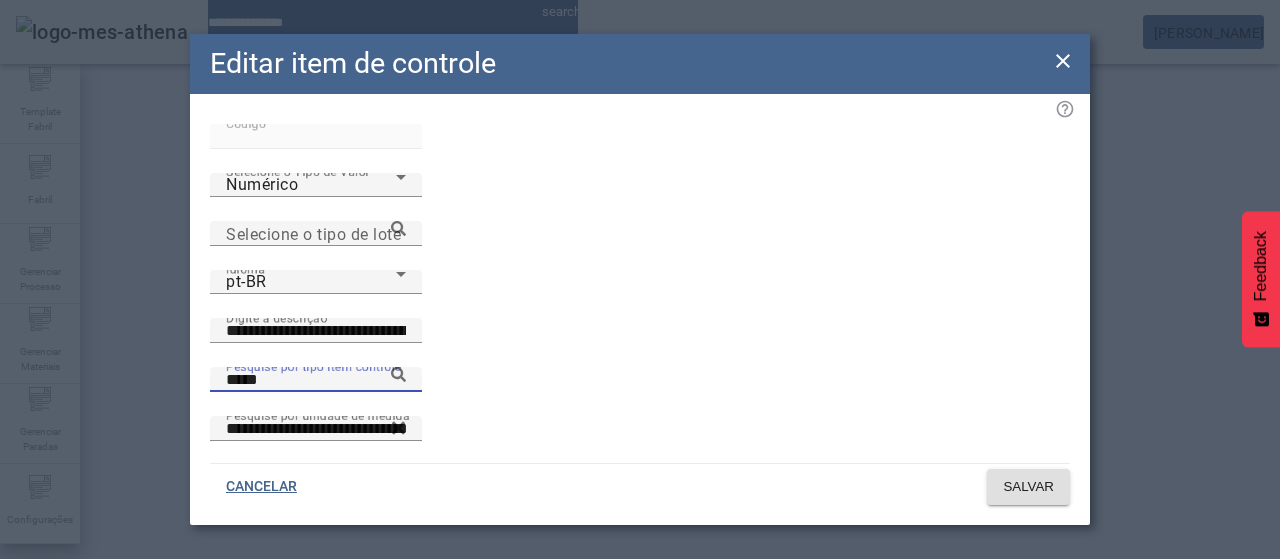 click on "Pesquise por tipo item controle *****" 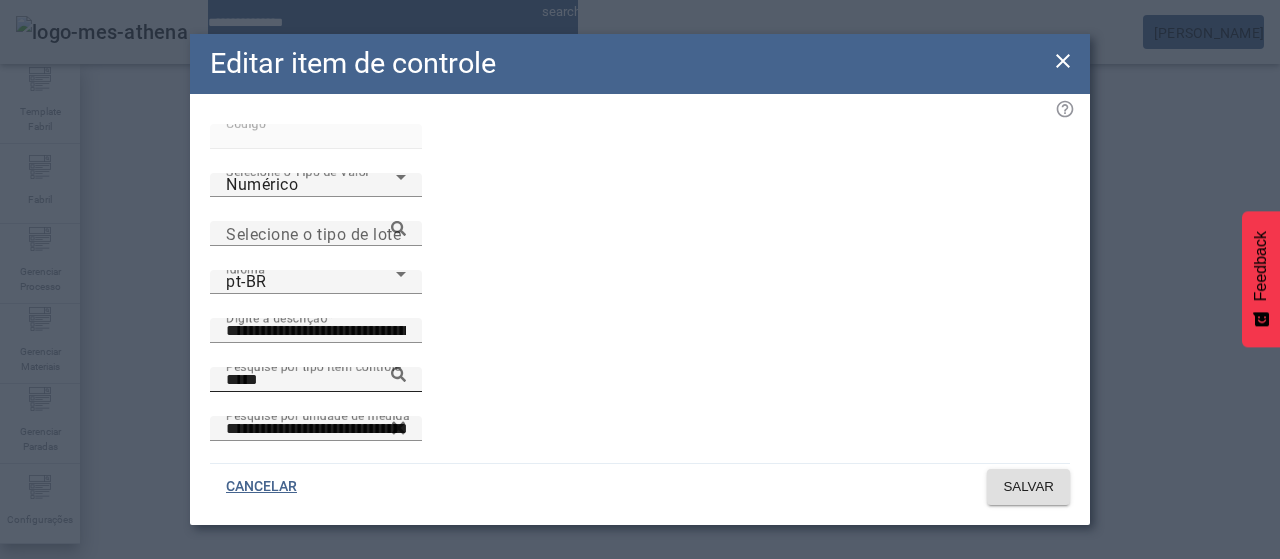 click 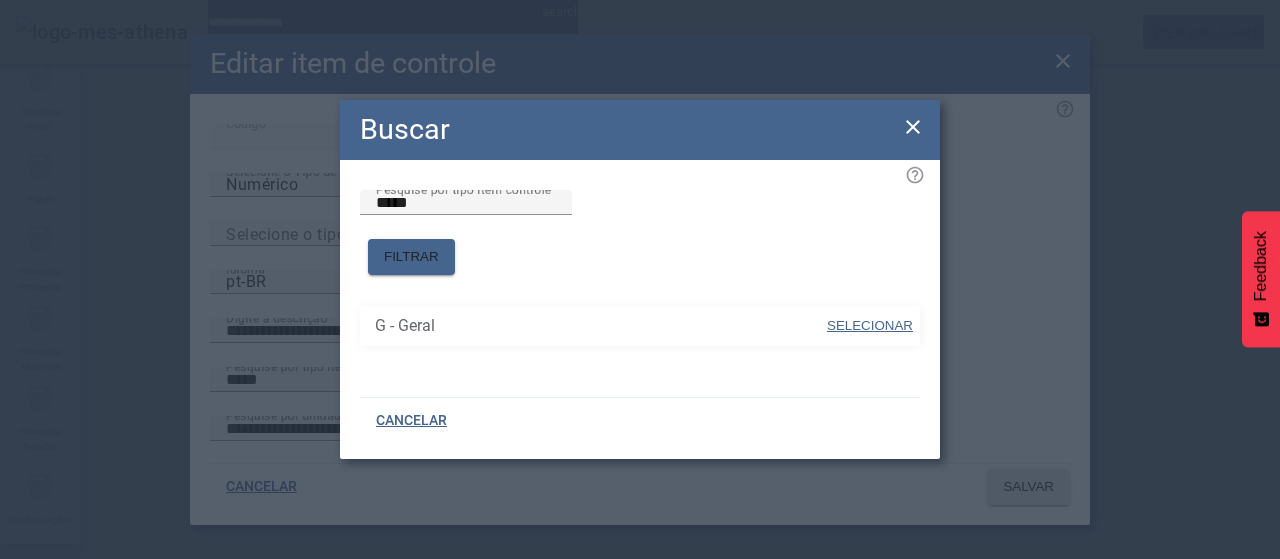 click on "SELECIONAR" at bounding box center [870, 325] 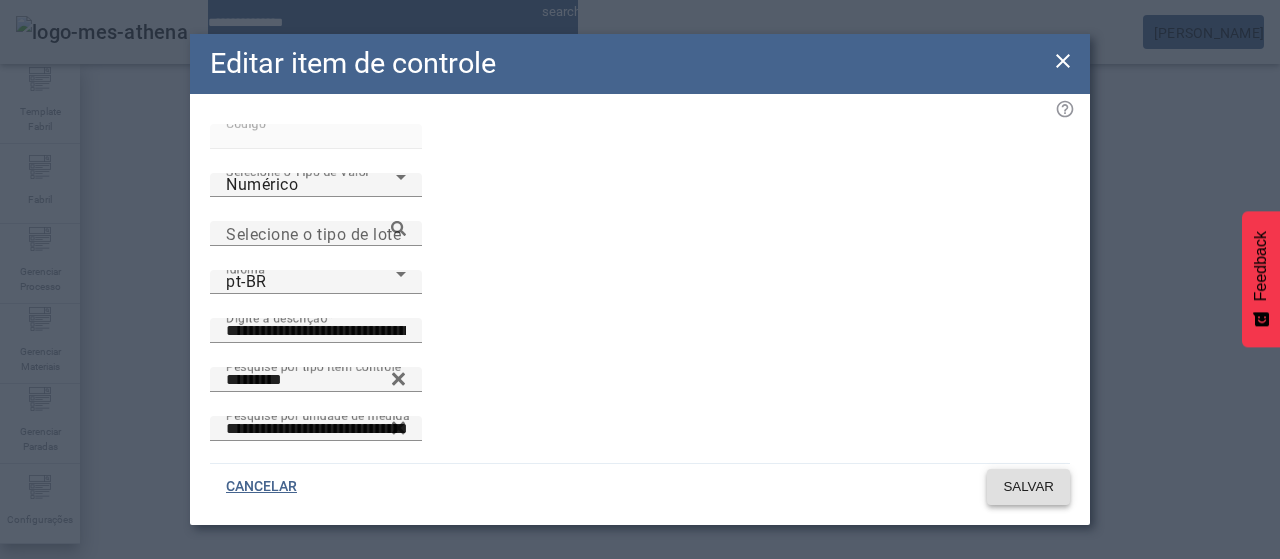 click on "SALVAR" 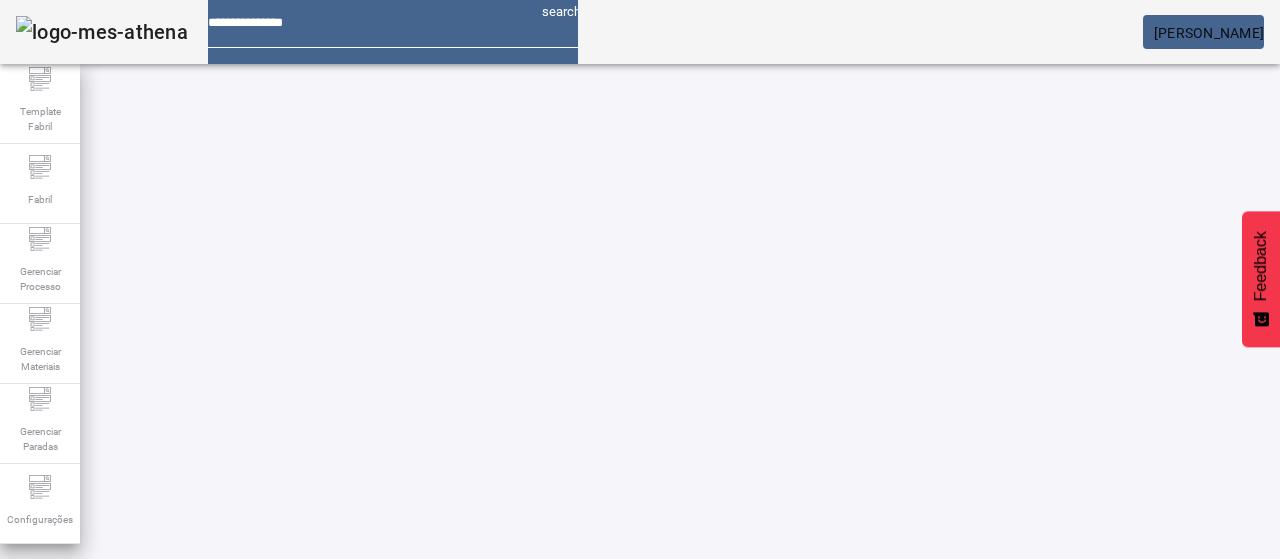 click on "*****" at bounding box center [116, 637] 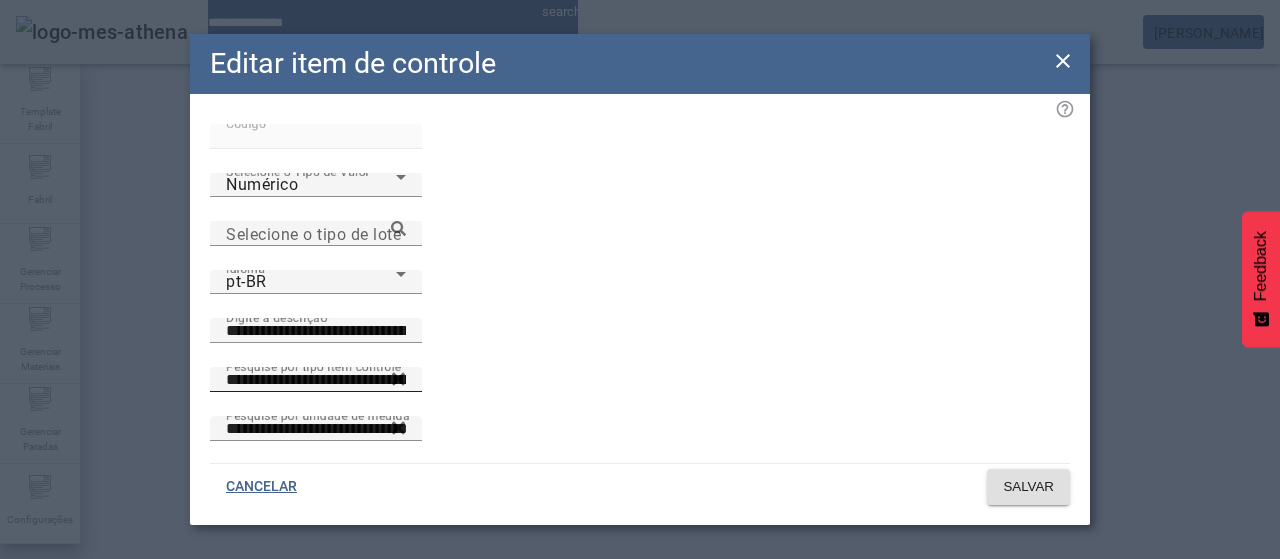 click 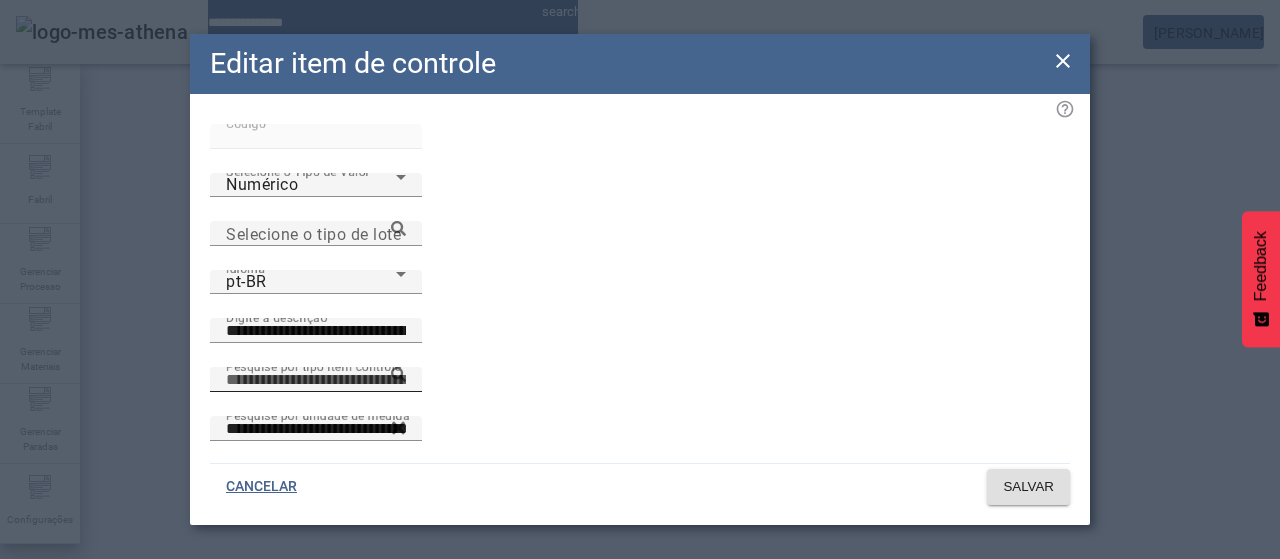 click 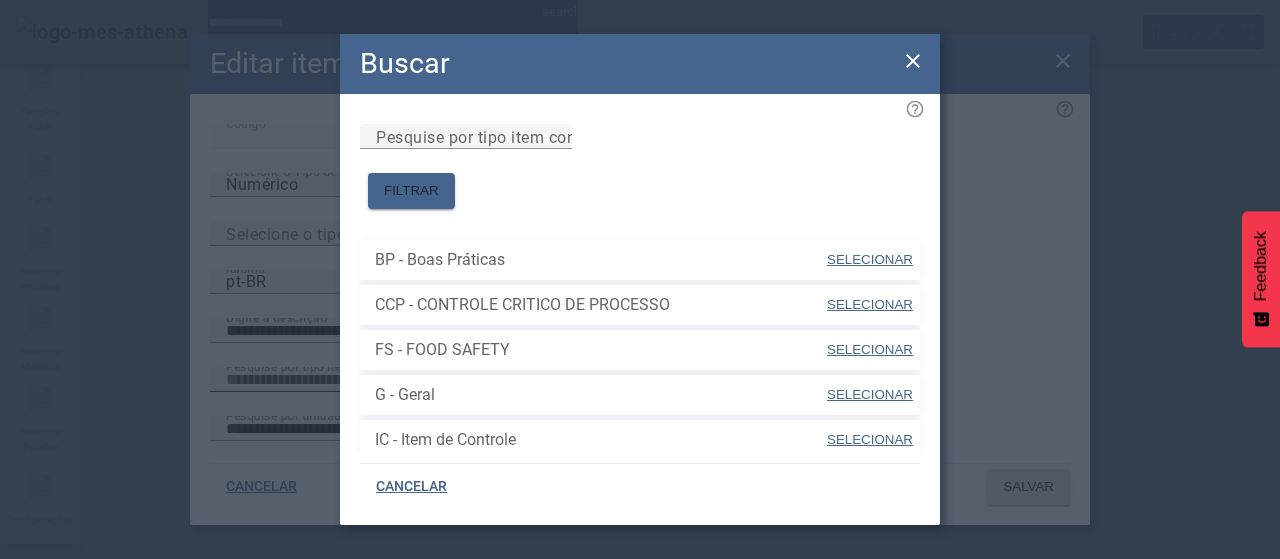 click on "SELECIONAR" at bounding box center (870, 394) 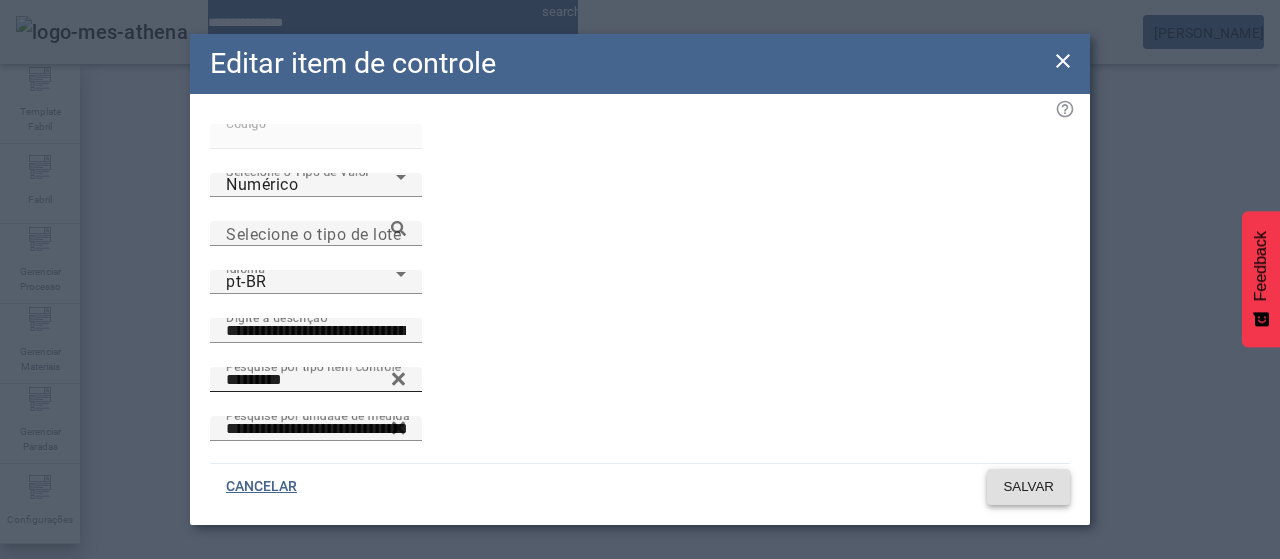 click 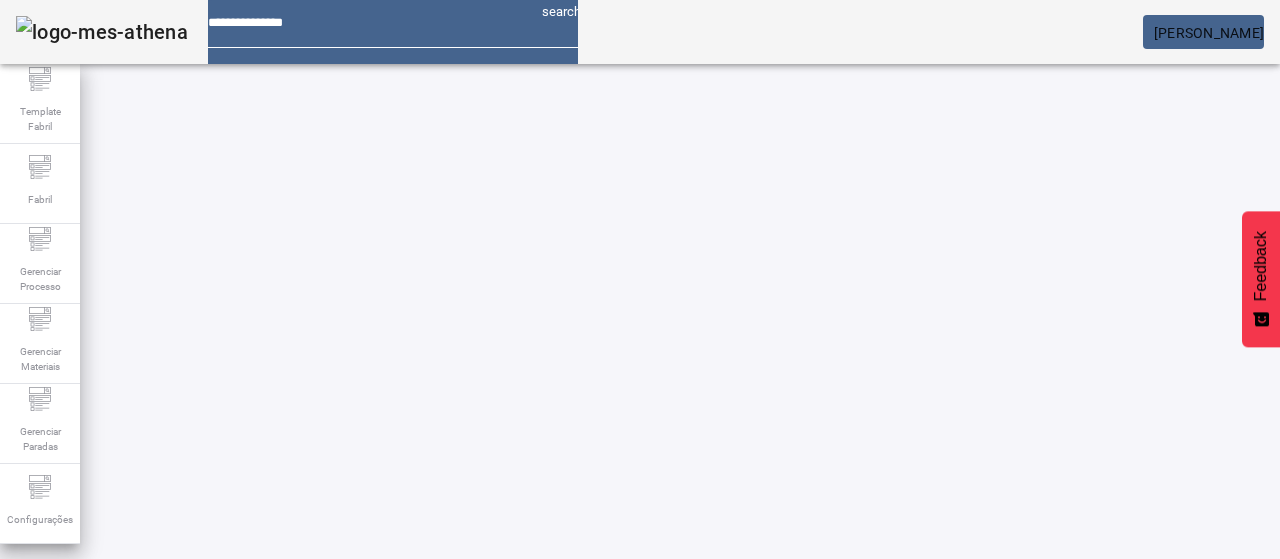 click on "*****" at bounding box center (116, 637) 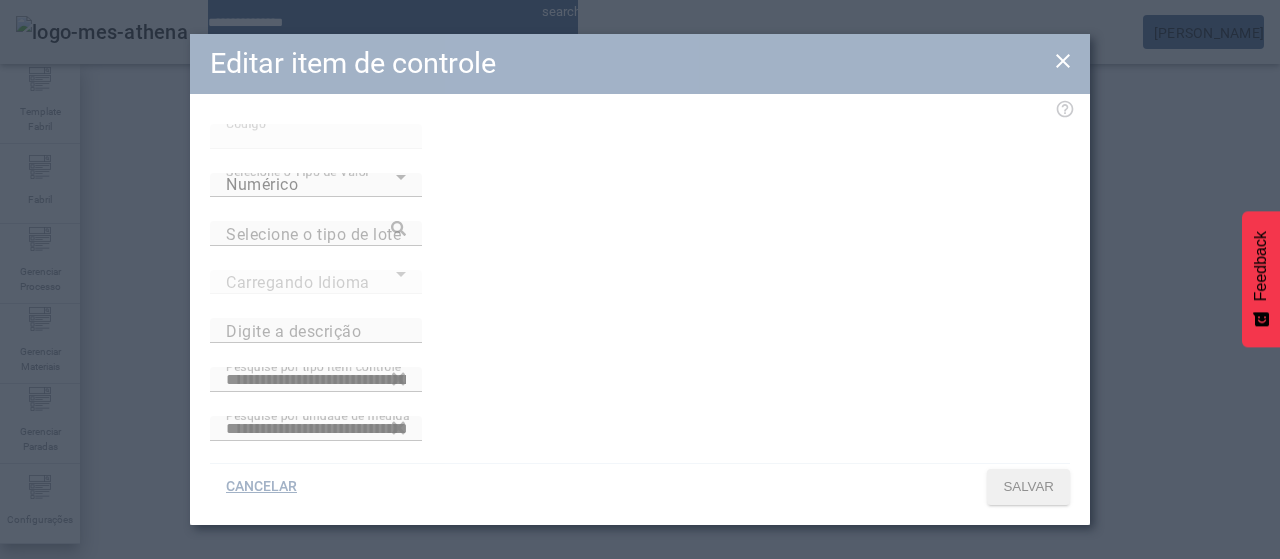 type on "**********" 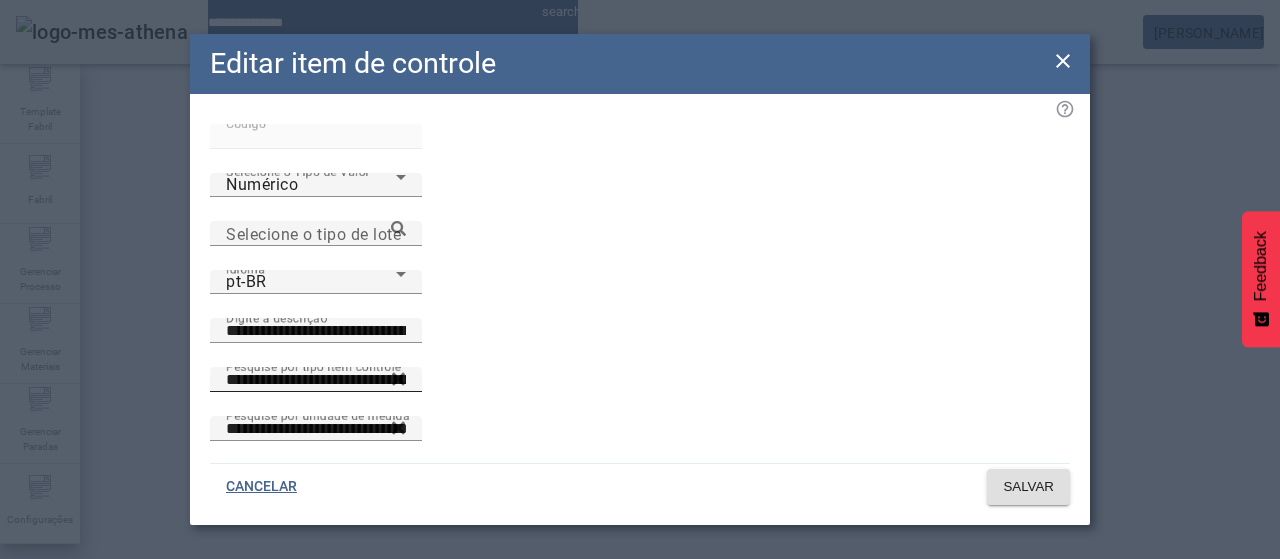click 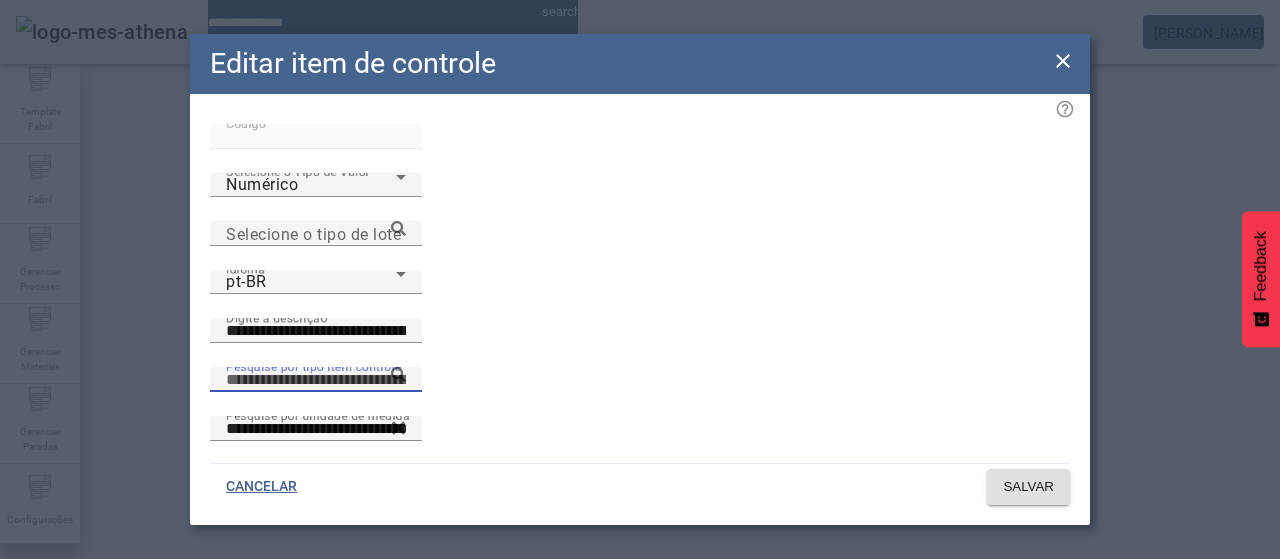 click on "Pesquise por tipo item controle" at bounding box center [316, 380] 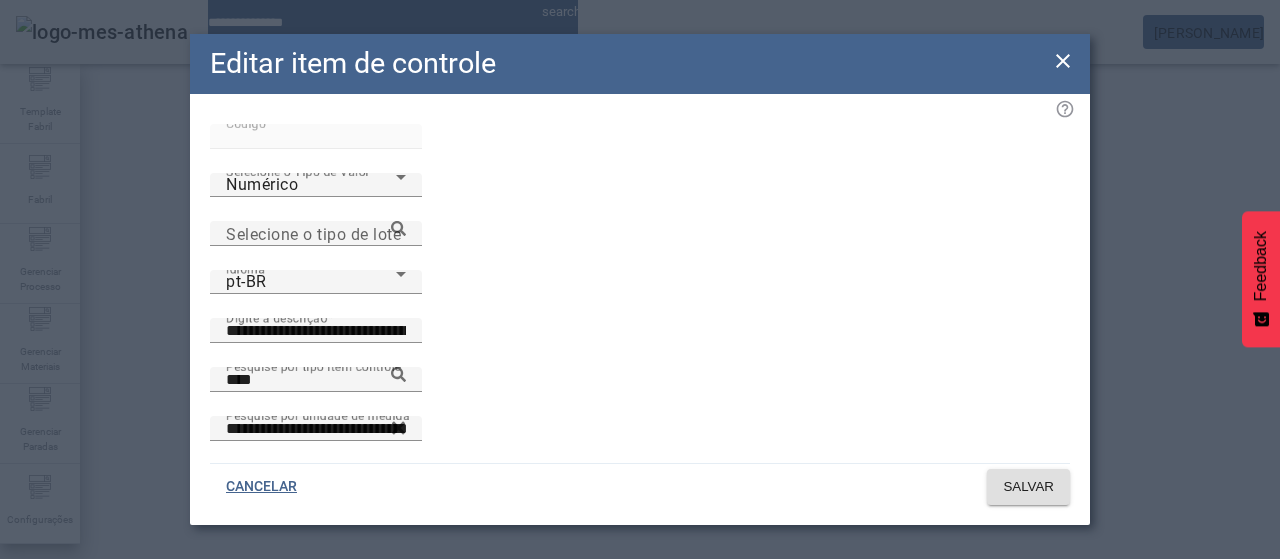 click on "G - Geral" at bounding box center [203, 687] 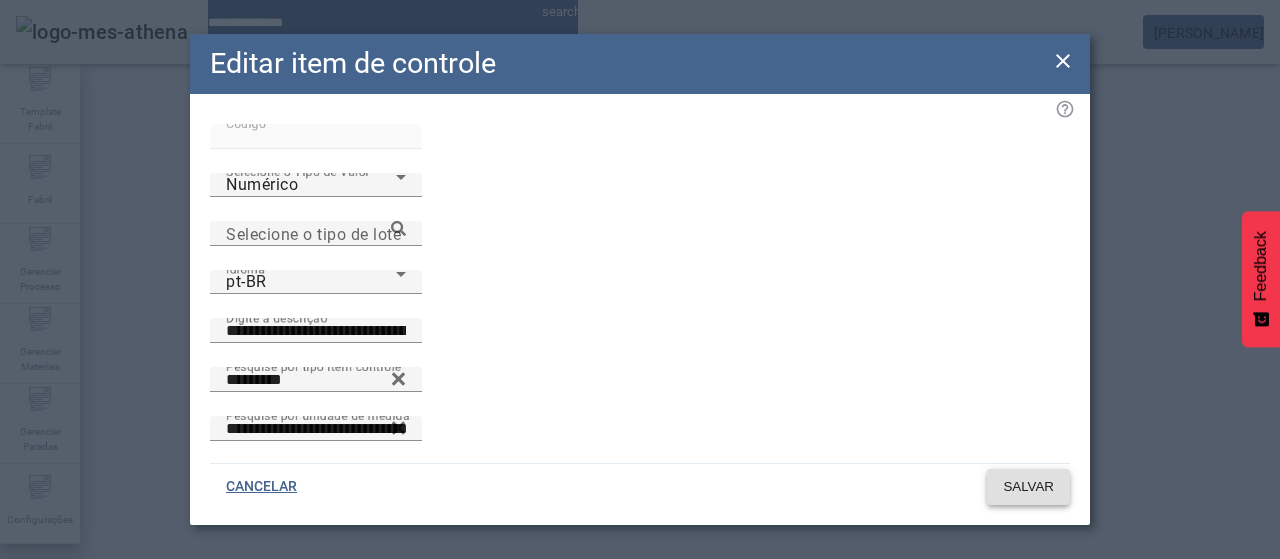click 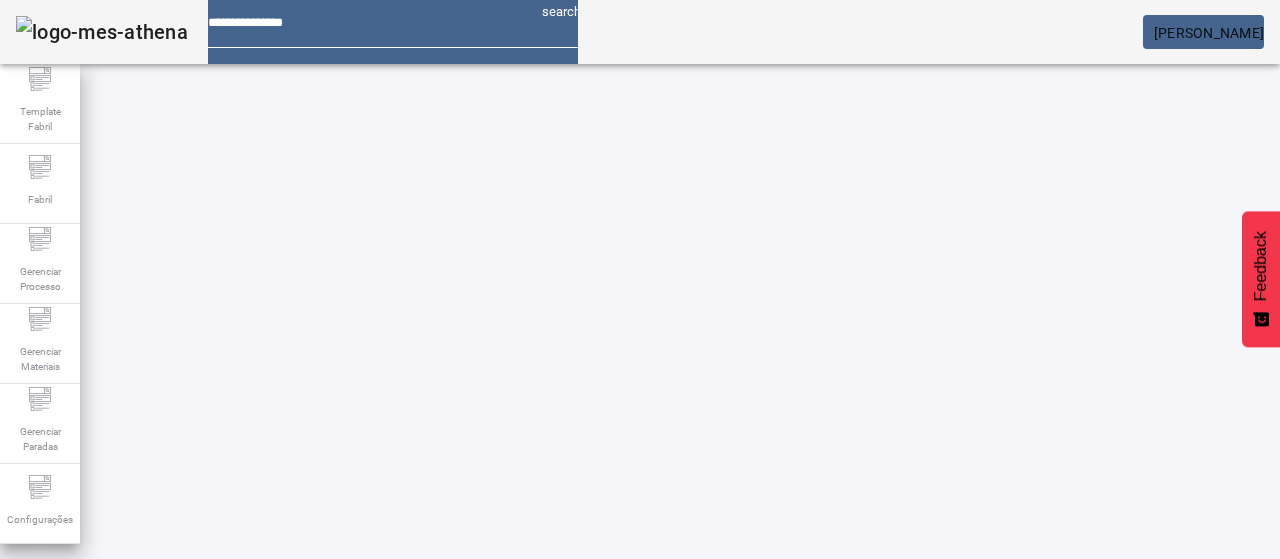 drag, startPoint x: 162, startPoint y: 179, endPoint x: 80, endPoint y: 175, distance: 82.0975 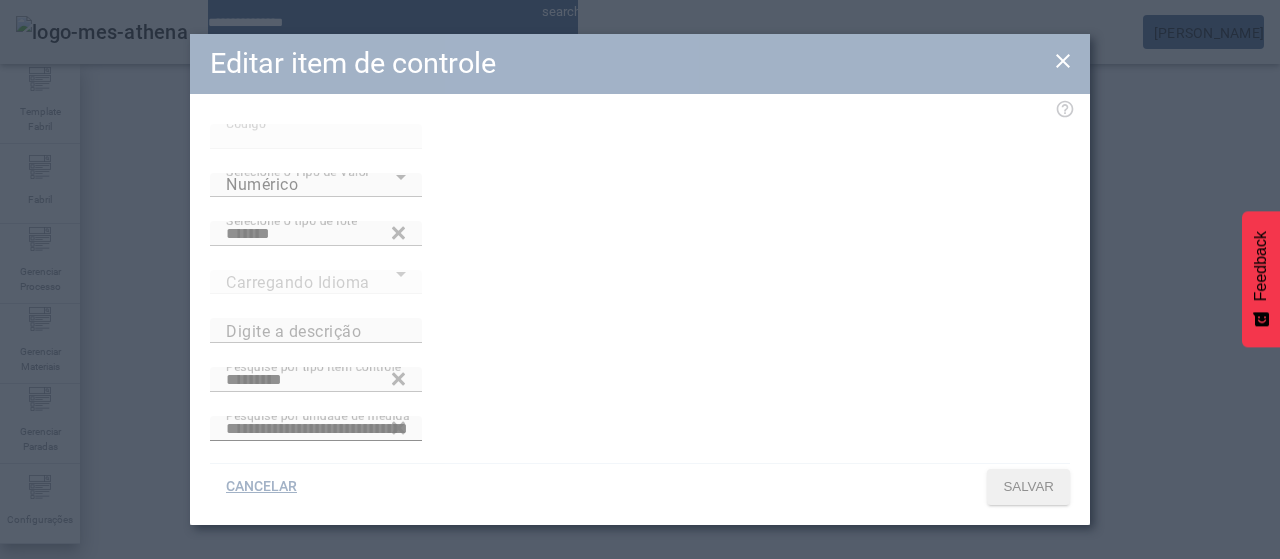 type on "**********" 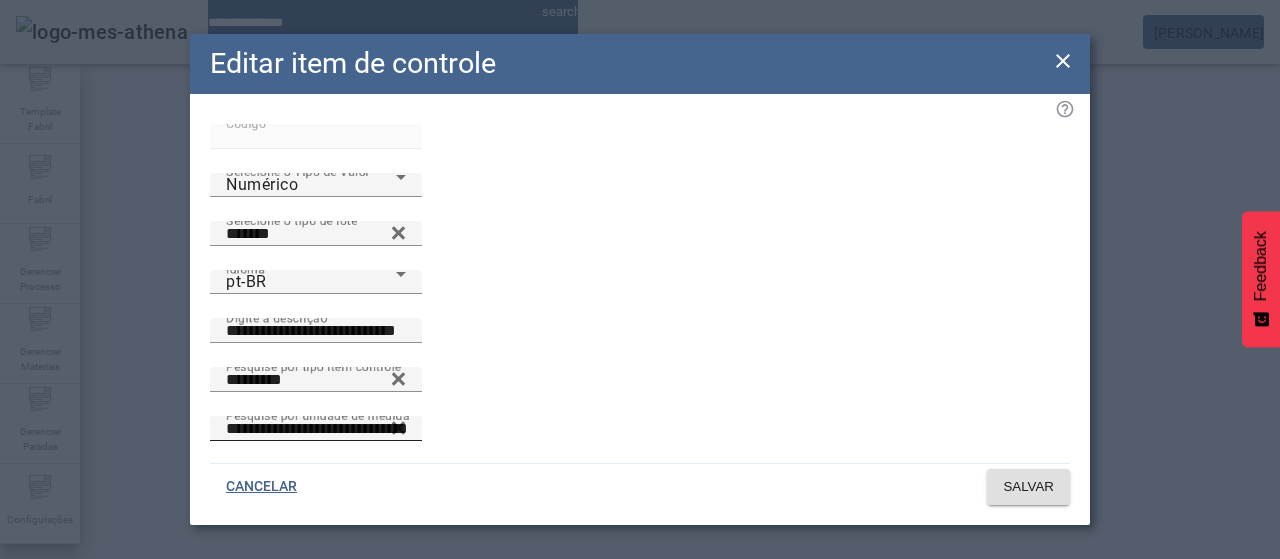 scroll, scrollTop: 41, scrollLeft: 0, axis: vertical 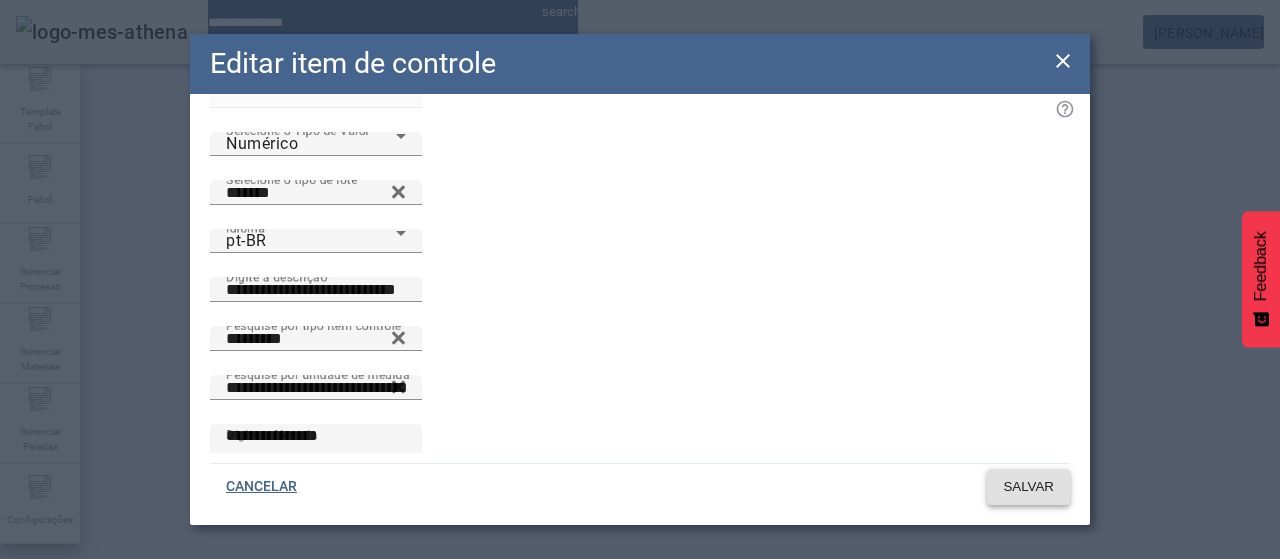 click 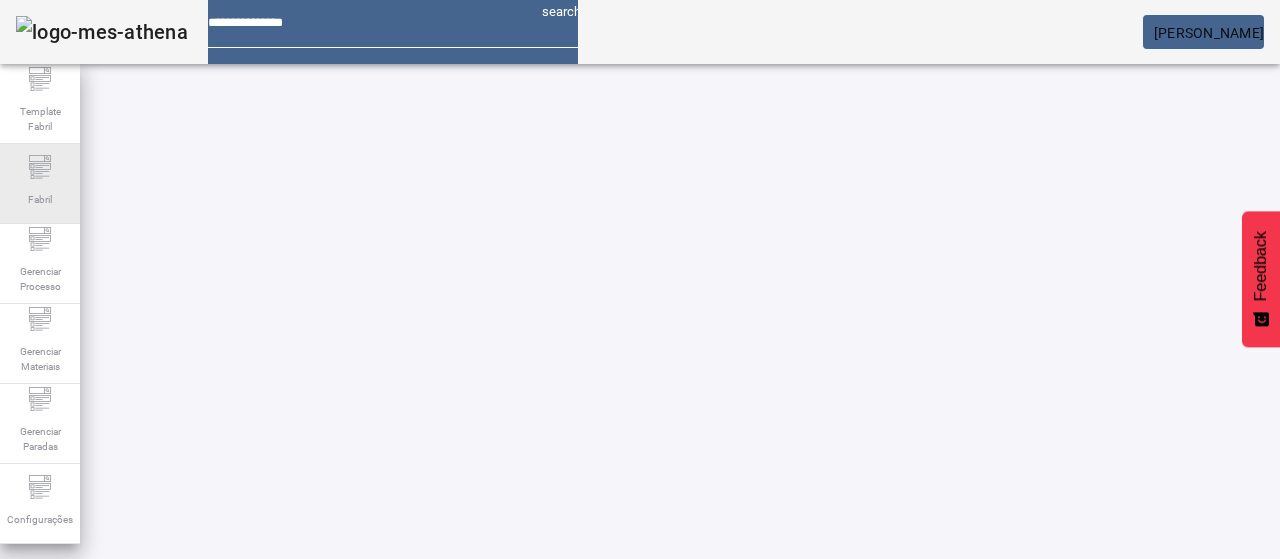 drag, startPoint x: 156, startPoint y: 182, endPoint x: 17, endPoint y: 181, distance: 139.0036 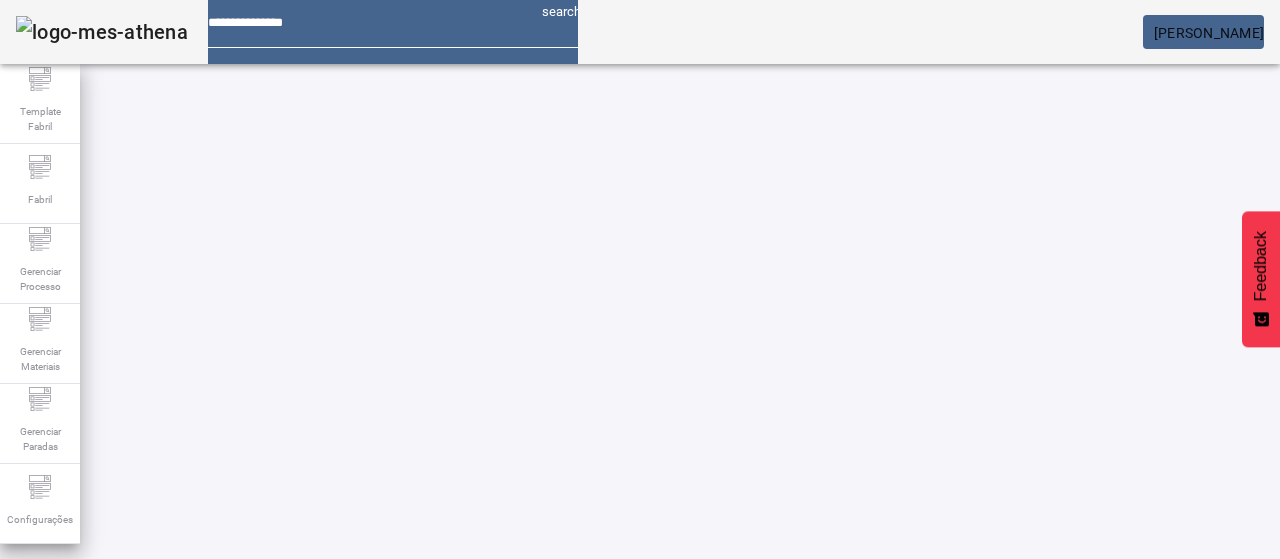 click at bounding box center (353, 828) 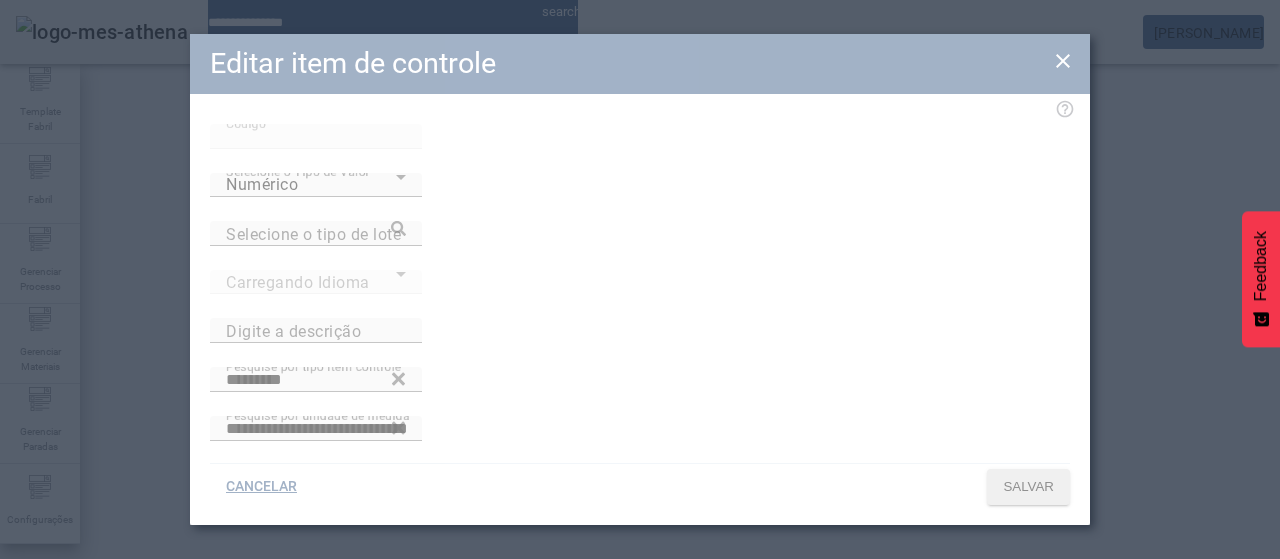 type on "**********" 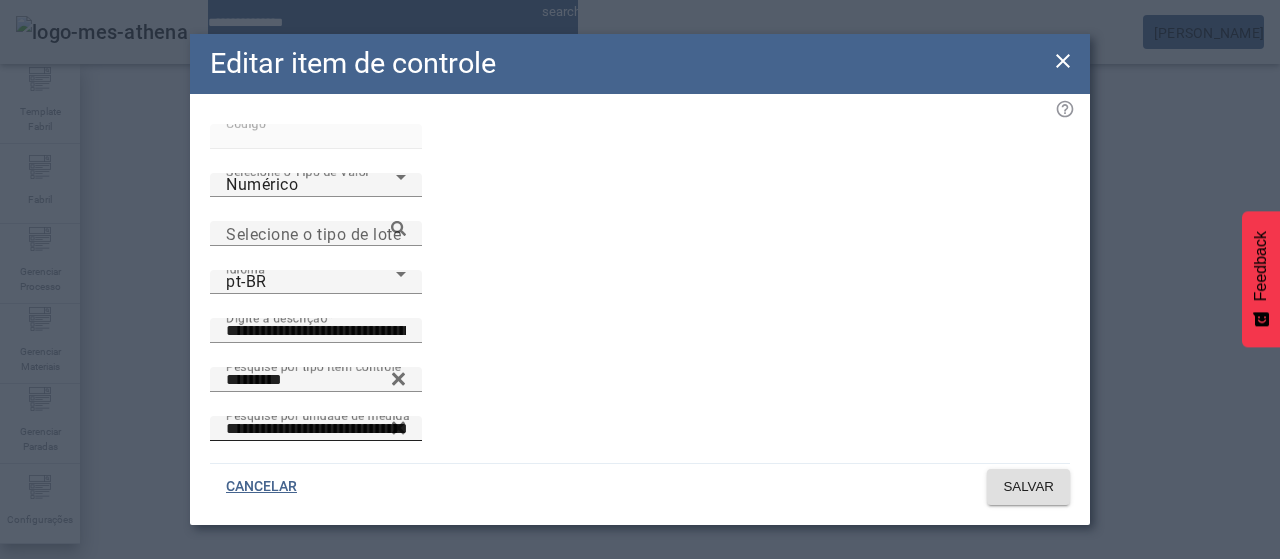 scroll, scrollTop: 41, scrollLeft: 0, axis: vertical 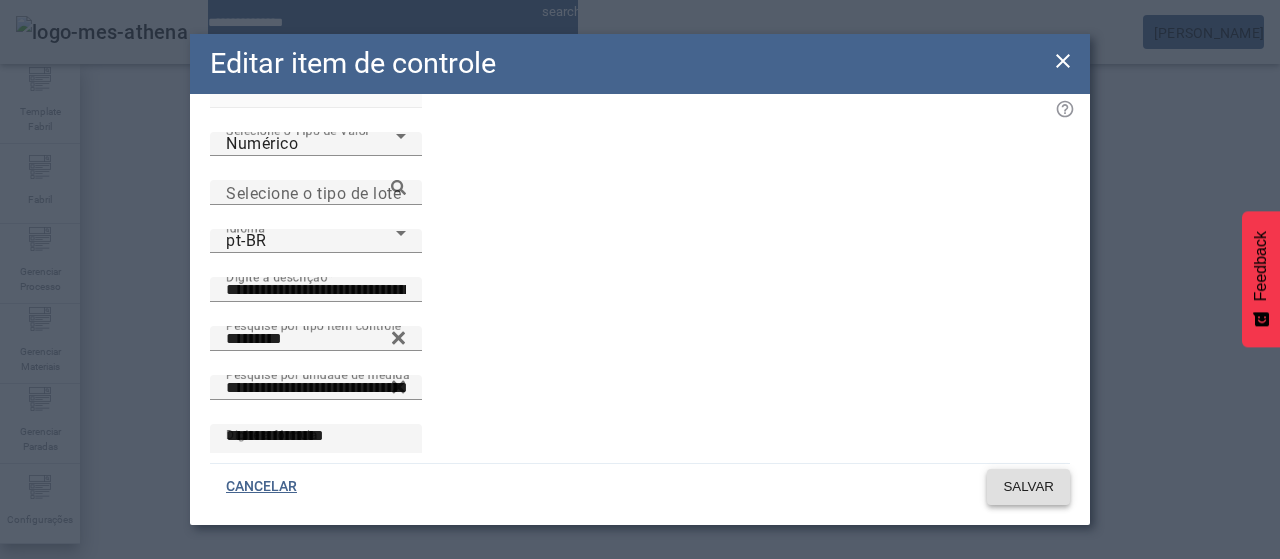 click on "SALVAR" 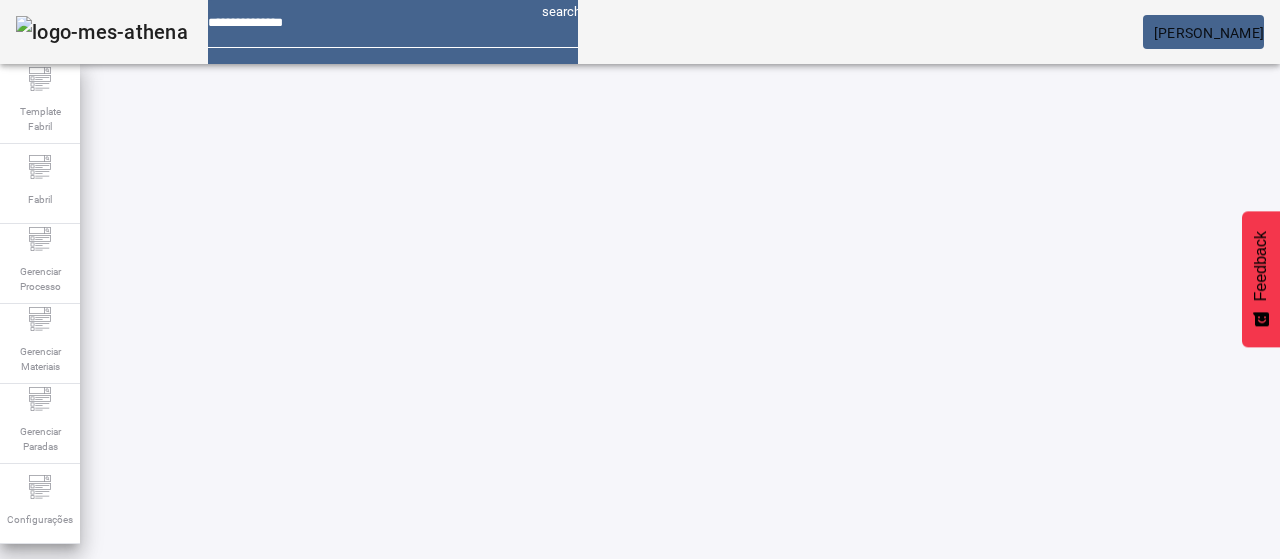 click on "*****" at bounding box center (116, 637) 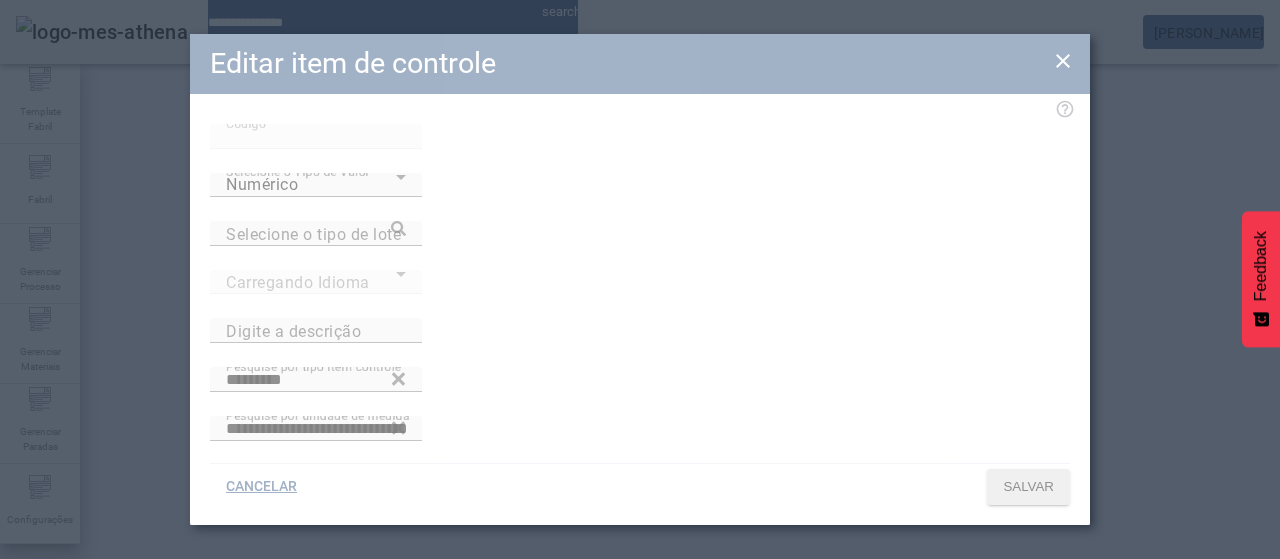 type on "**********" 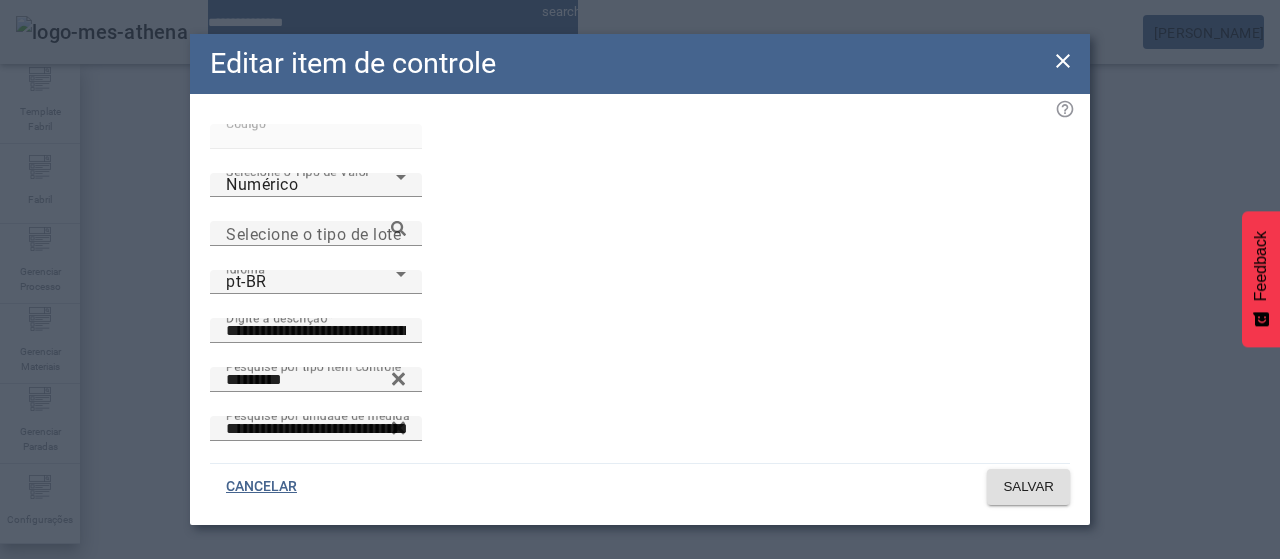 scroll, scrollTop: 41, scrollLeft: 0, axis: vertical 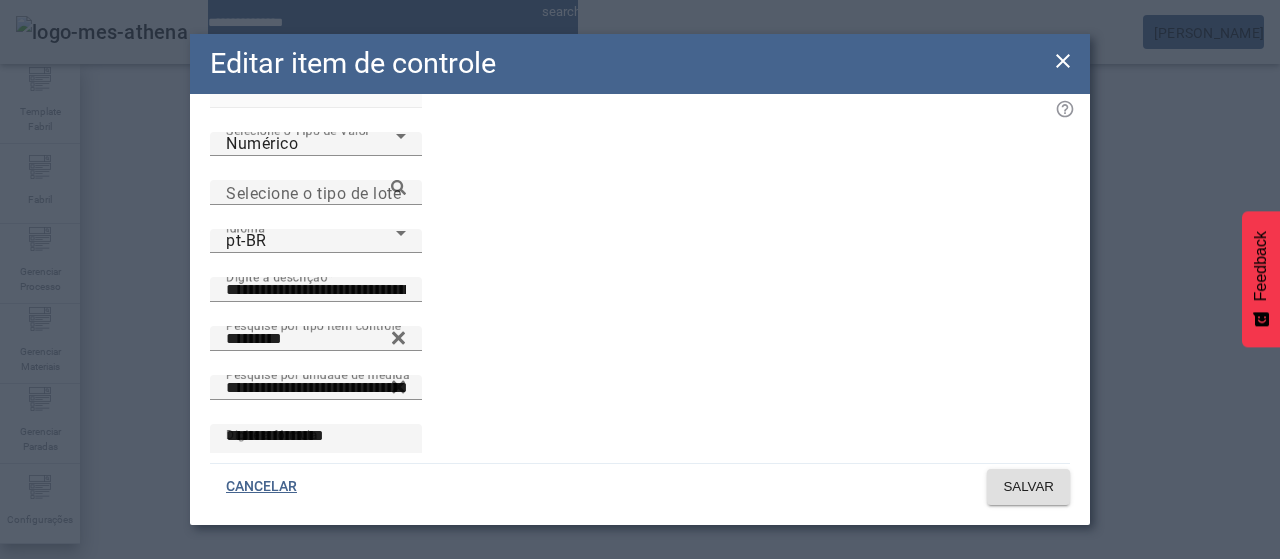 drag, startPoint x: 650, startPoint y: 421, endPoint x: 636, endPoint y: 433, distance: 18.439089 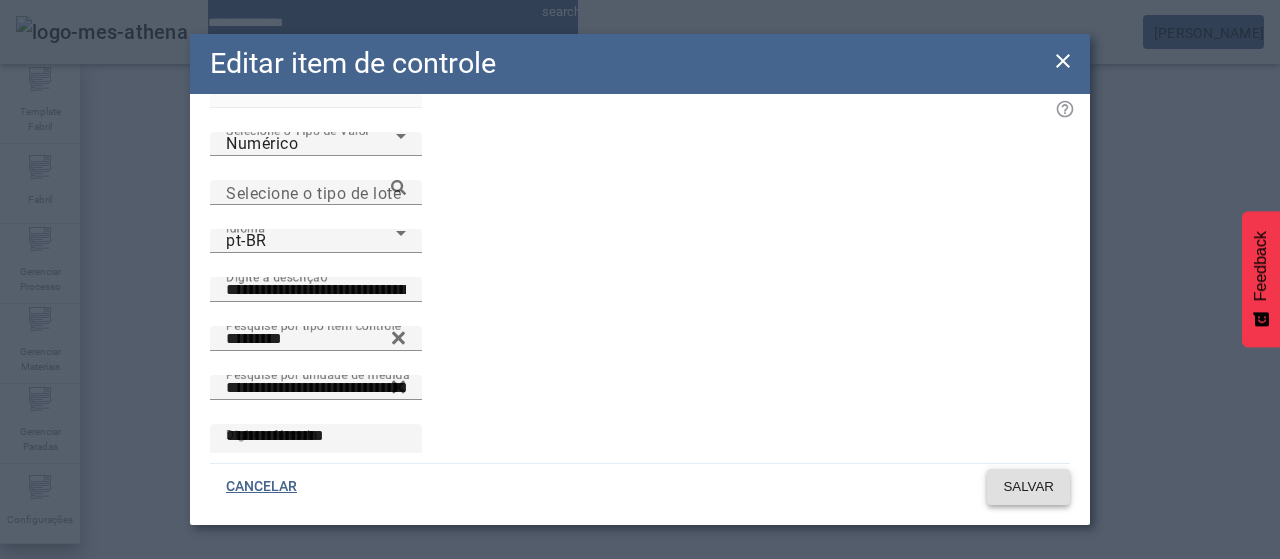 click 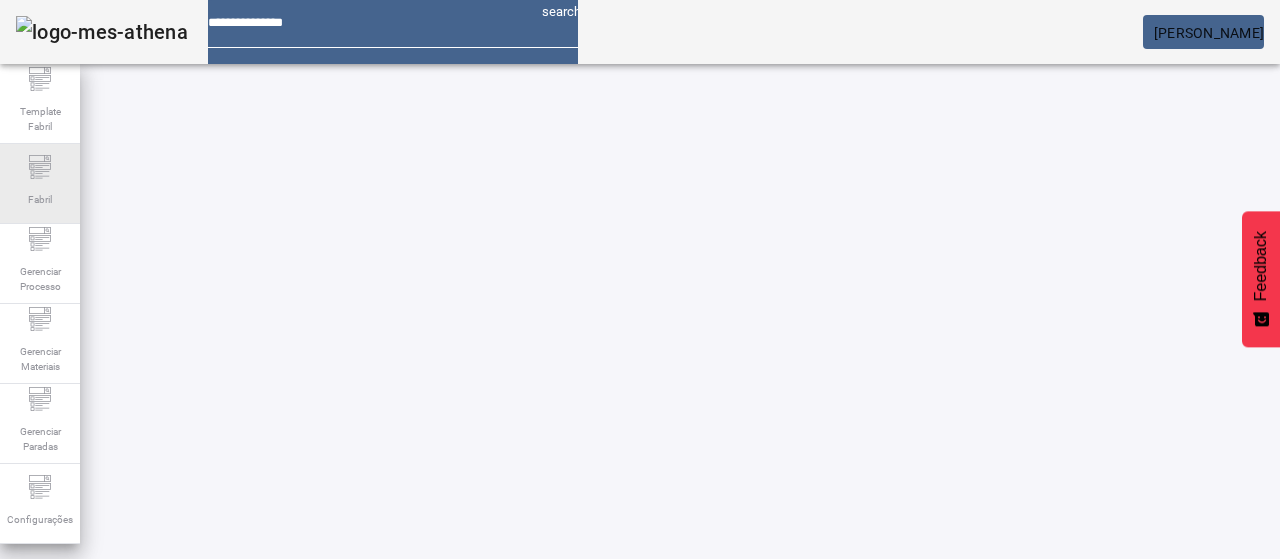 drag, startPoint x: 165, startPoint y: 186, endPoint x: 70, endPoint y: 177, distance: 95.42536 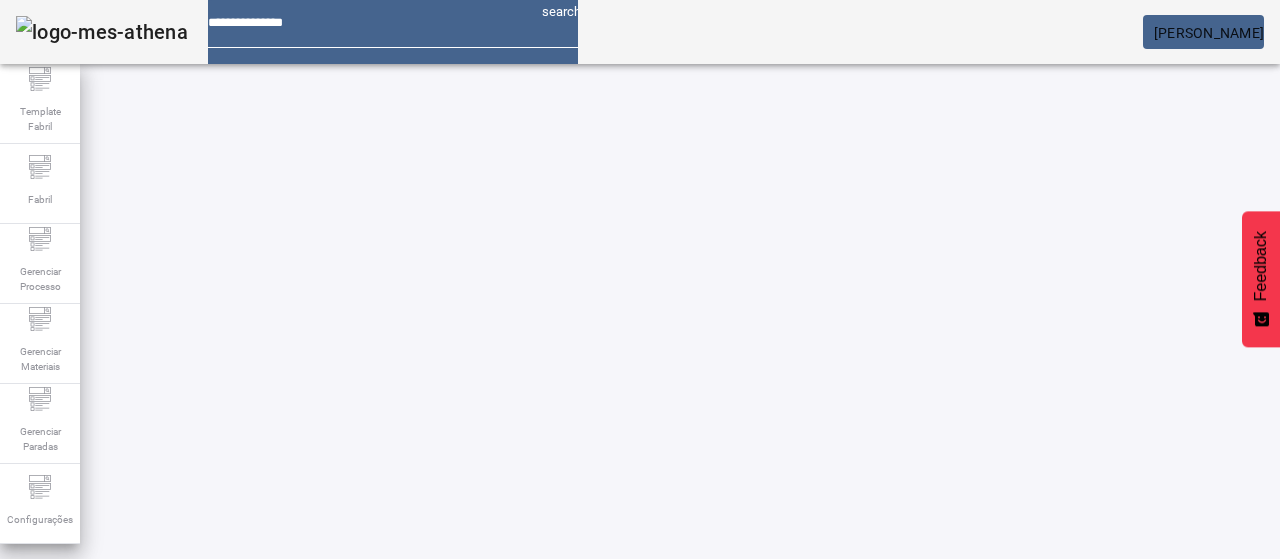 click at bounding box center (353, 828) 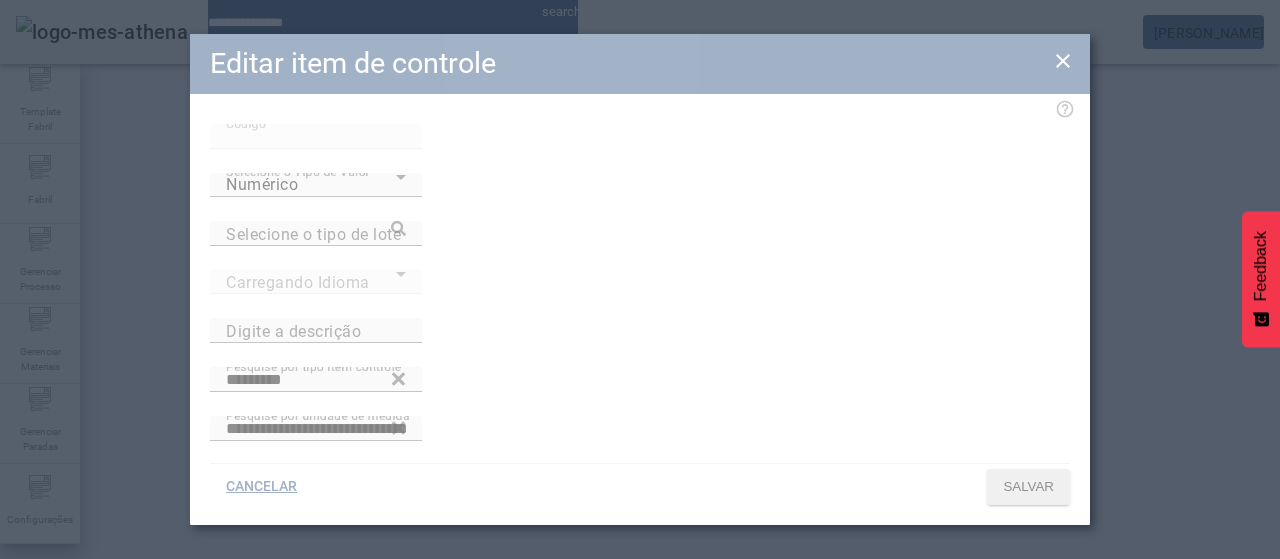 type on "**********" 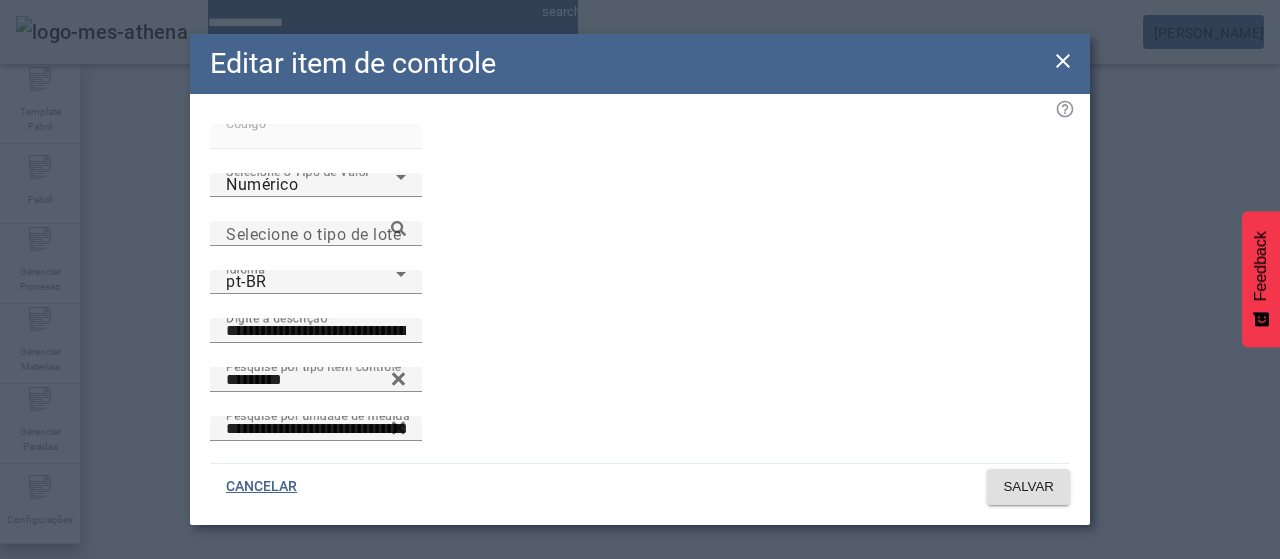 scroll, scrollTop: 41, scrollLeft: 0, axis: vertical 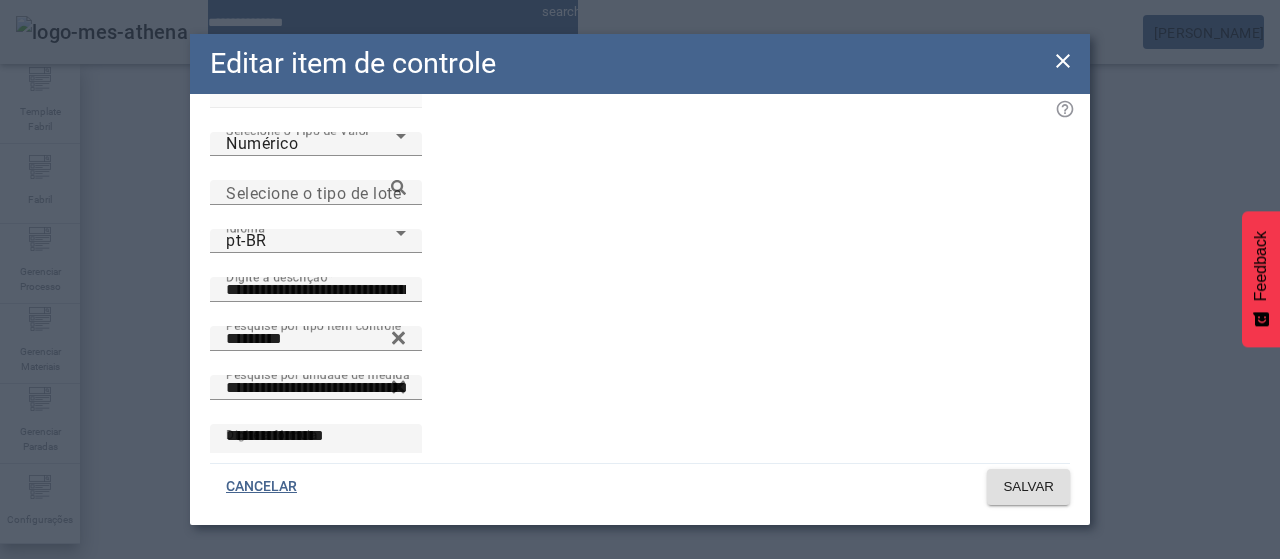 click 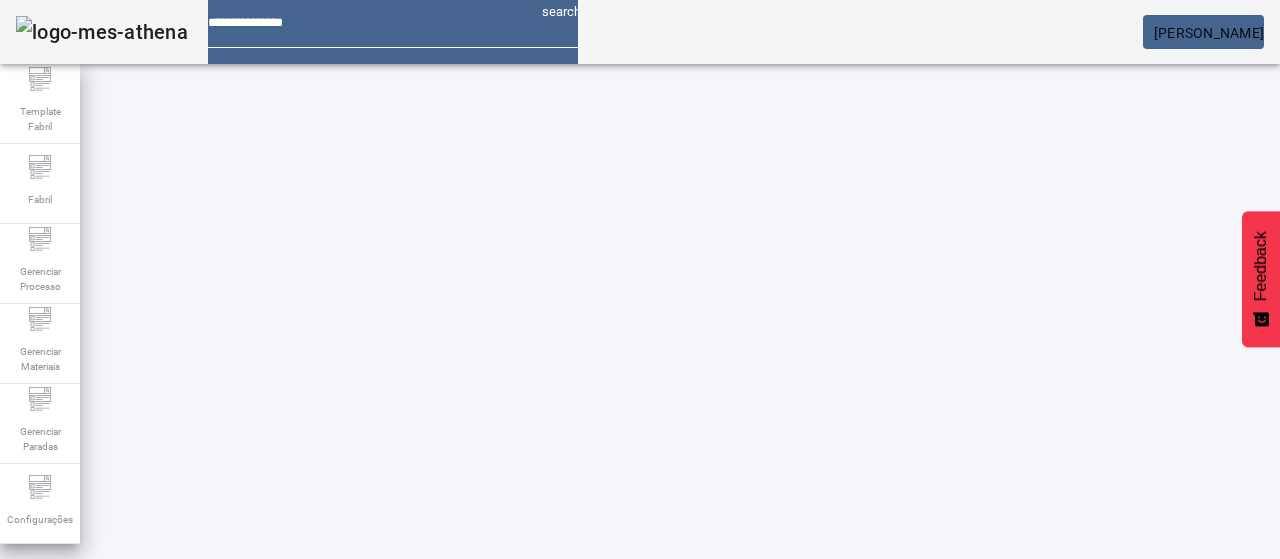 drag, startPoint x: 120, startPoint y: 177, endPoint x: 186, endPoint y: 189, distance: 67.08204 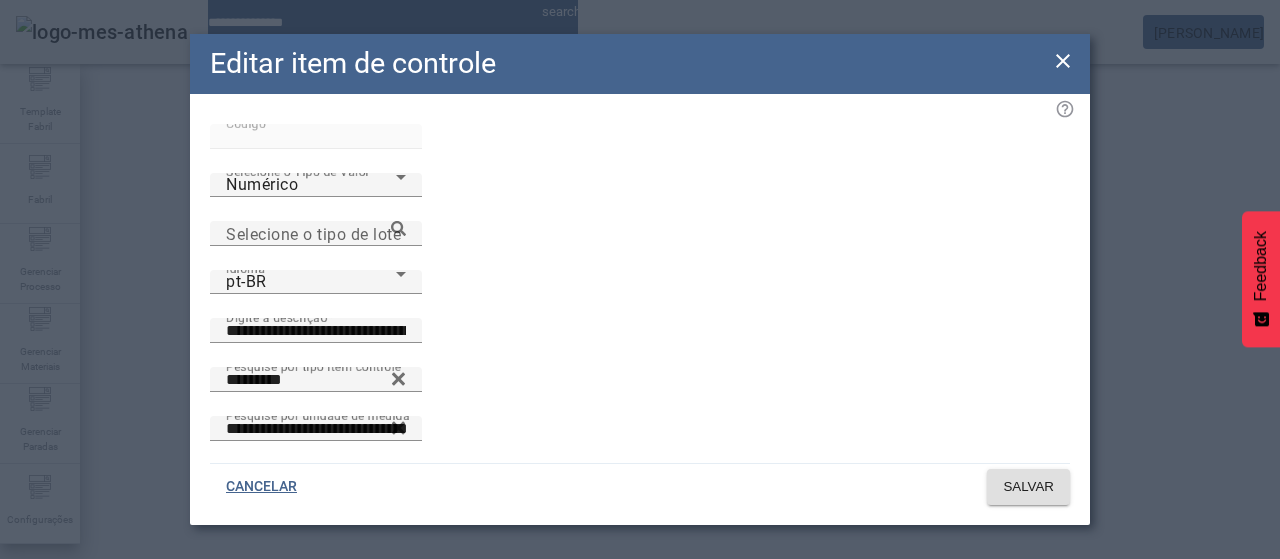 scroll, scrollTop: 41, scrollLeft: 0, axis: vertical 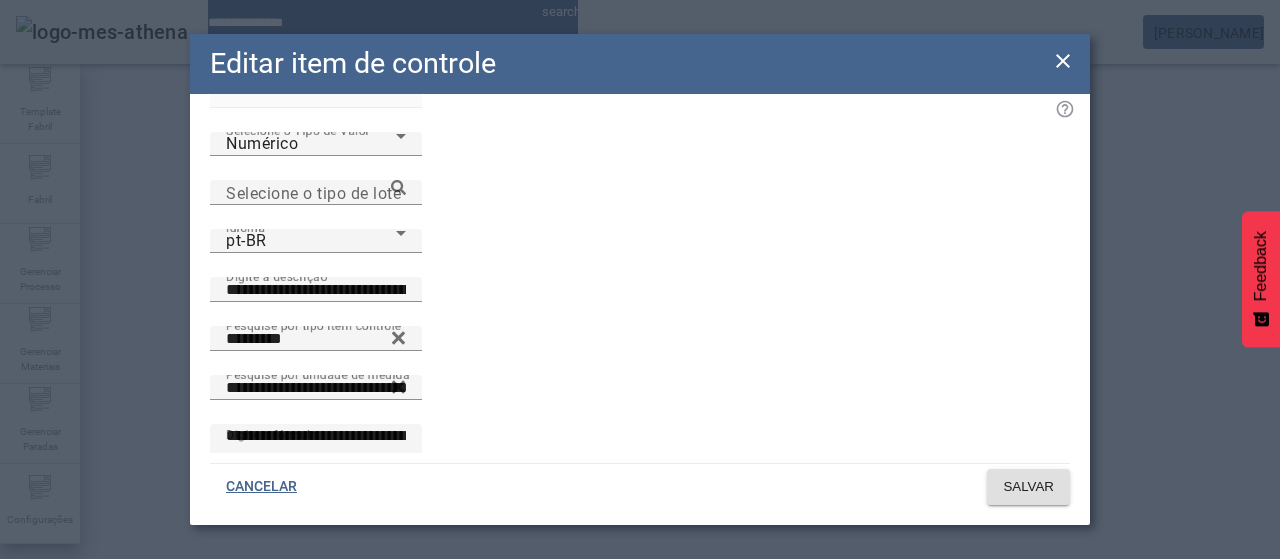 click at bounding box center [430, 607] 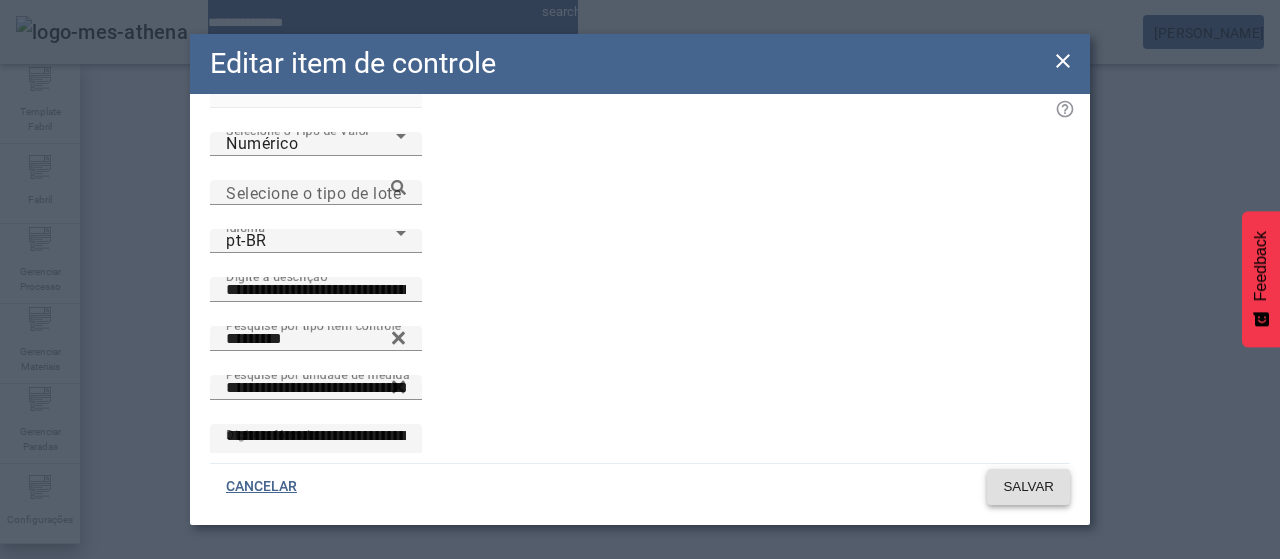click on "SALVAR" 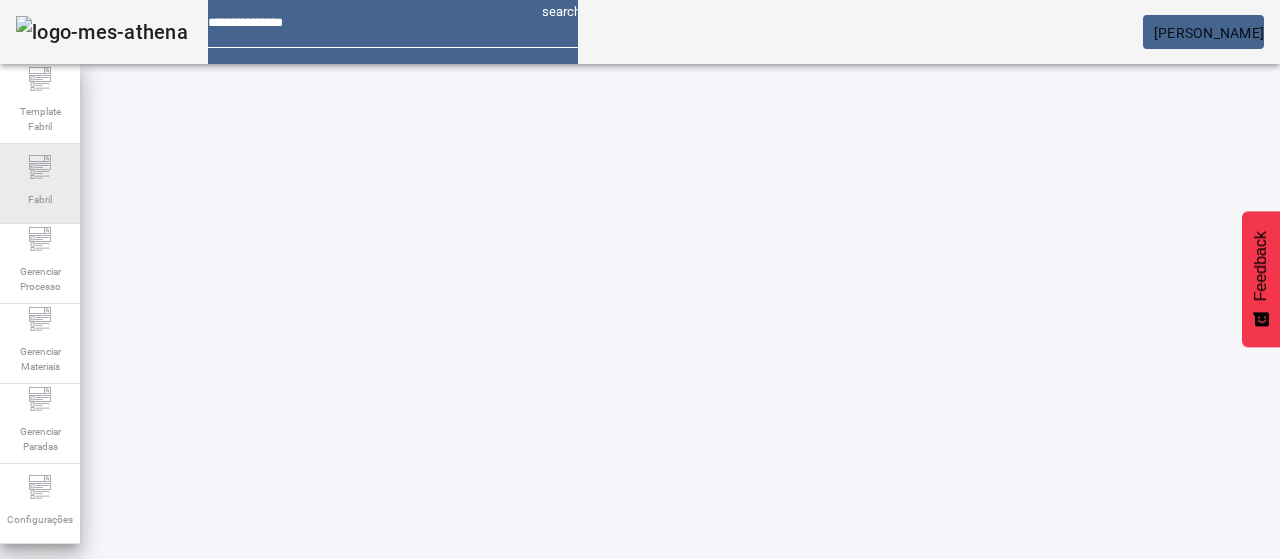 drag, startPoint x: 165, startPoint y: 187, endPoint x: 74, endPoint y: 185, distance: 91.02197 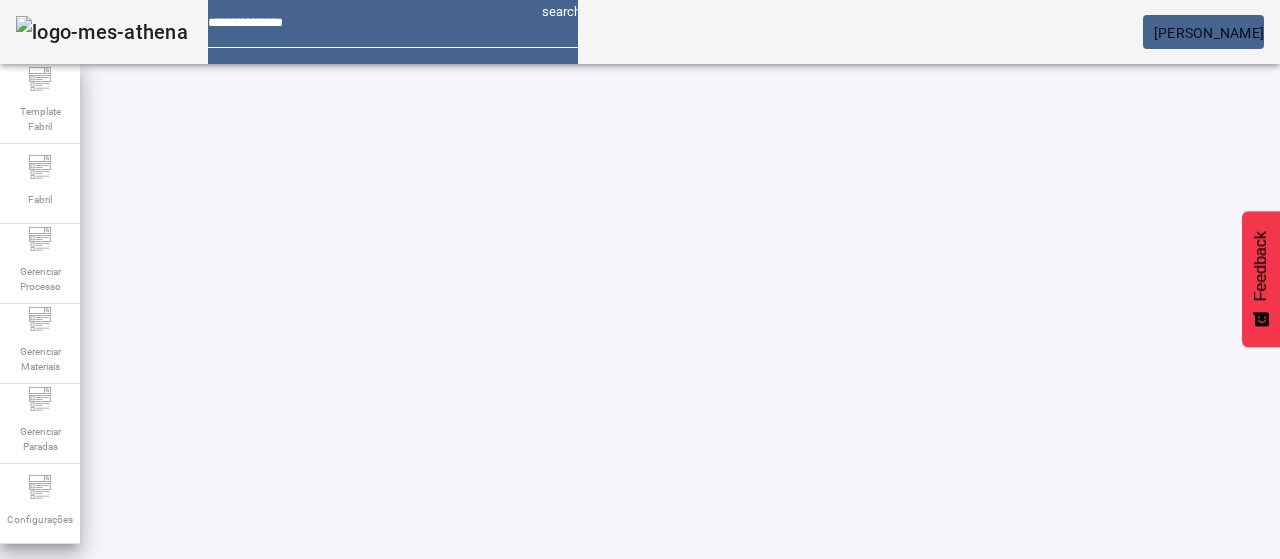 click at bounding box center (353, 828) 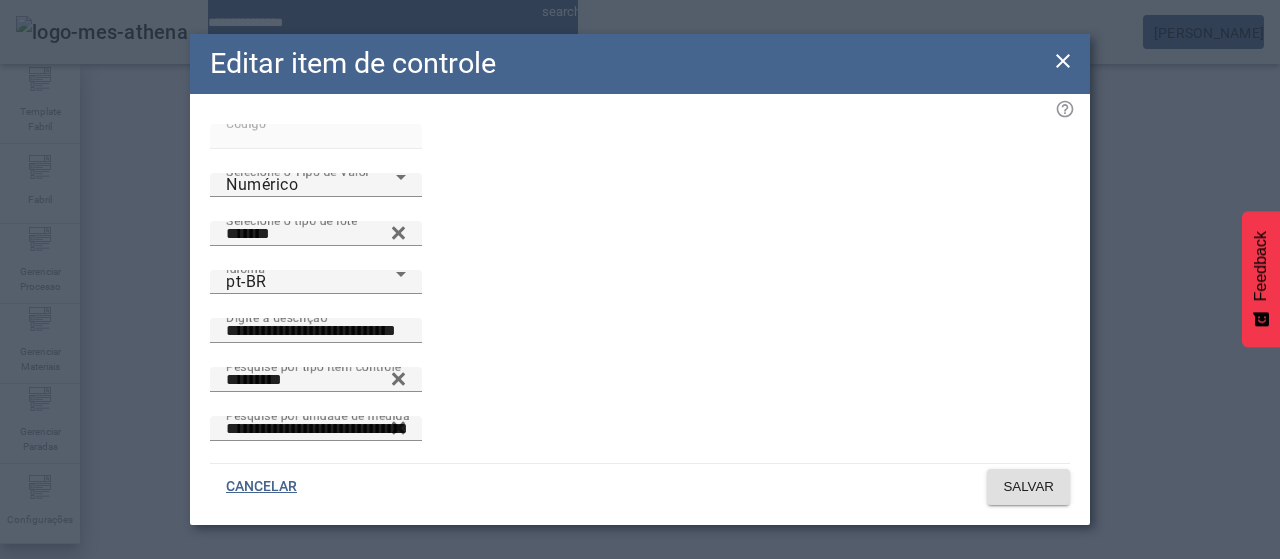 scroll, scrollTop: 41, scrollLeft: 0, axis: vertical 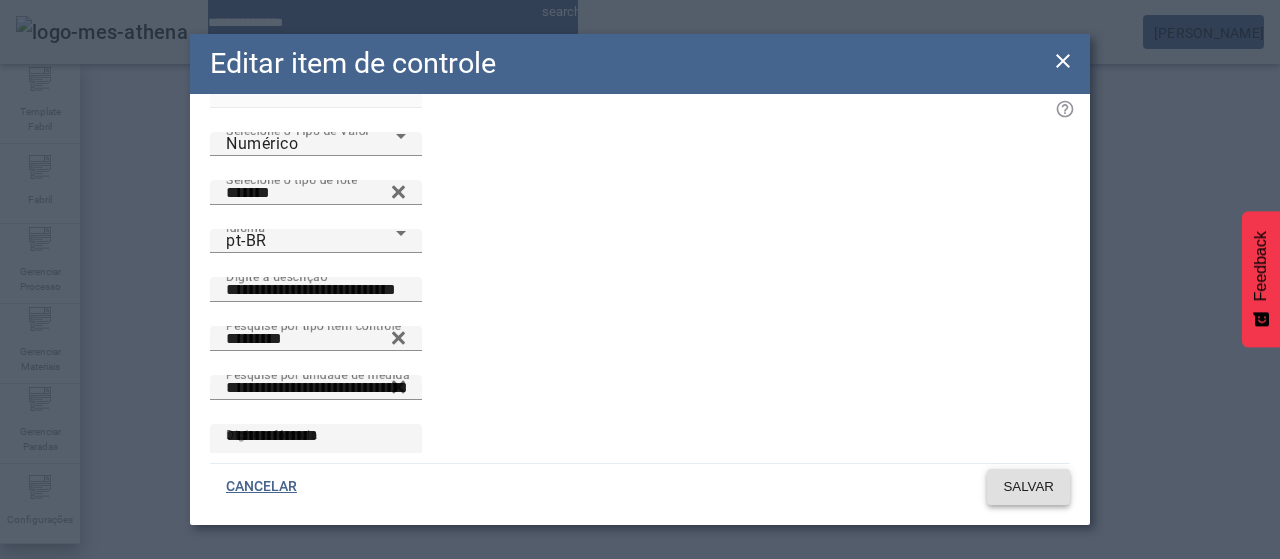 click 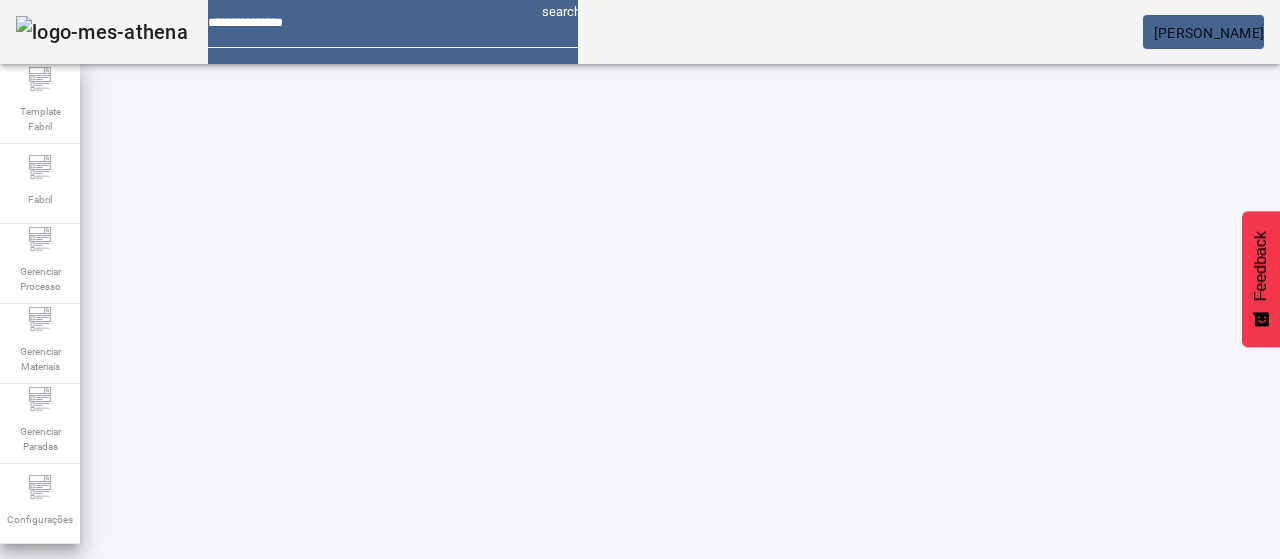 drag, startPoint x: 126, startPoint y: 178, endPoint x: 172, endPoint y: 174, distance: 46.173584 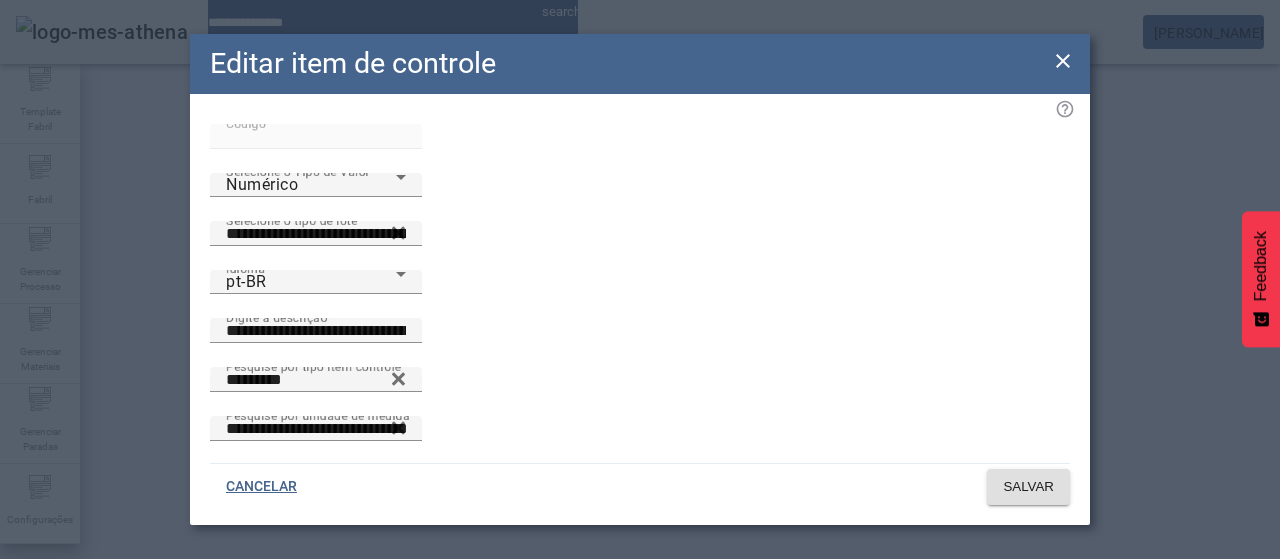 scroll, scrollTop: 65, scrollLeft: 0, axis: vertical 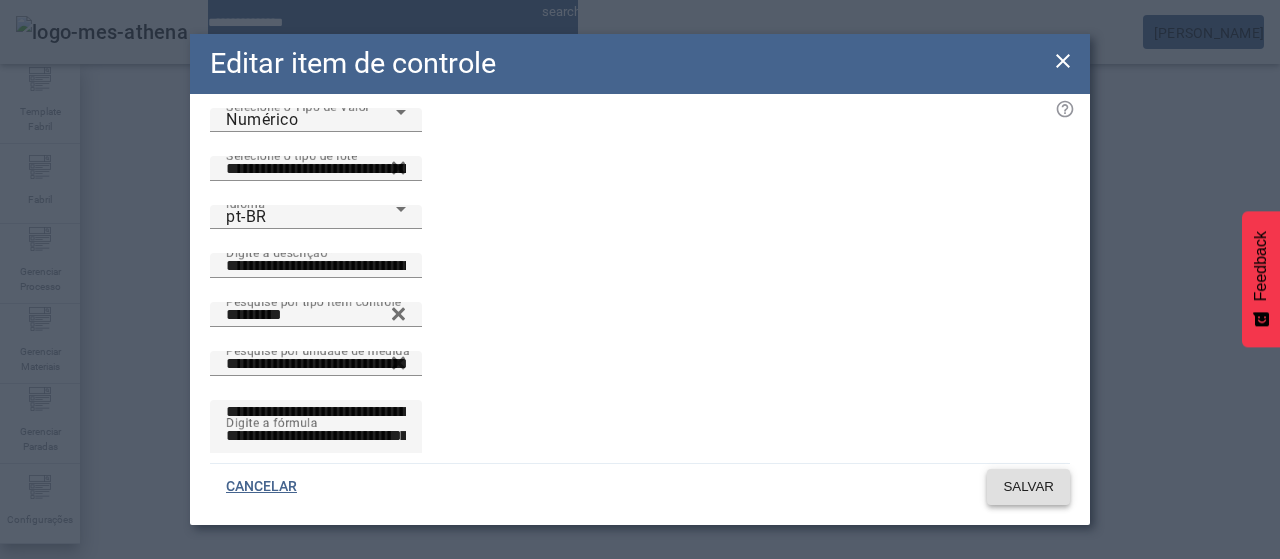 click on "SALVAR" 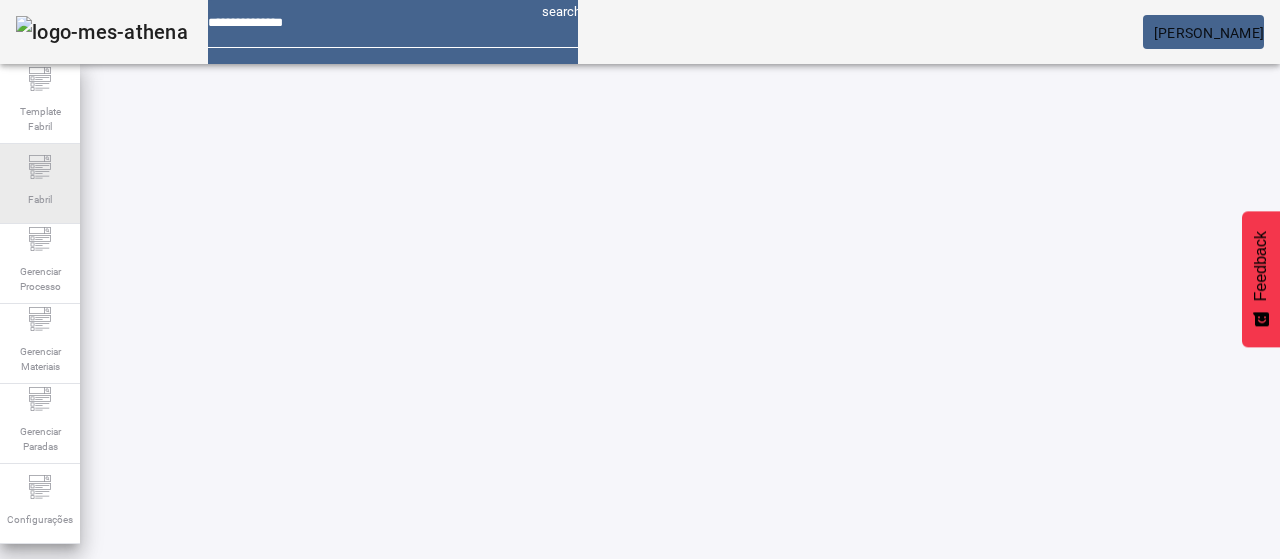 drag, startPoint x: 168, startPoint y: 175, endPoint x: 68, endPoint y: 182, distance: 100.2447 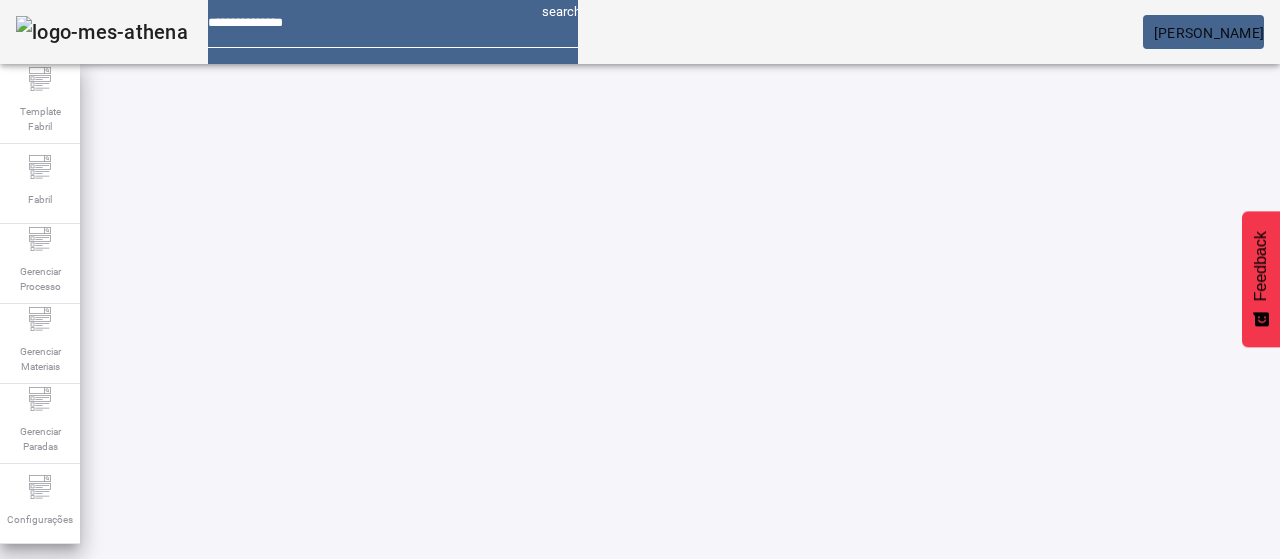 click on "EDITAR" at bounding box center (353, 828) 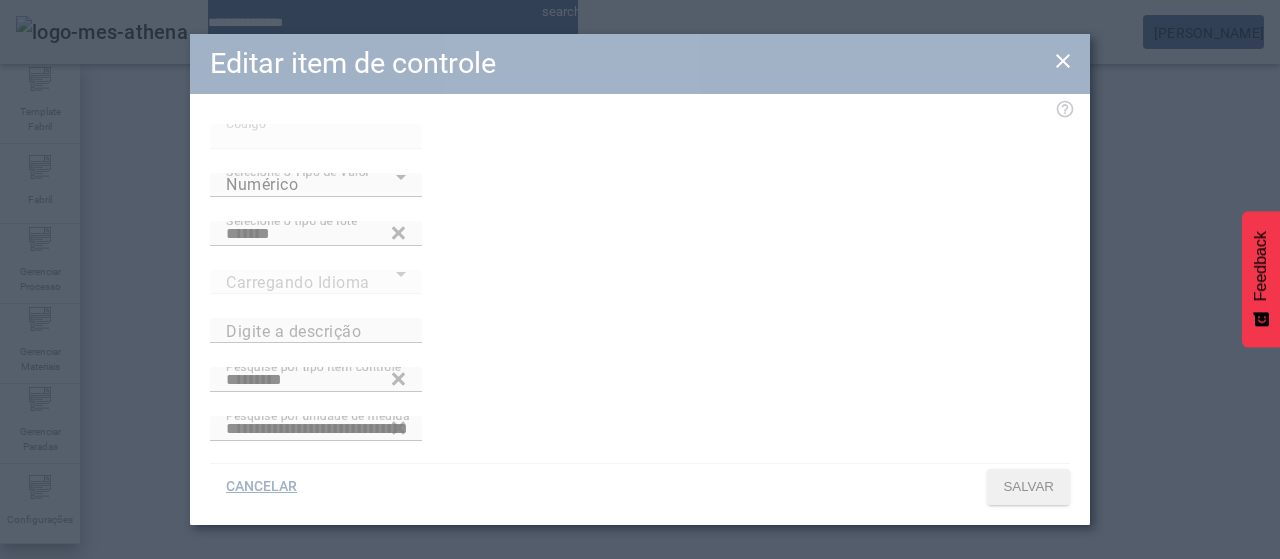 type on "**********" 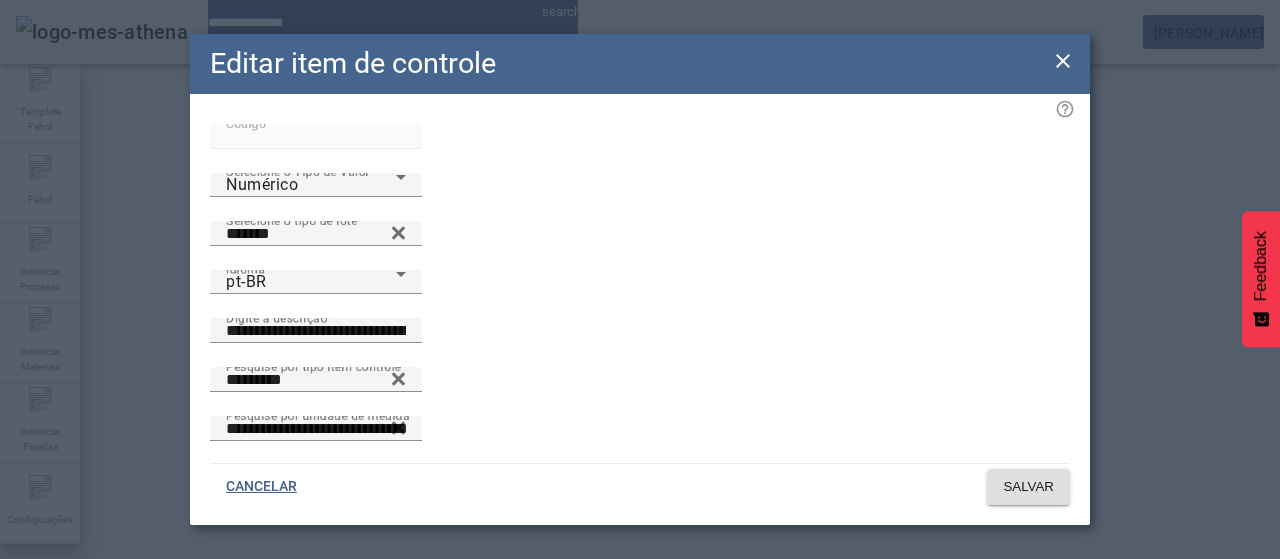 click on "**********" at bounding box center [316, 525] 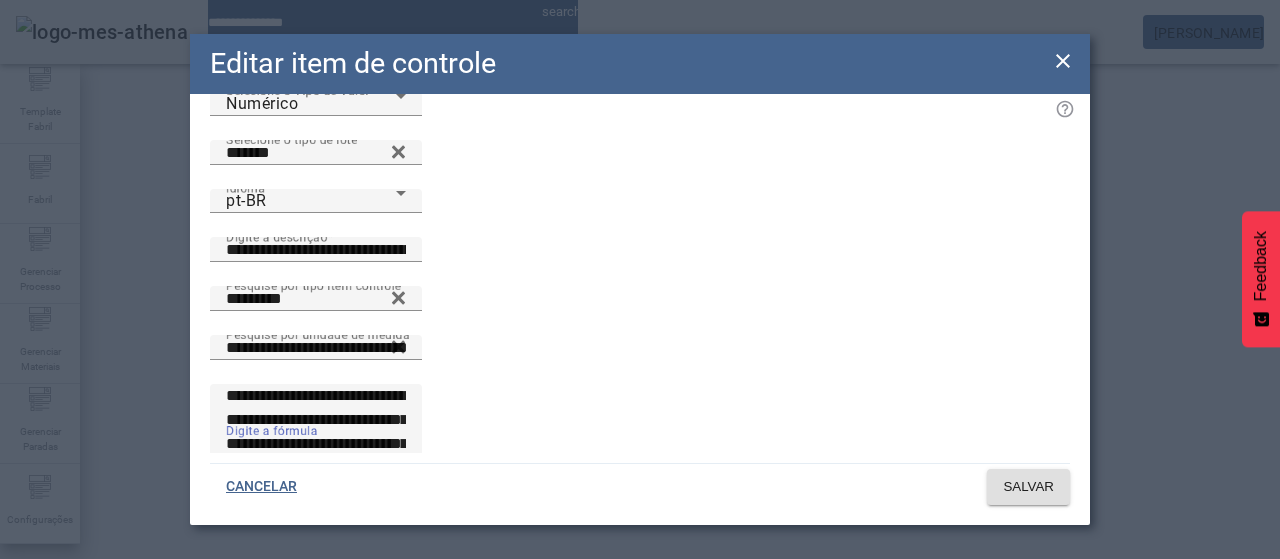 scroll, scrollTop: 82, scrollLeft: 0, axis: vertical 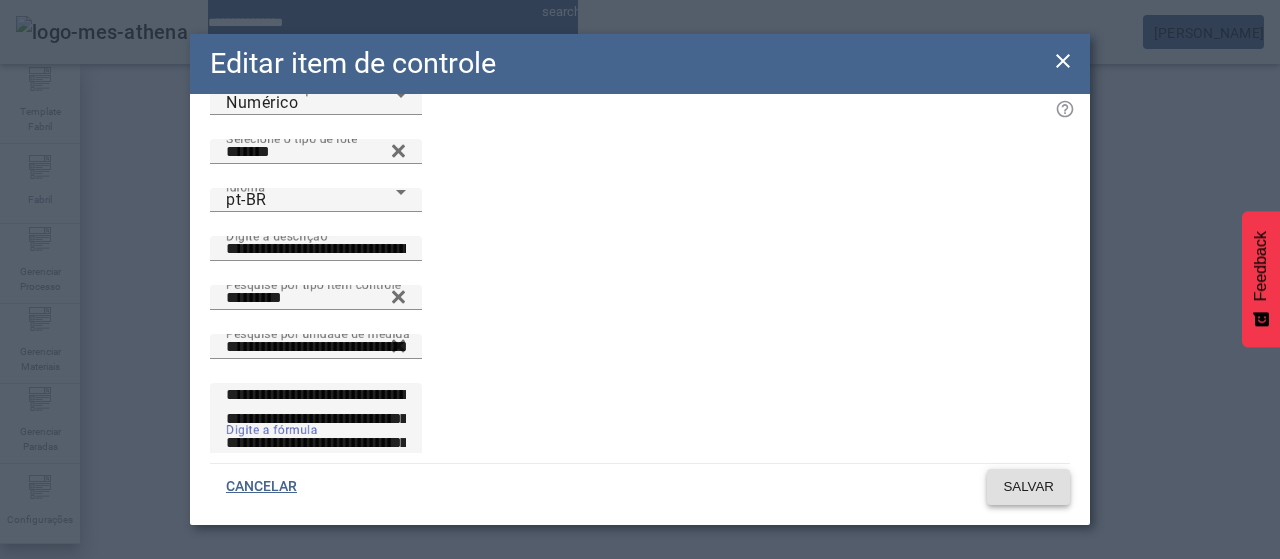 type on "**********" 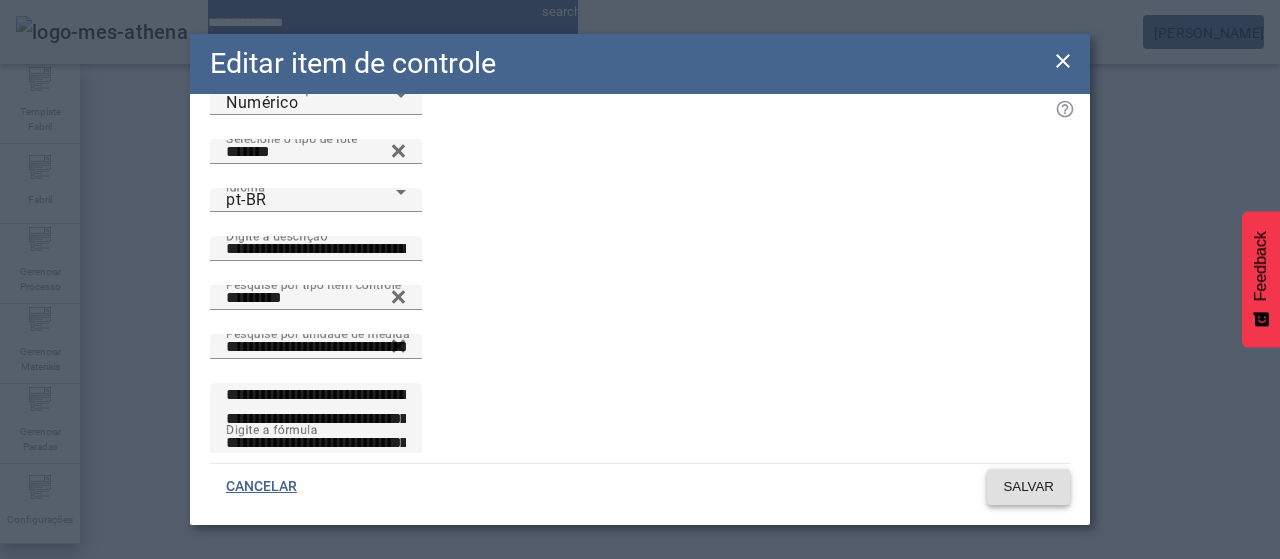 click 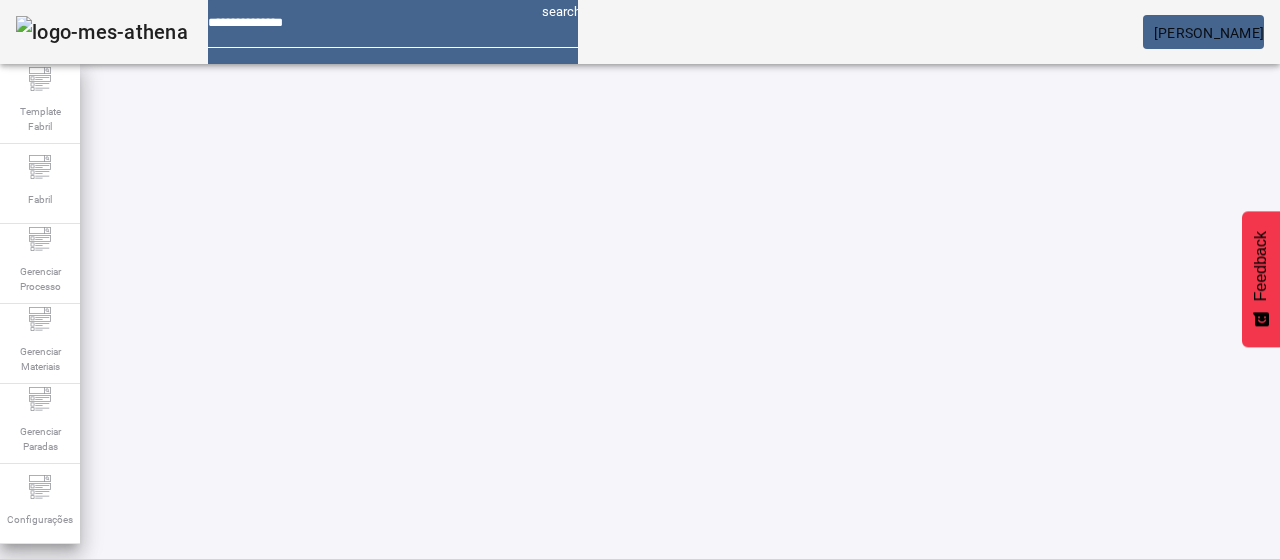 click on "EDITAR" at bounding box center [353, 828] 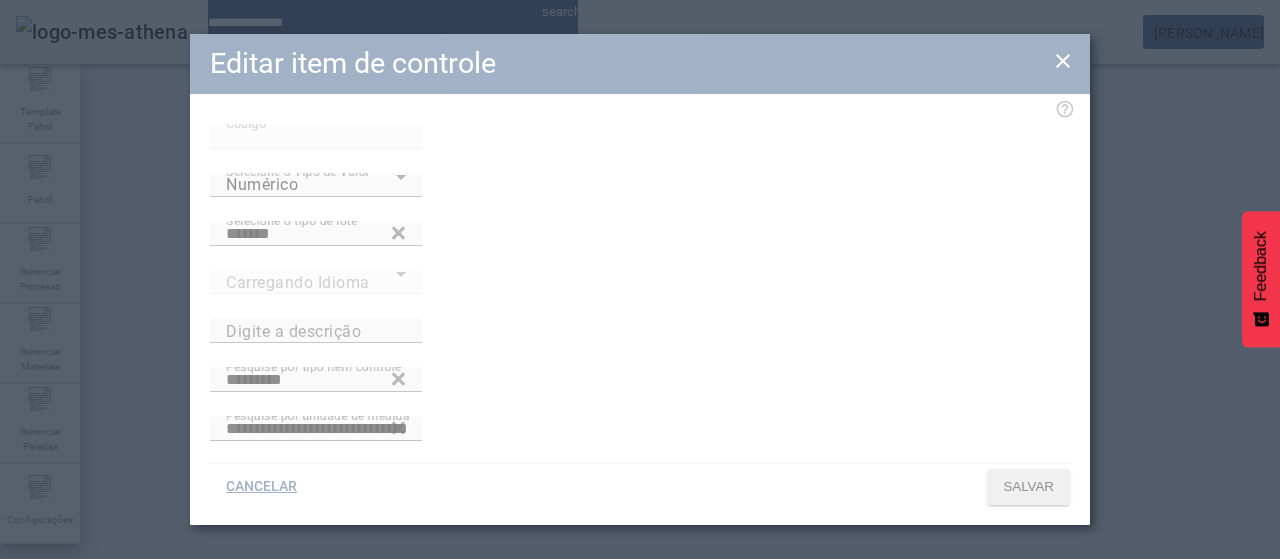 type on "**********" 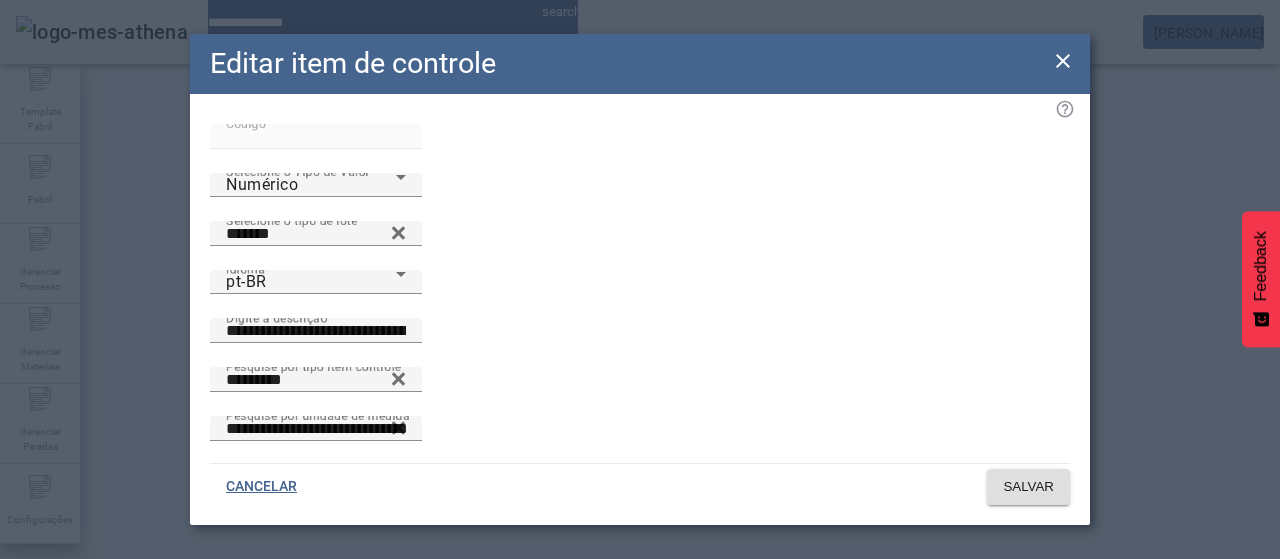 click on "**********" at bounding box center [316, 525] 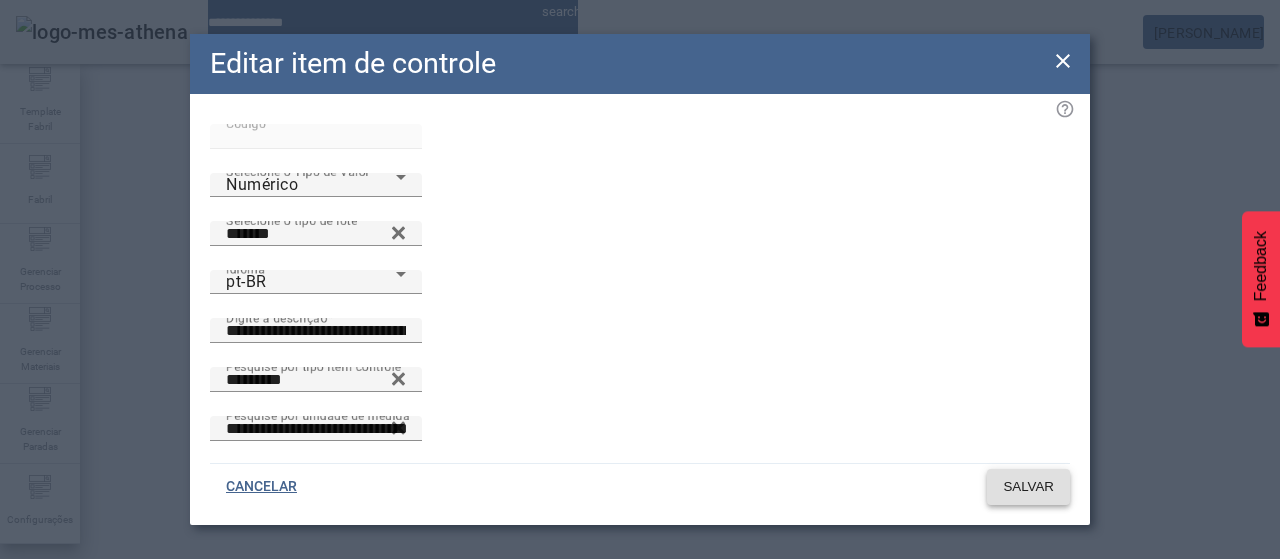 type on "**********" 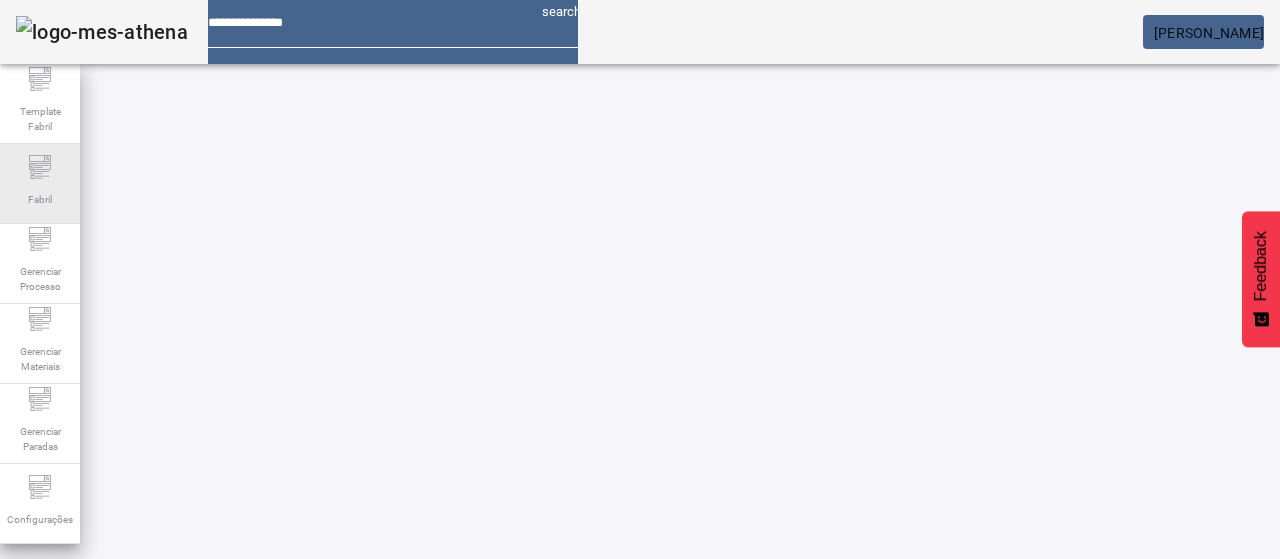 drag, startPoint x: 177, startPoint y: 182, endPoint x: 60, endPoint y: 197, distance: 117.95762 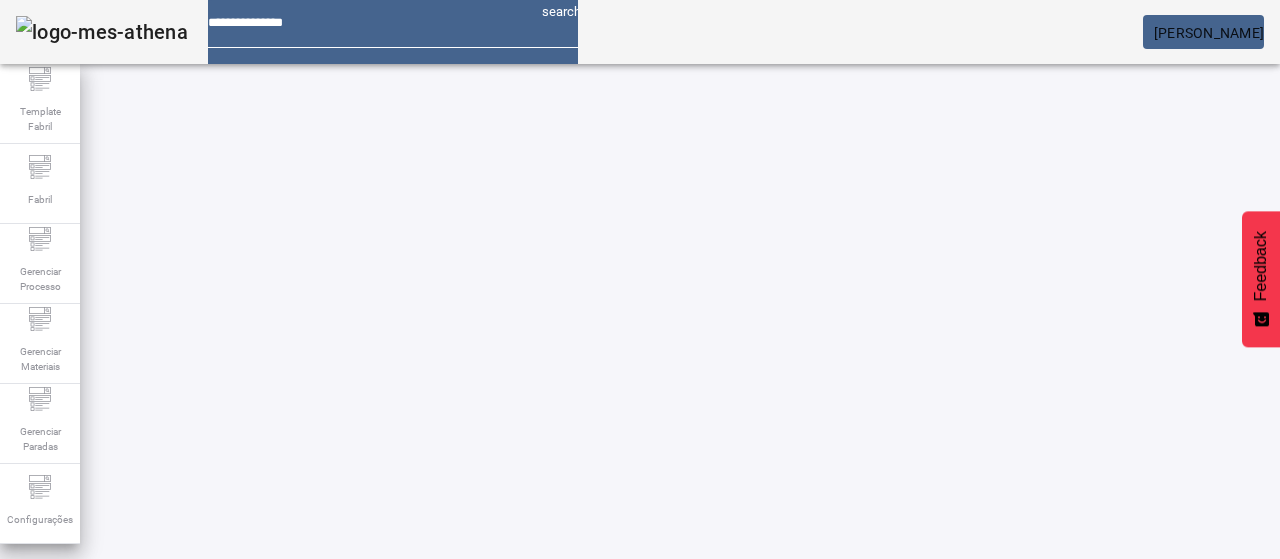 click on "EDITAR" at bounding box center (353, 828) 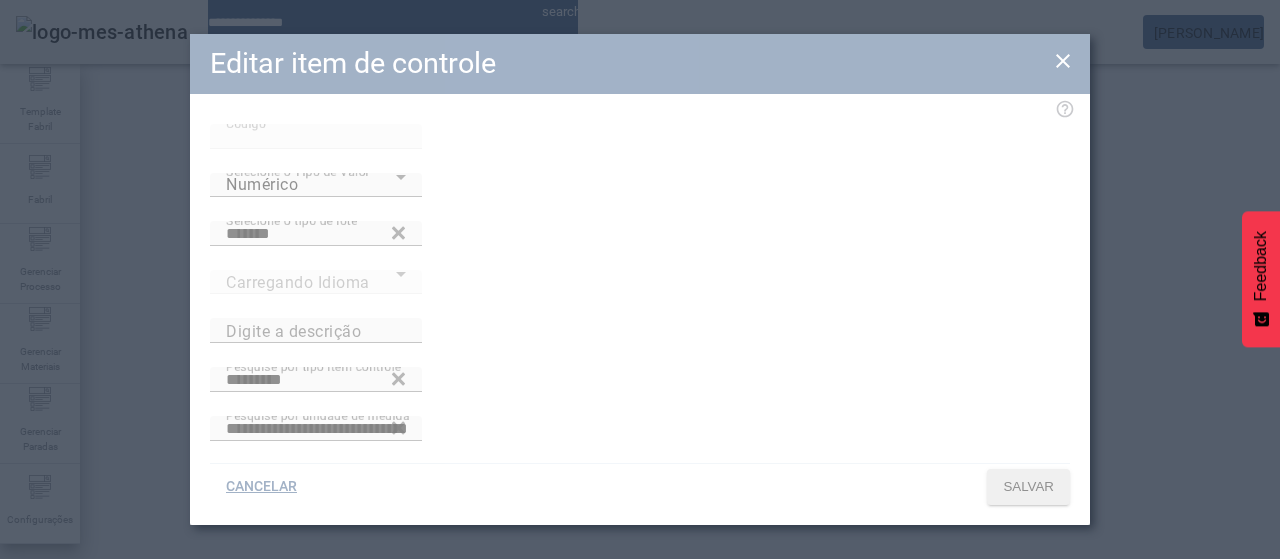 type on "**********" 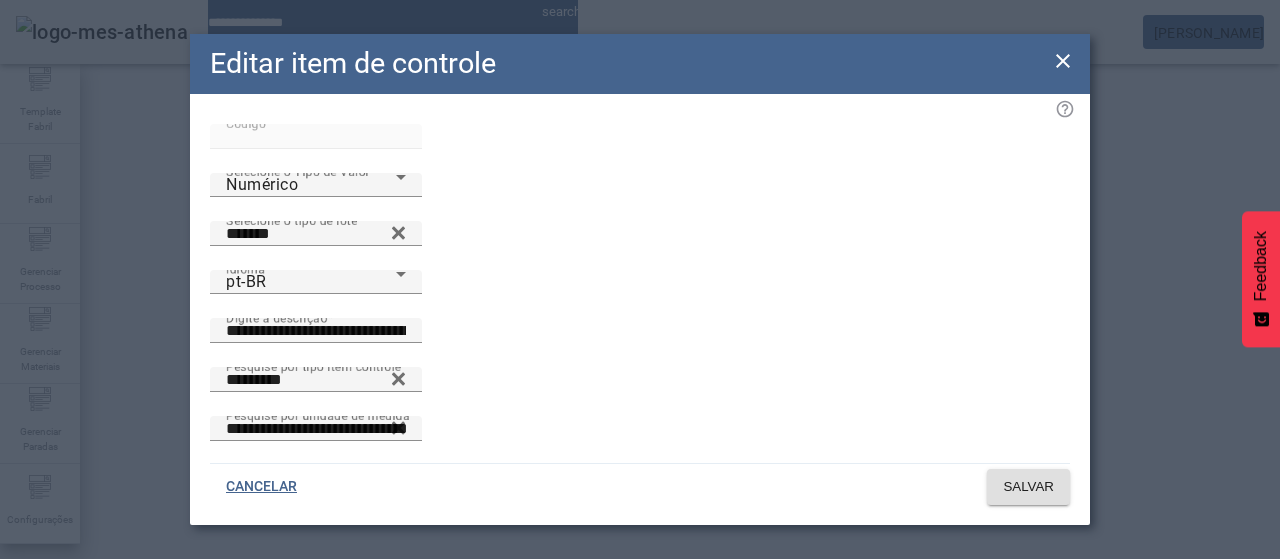 click on "**********" at bounding box center [316, 525] 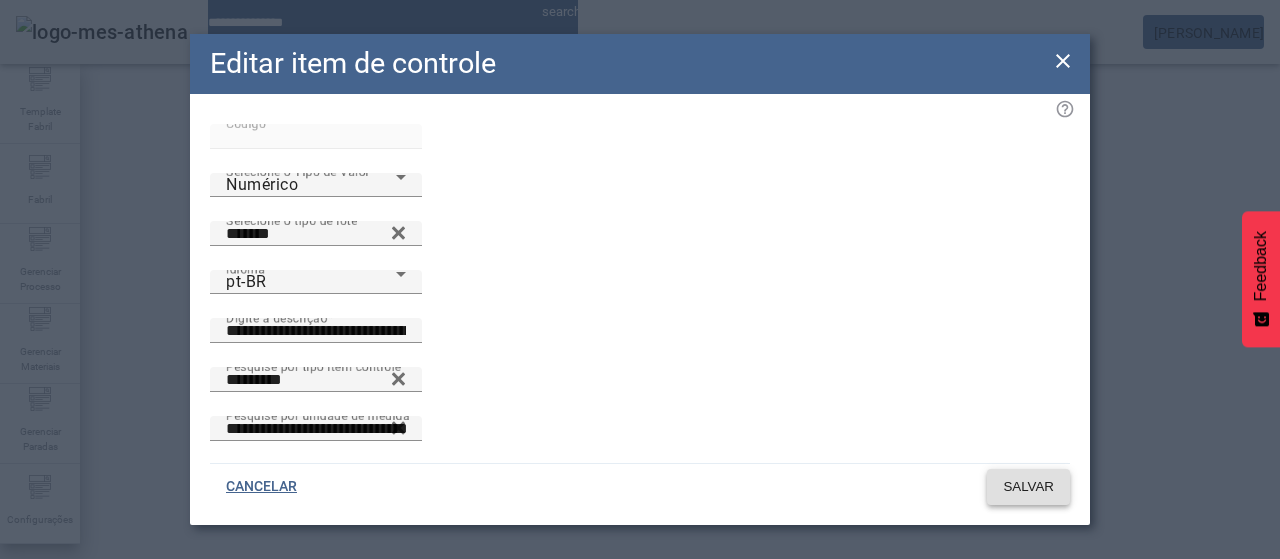 type on "**********" 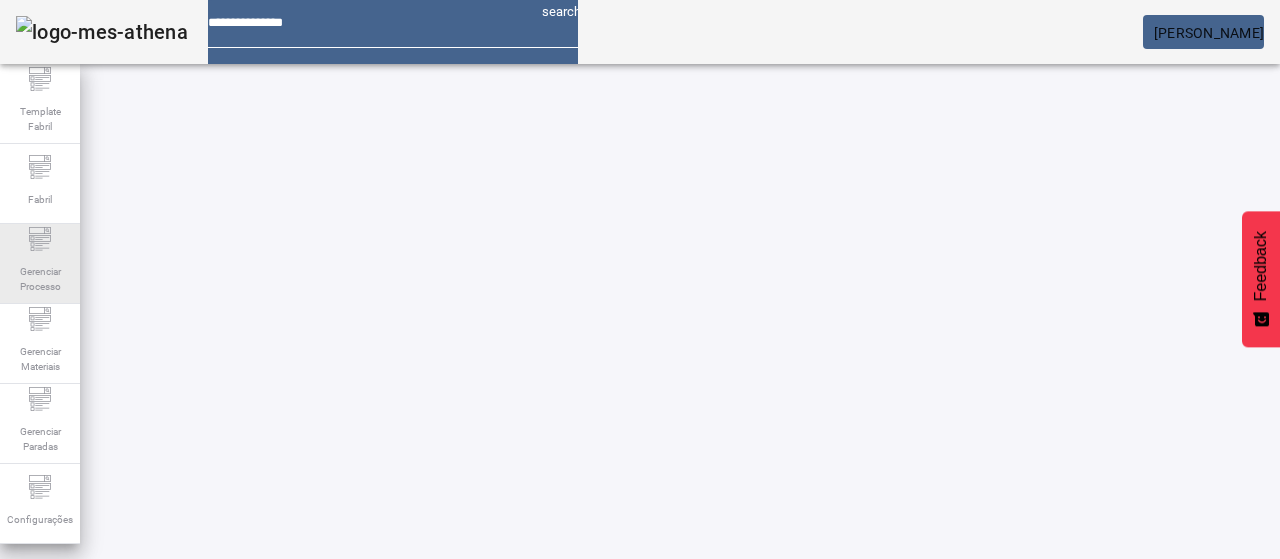 click on "Gerenciar Processo" 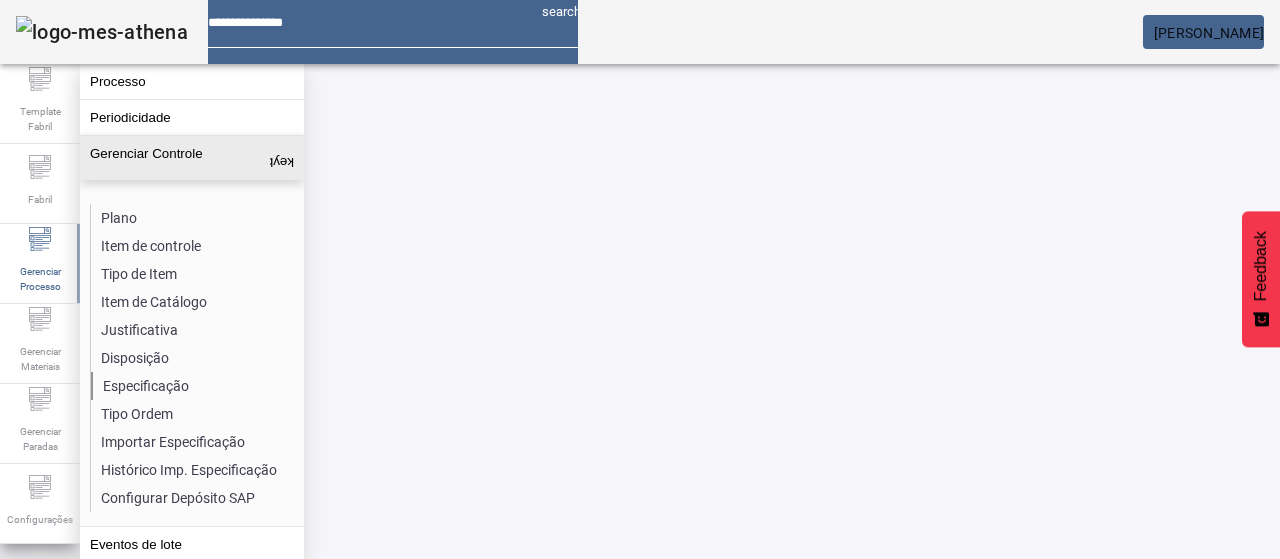 click on "Especificação" 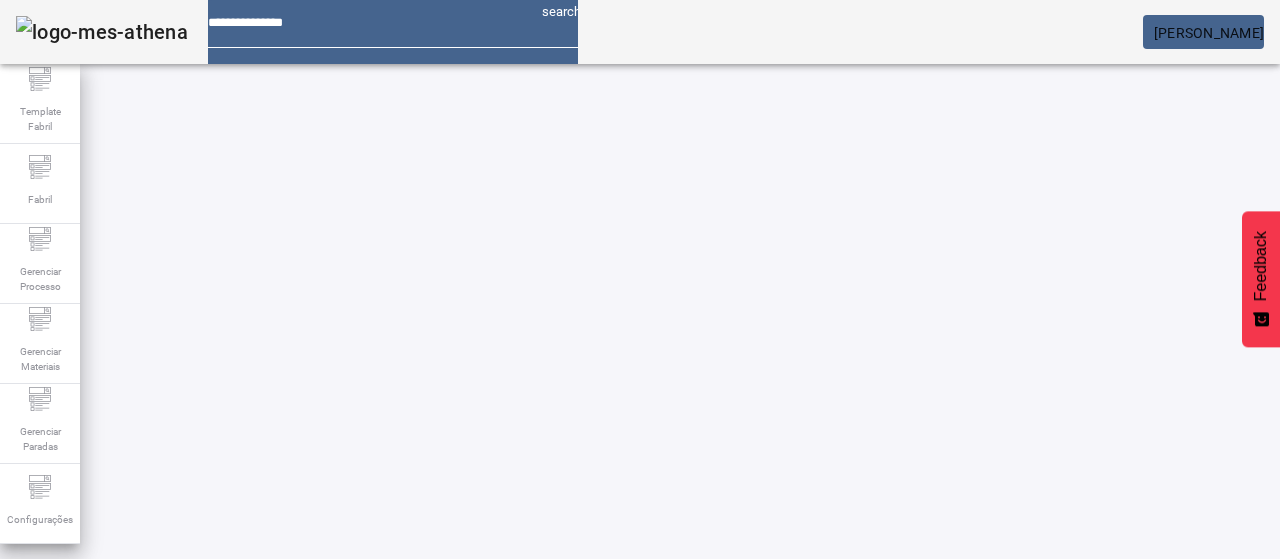 drag, startPoint x: 352, startPoint y: 394, endPoint x: 362, endPoint y: 387, distance: 12.206555 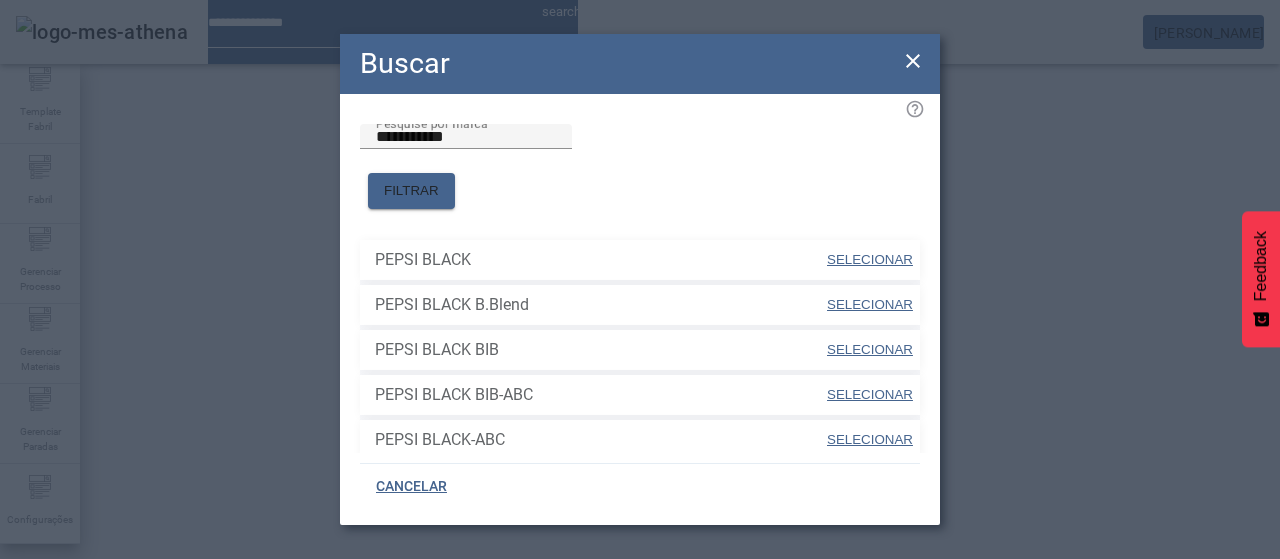 click on "SELECIONAR" at bounding box center (870, 260) 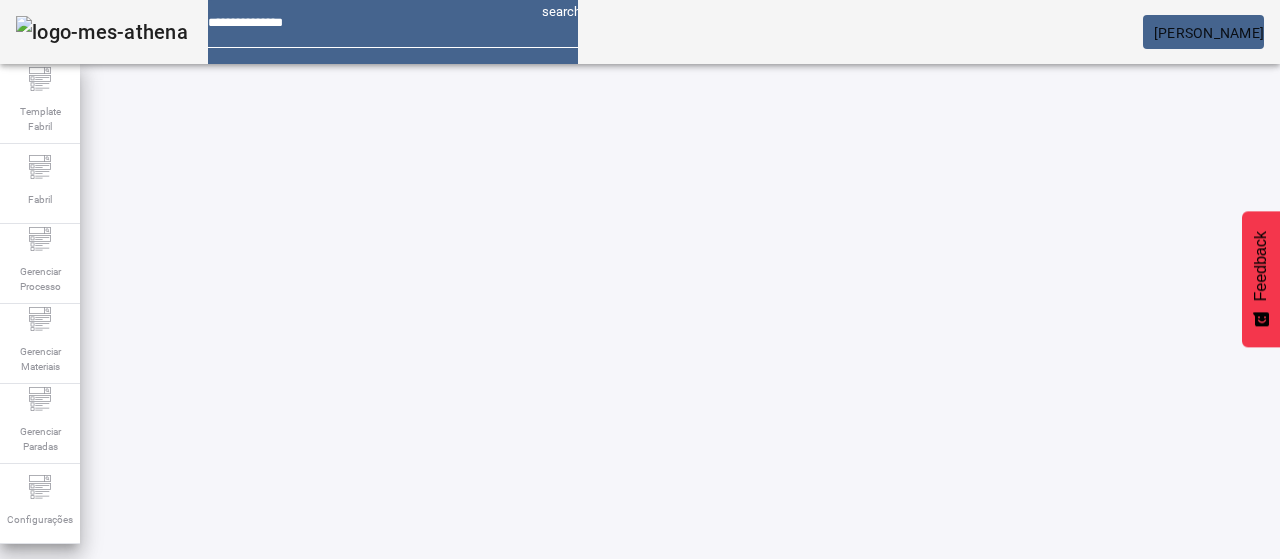 click 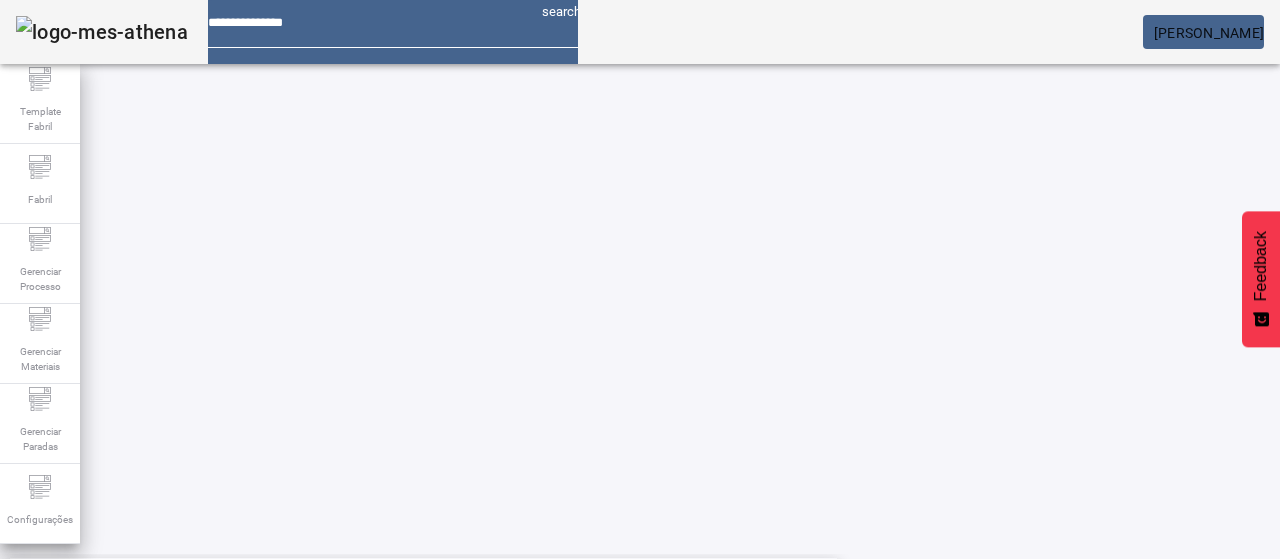 scroll, scrollTop: 423, scrollLeft: 0, axis: vertical 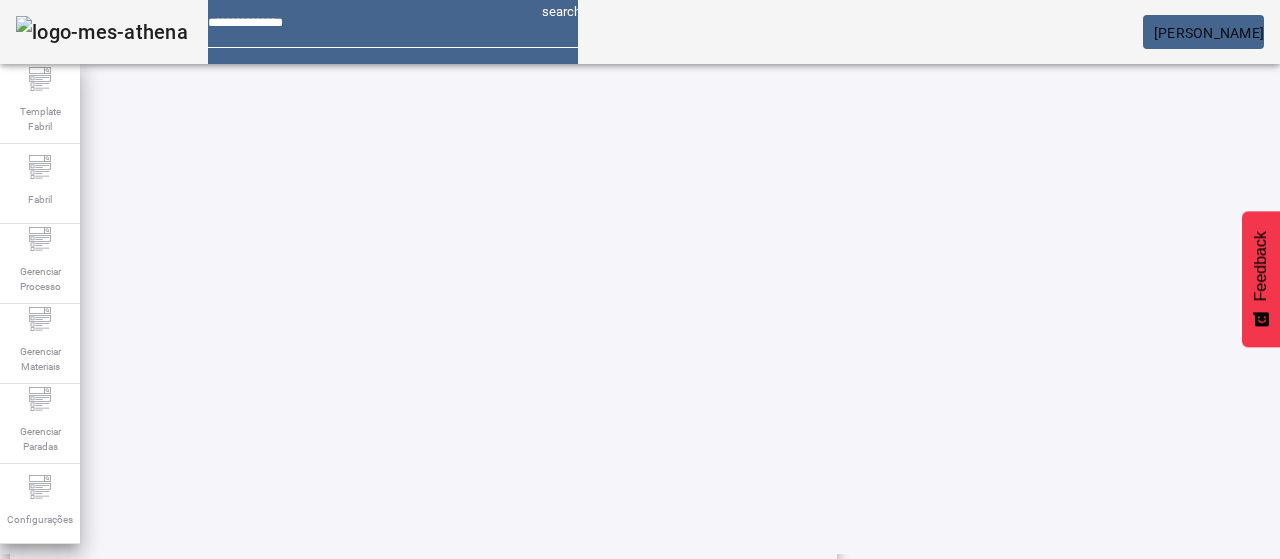 click 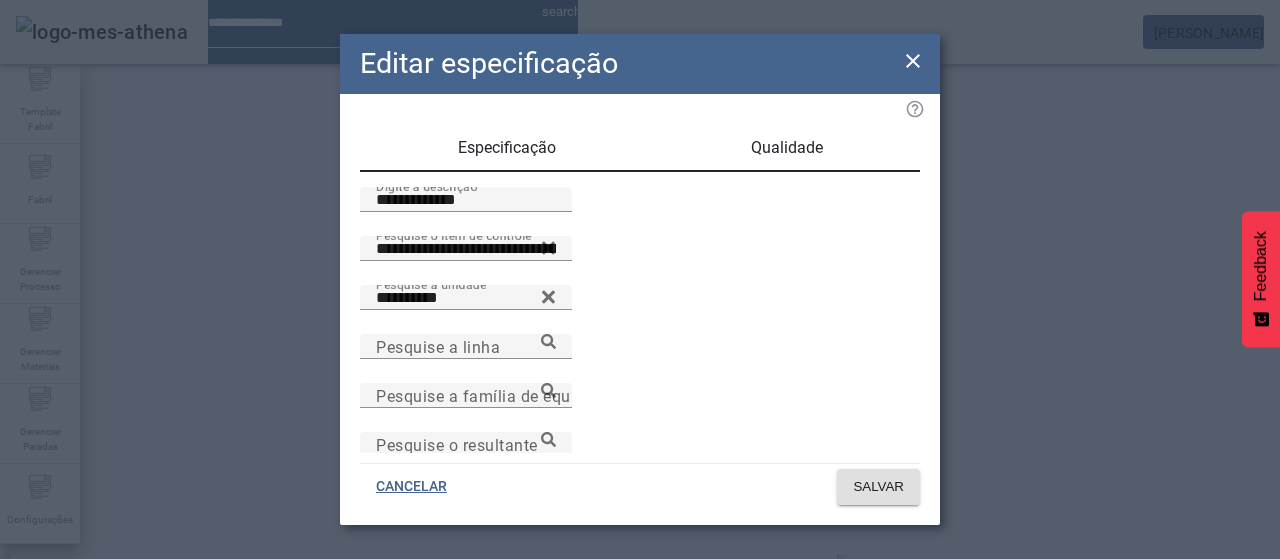 click 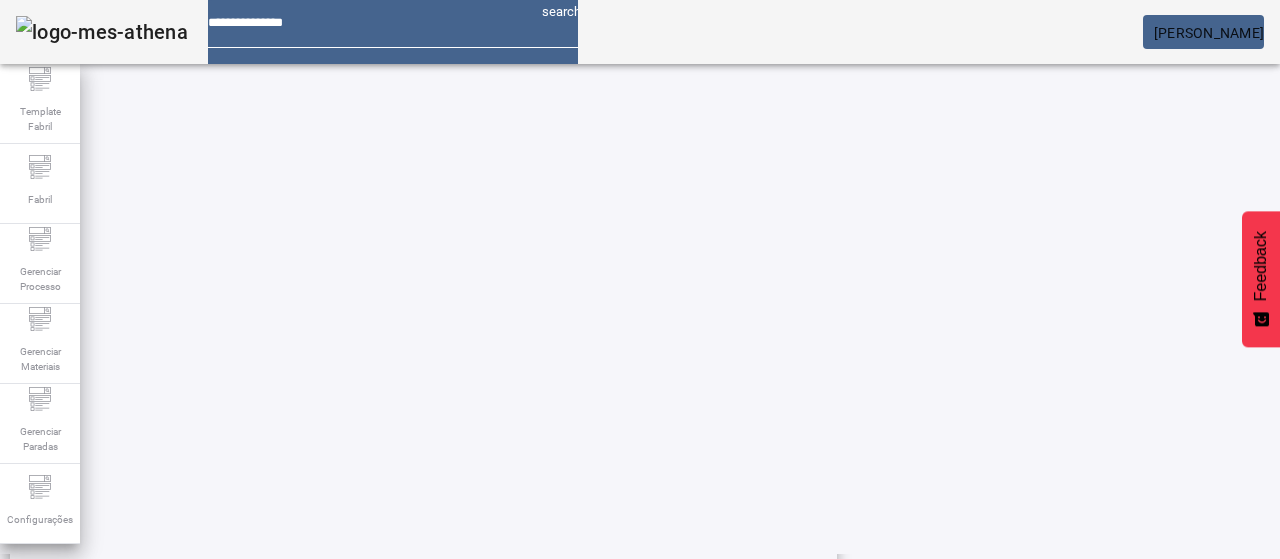click on "Acidez Titulável (Última Embalagem)" at bounding box center (213, 389) 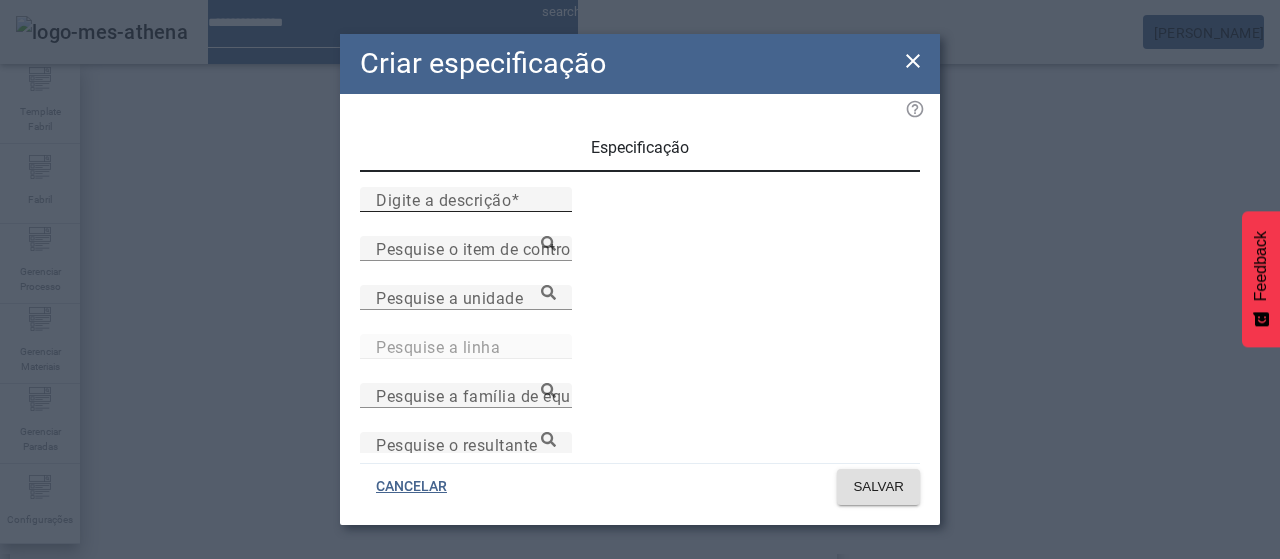 click on "Digite a descrição" at bounding box center (443, 199) 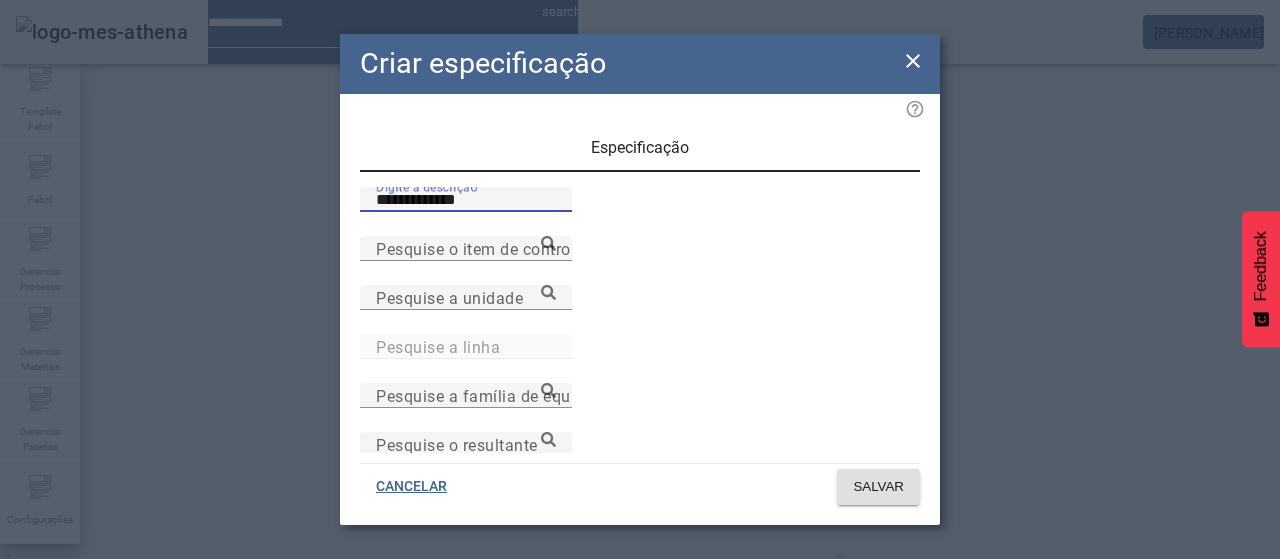type on "**********" 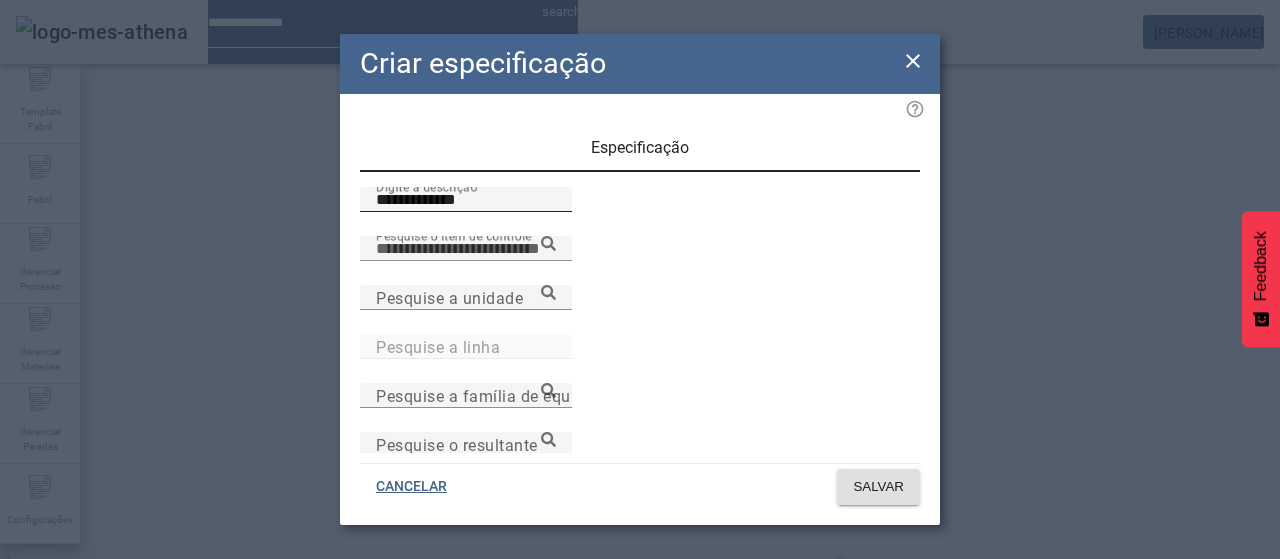 paste on "**********" 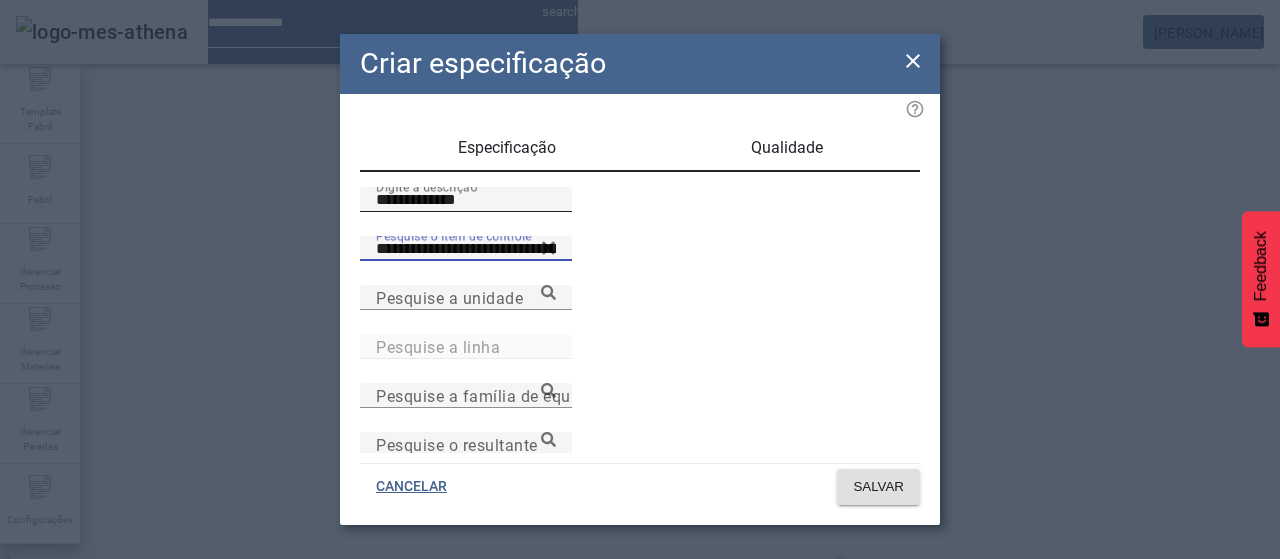 type on "**********" 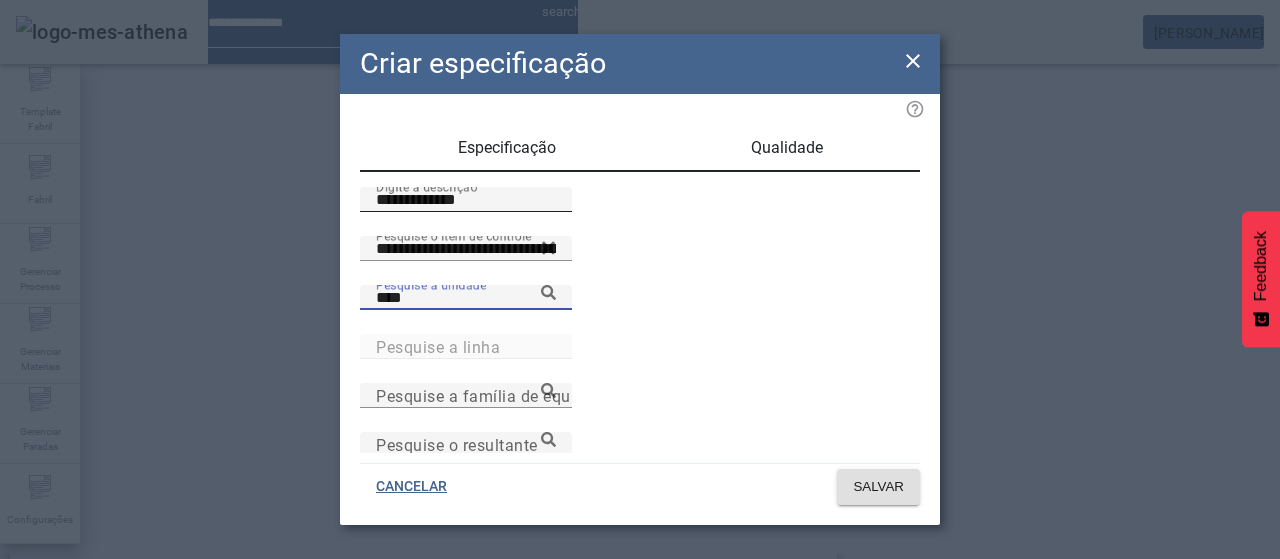 type on "****" 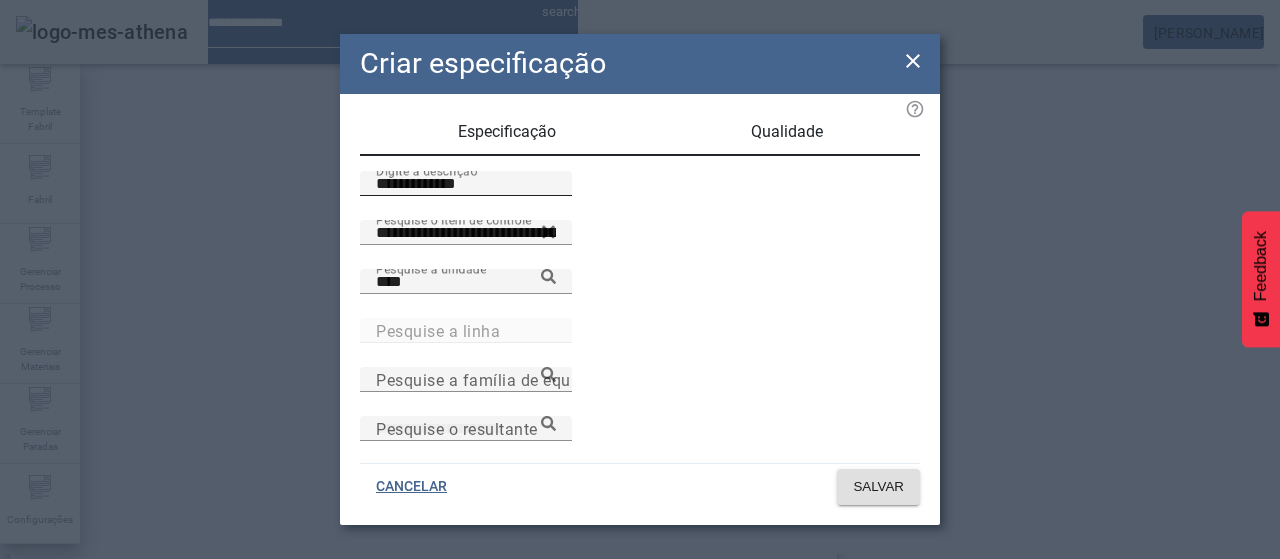 scroll, scrollTop: 206, scrollLeft: 0, axis: vertical 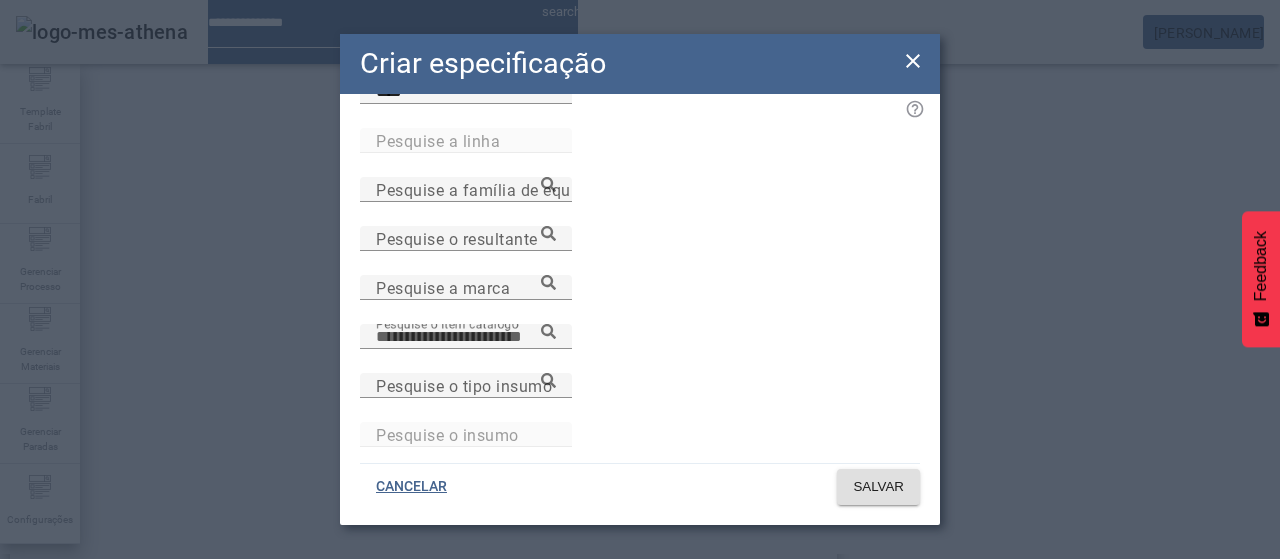 paste on "**********" 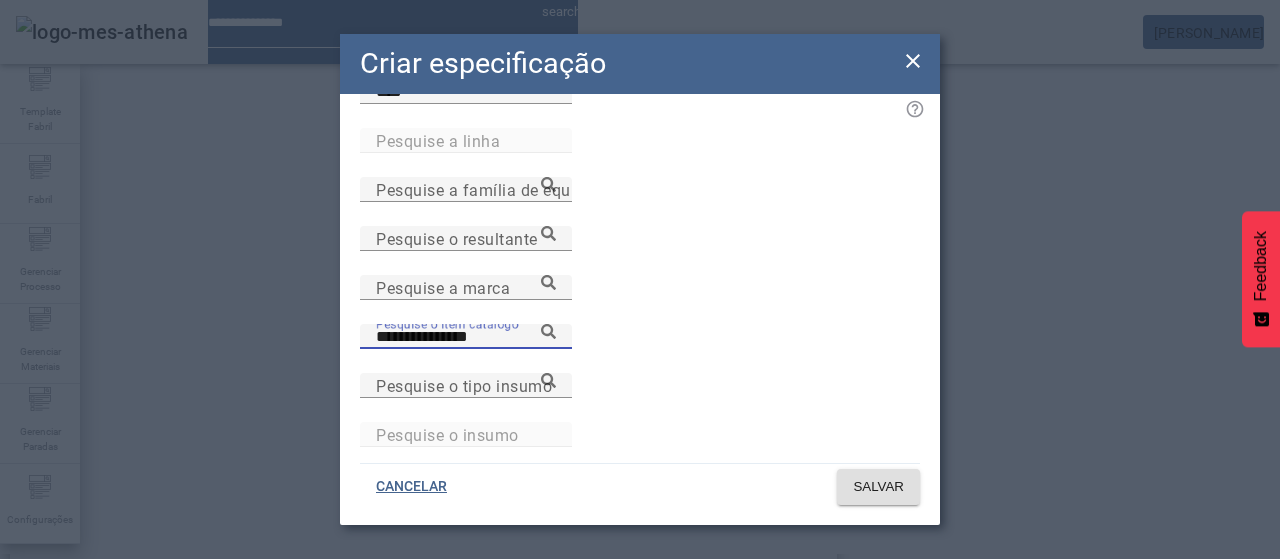 type on "**********" 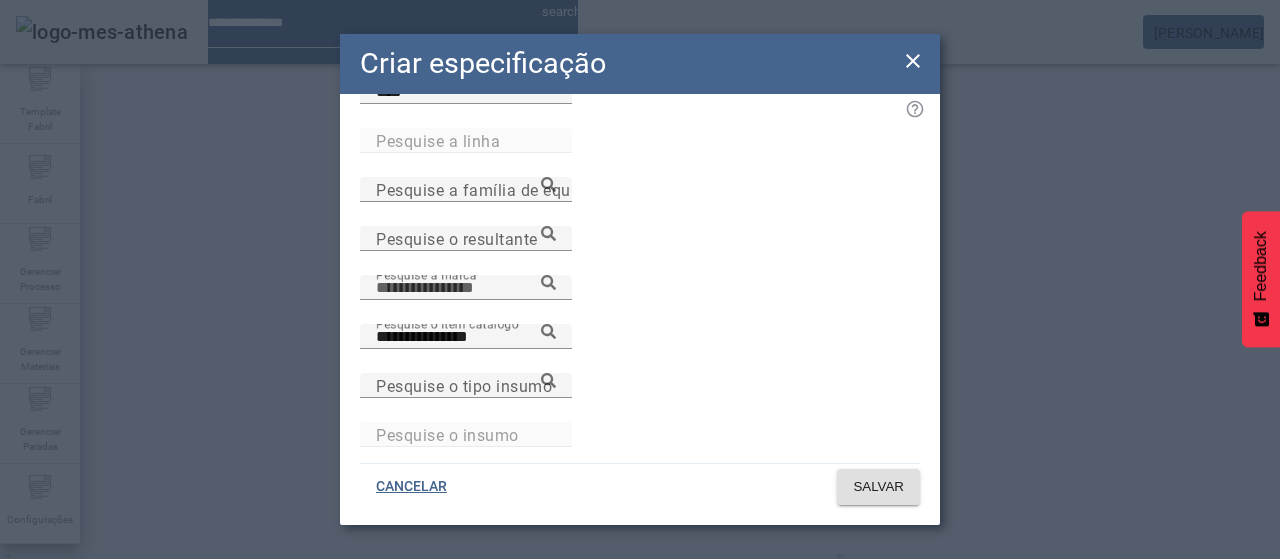 paste on "**********" 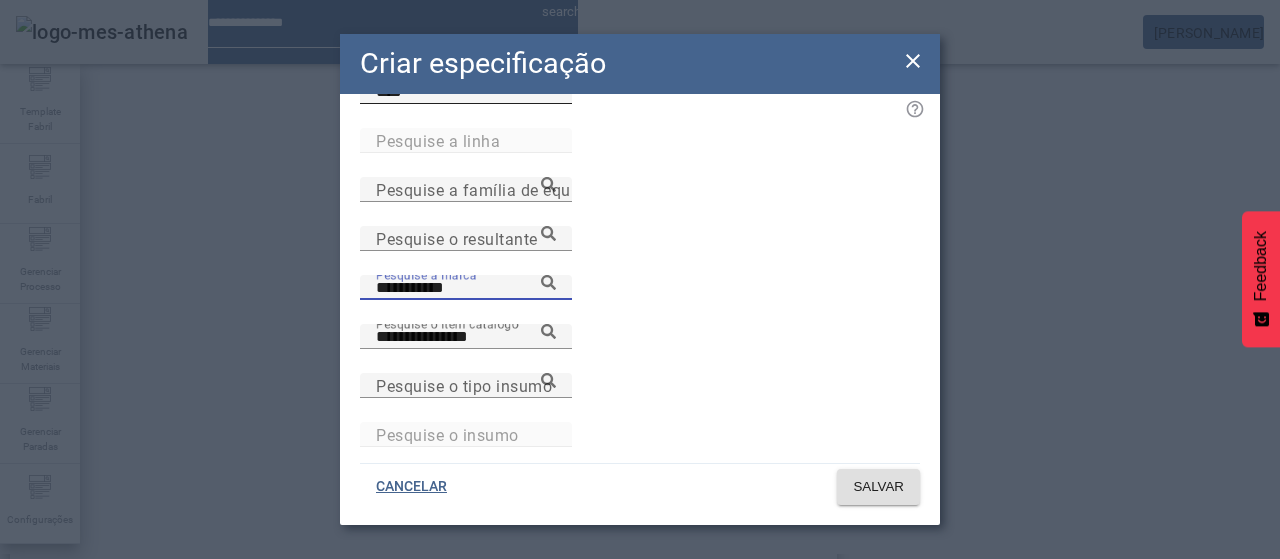 type on "**********" 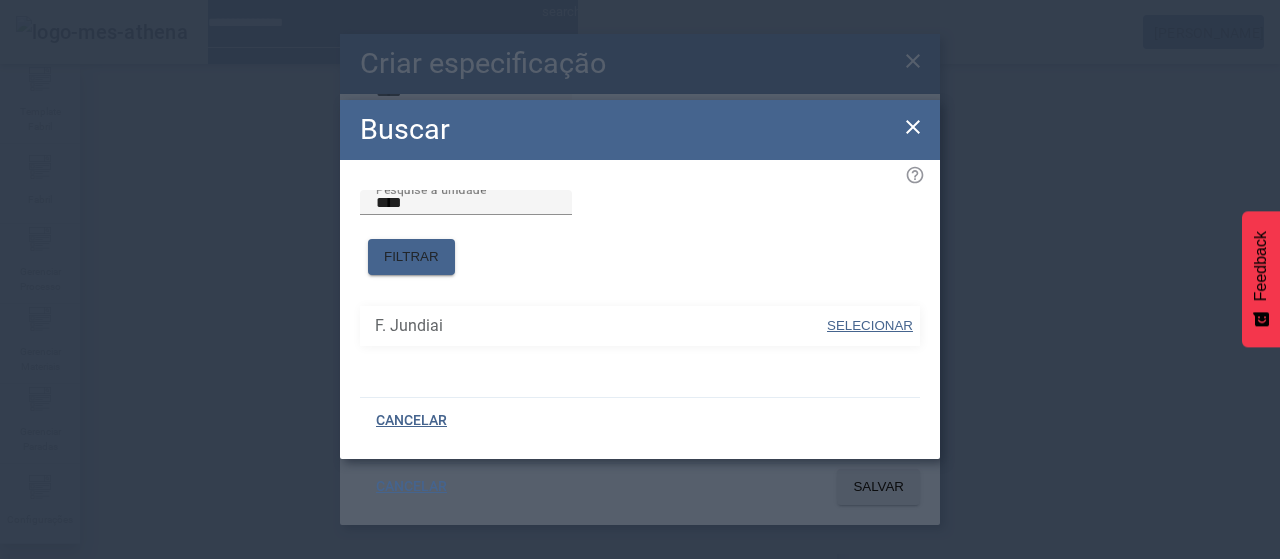click on "SELECIONAR" at bounding box center (870, 325) 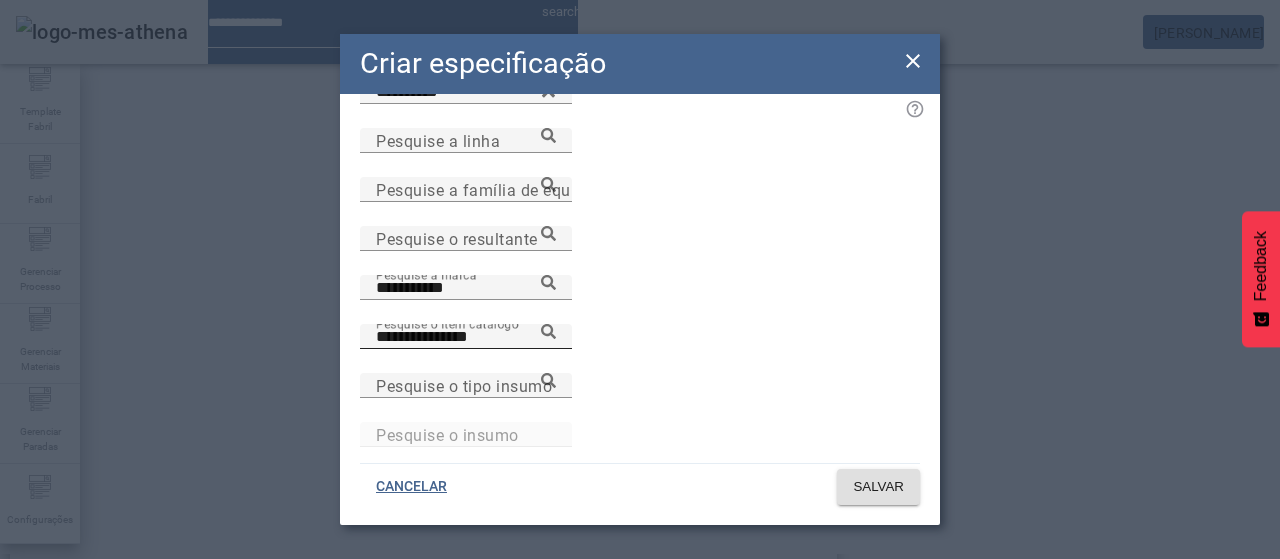 click 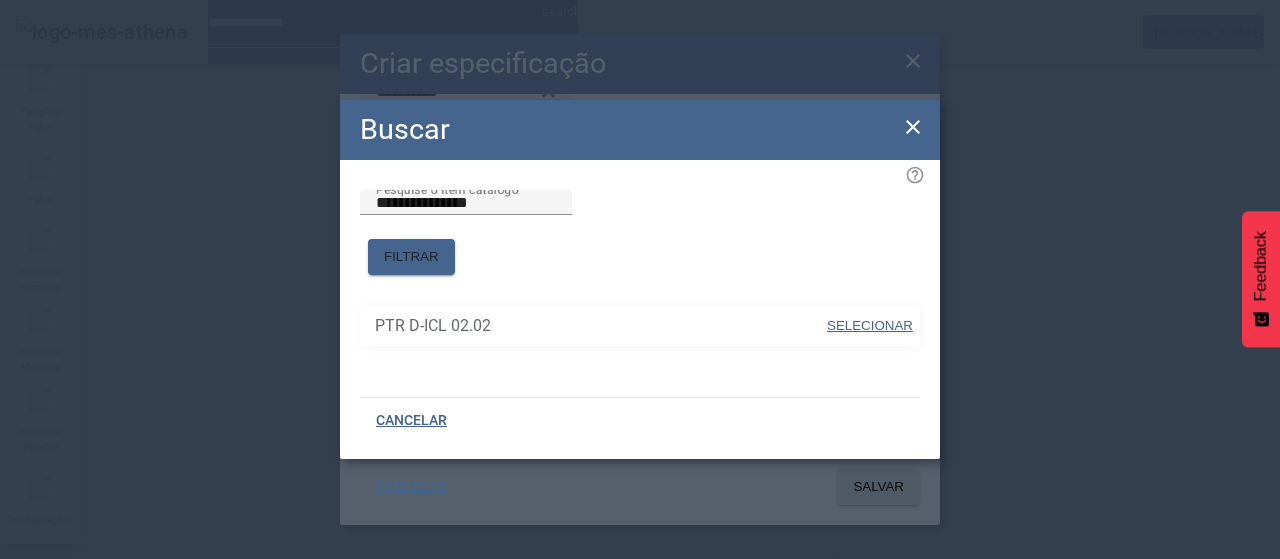 click on "SELECIONAR" at bounding box center (870, 325) 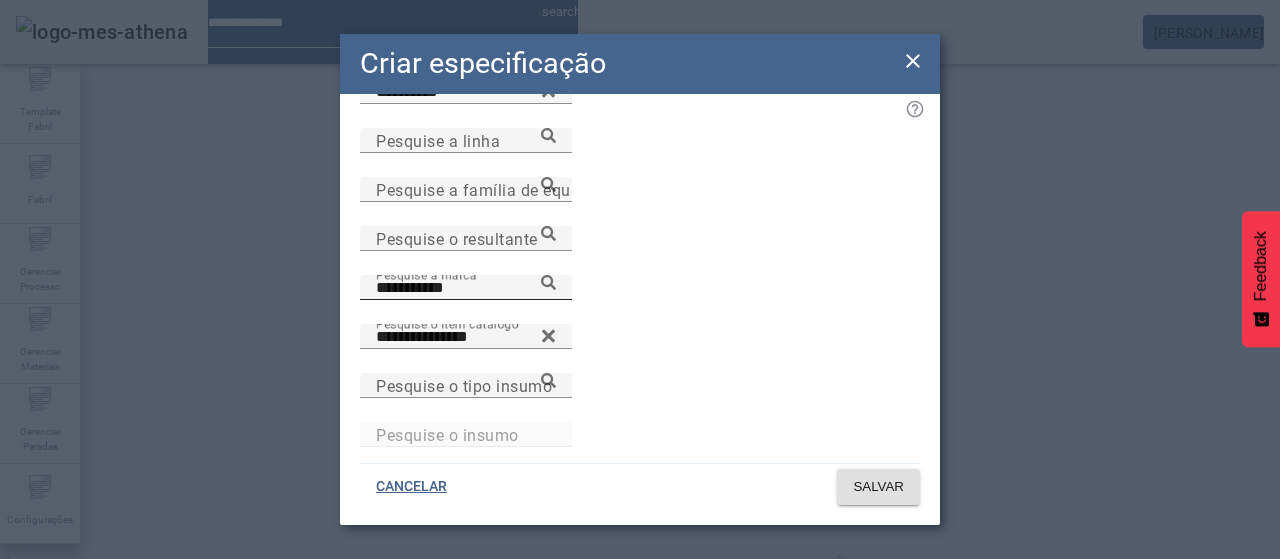 click on "**********" at bounding box center [466, 287] 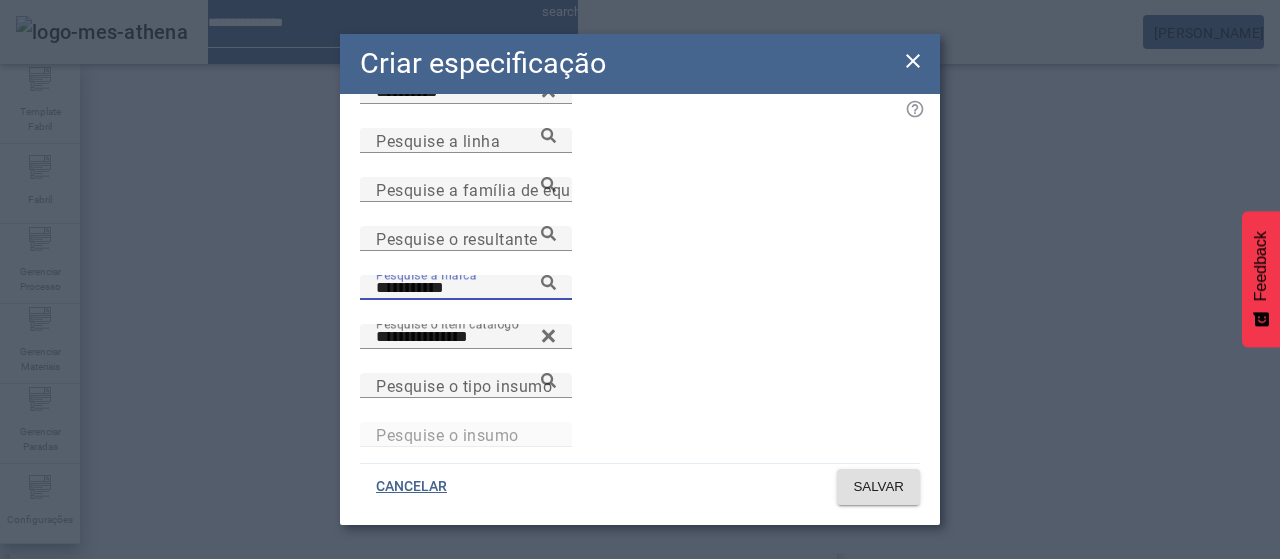click 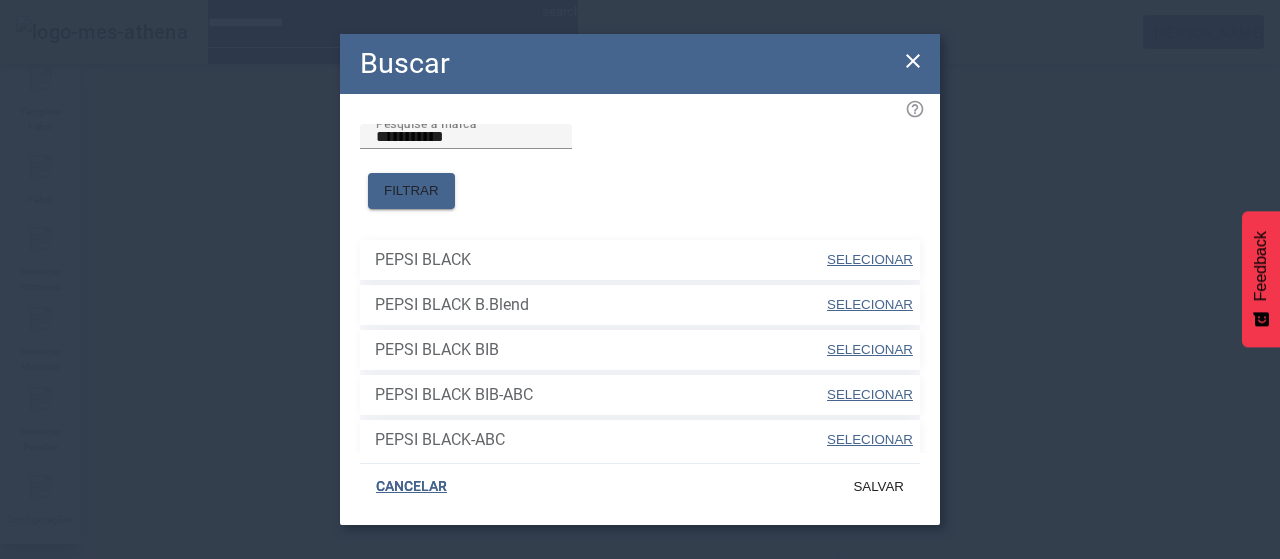 click on "SELECIONAR" at bounding box center (870, 259) 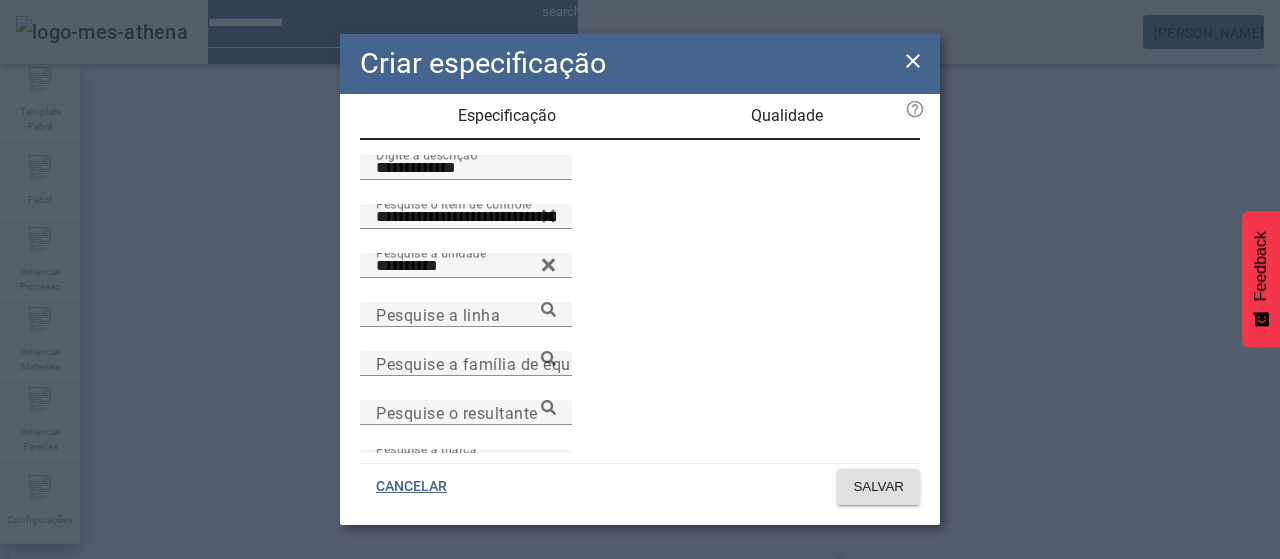 scroll, scrollTop: 0, scrollLeft: 0, axis: both 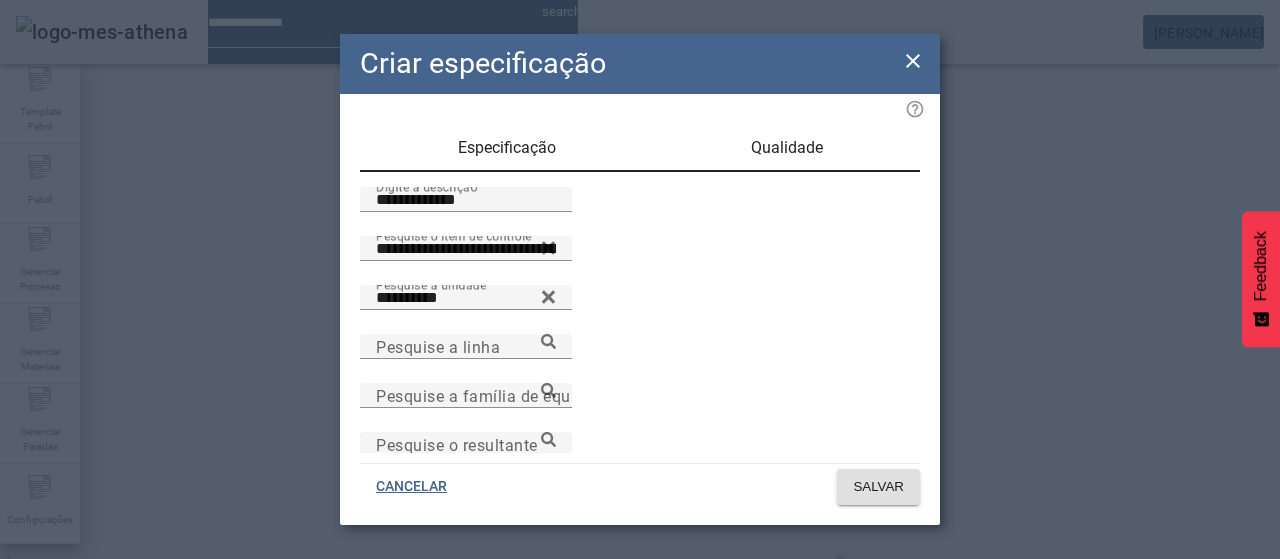click on "Qualidade" at bounding box center [787, 148] 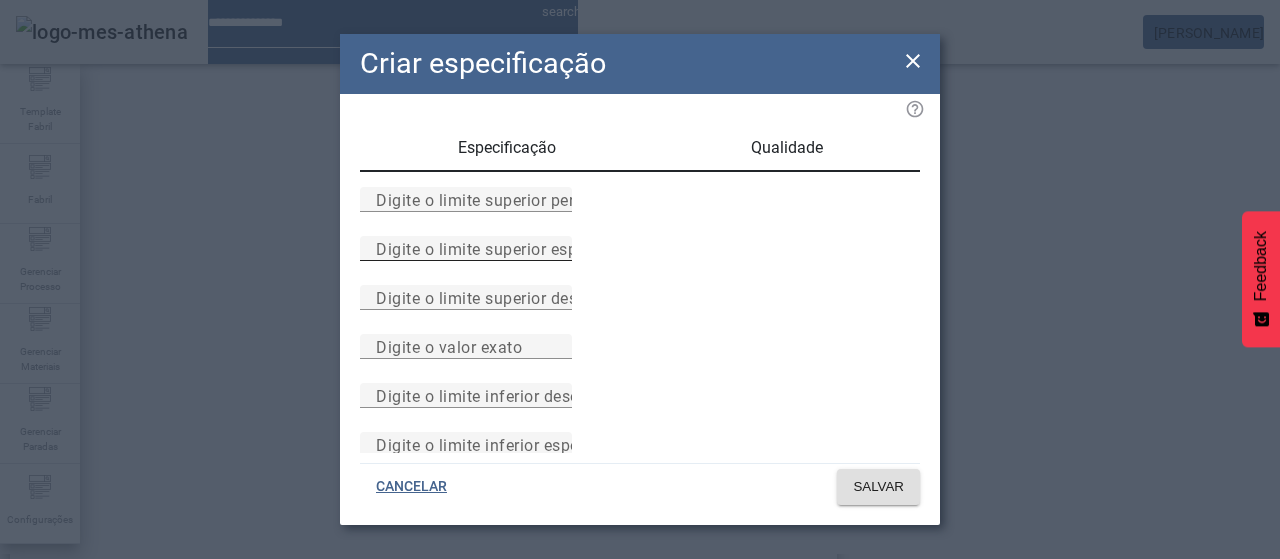 click on "Digite o limite superior especificado" at bounding box center [511, 248] 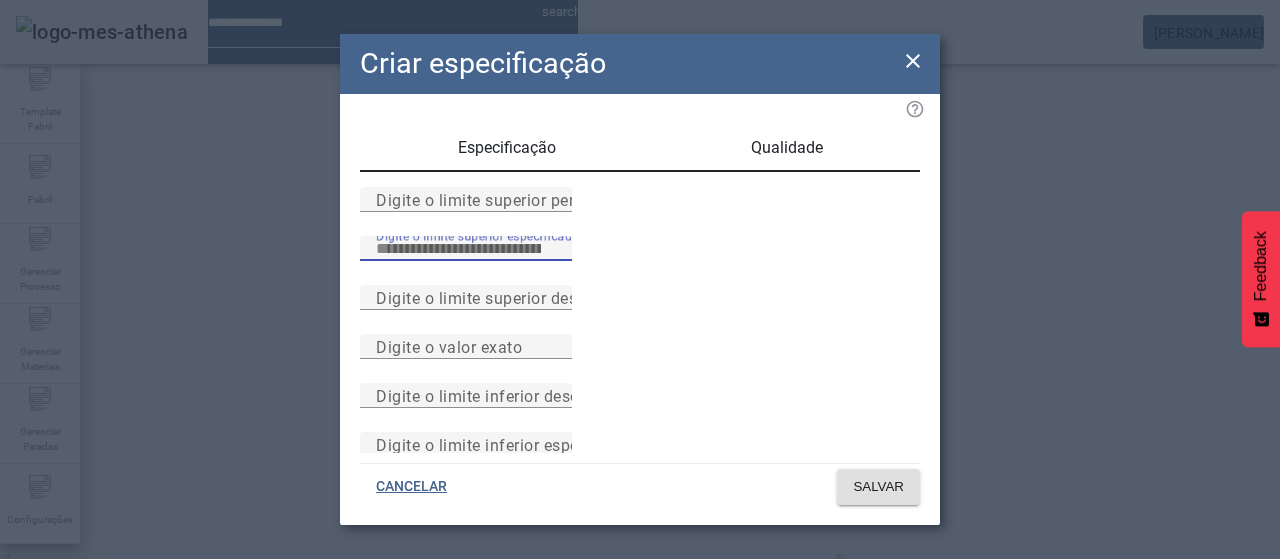 type on "****" 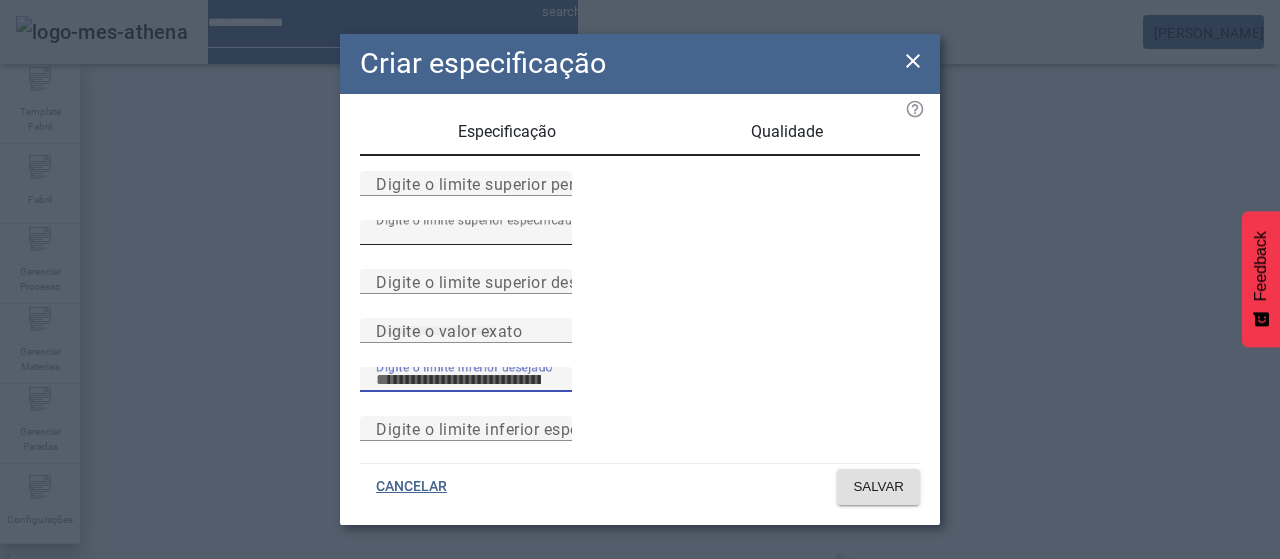 scroll, scrollTop: 261, scrollLeft: 0, axis: vertical 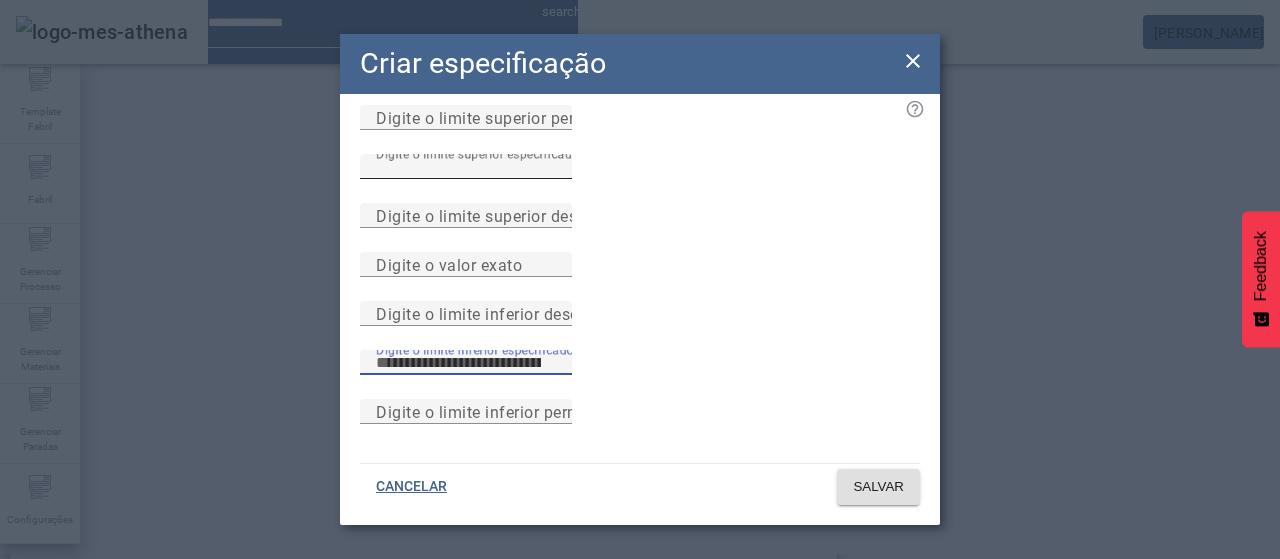 type on "****" 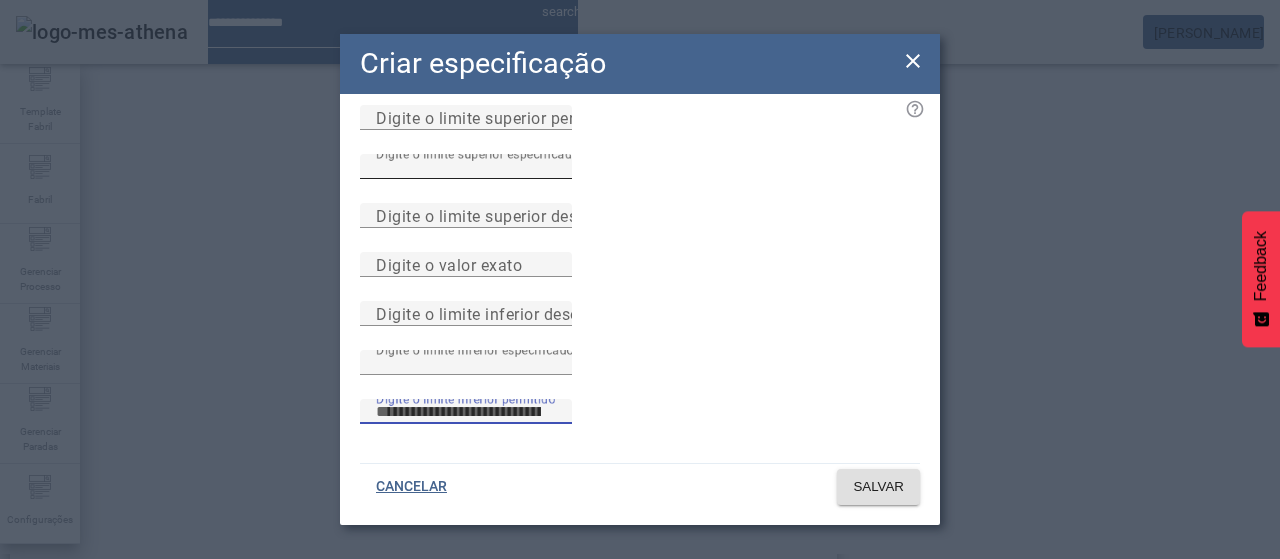 type 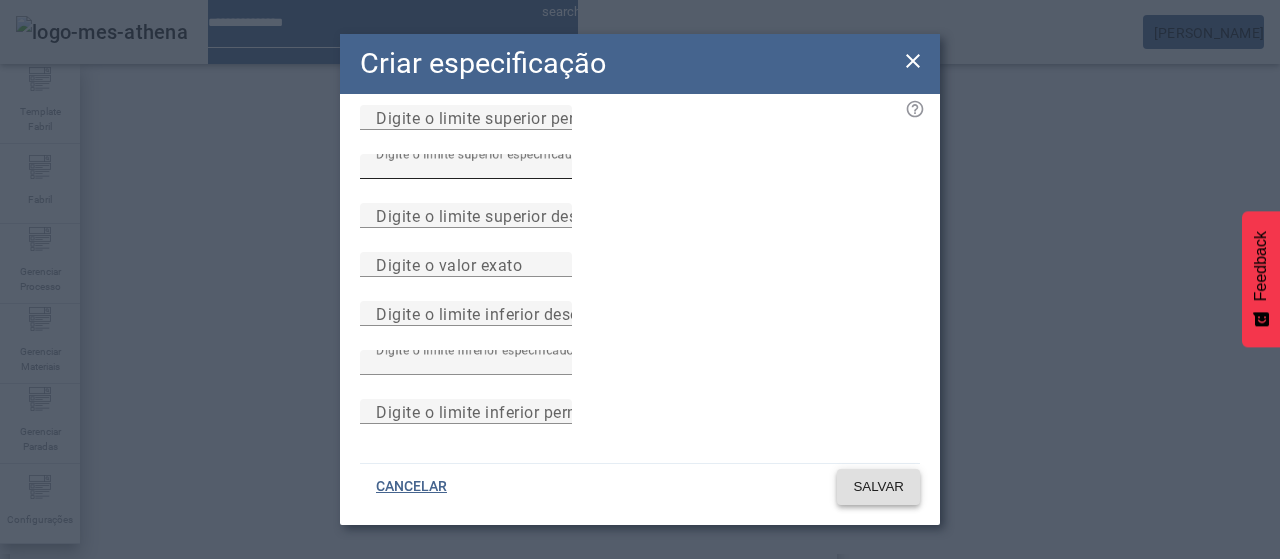 type 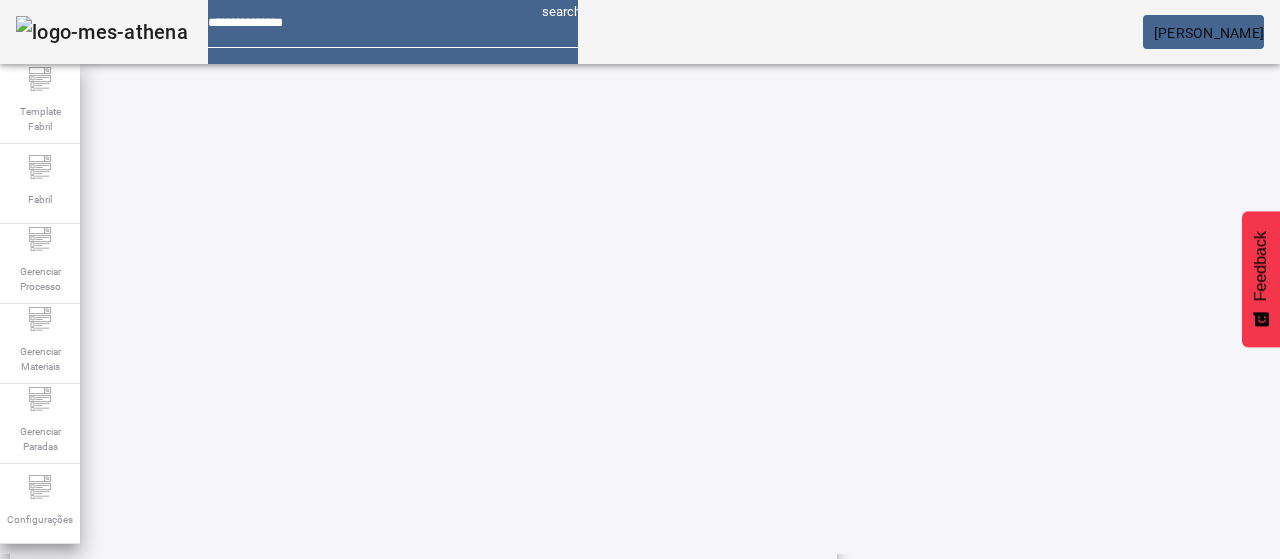 scroll, scrollTop: 423, scrollLeft: 0, axis: vertical 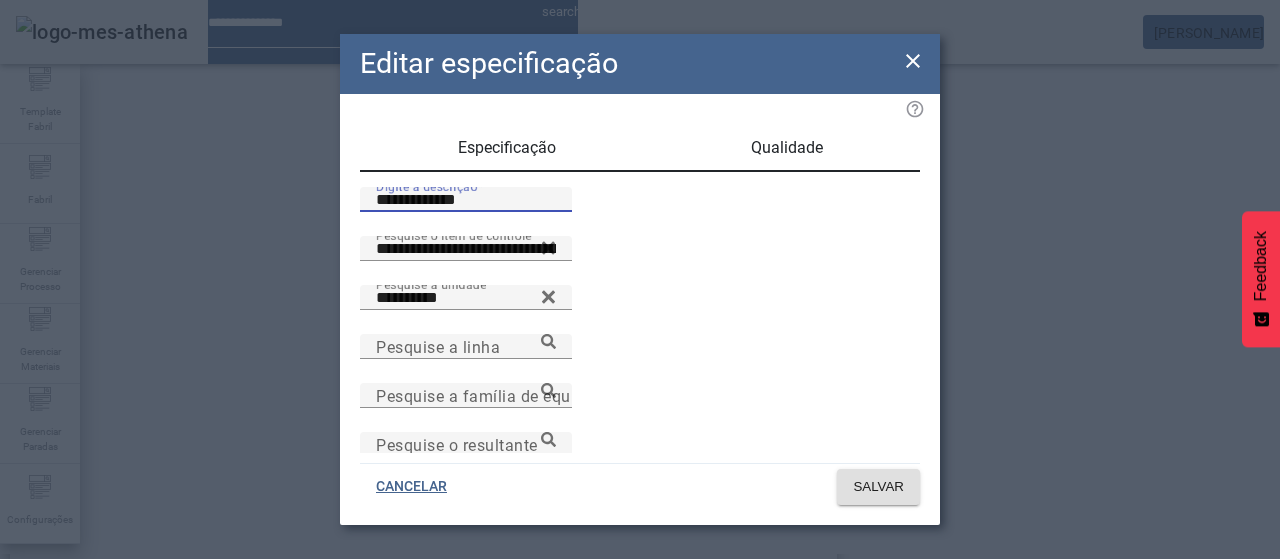click on "**********" at bounding box center (466, 200) 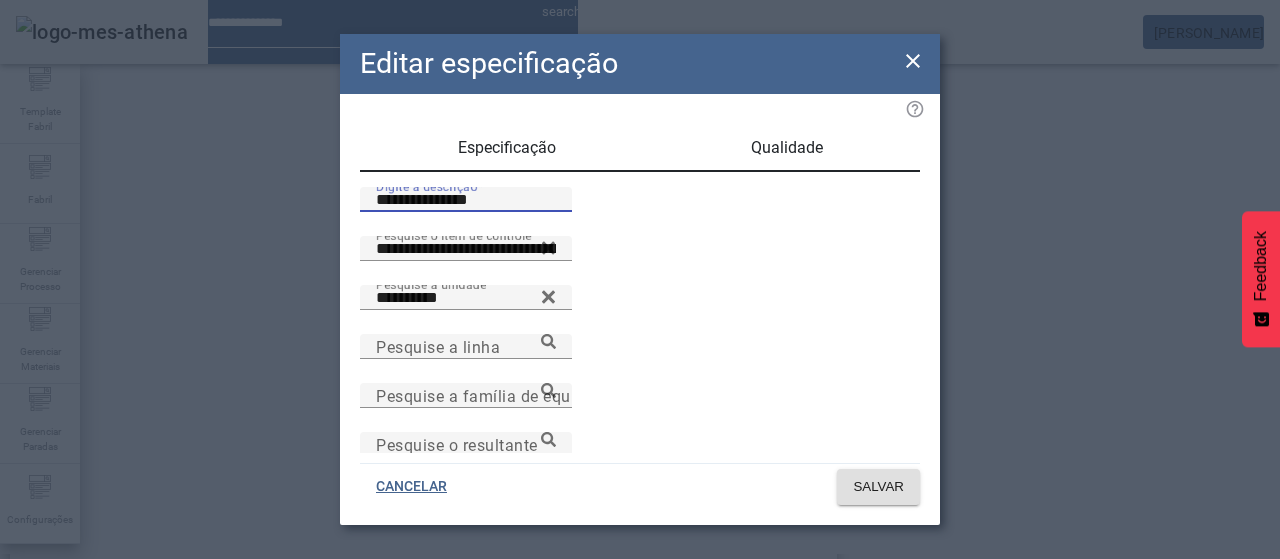 paste on "**********" 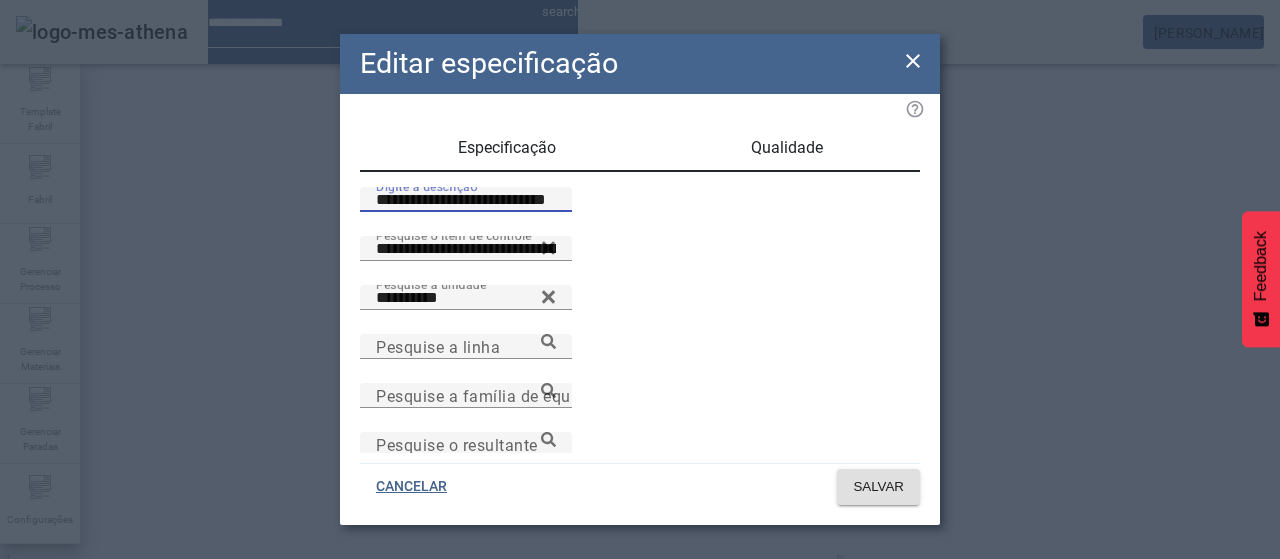 type on "**********" 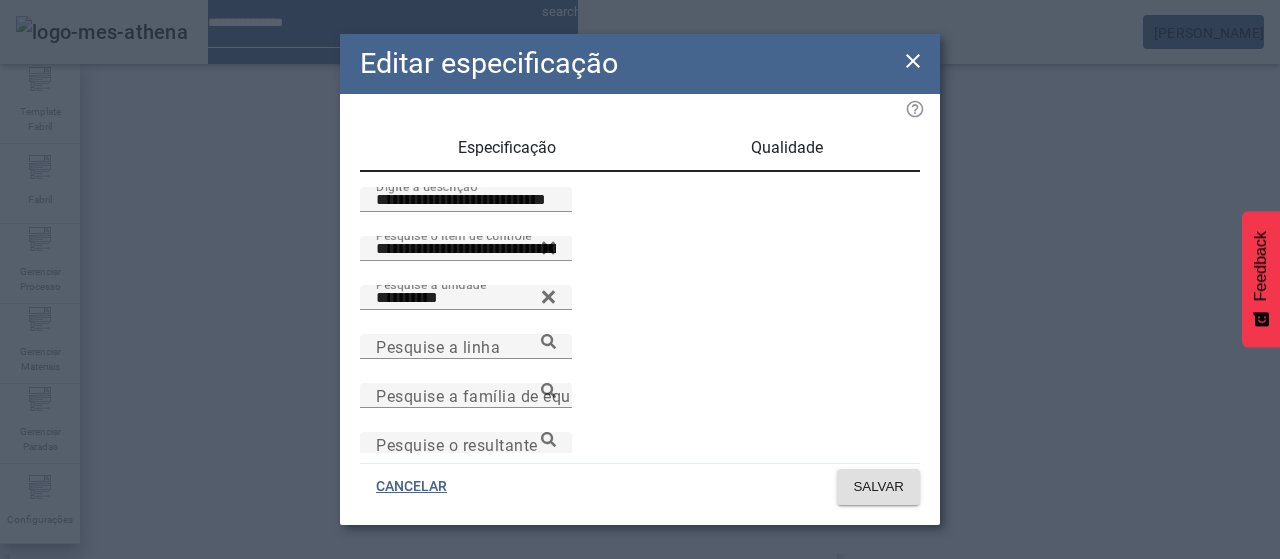 click on "Buscar" at bounding box center [32, 579] 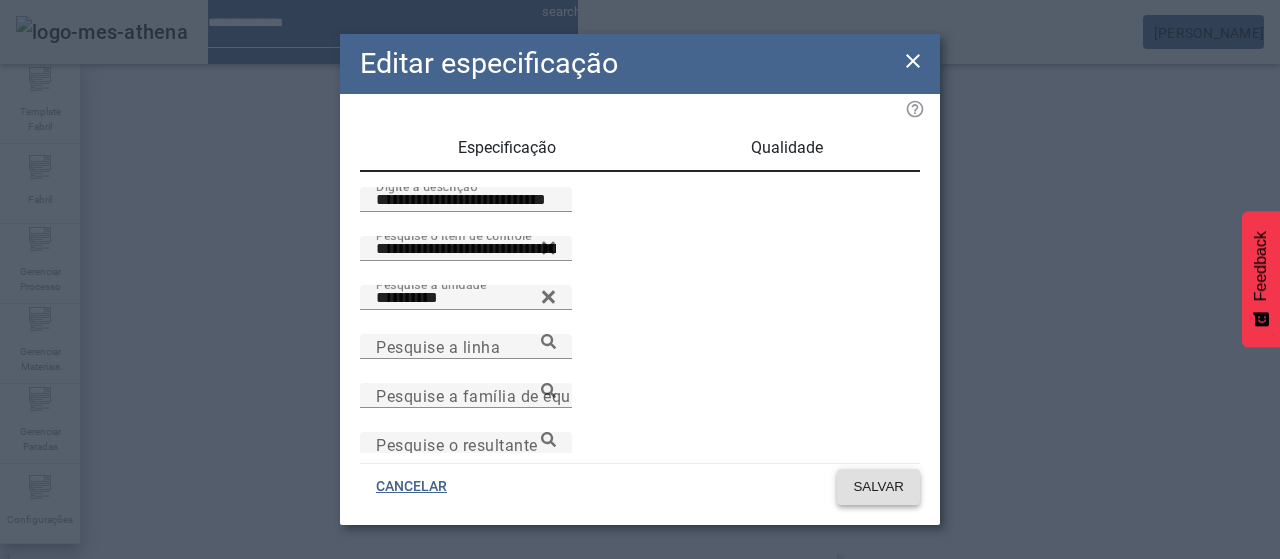 click on "SALVAR" 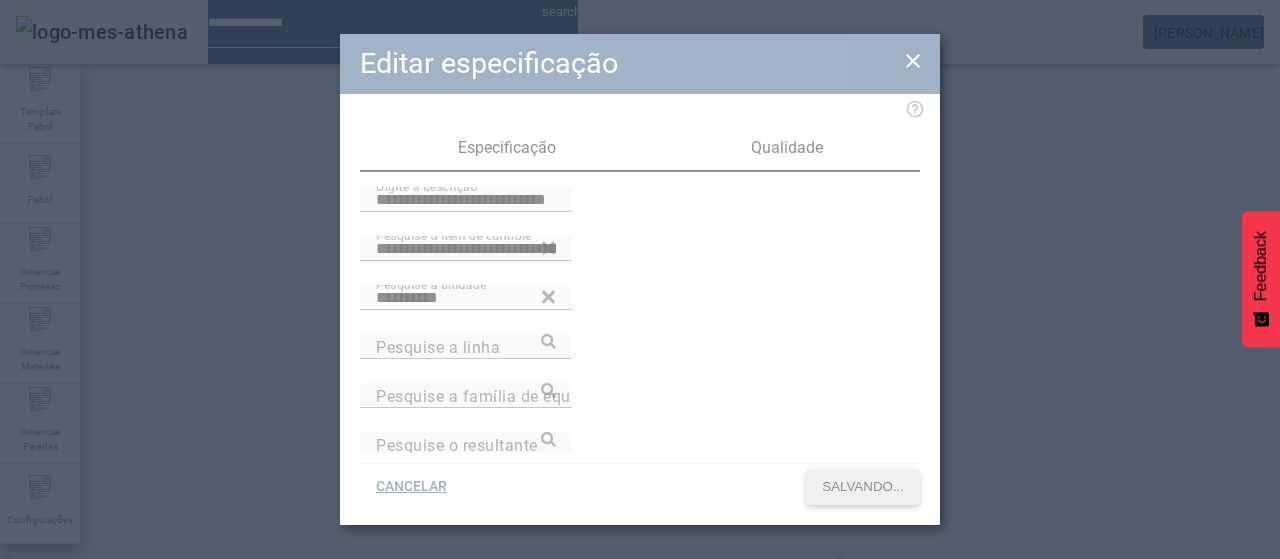 scroll, scrollTop: 423, scrollLeft: 0, axis: vertical 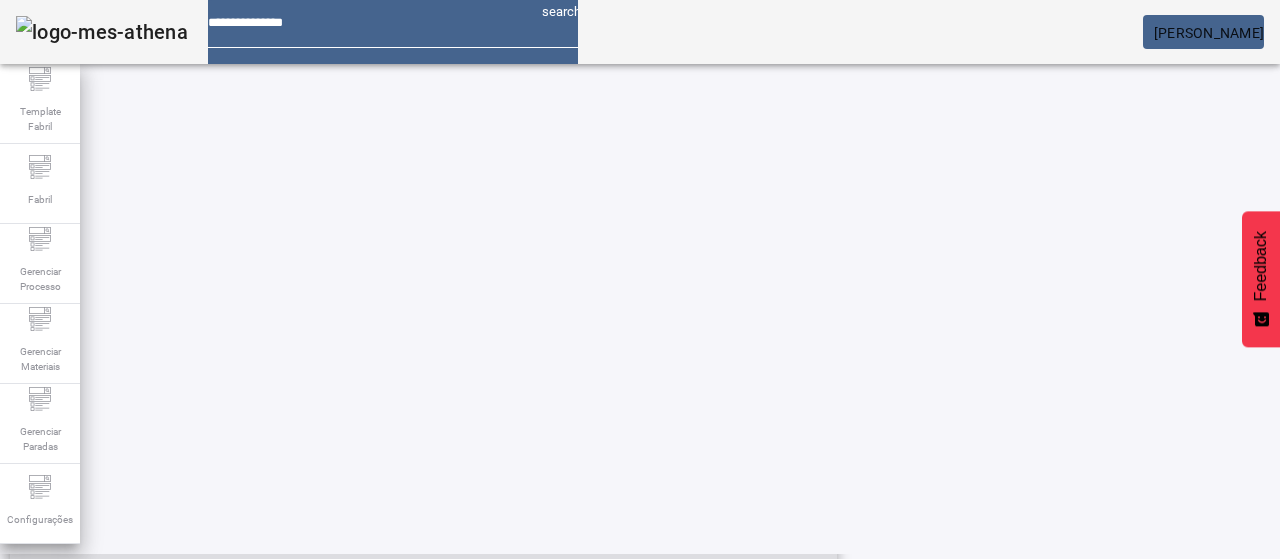 click on "Acidez titulável do xarope composto diluído" at bounding box center (213, 539) 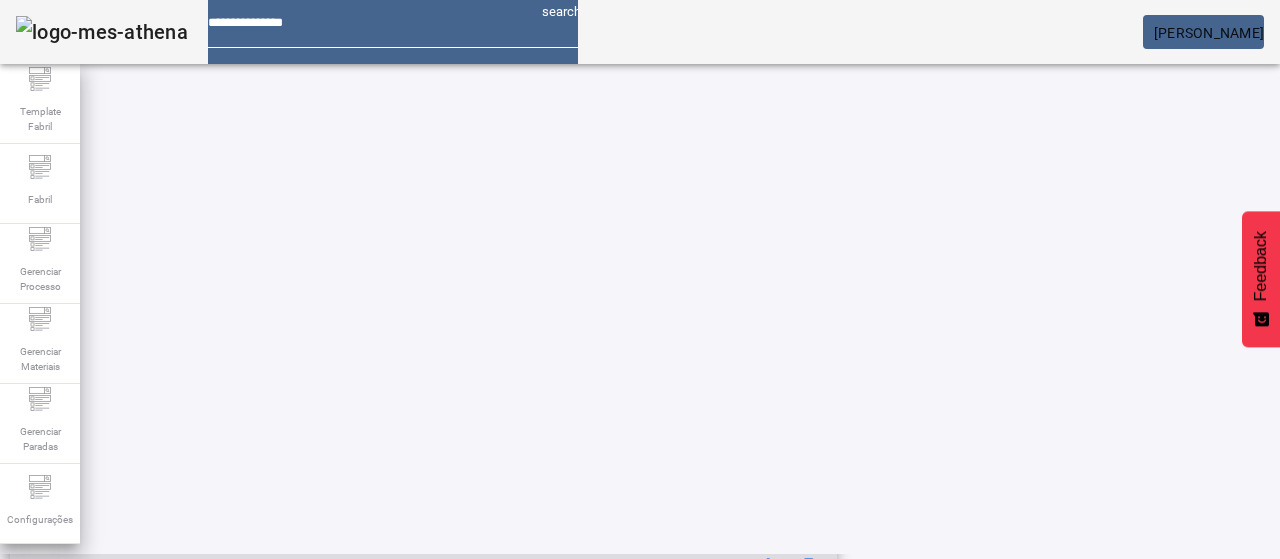 scroll, scrollTop: 311, scrollLeft: 0, axis: vertical 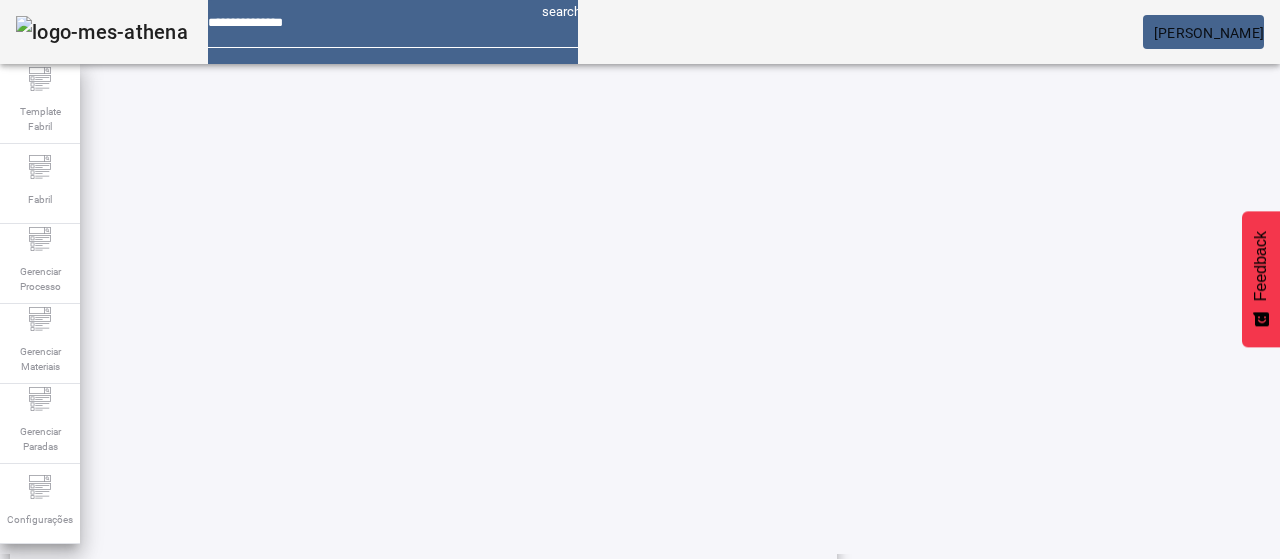 click on "ESPECIFICAÇÃO" 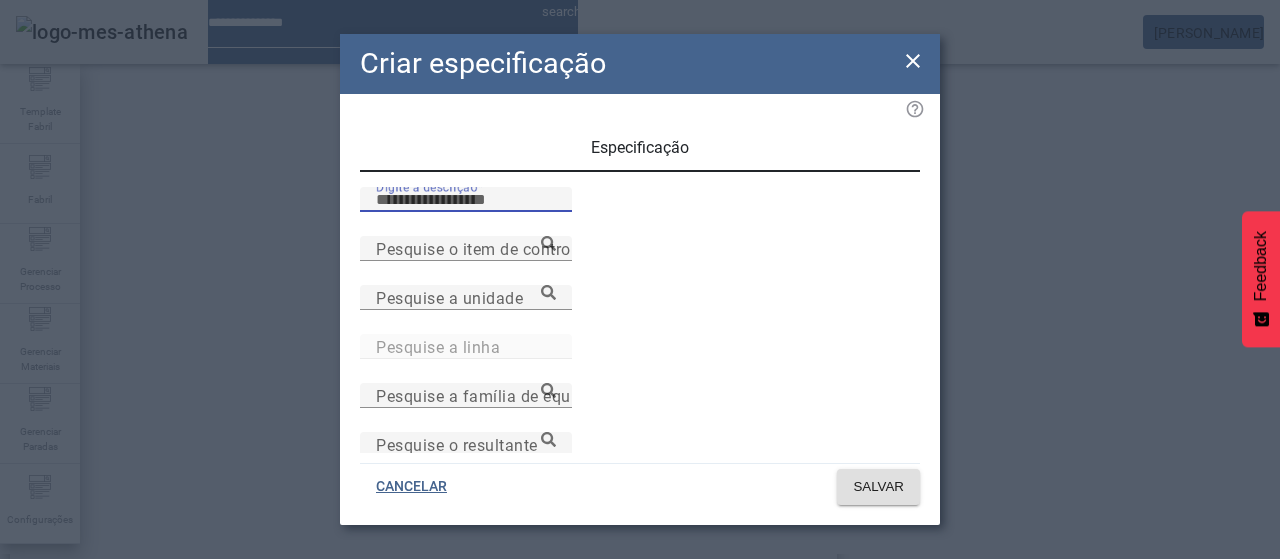 click on "Digite a descrição" at bounding box center [466, 200] 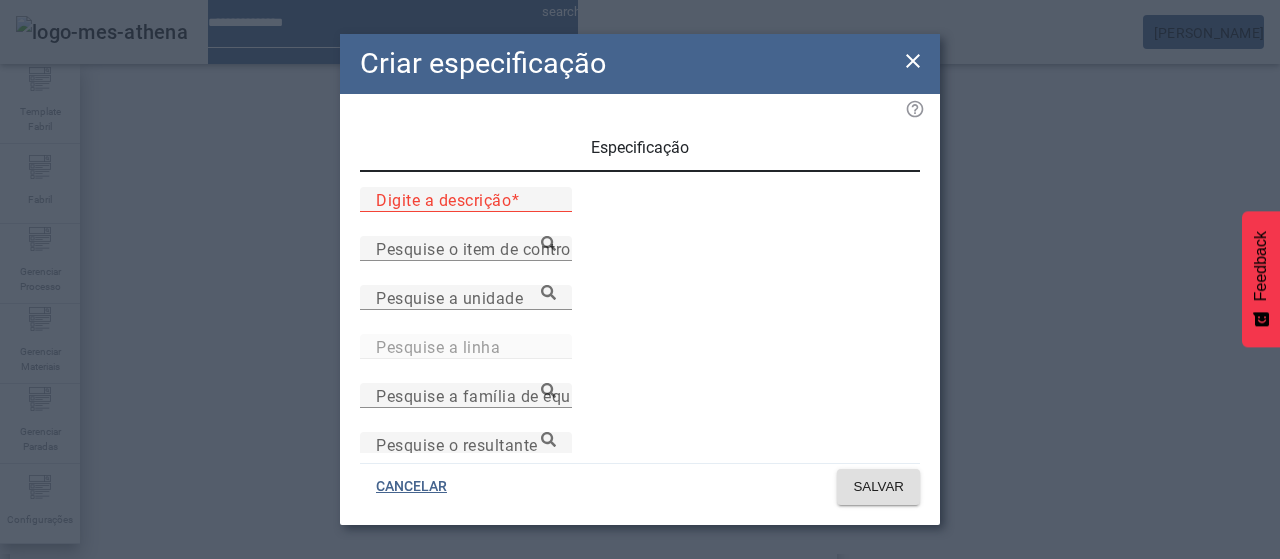 paste on "**********" 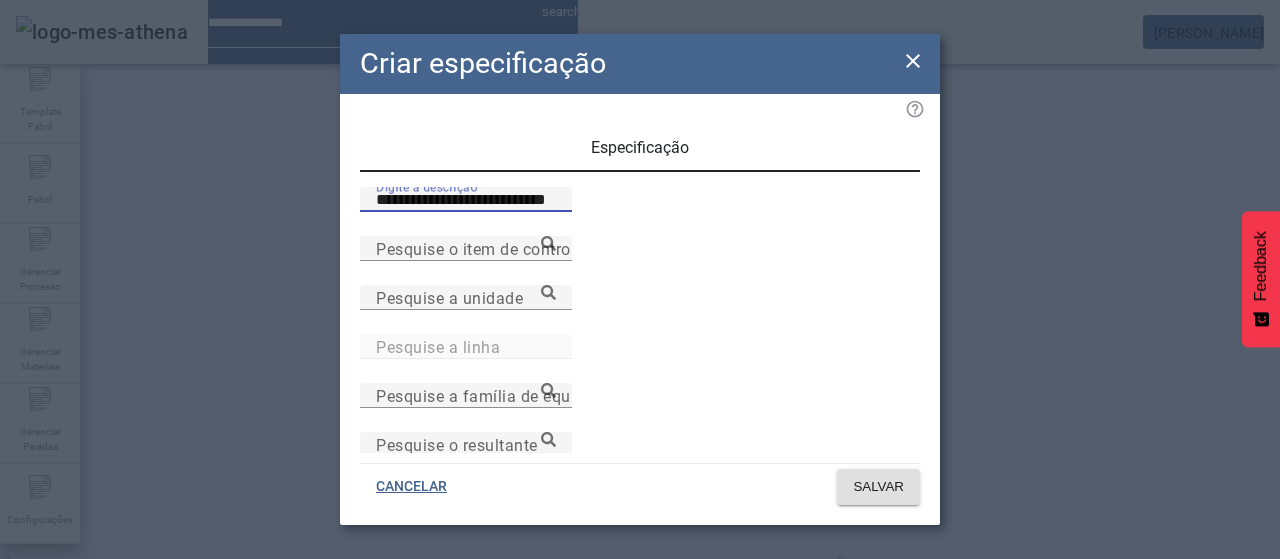 type on "**********" 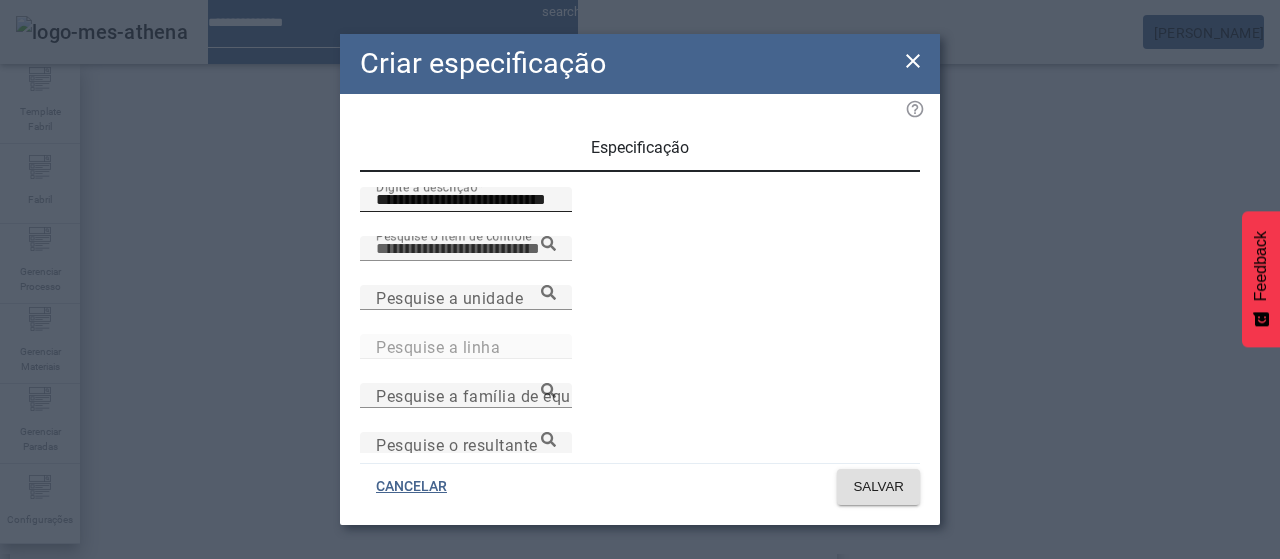 paste on "**********" 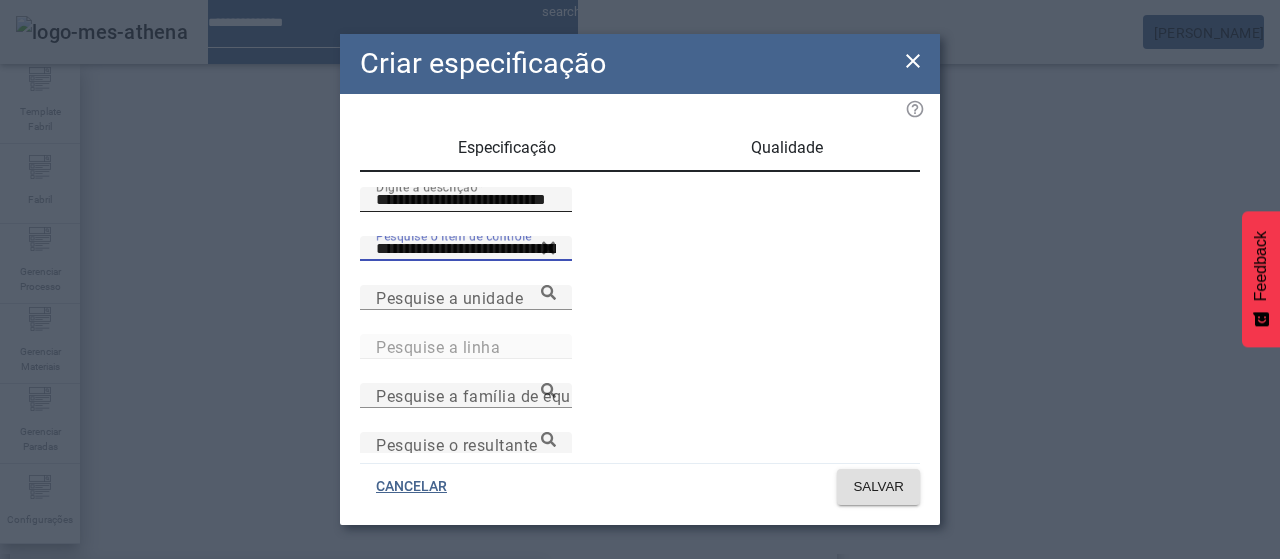 type on "**********" 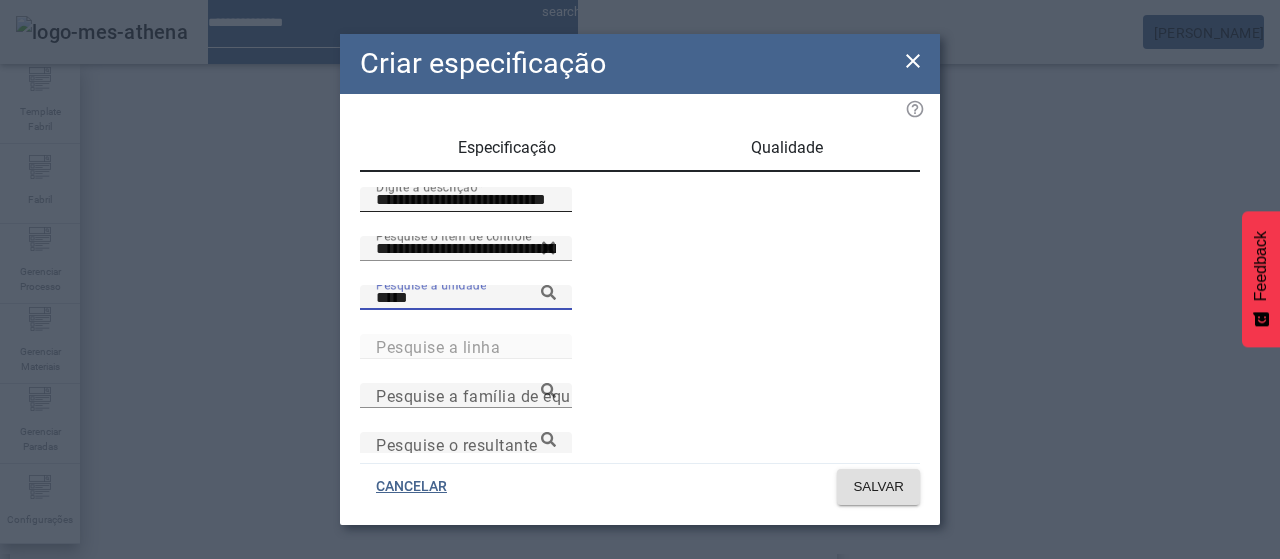 type on "*****" 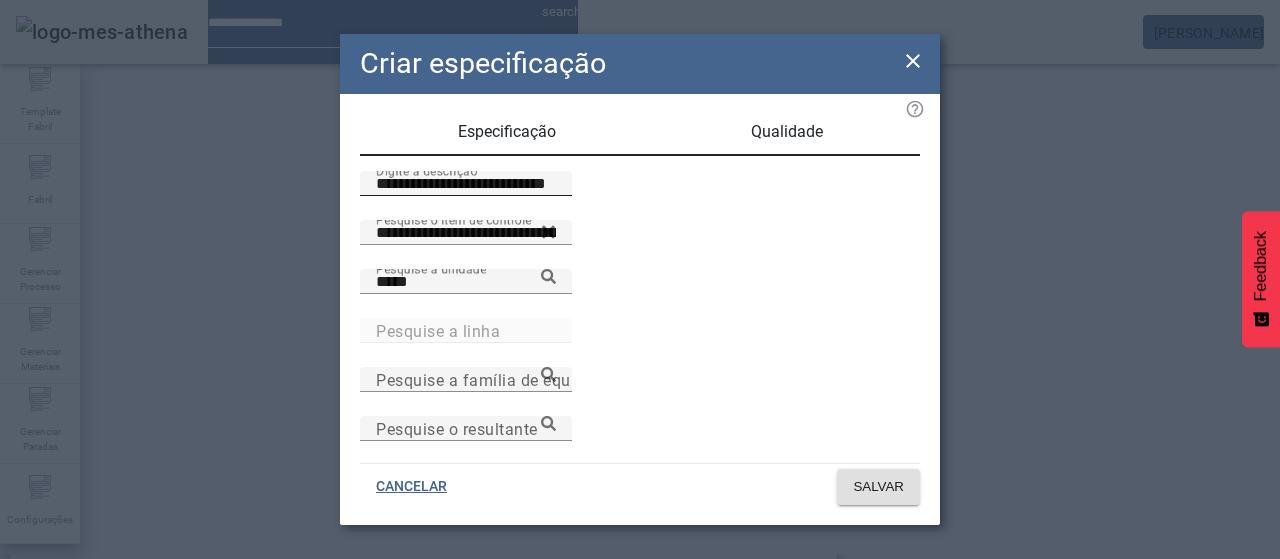 scroll, scrollTop: 206, scrollLeft: 0, axis: vertical 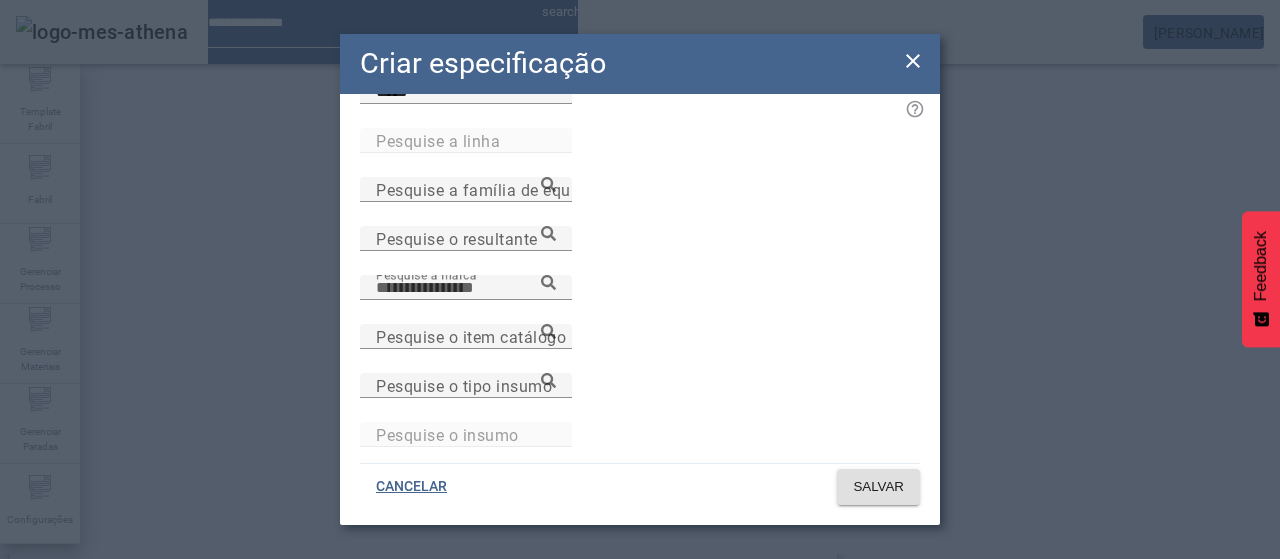 paste on "**********" 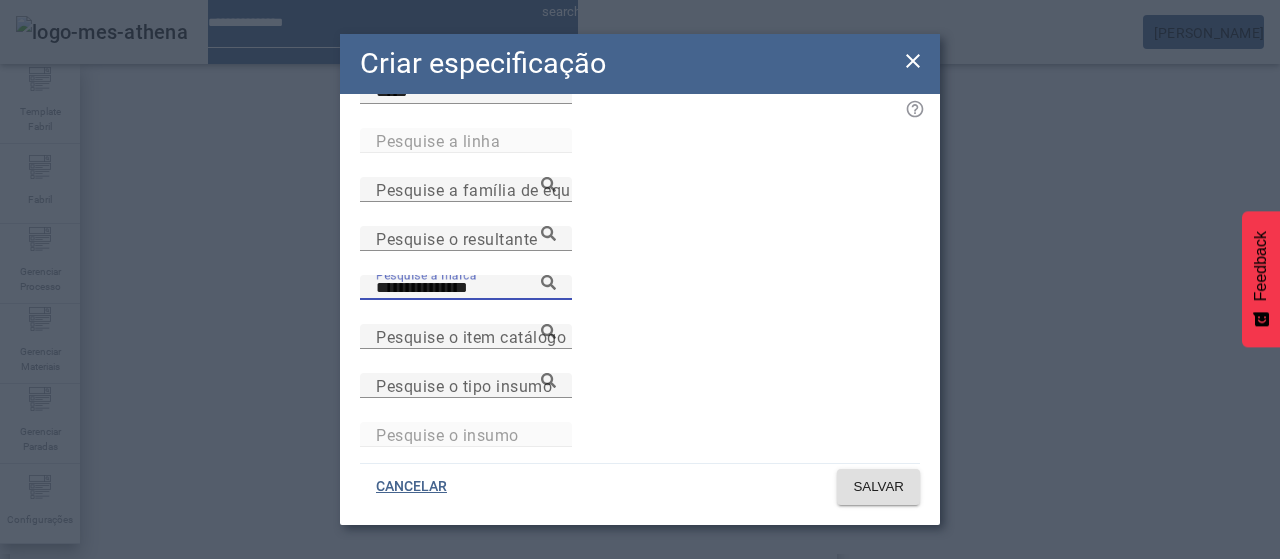 type 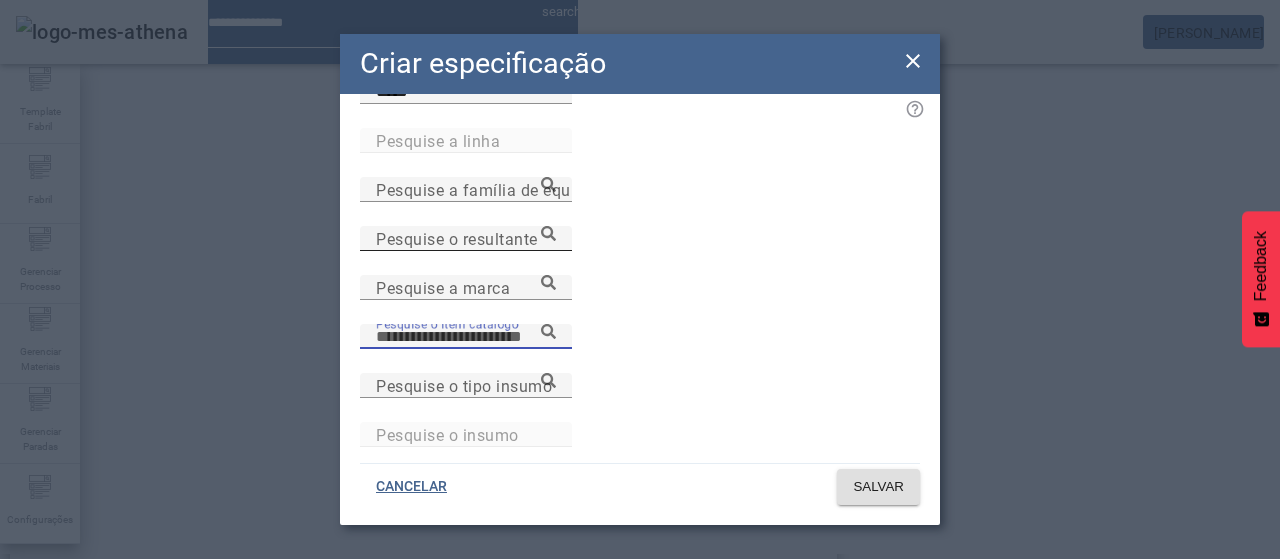 paste on "**********" 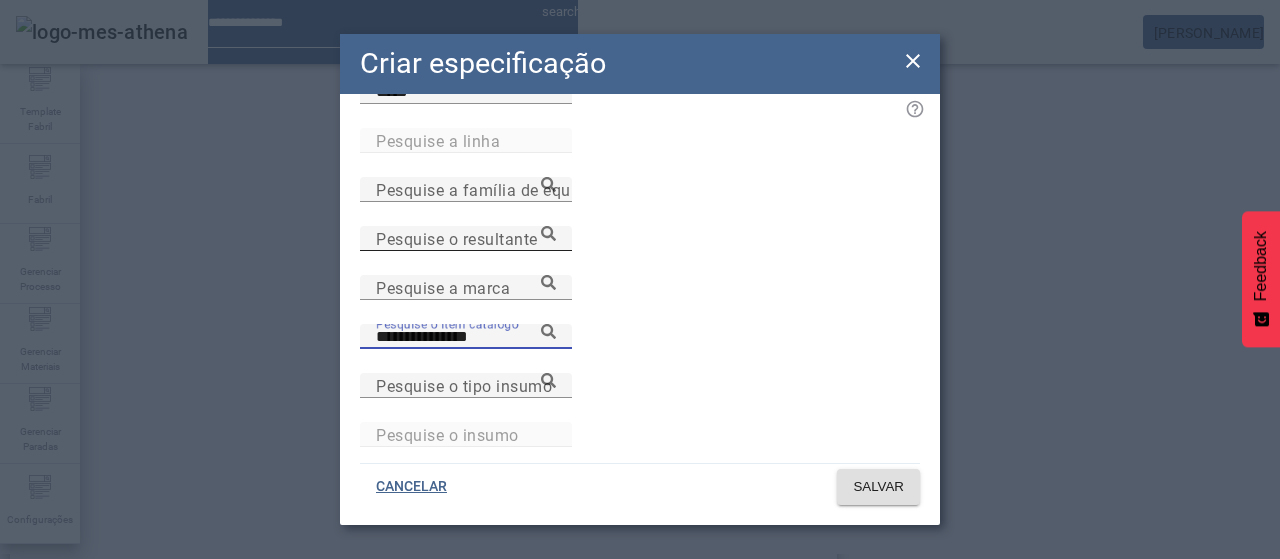 type on "**********" 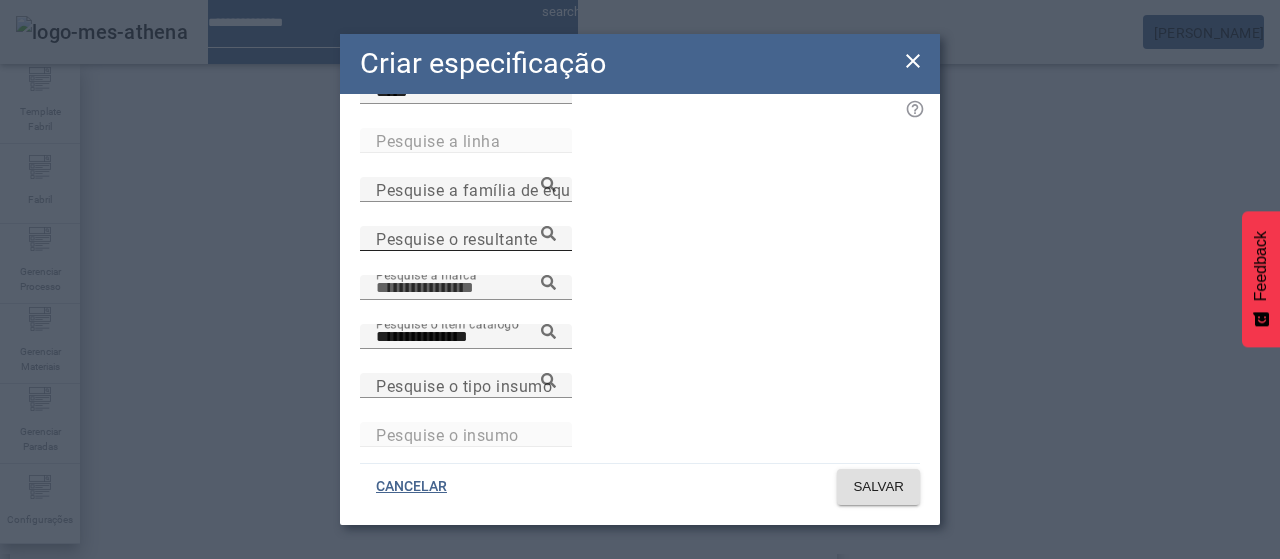 paste on "**********" 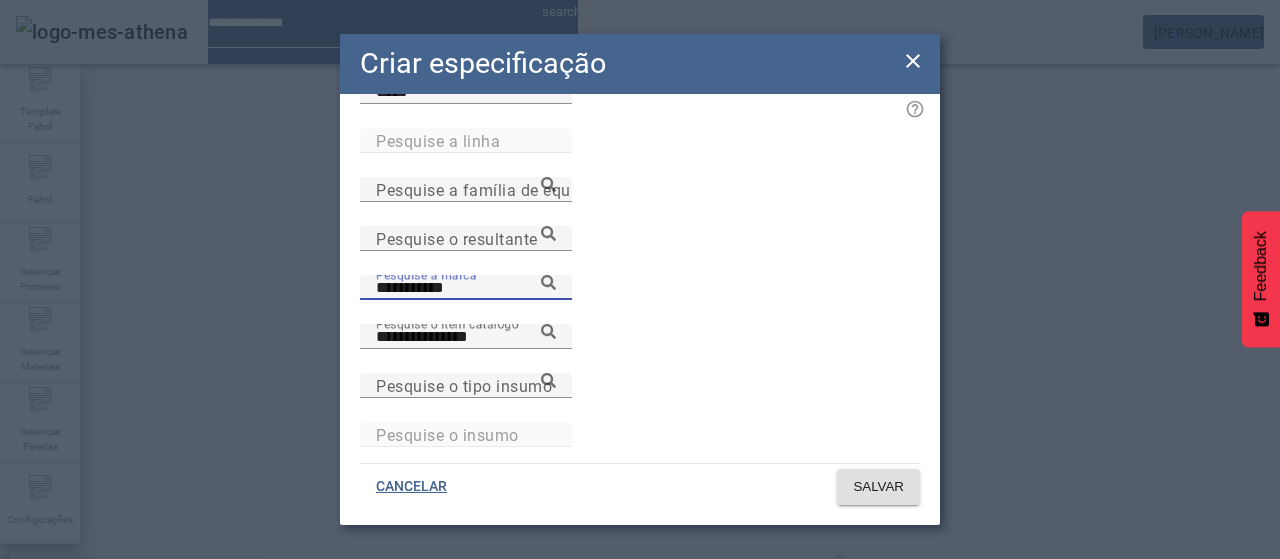 click on "PEPSI BLACK BIB" at bounding box center (128, 687) 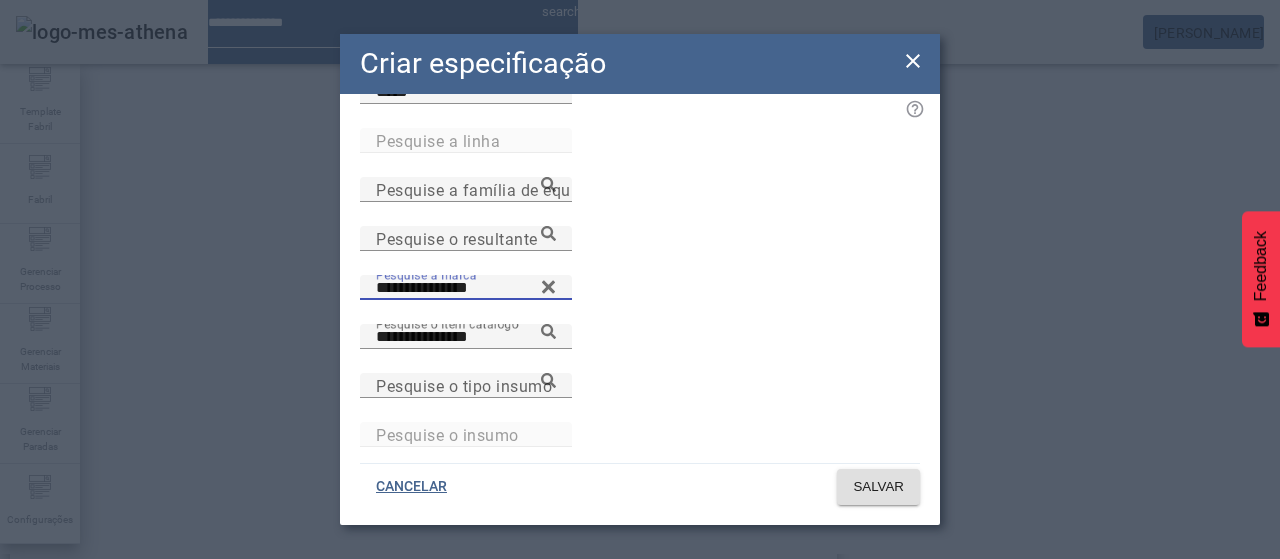 click 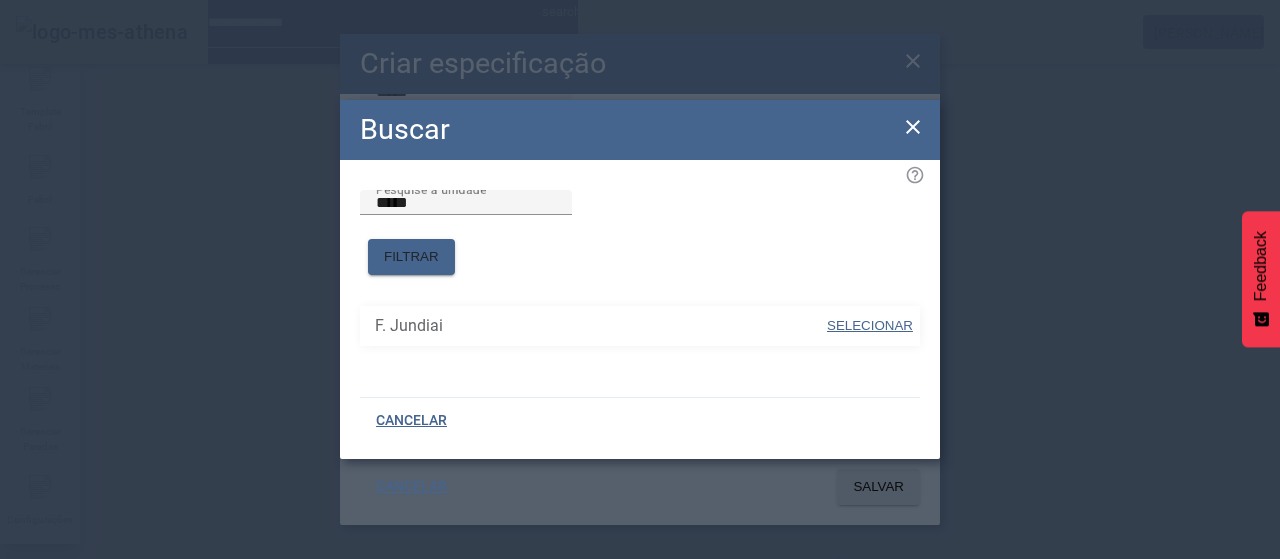 click on "SELECIONAR" at bounding box center (870, 325) 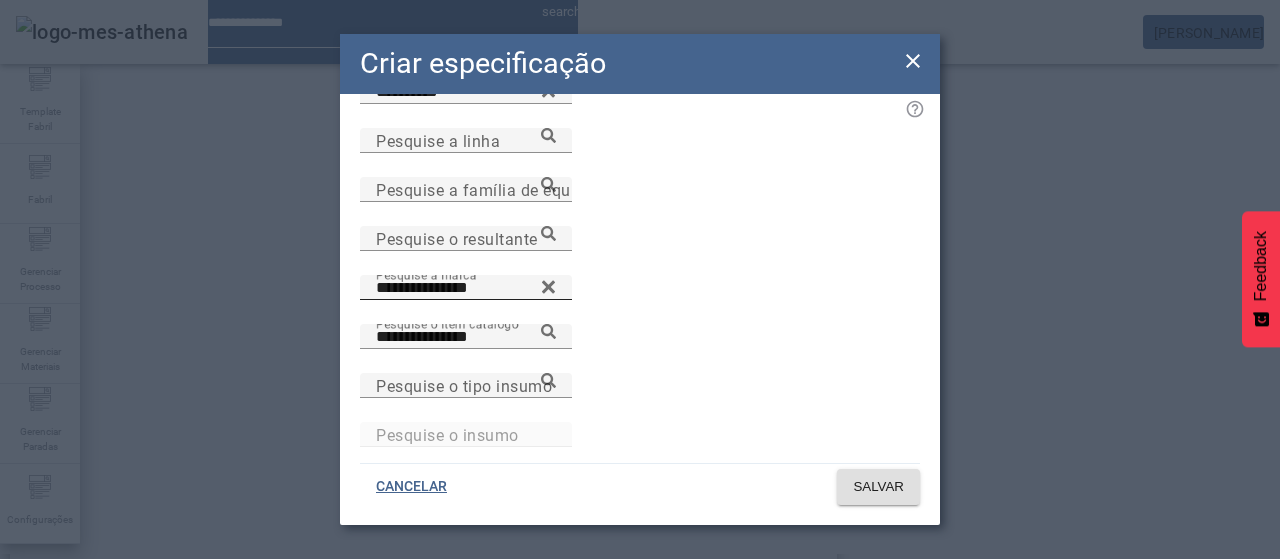 click 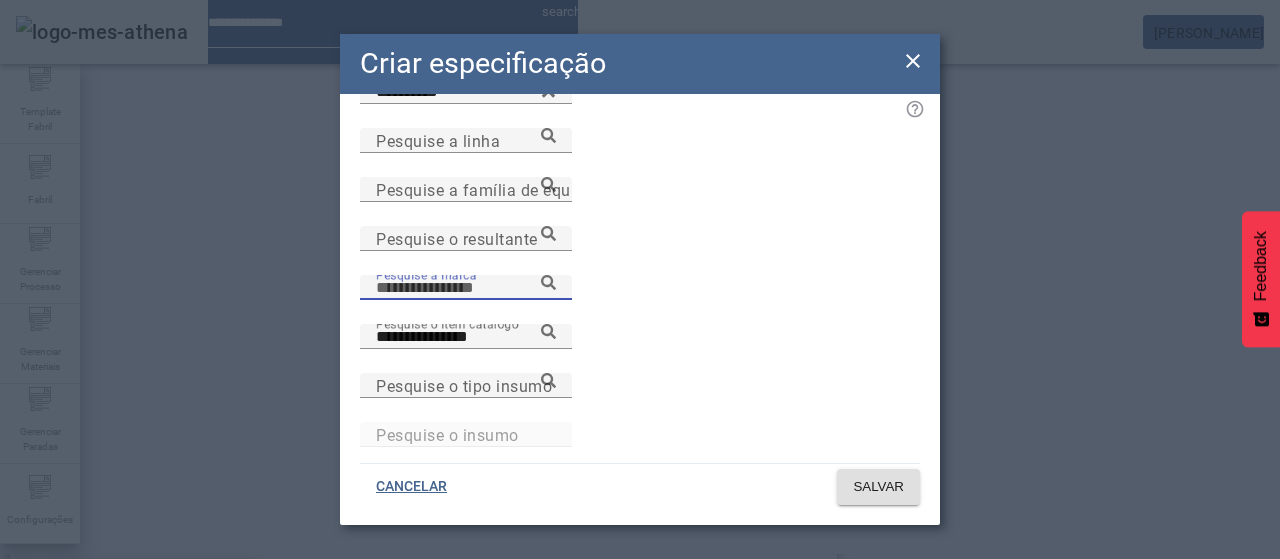 type on "**********" 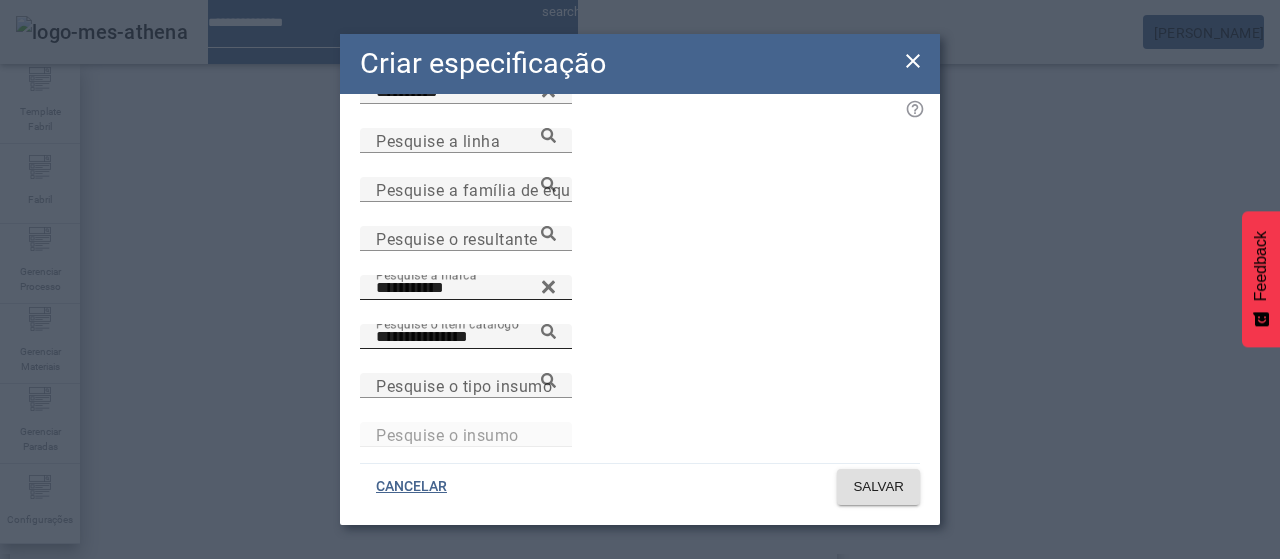 click 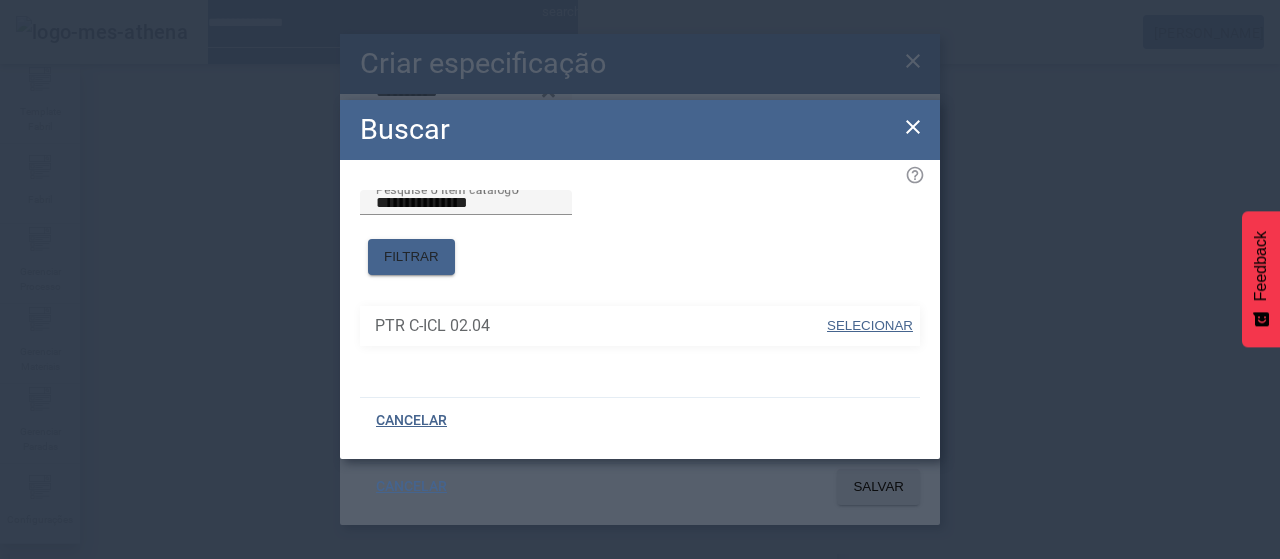 click on "SELECIONAR" at bounding box center (870, 325) 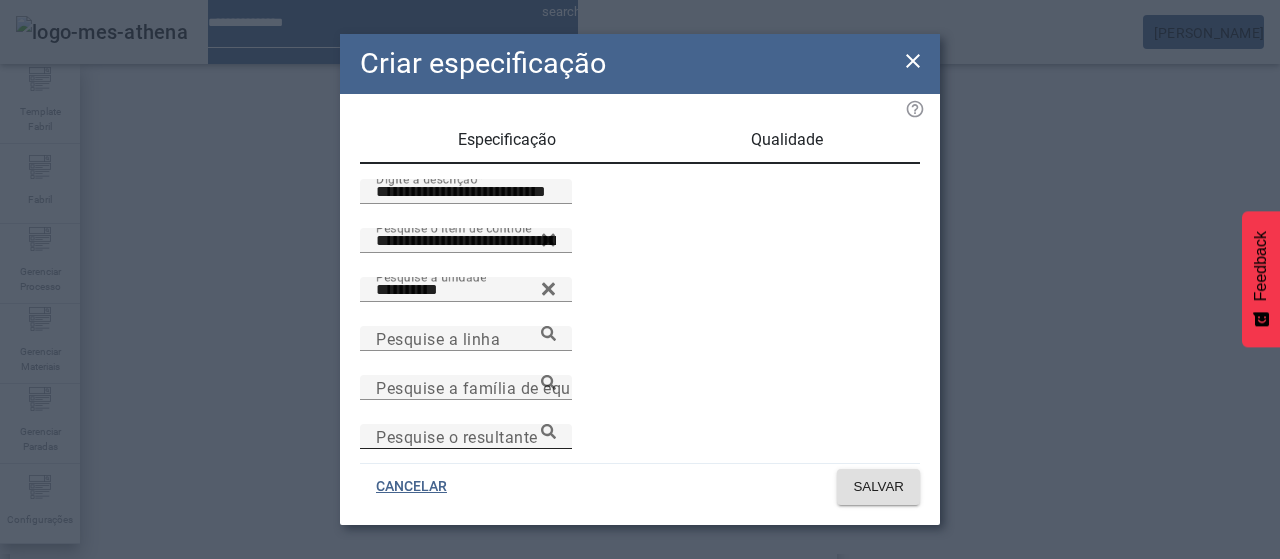 scroll, scrollTop: 0, scrollLeft: 0, axis: both 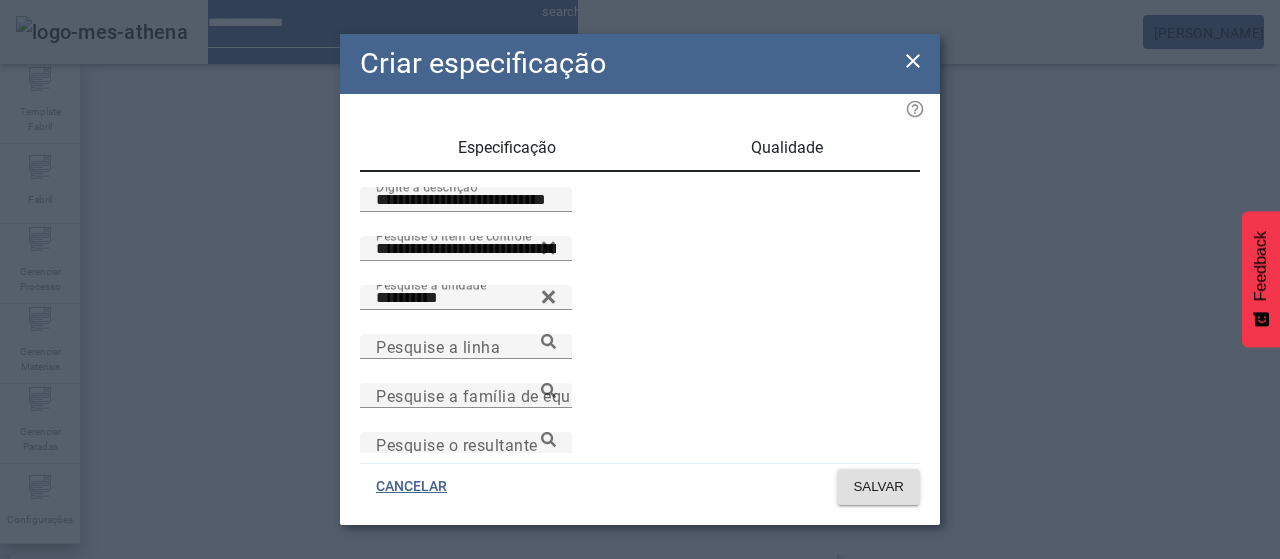click on "Qualidade" at bounding box center [787, 148] 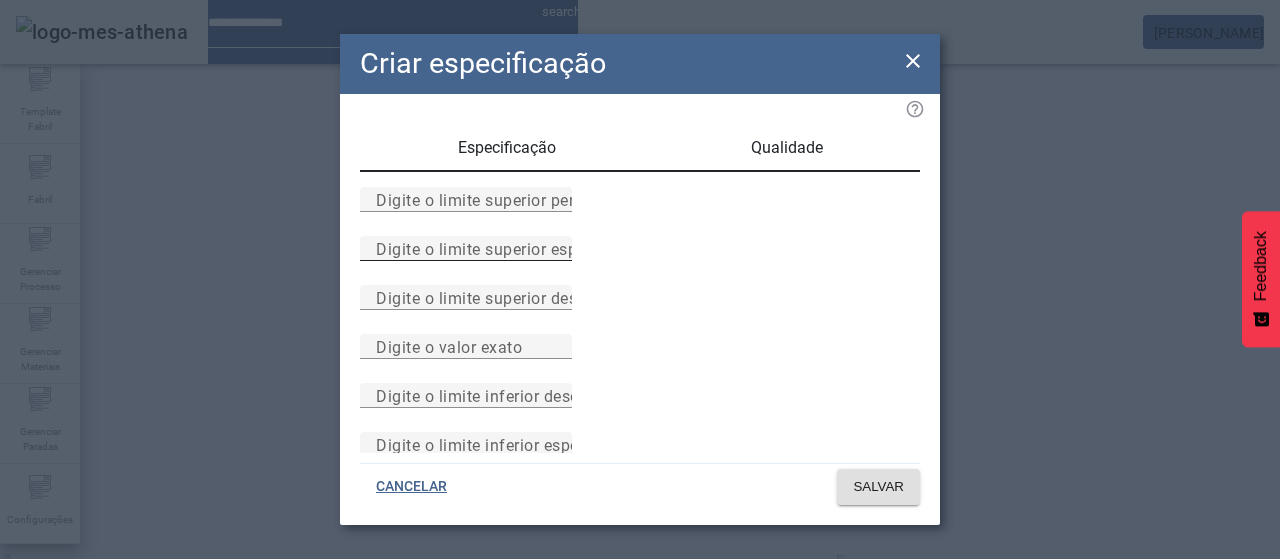 click on "Digite o limite superior especificado" at bounding box center (466, 249) 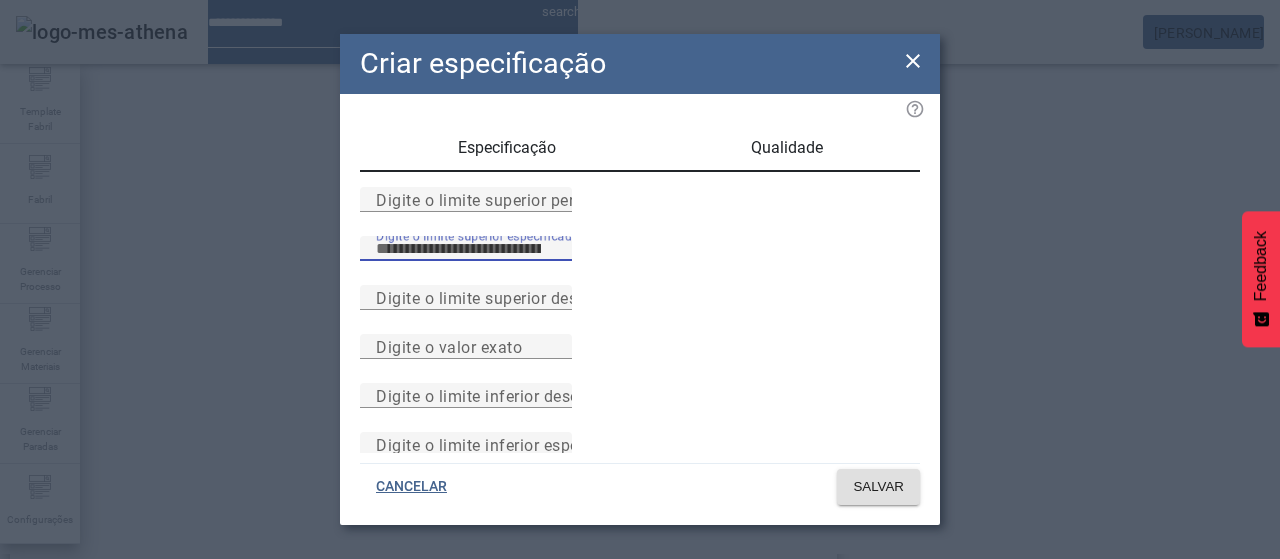 type on "****" 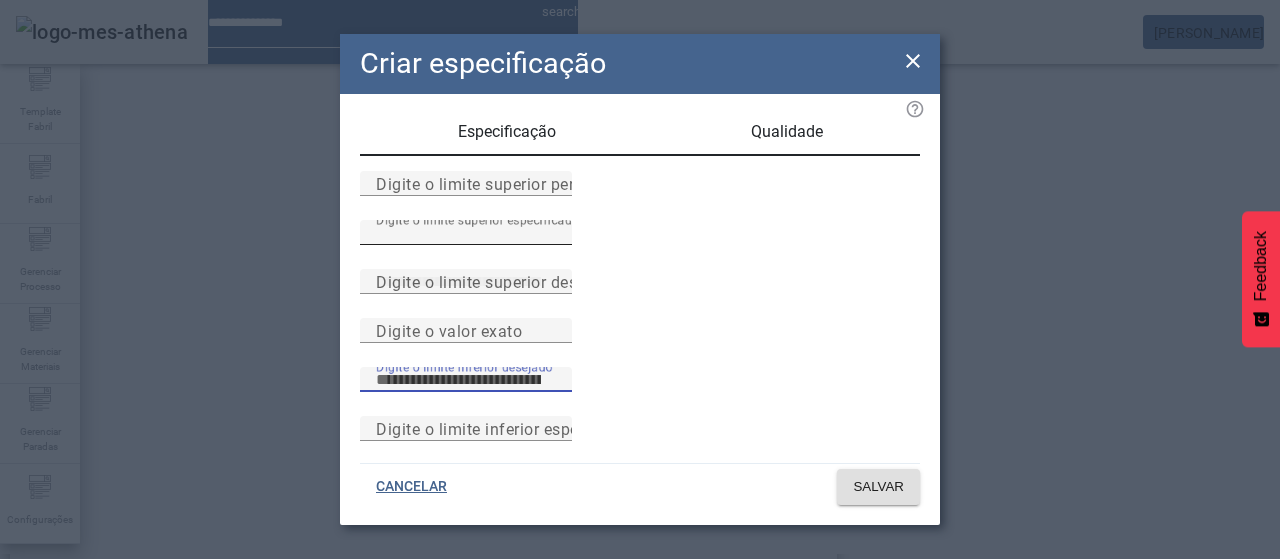 scroll, scrollTop: 261, scrollLeft: 0, axis: vertical 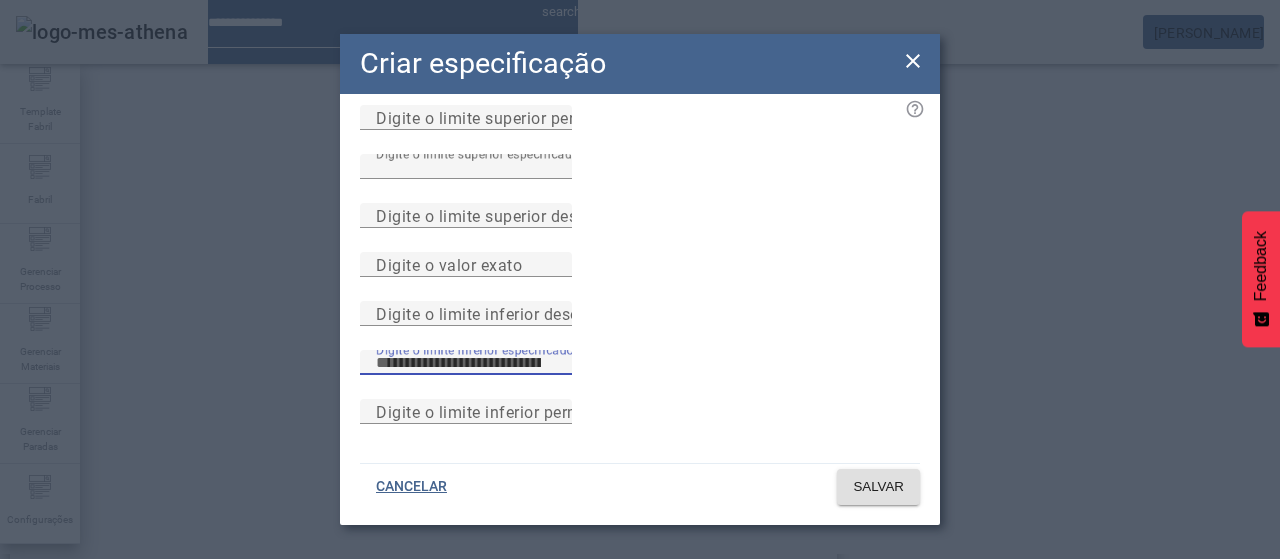 type on "****" 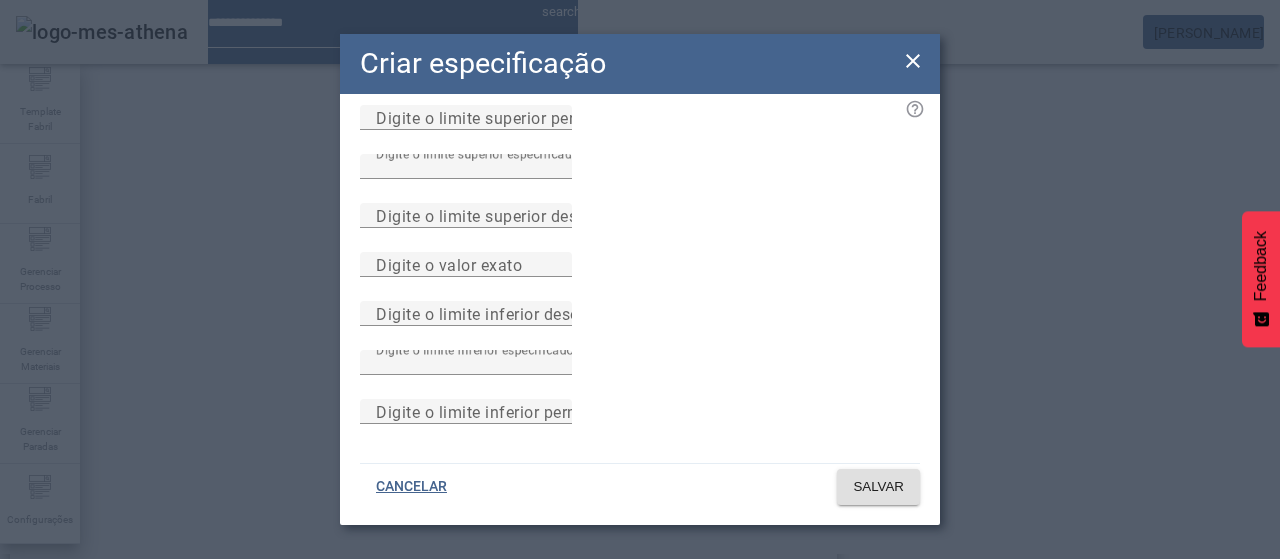 scroll, scrollTop: 0, scrollLeft: 0, axis: both 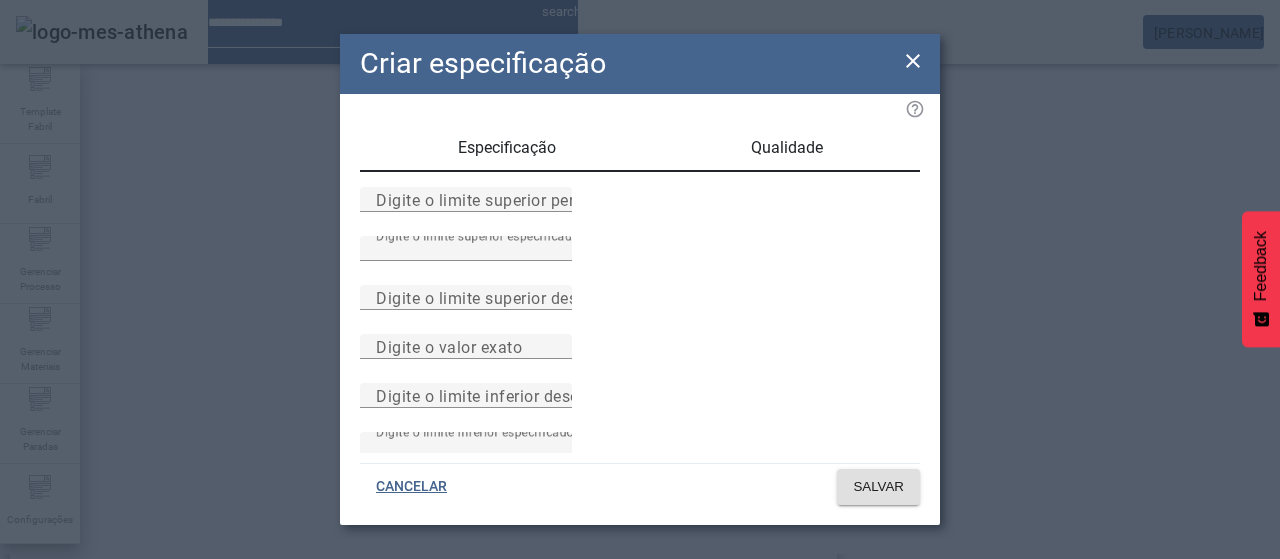 click on "Especificação Qualidade Digite o limite superior permitido Digite o limite superior especificado **** Digite o limite superior desejado Digite o valor exato Digite o limite inferior desejado Digite o limite inferior especificado **** Digite o limite inferior permitido" 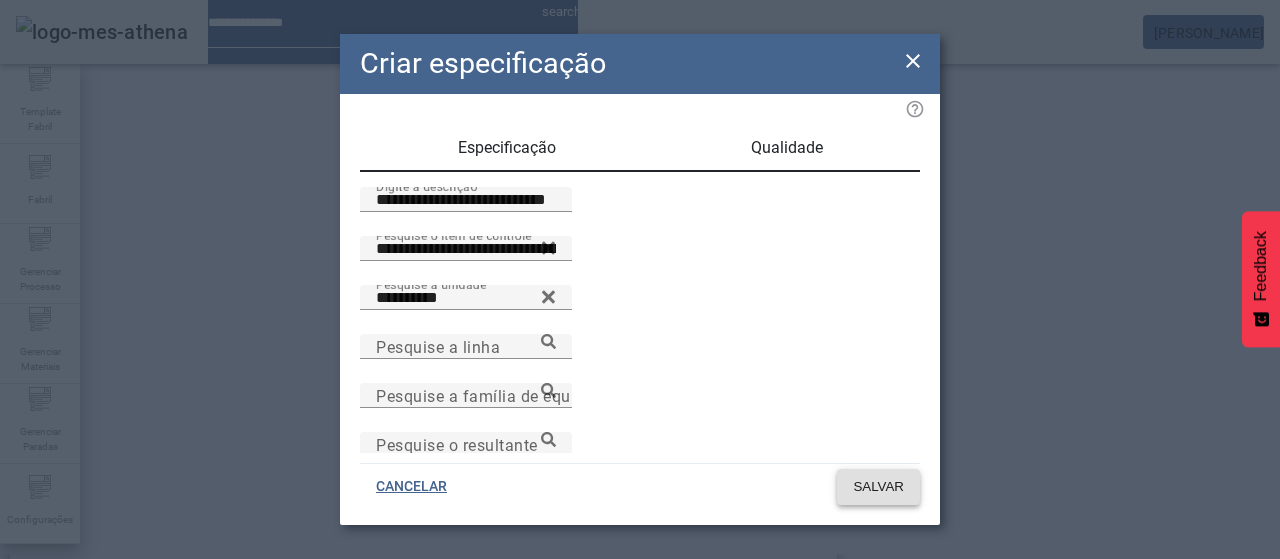 click on "SALVAR" 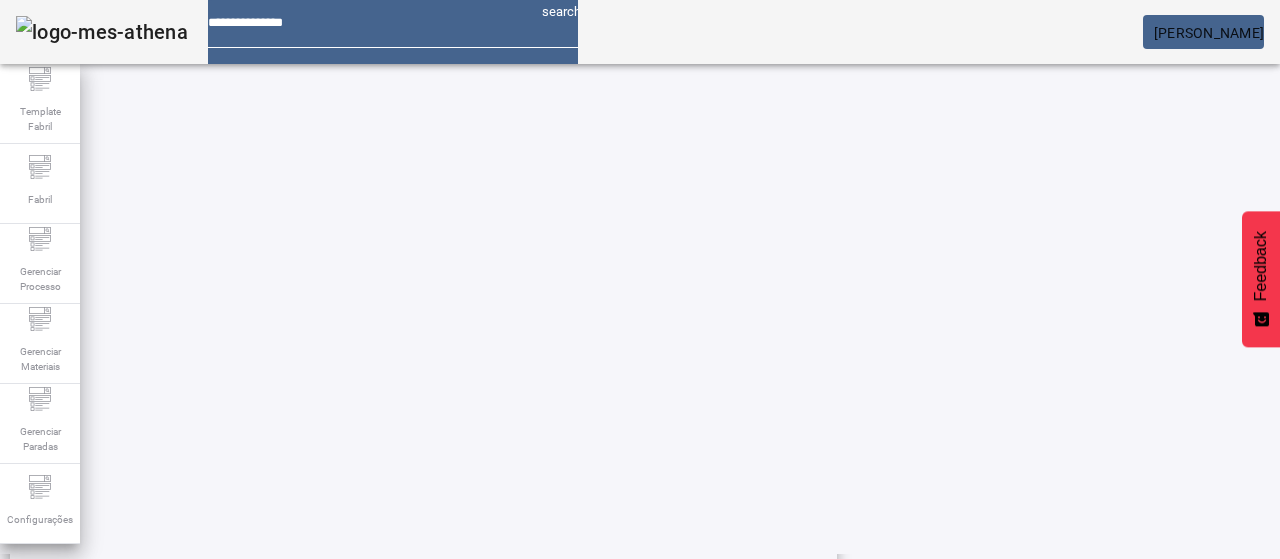 scroll, scrollTop: 631, scrollLeft: 0, axis: vertical 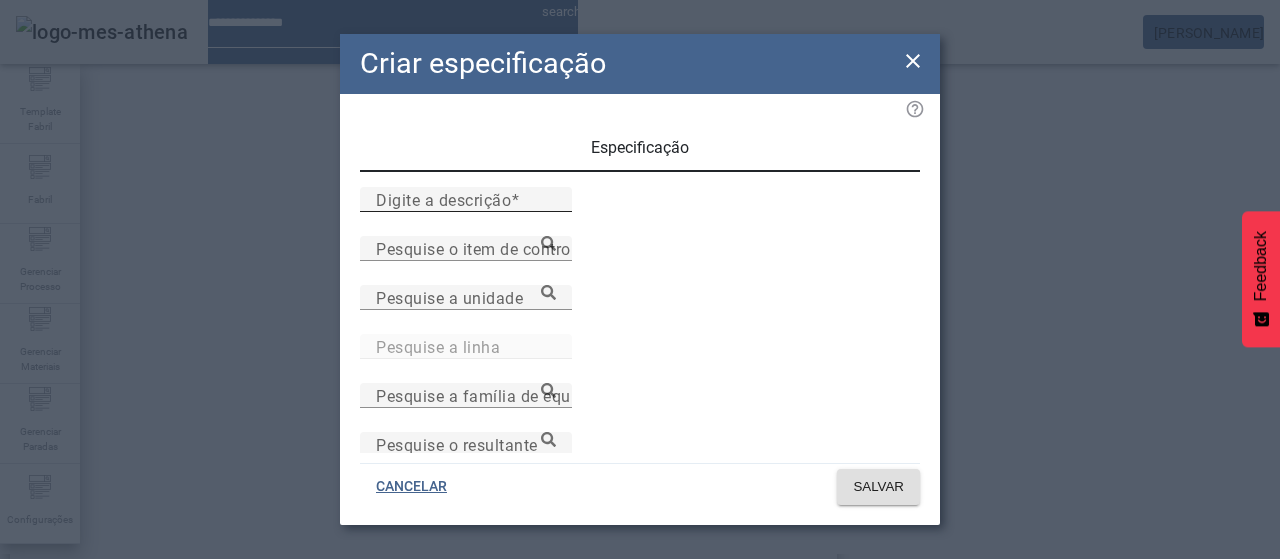 click on "Digite a descrição" at bounding box center (466, 200) 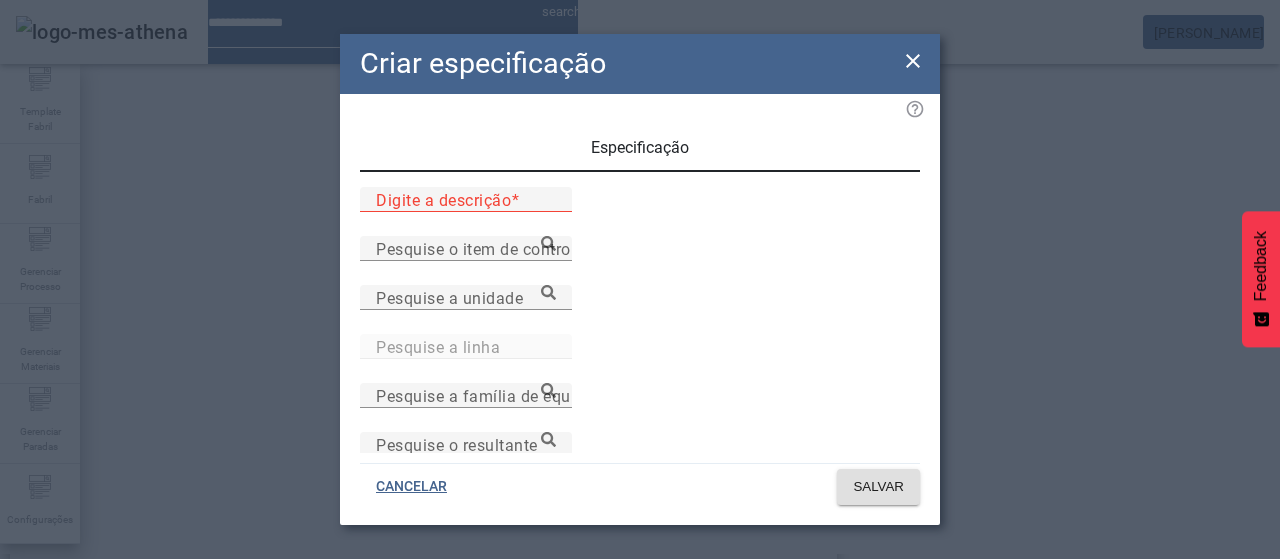 paste on "**********" 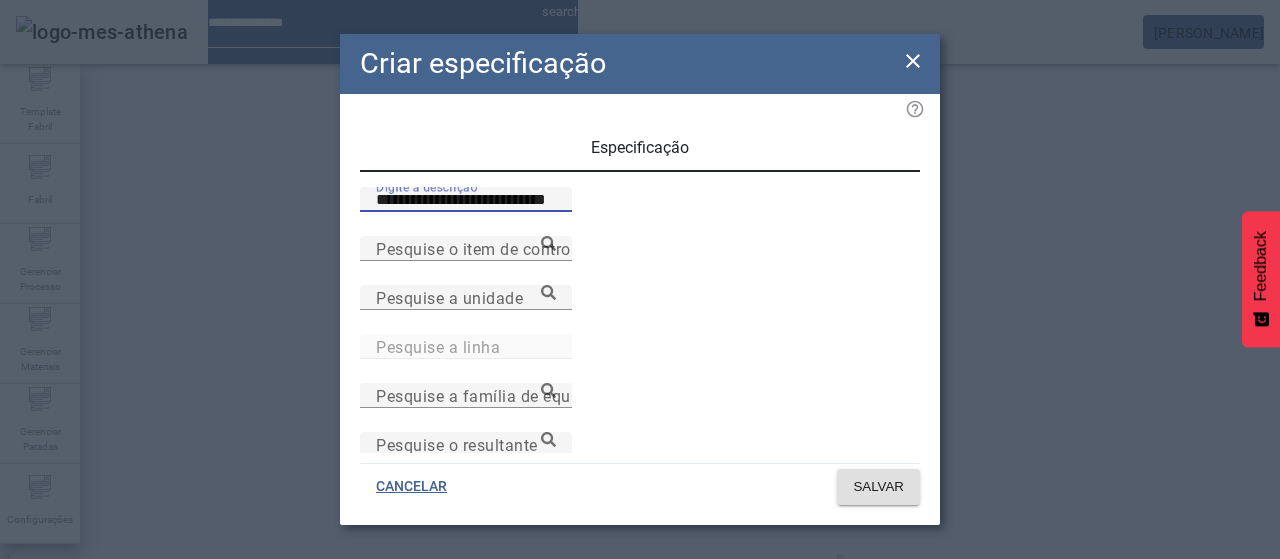 type on "**********" 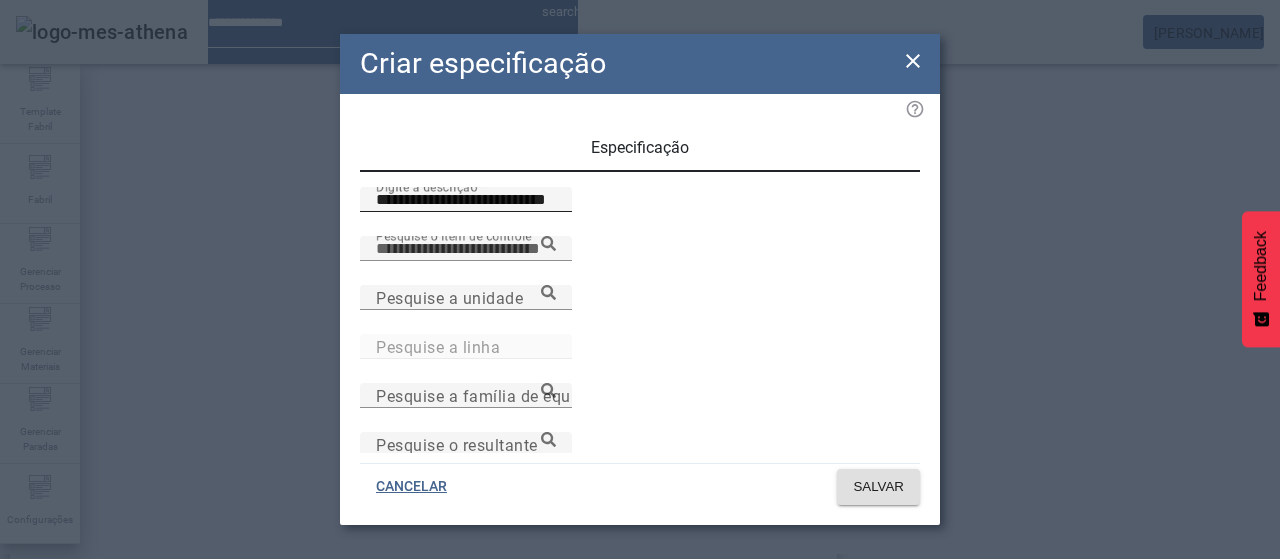 paste on "**********" 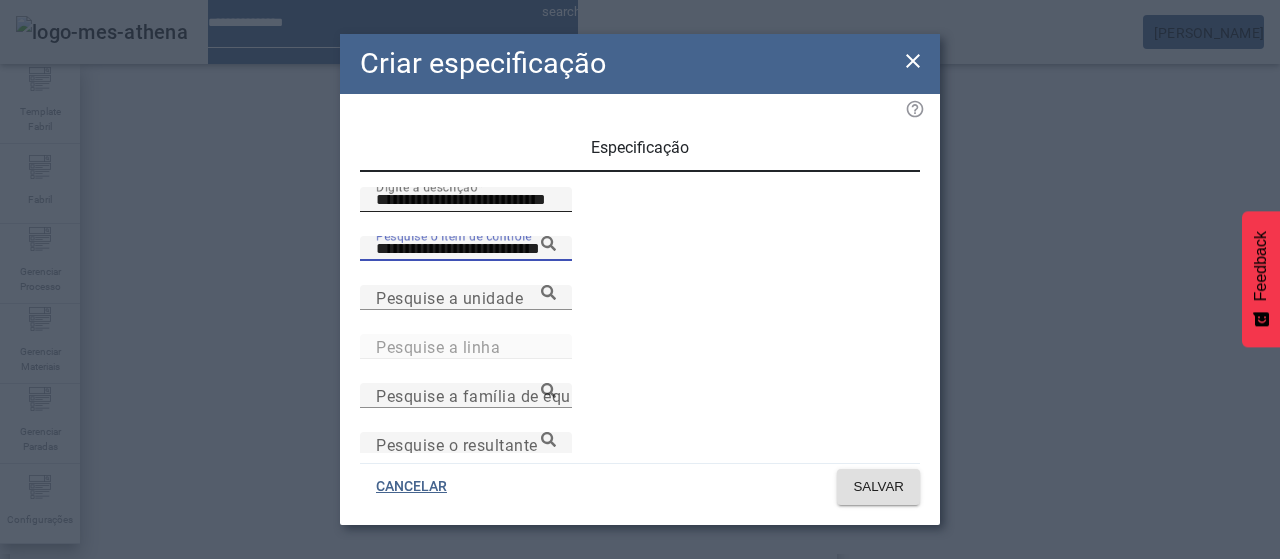 type on "**********" 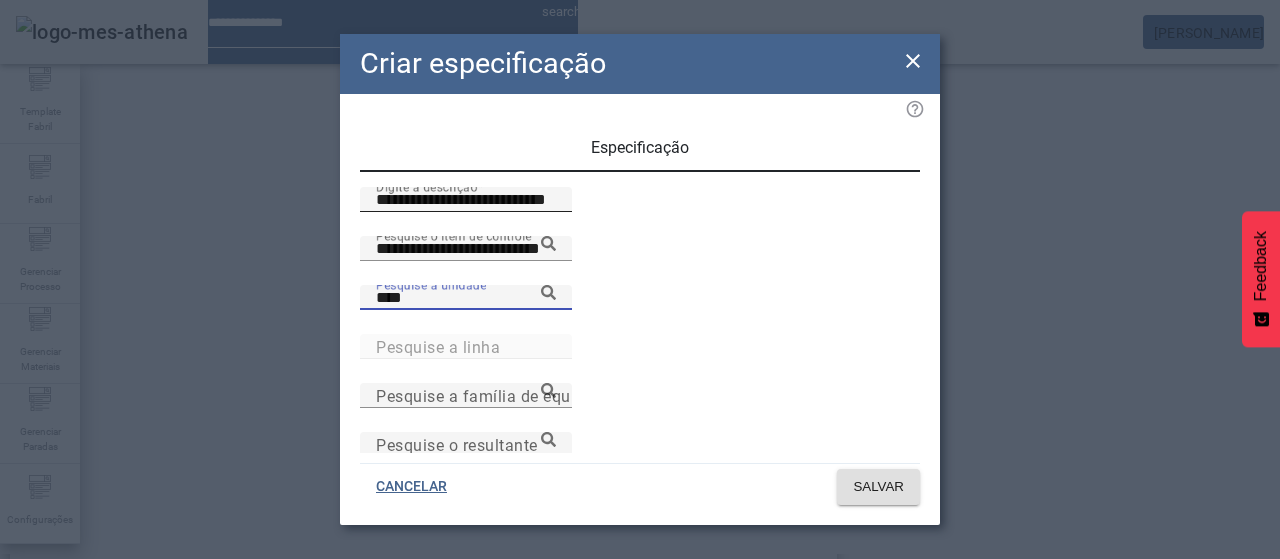 type on "****" 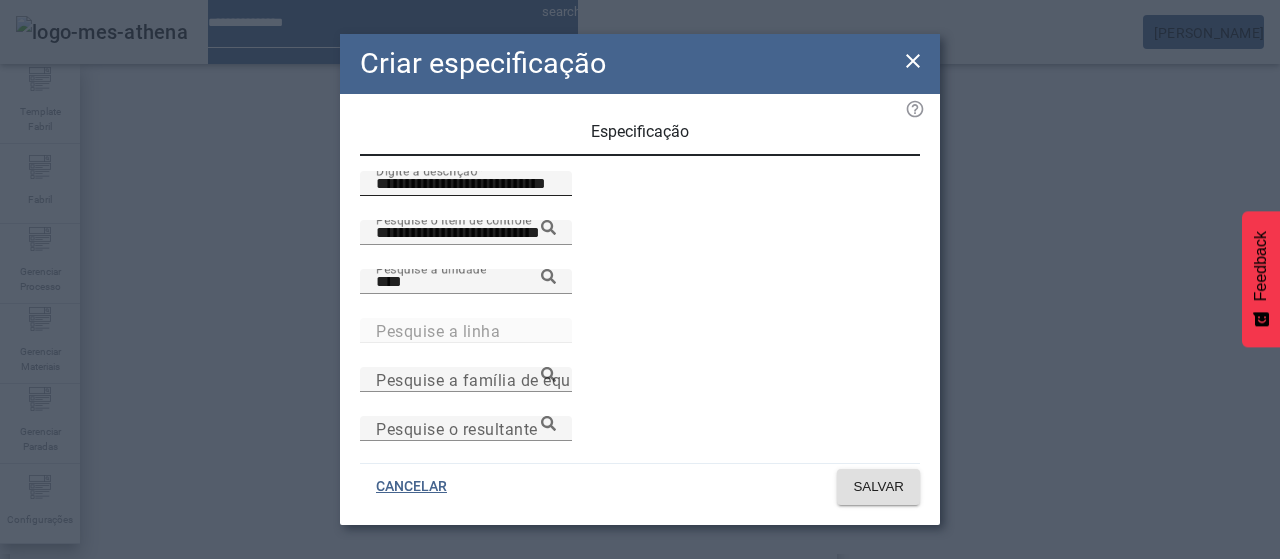 scroll, scrollTop: 206, scrollLeft: 0, axis: vertical 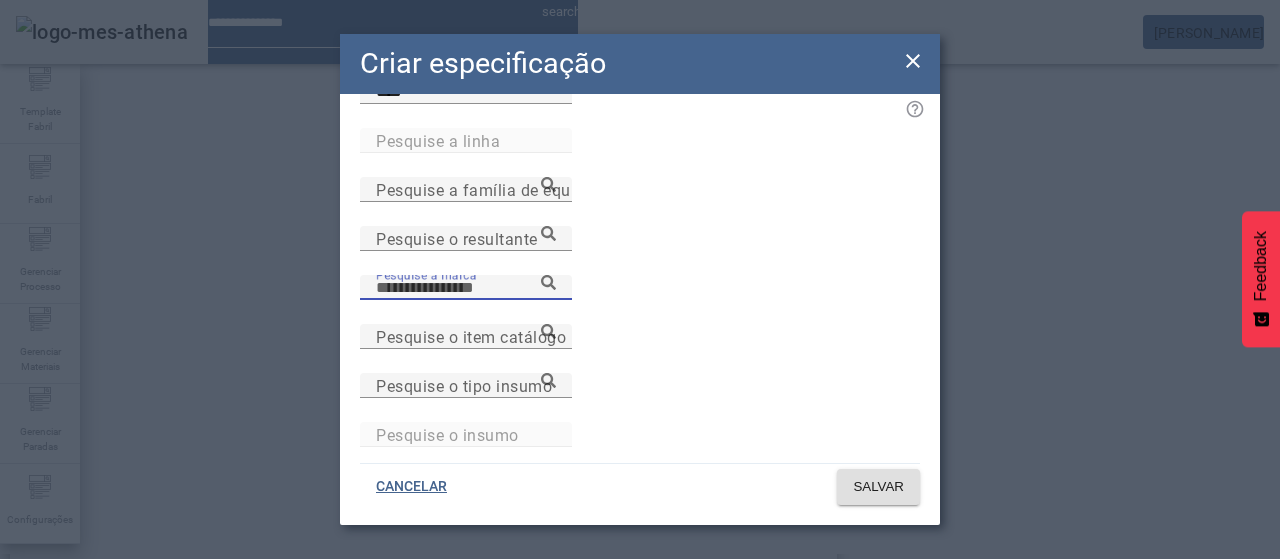 paste on "**********" 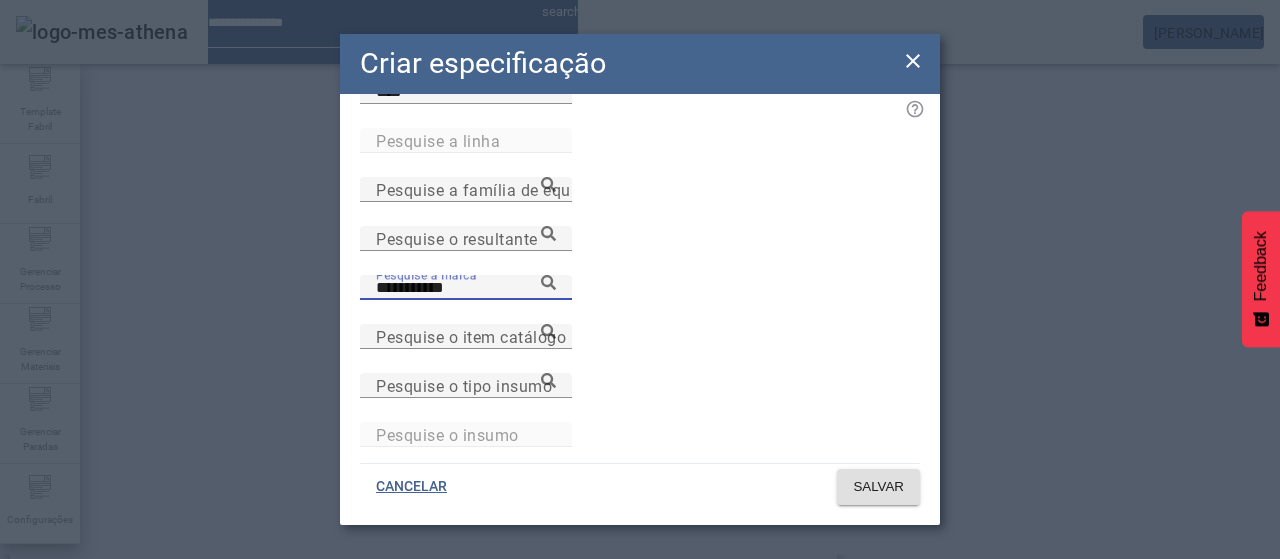 type on "**********" 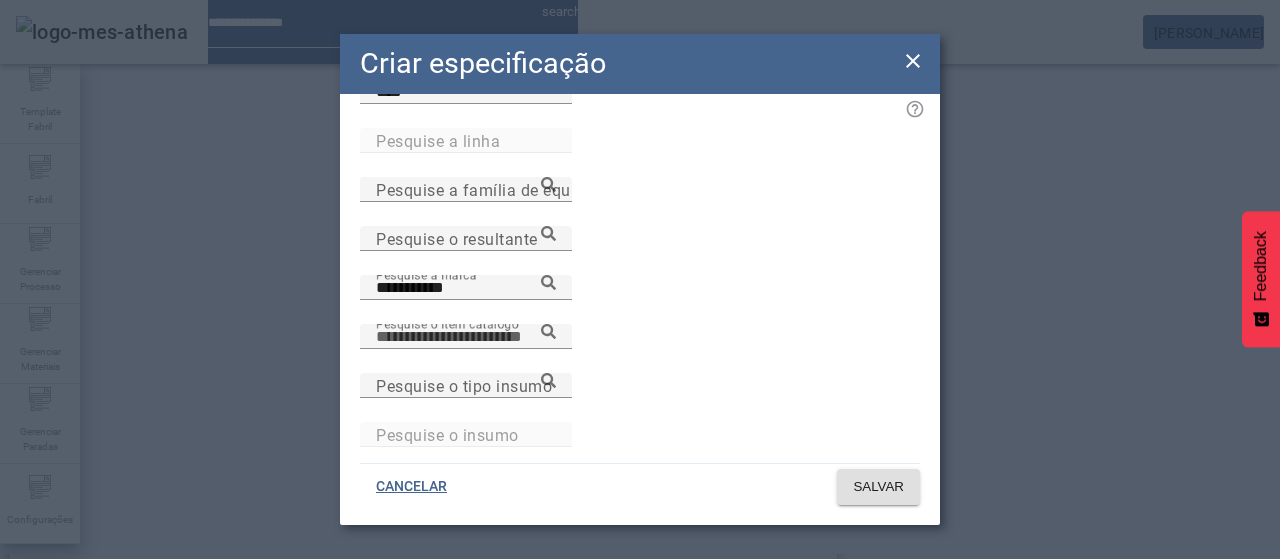 paste on "**********" 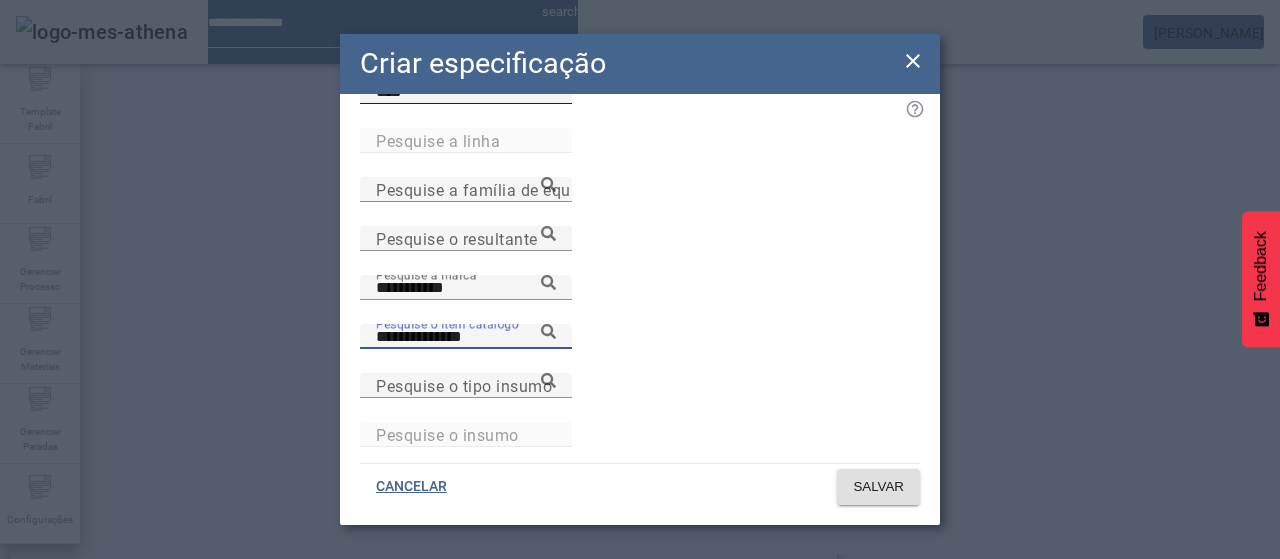 type on "**********" 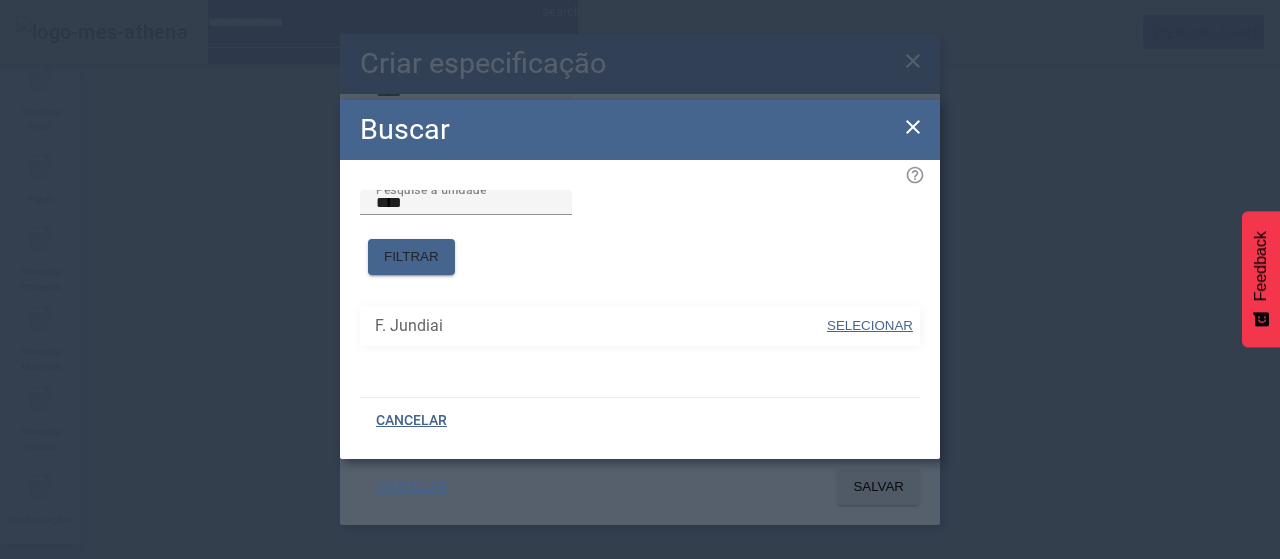 click on "SELECIONAR" at bounding box center [870, 325] 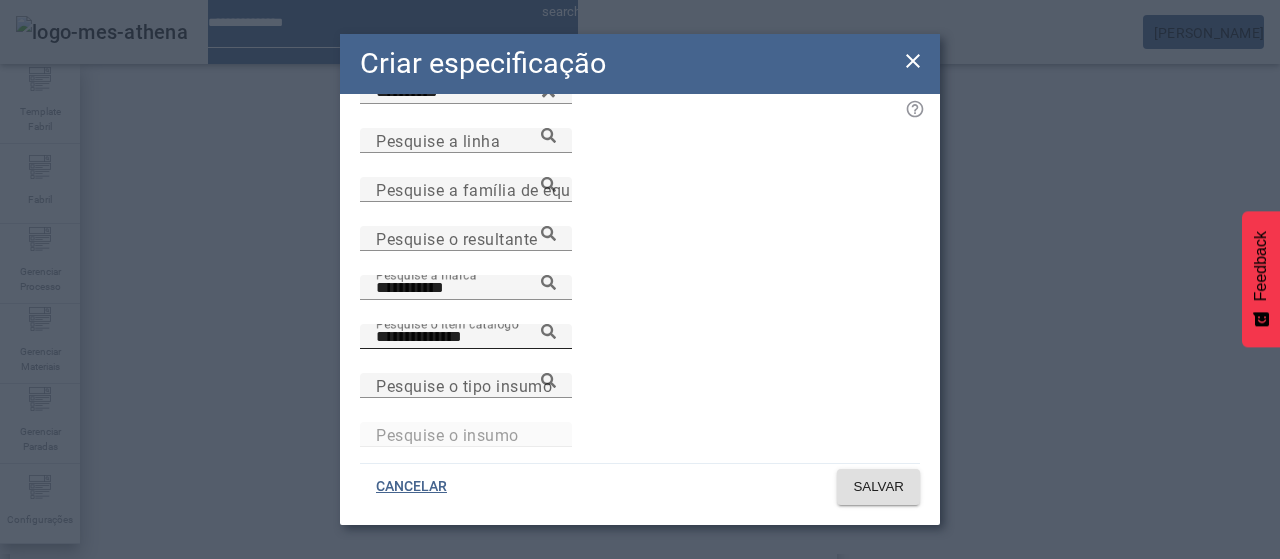 click 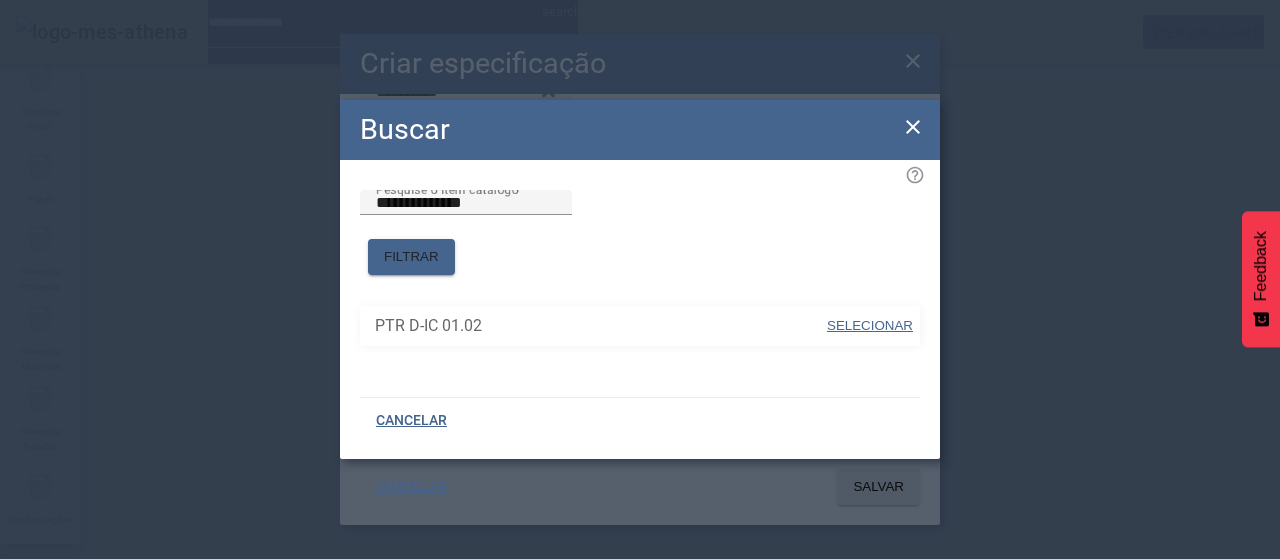 click at bounding box center (870, 326) 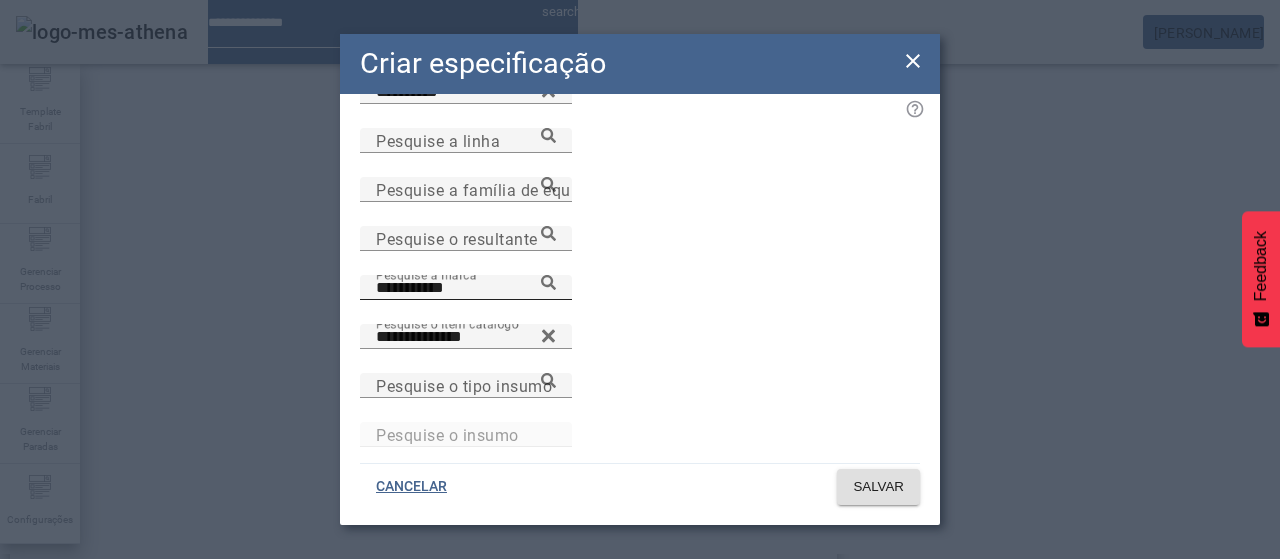 click on "**********" at bounding box center (466, 287) 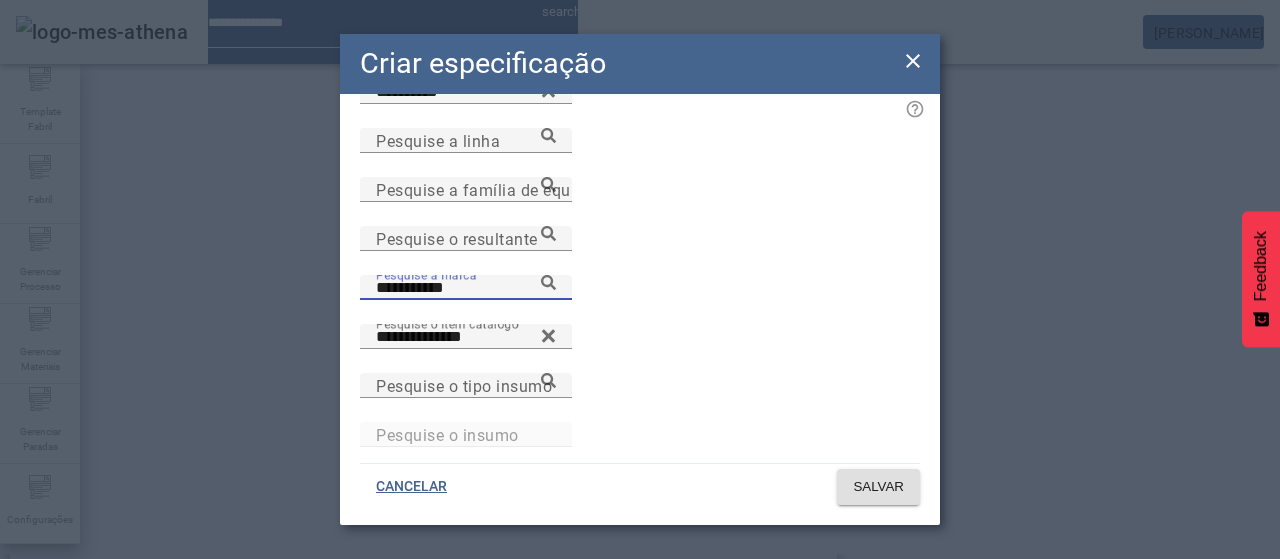 click 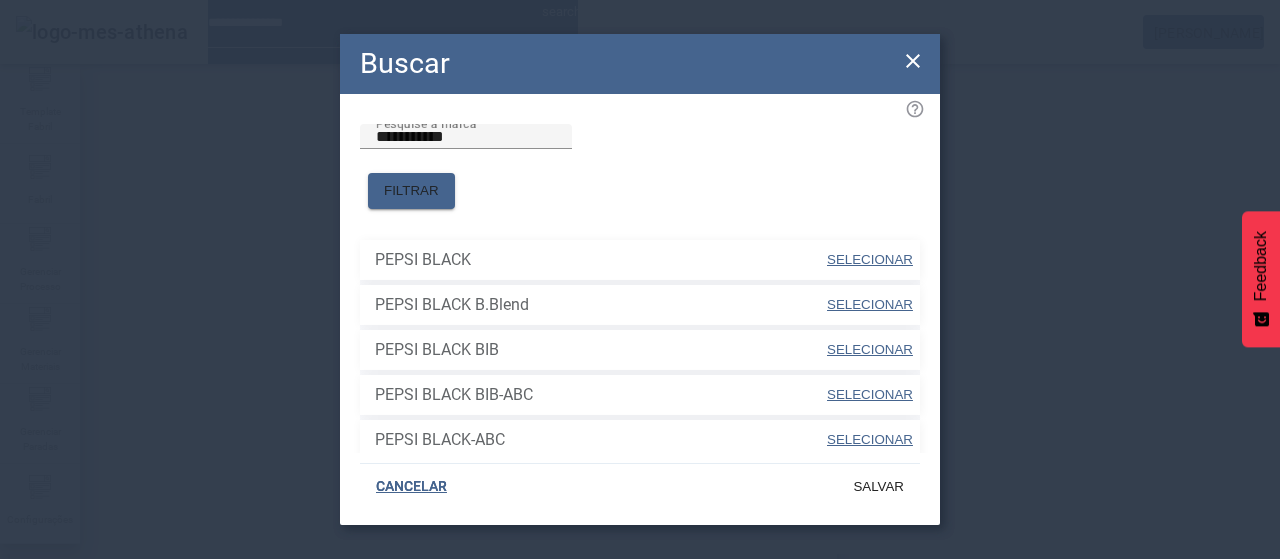 click on "SELECIONAR" at bounding box center (870, 259) 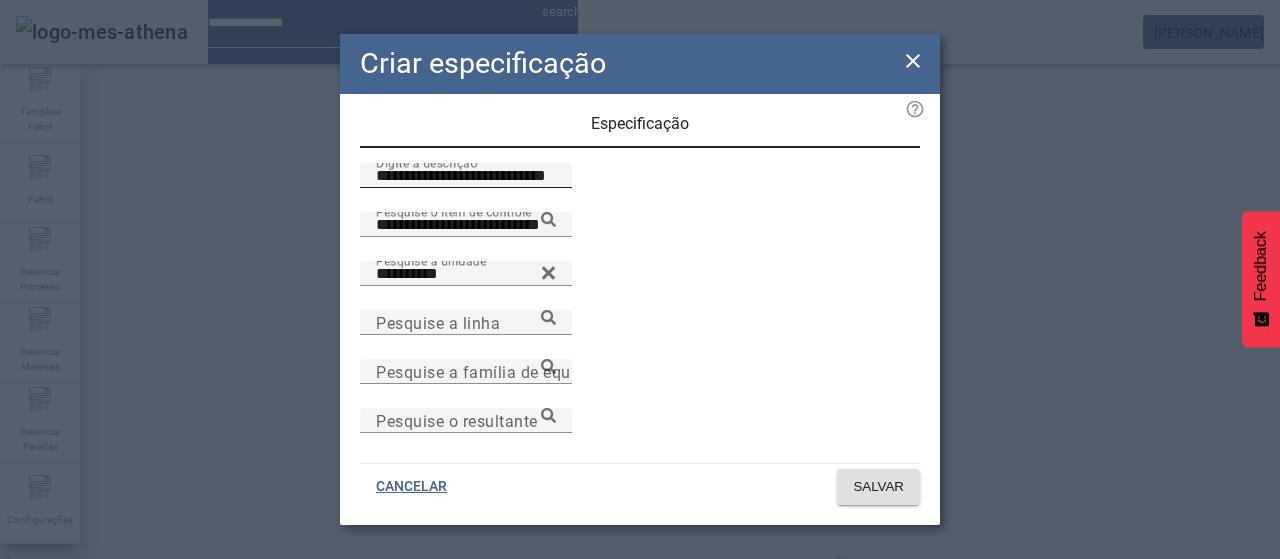 scroll, scrollTop: 22, scrollLeft: 0, axis: vertical 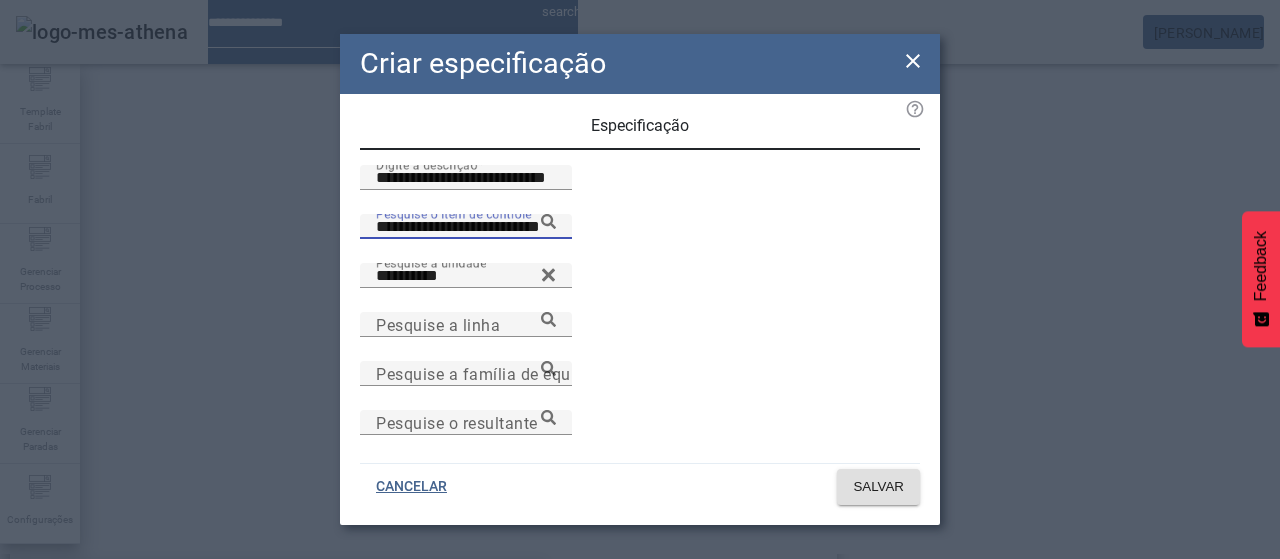 click on "**********" at bounding box center [466, 227] 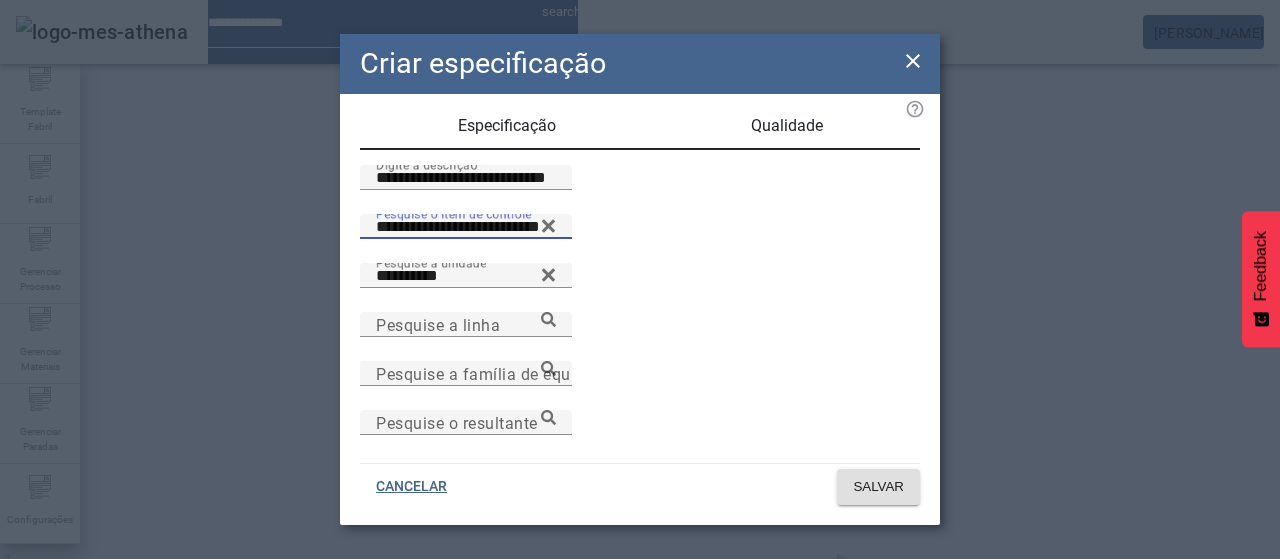 click on "Qualidade" at bounding box center (787, 126) 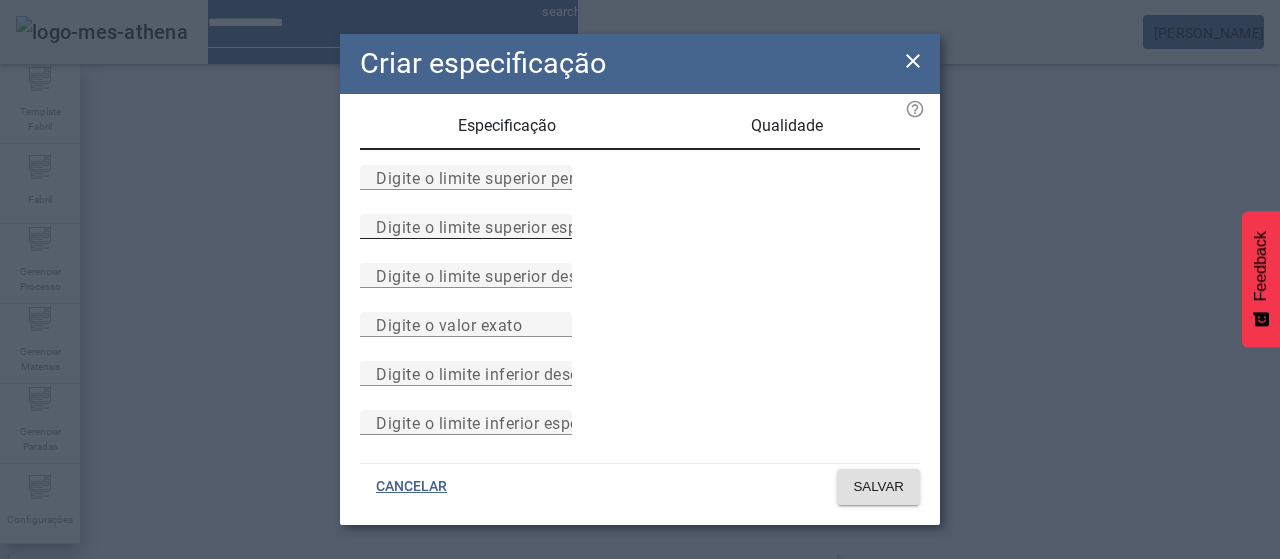 click on "Digite o limite superior especificado" at bounding box center (511, 226) 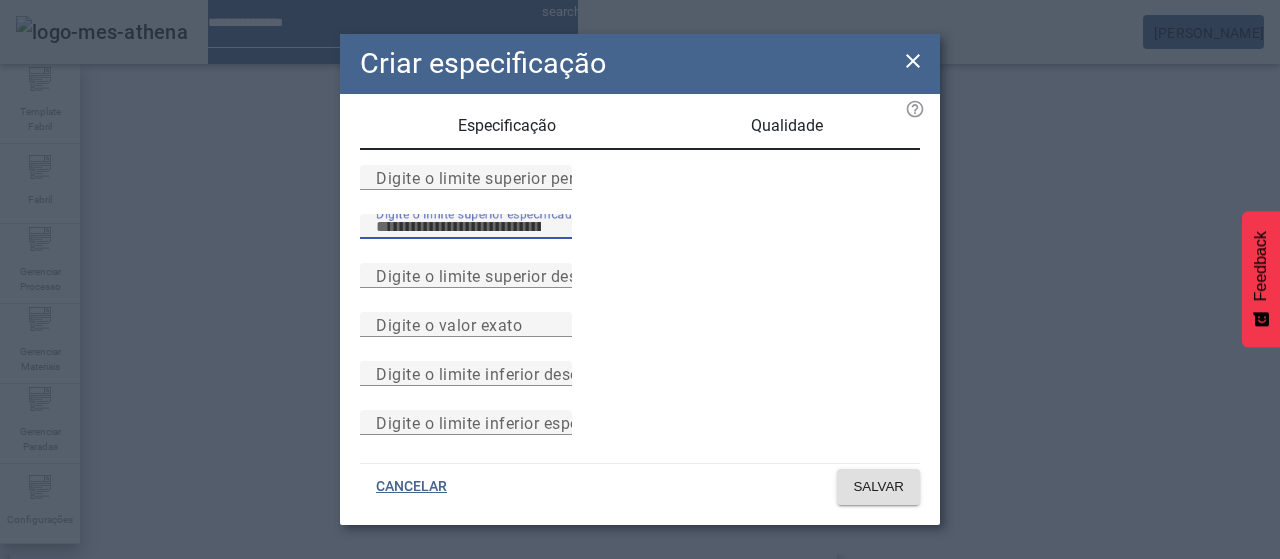 type on "****" 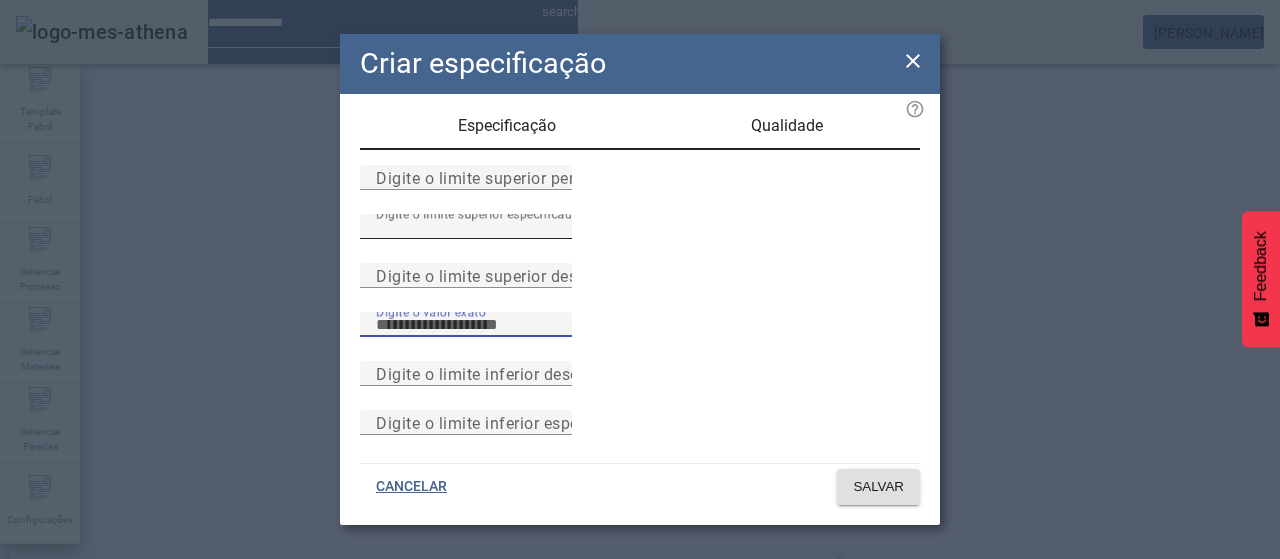scroll, scrollTop: 261, scrollLeft: 0, axis: vertical 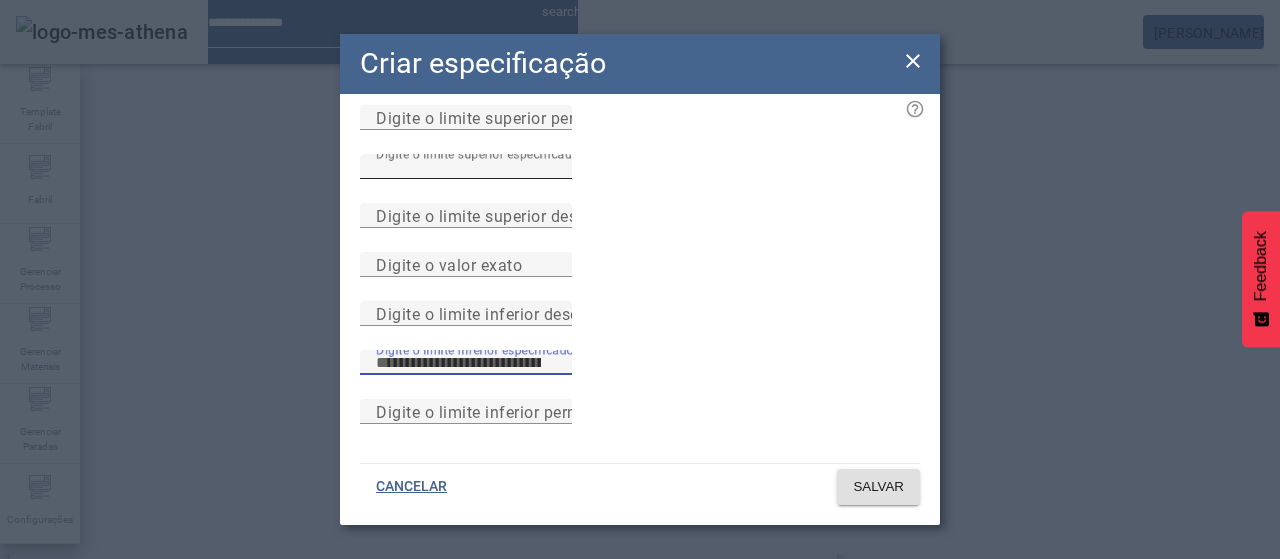 type on "****" 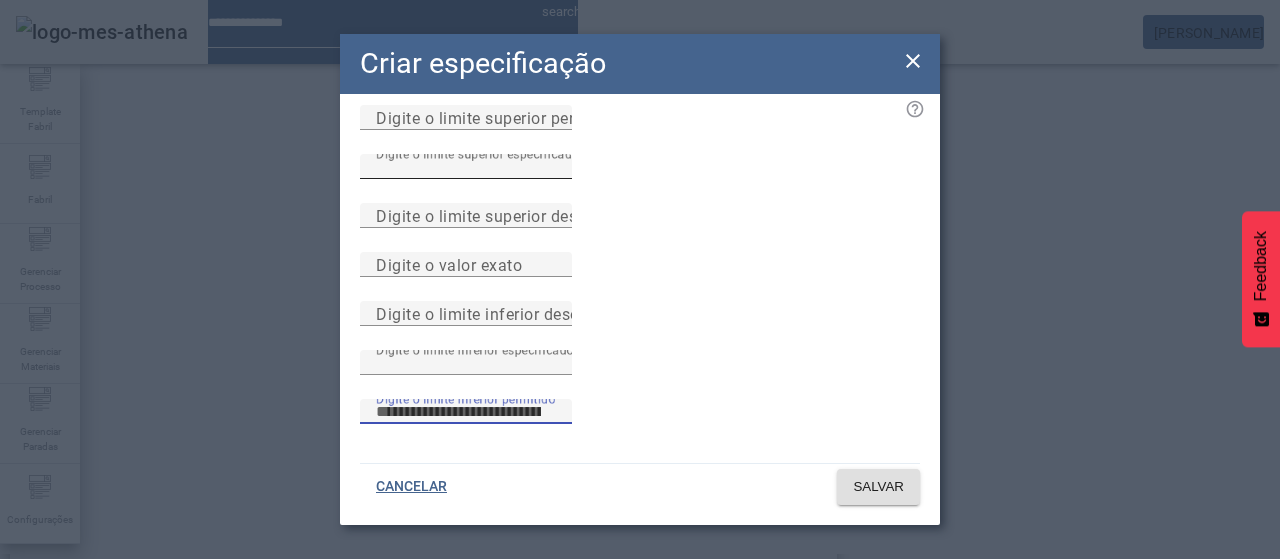 type 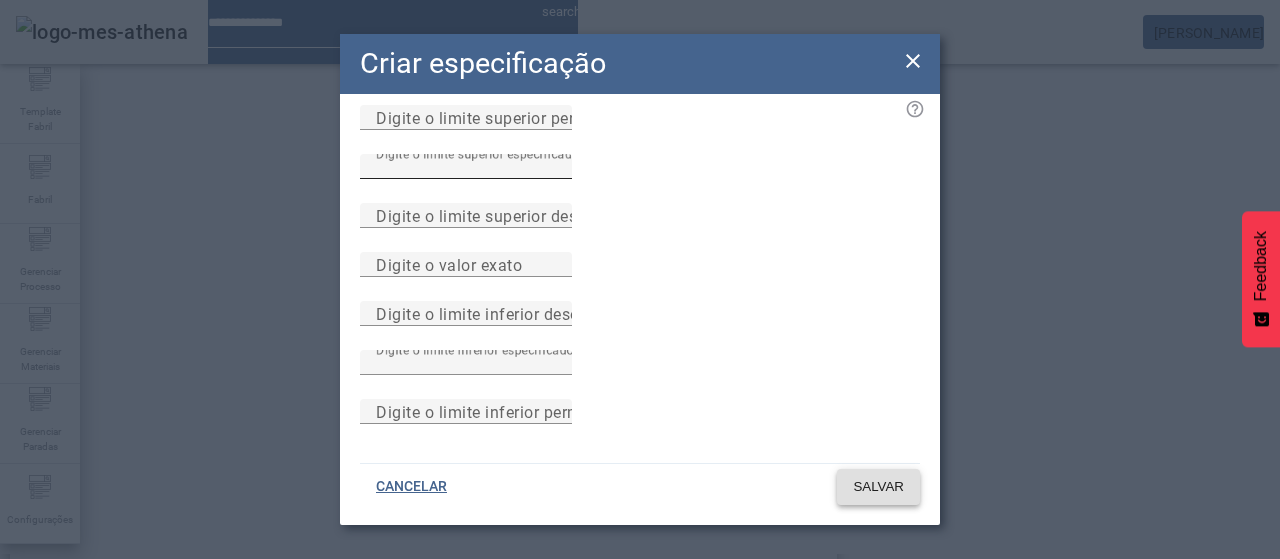 type 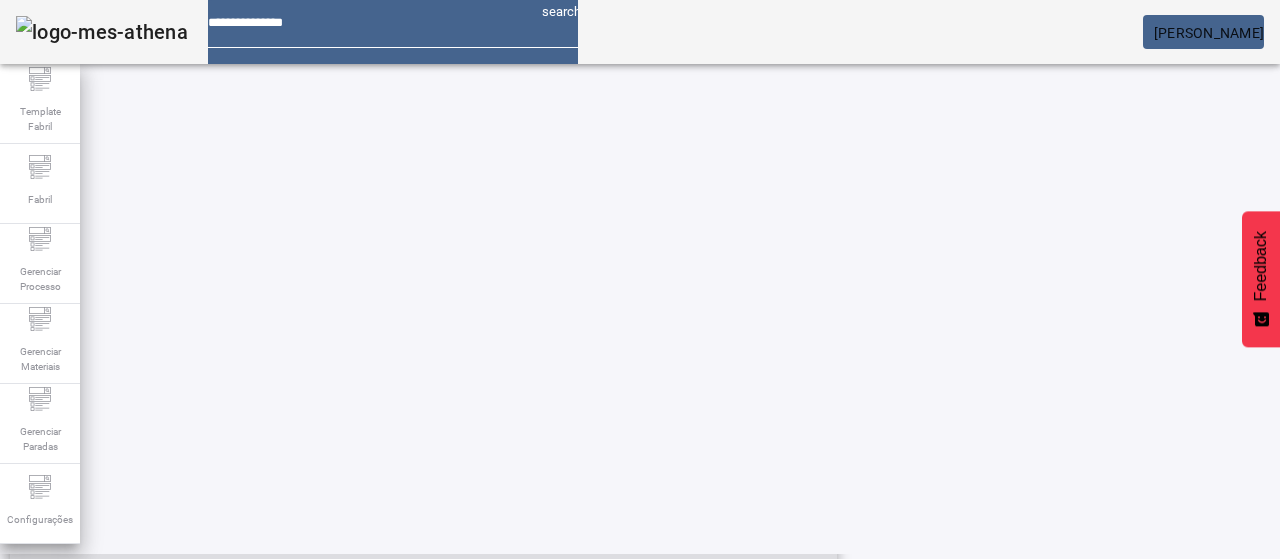 scroll, scrollTop: 696, scrollLeft: 0, axis: vertical 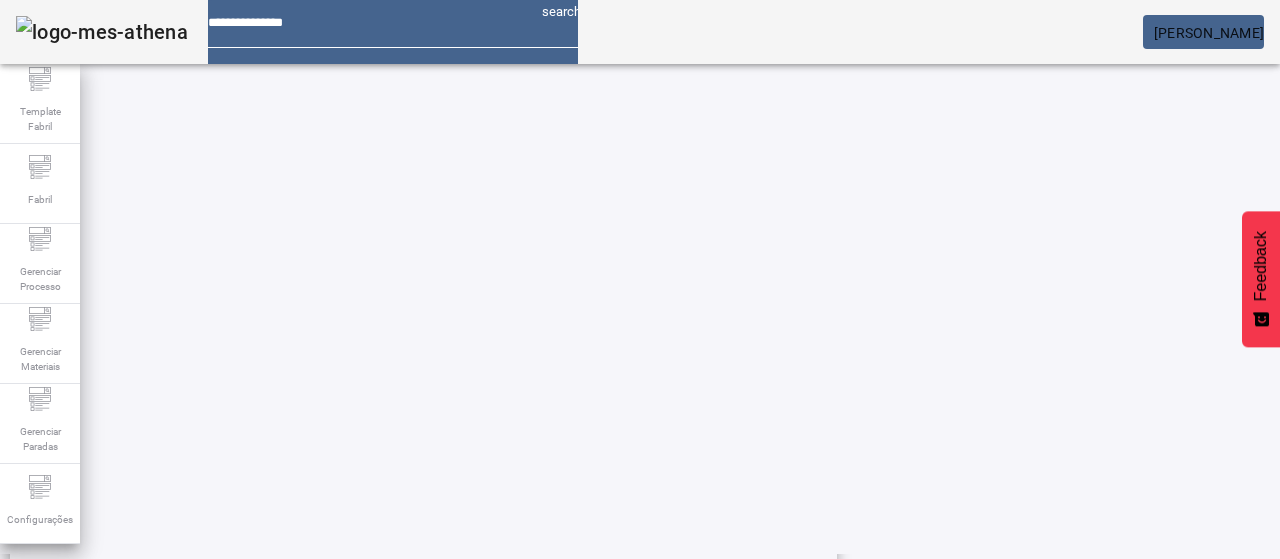 click on "Acidez Titulável saída de enchedora (ICL)" at bounding box center (213, 889) 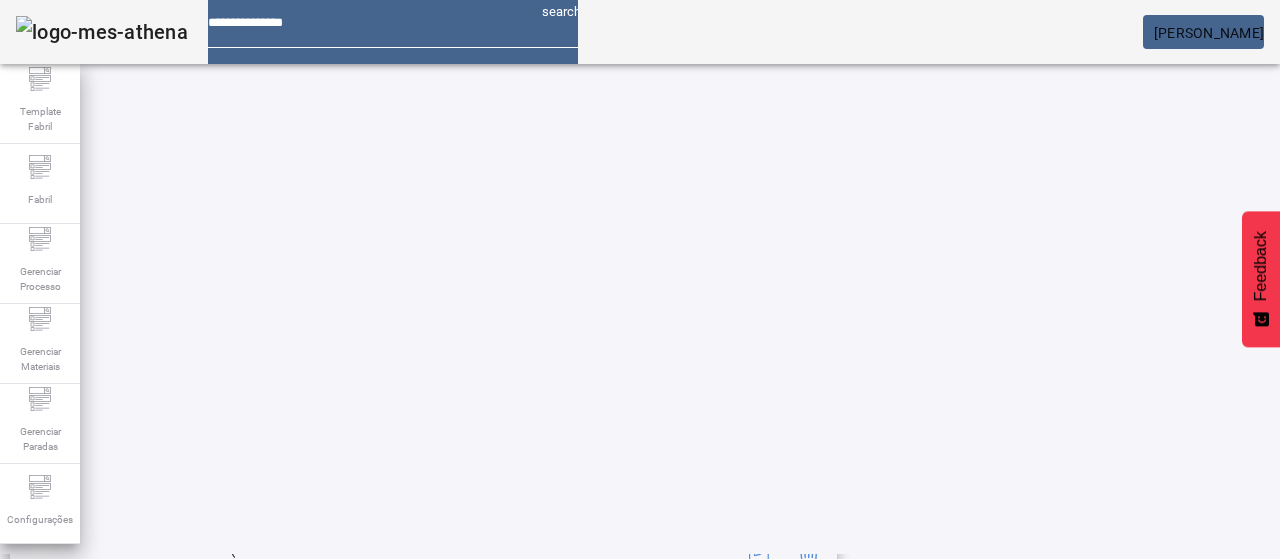 scroll, scrollTop: 129, scrollLeft: 0, axis: vertical 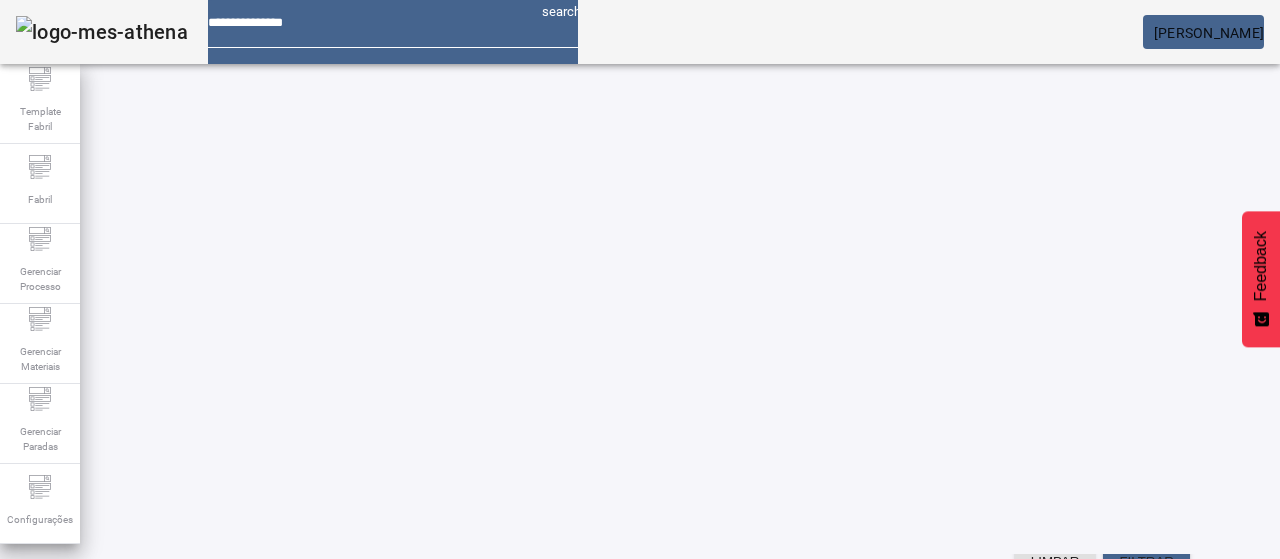 click on "ESPECIFICAÇÃO" 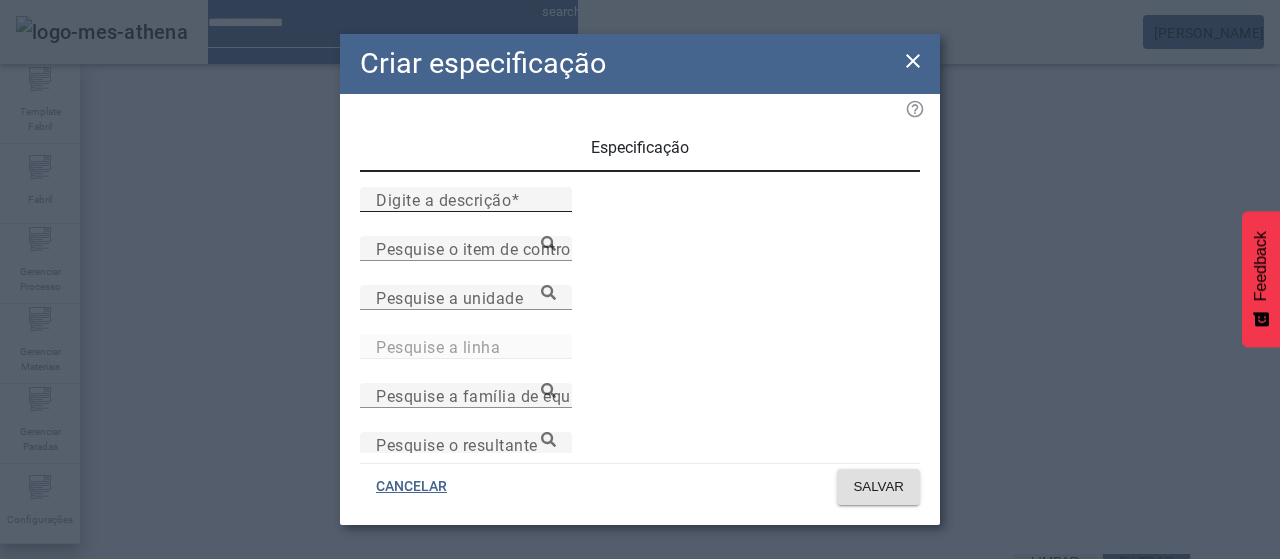click on "Digite a descrição" at bounding box center [443, 199] 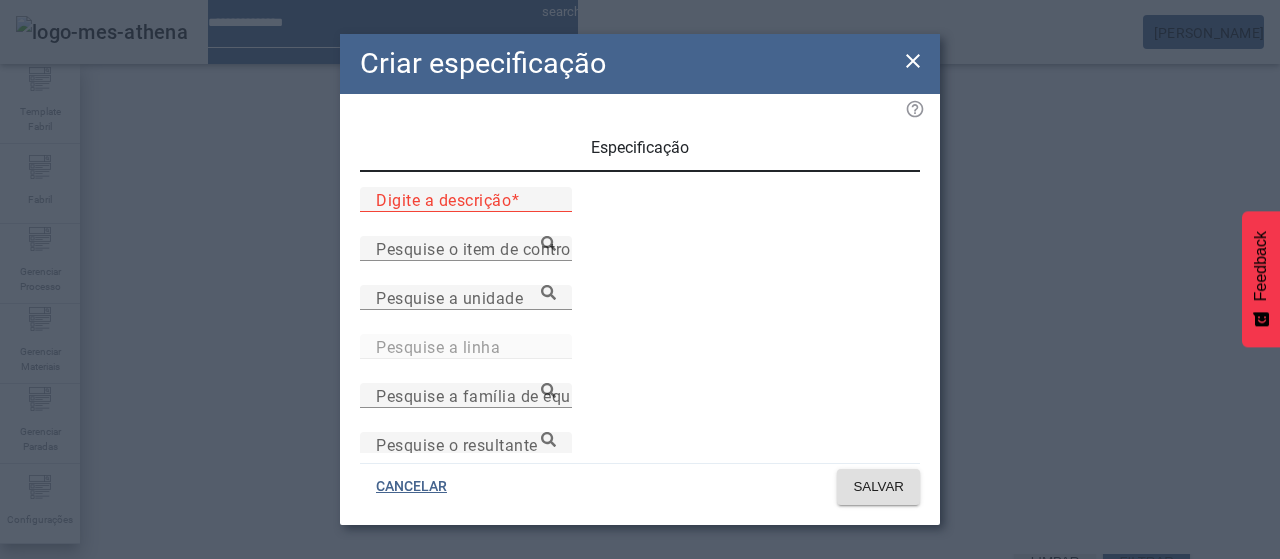 paste on "**********" 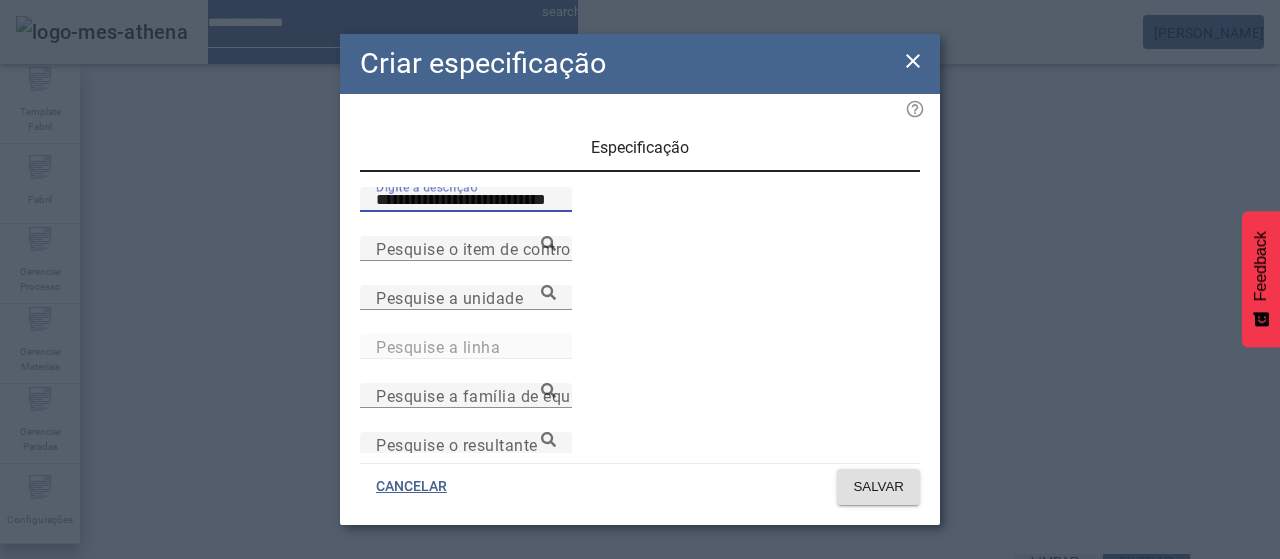 type on "**********" 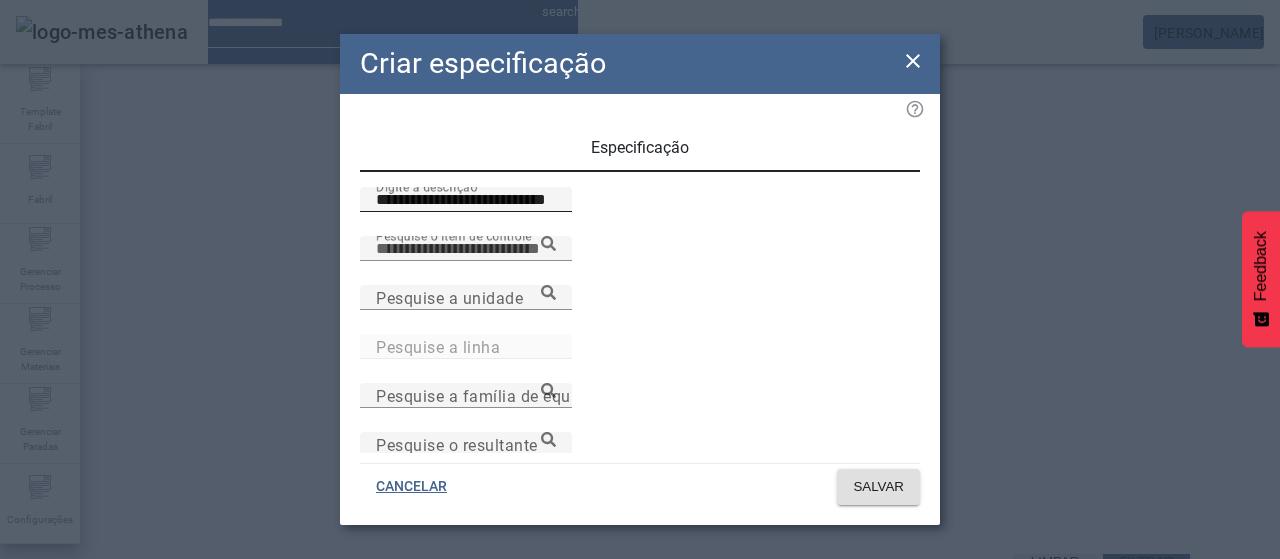 paste on "**********" 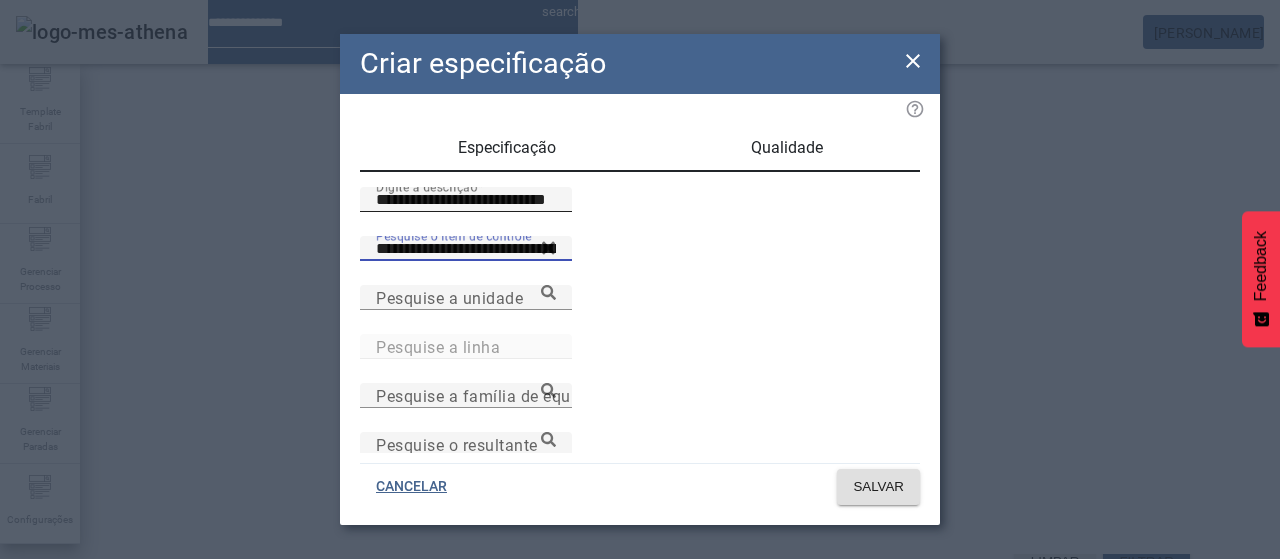 type on "**********" 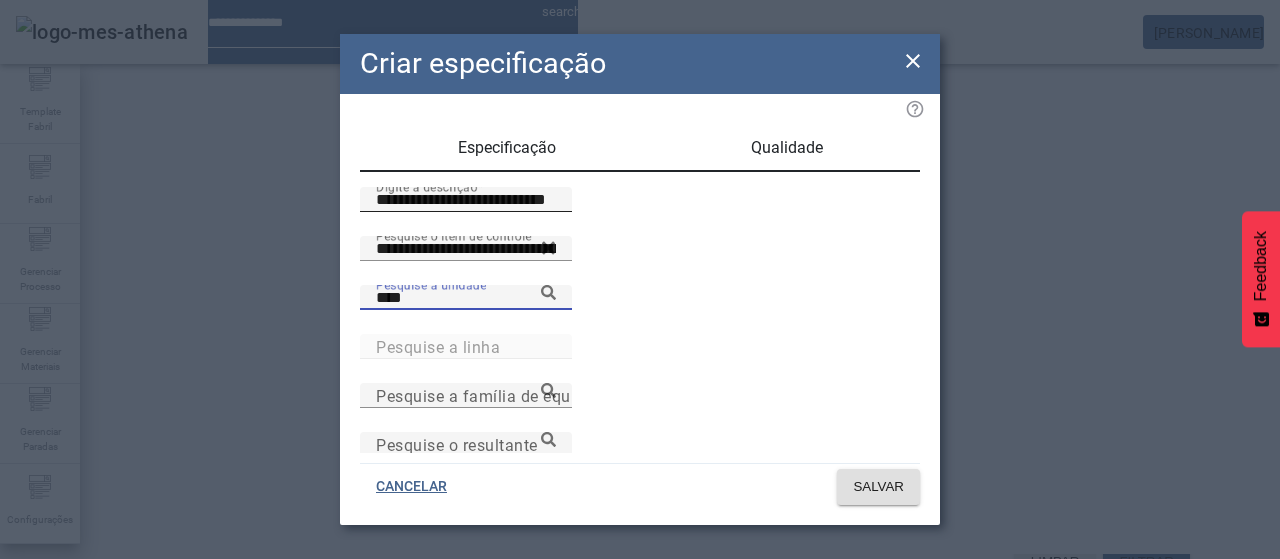 type on "****" 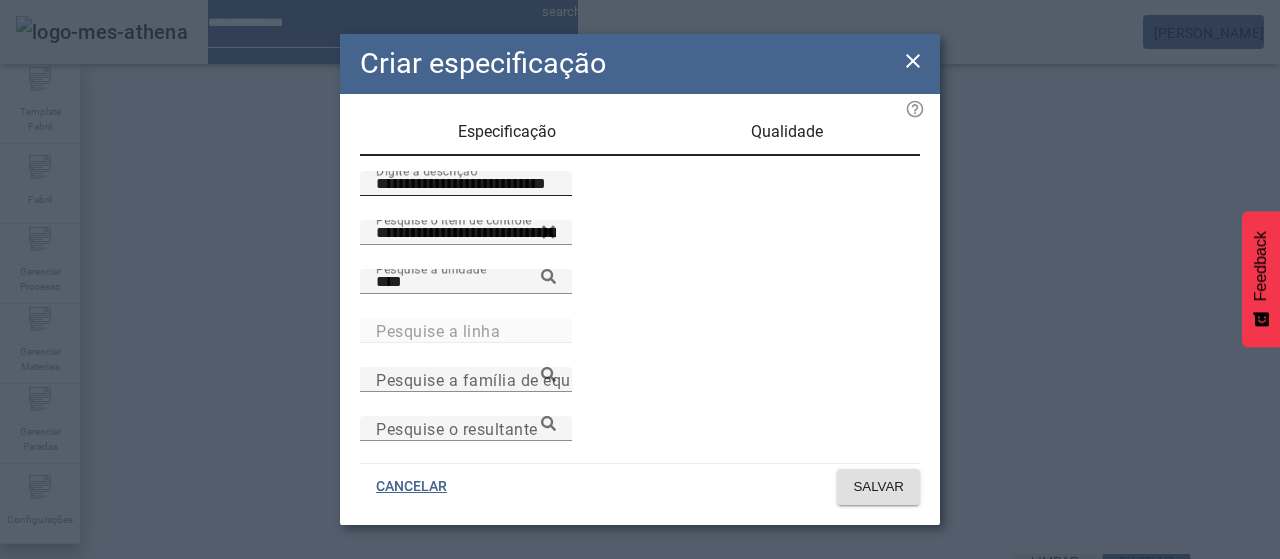scroll, scrollTop: 206, scrollLeft: 0, axis: vertical 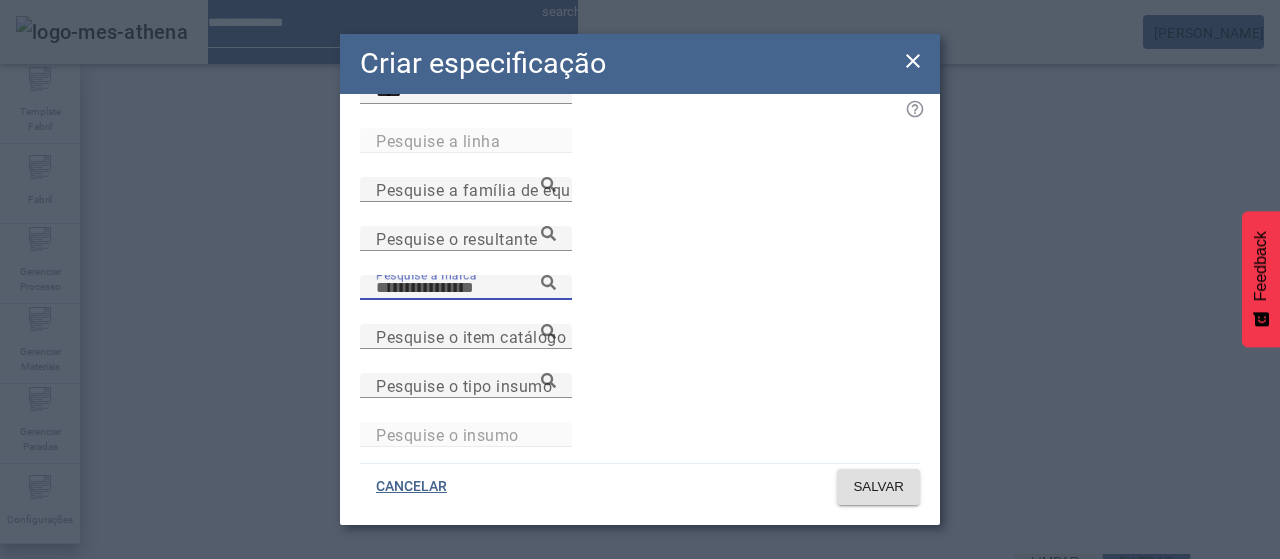paste on "**********" 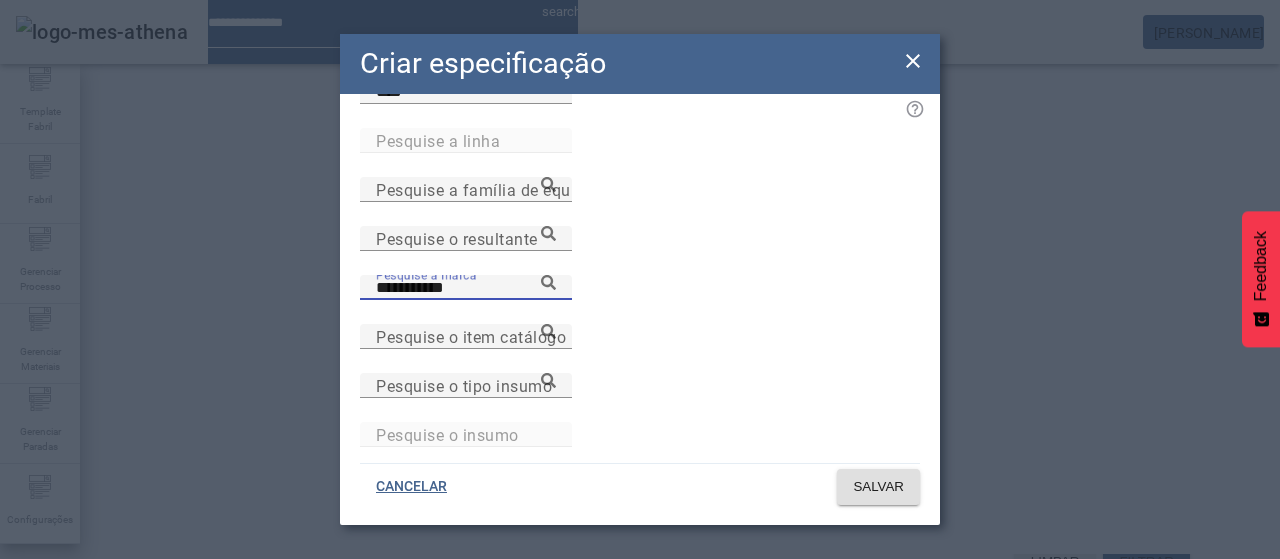 type on "**********" 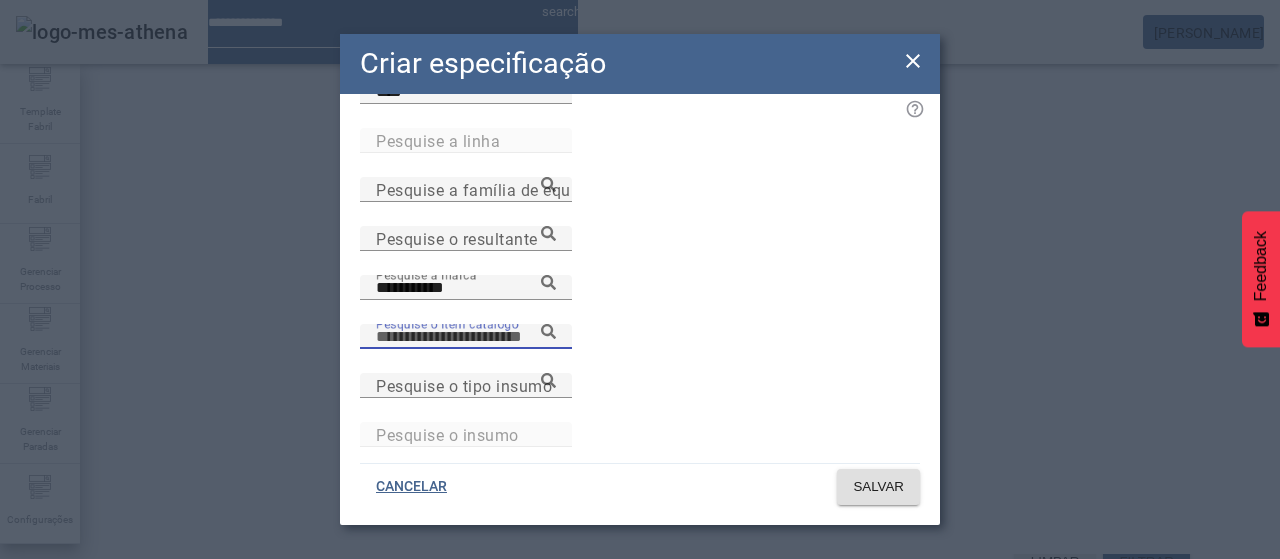 paste on "**********" 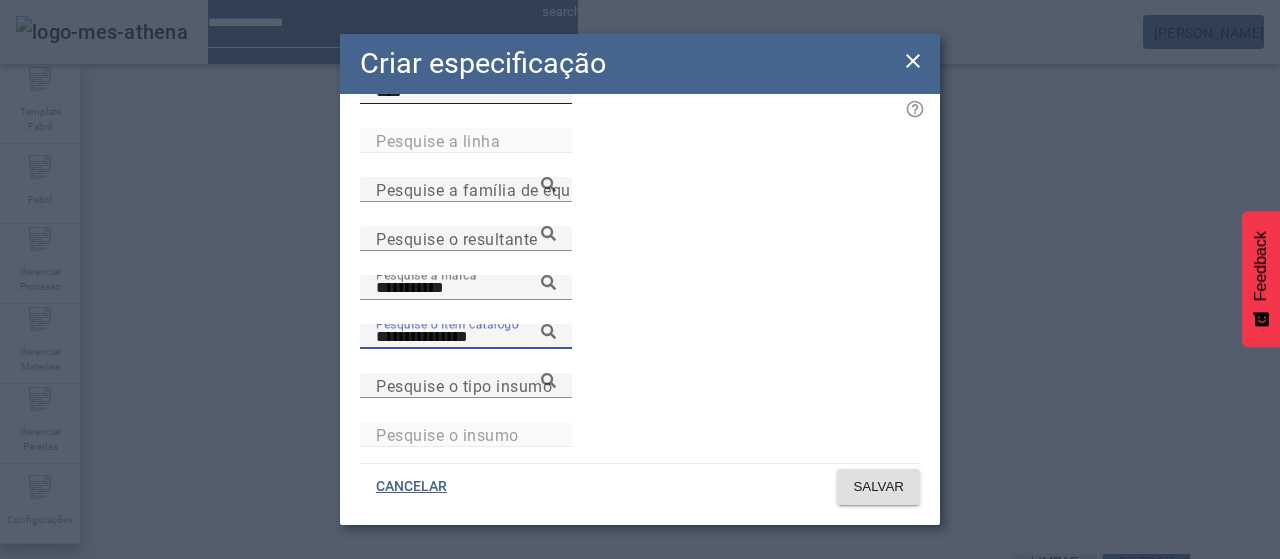 type on "**********" 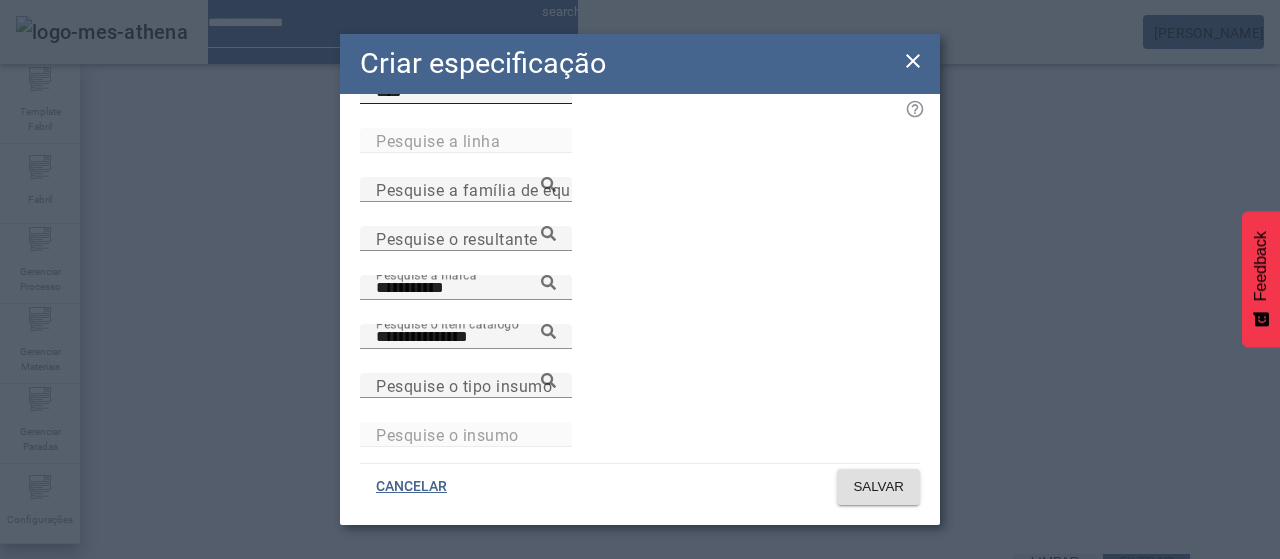 click 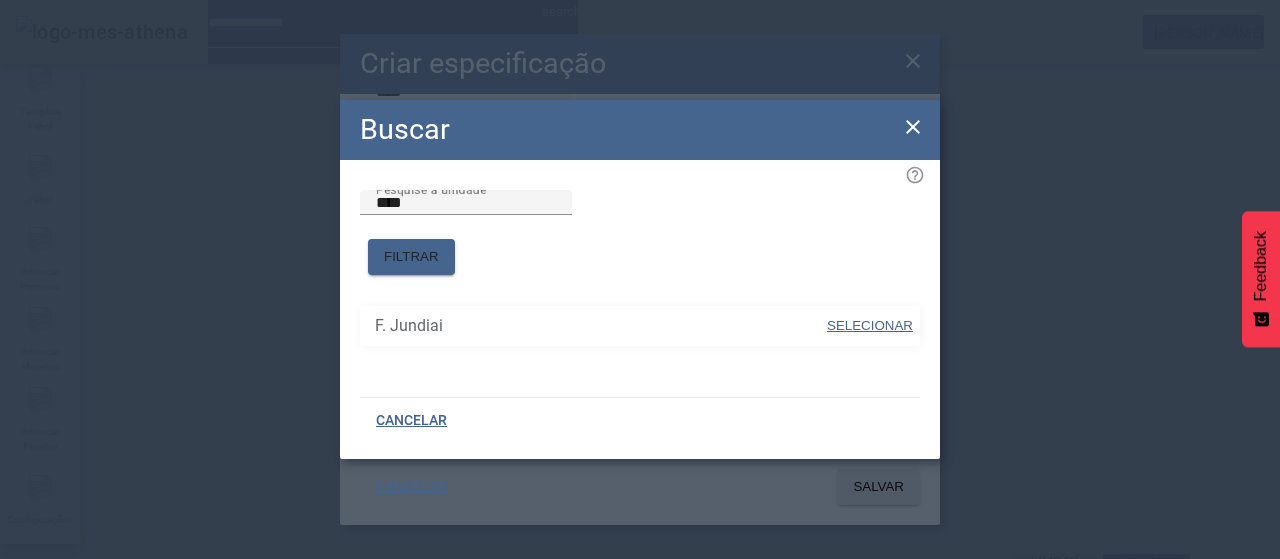 click on "SELECIONAR" at bounding box center [870, 325] 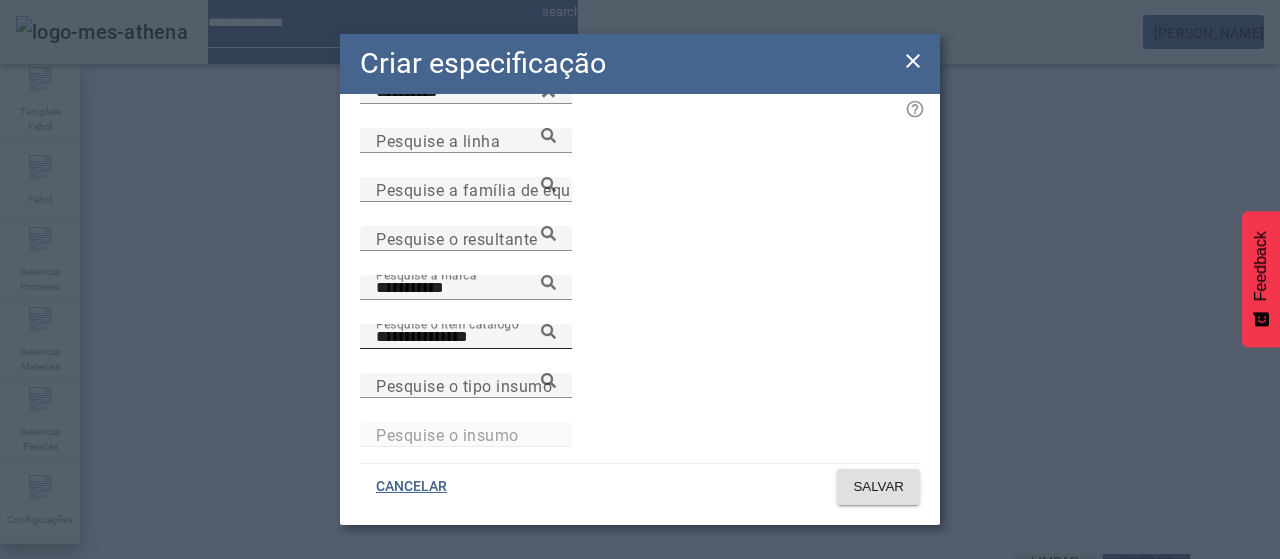 click 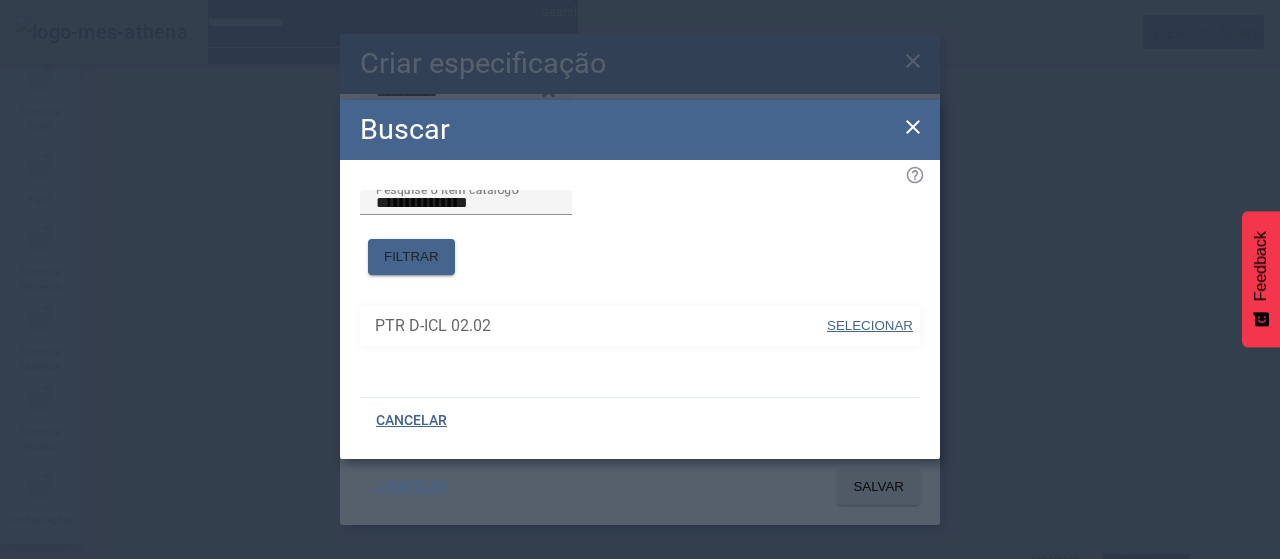 click on "SELECIONAR" at bounding box center [870, 325] 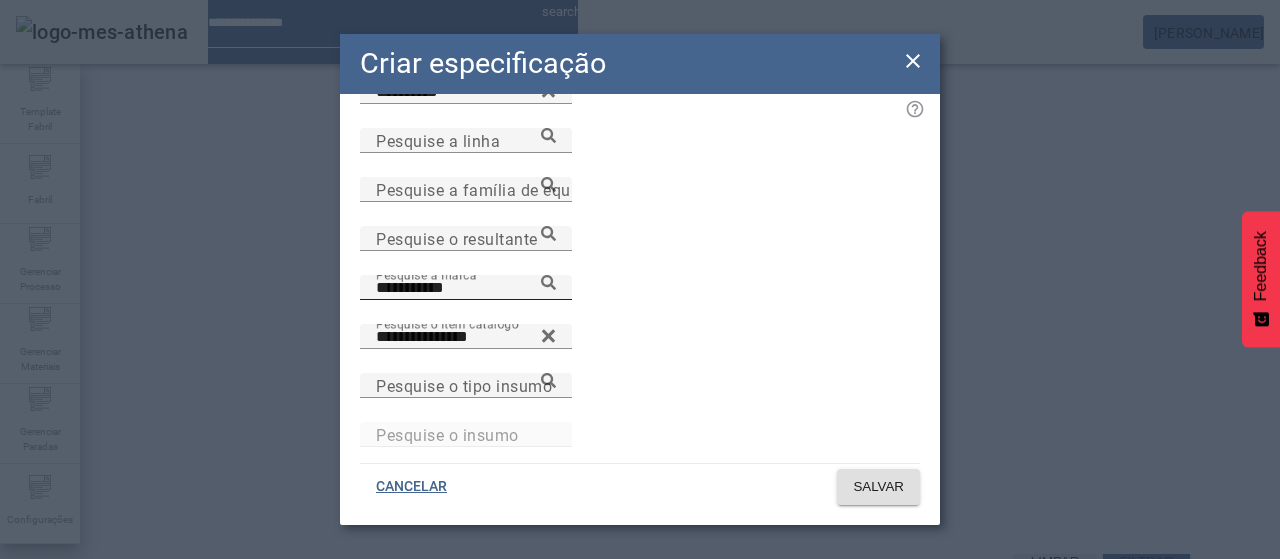 click 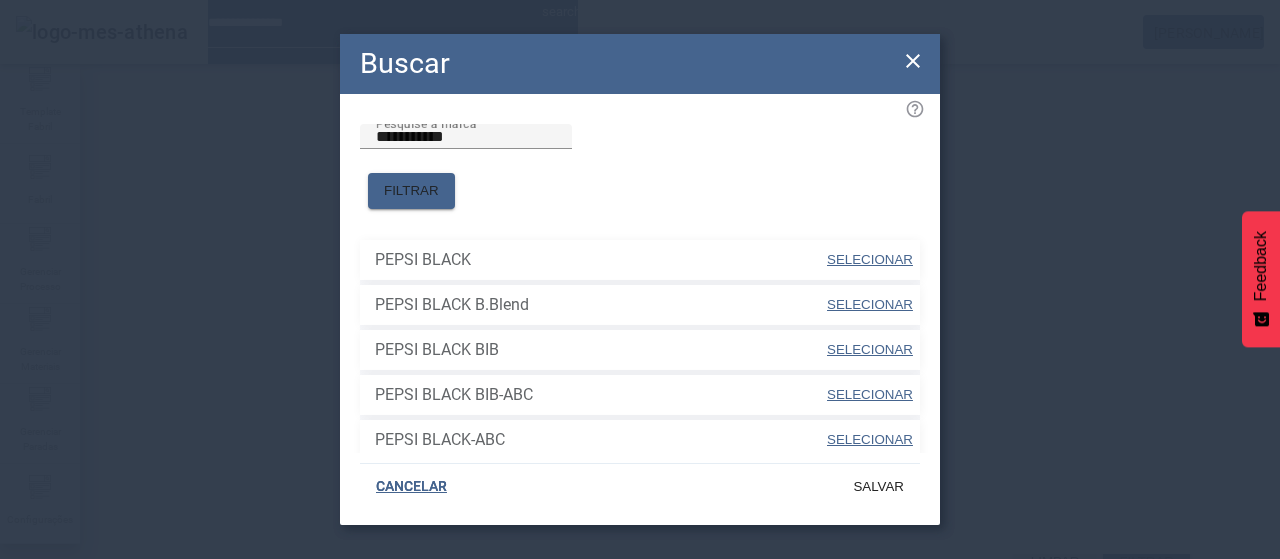 click on "SELECIONAR" at bounding box center (870, 259) 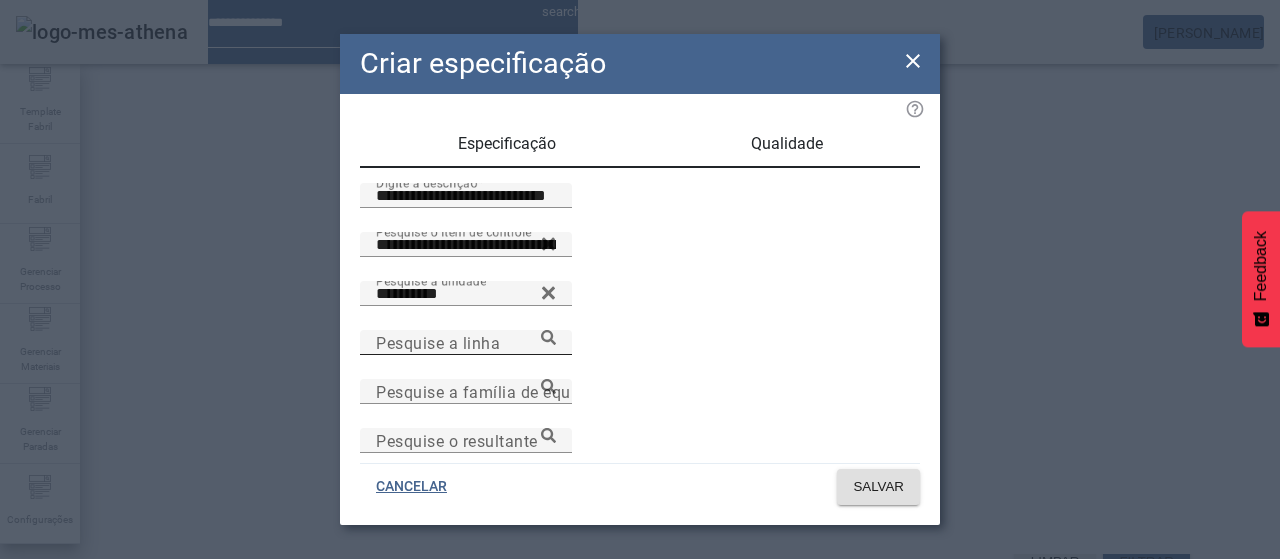 scroll, scrollTop: 0, scrollLeft: 0, axis: both 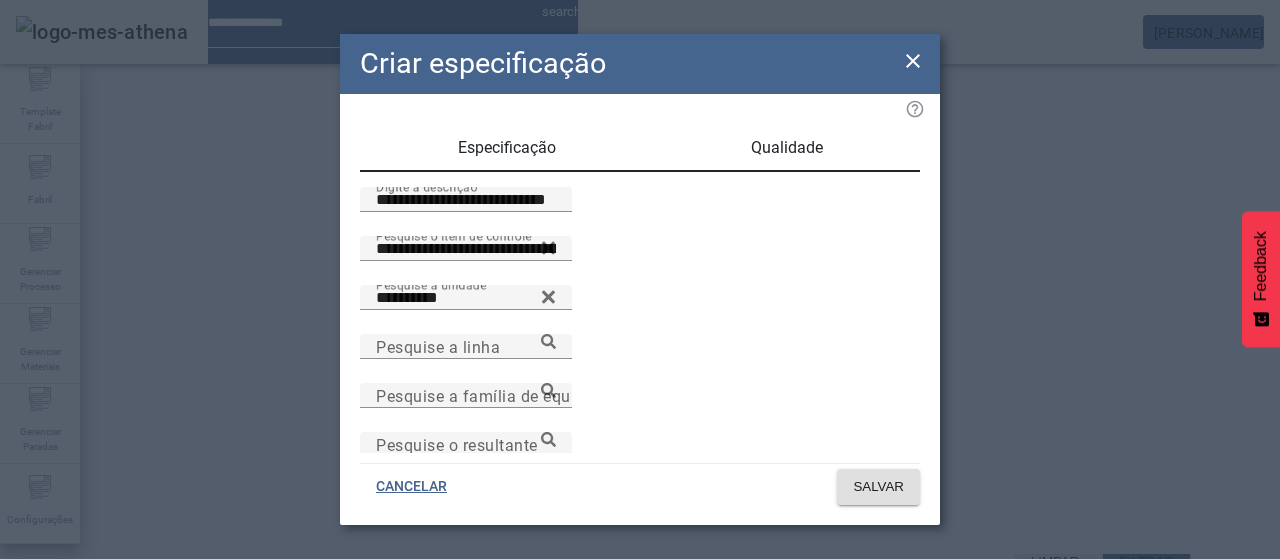 click on "Qualidade" at bounding box center [787, 148] 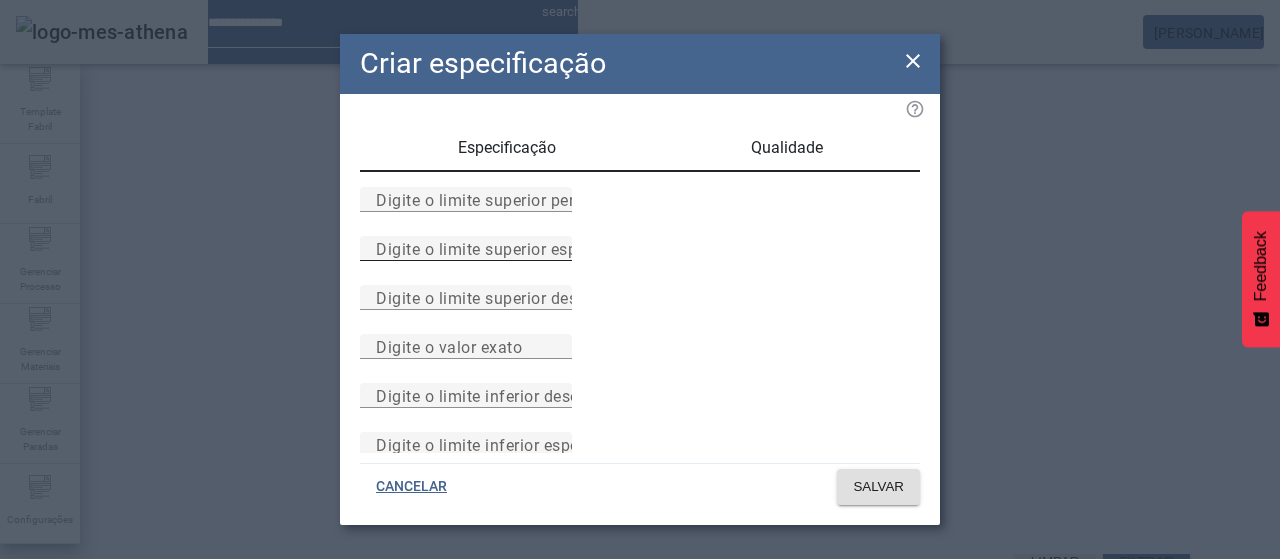 click on "Digite o limite superior especificado" at bounding box center (511, 248) 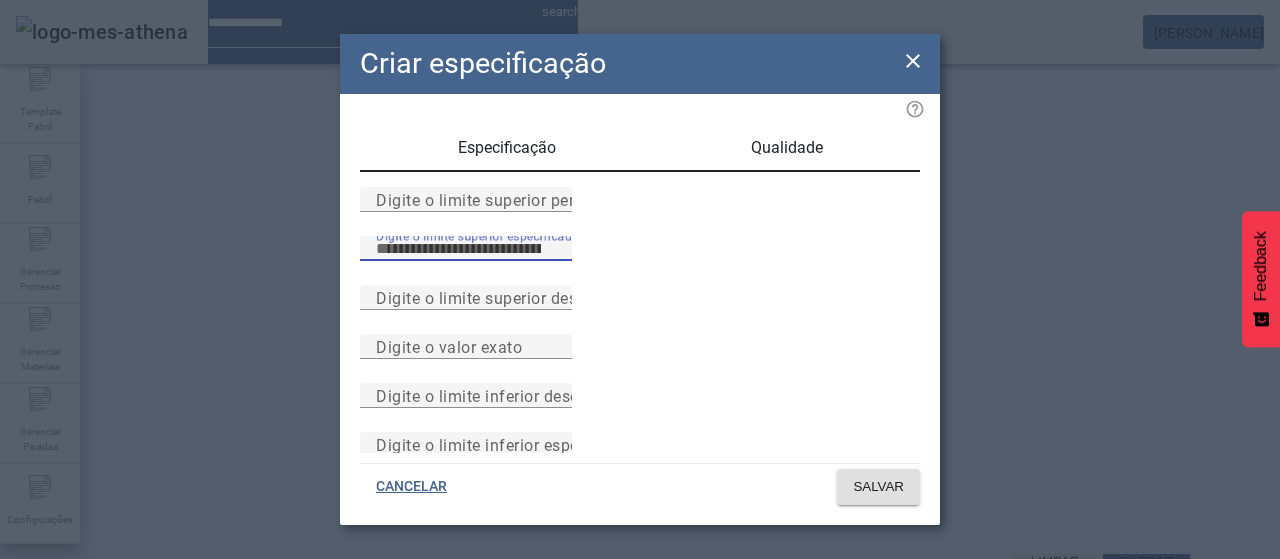 type on "****" 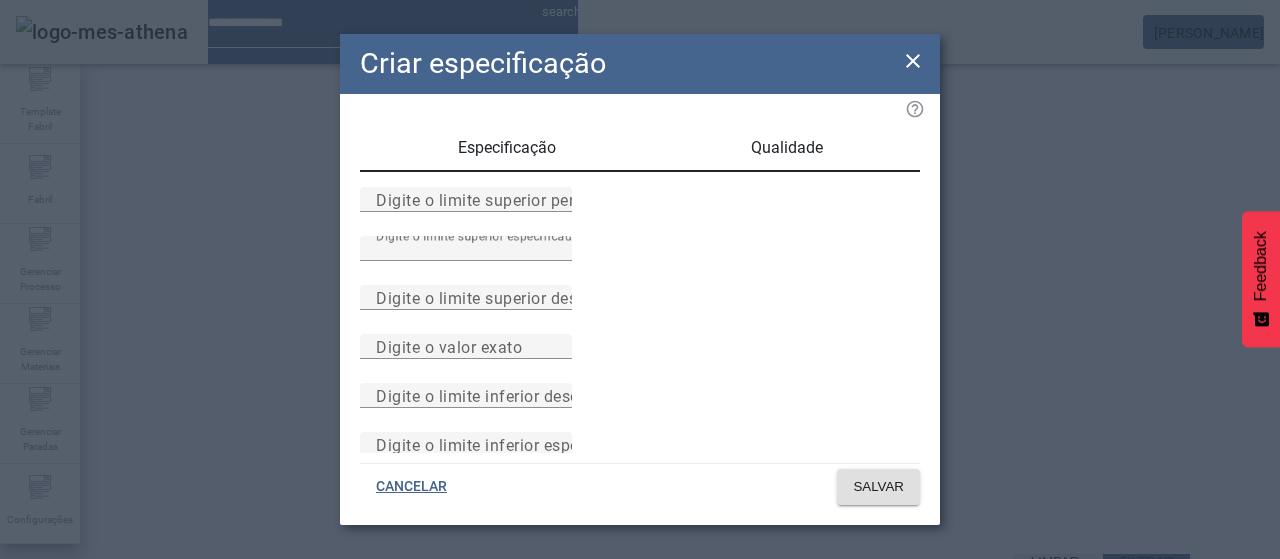 click on "Digite o limite superior especificado ****" at bounding box center [640, 260] 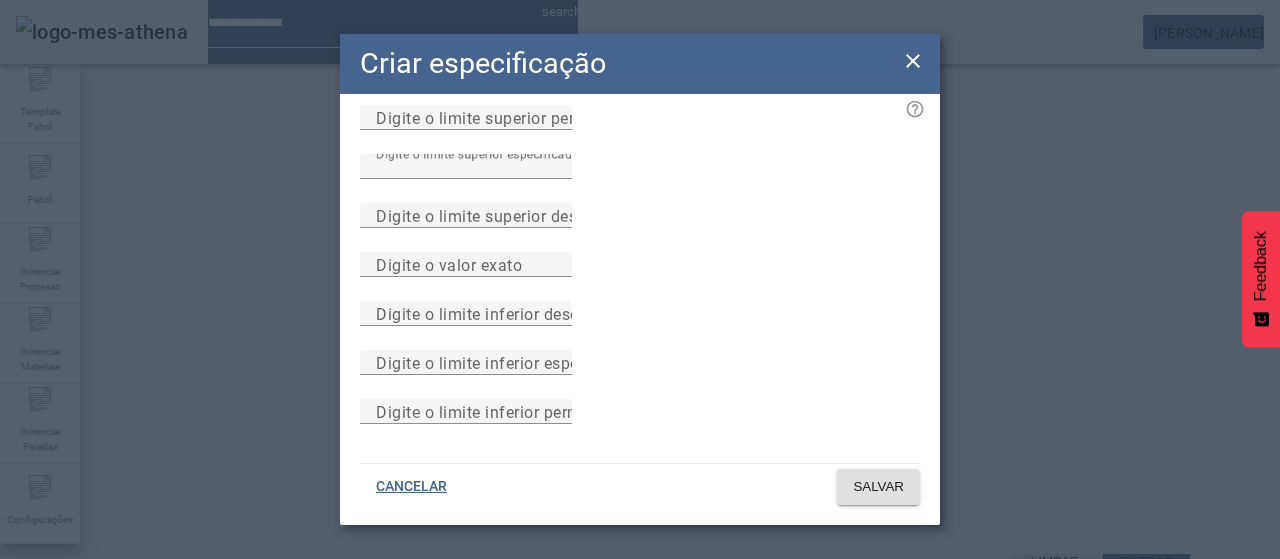scroll, scrollTop: 220, scrollLeft: 0, axis: vertical 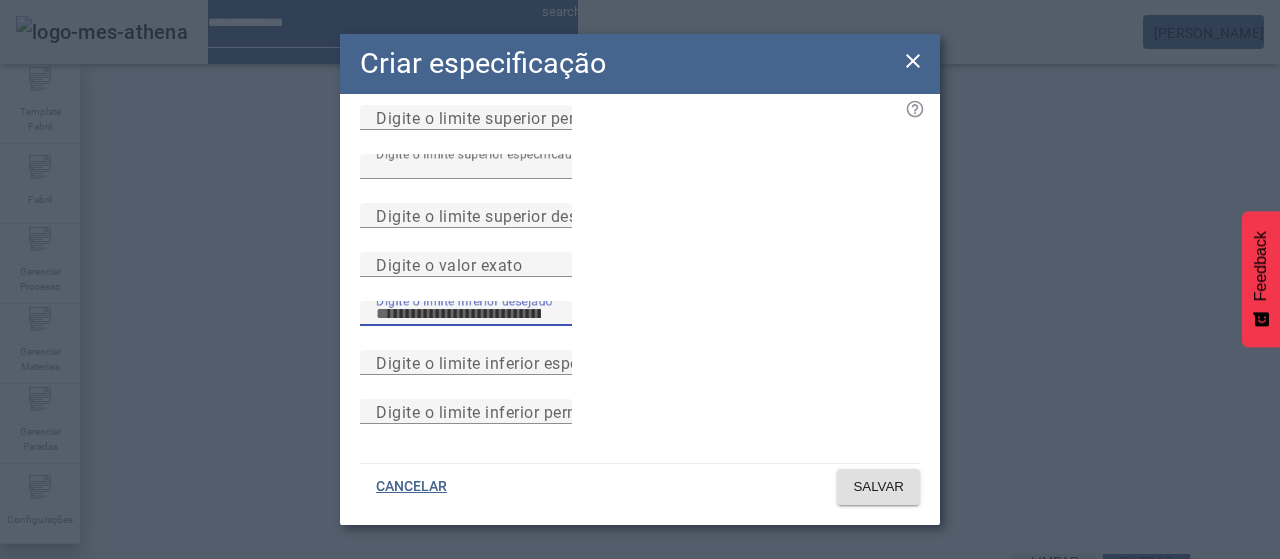 click on "Digite o limite inferior desejado" at bounding box center (466, 314) 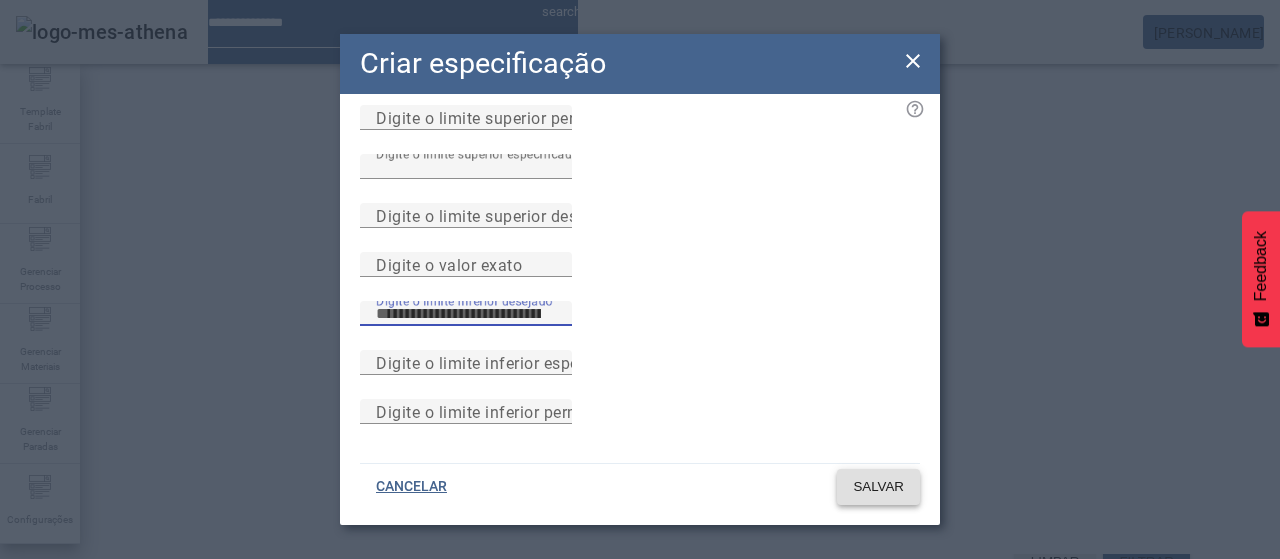 type on "****" 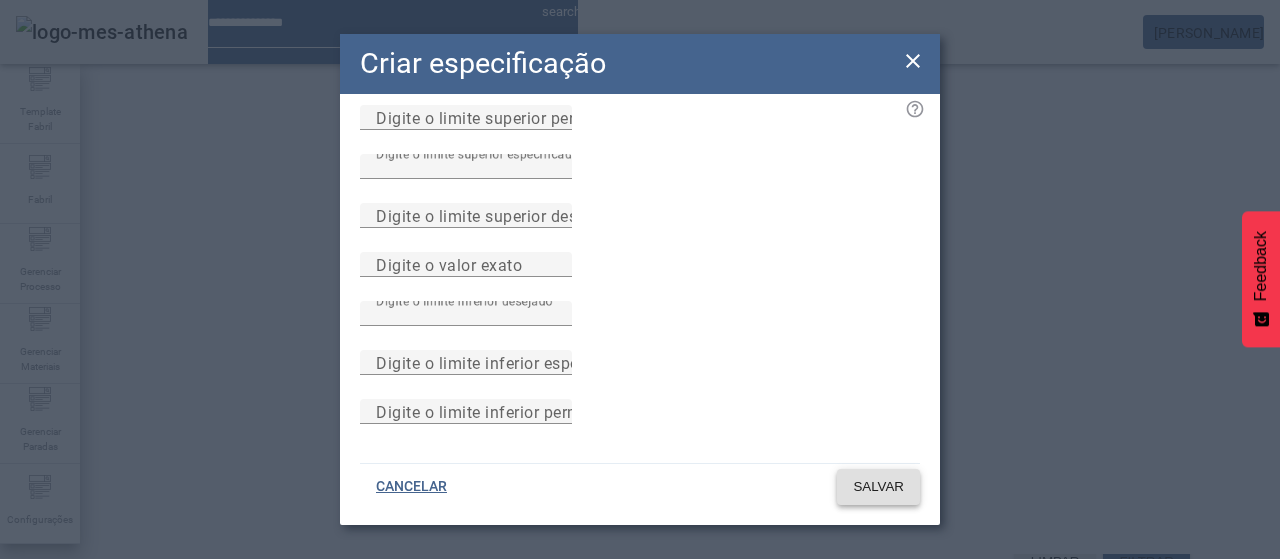 click 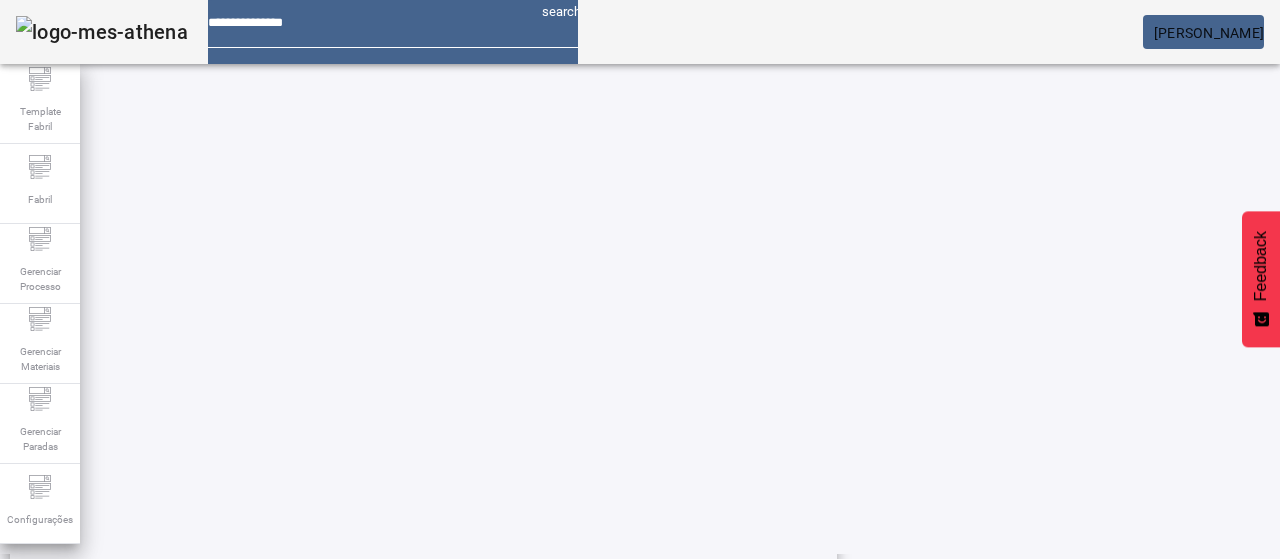 scroll, scrollTop: 696, scrollLeft: 0, axis: vertical 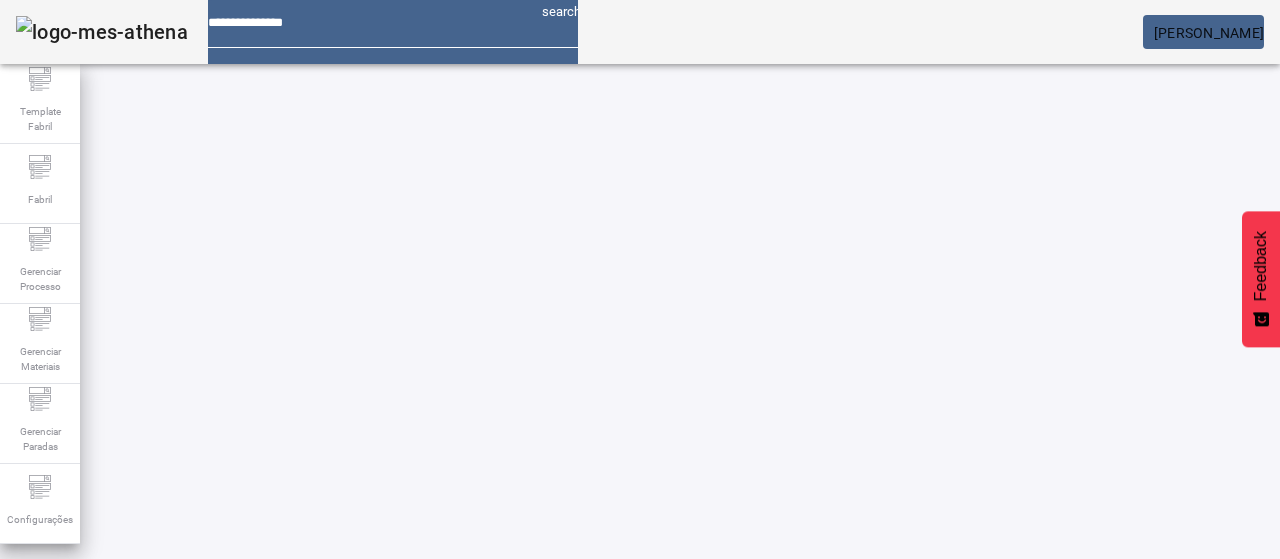 click on "Pesquise por item de controle" at bounding box center [116, 601] 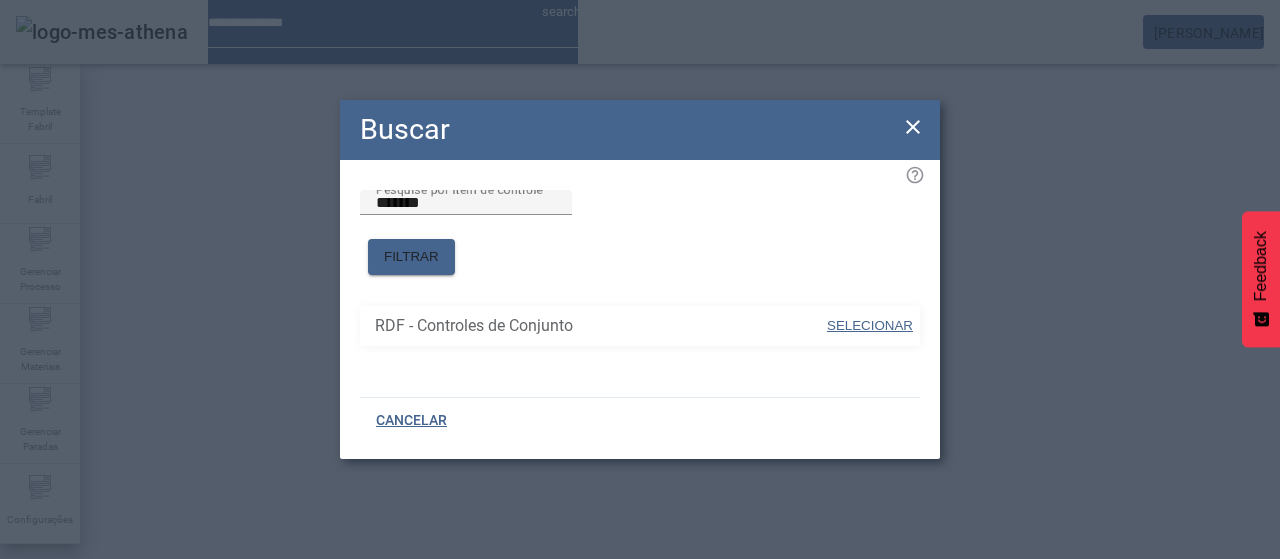 click at bounding box center (870, 326) 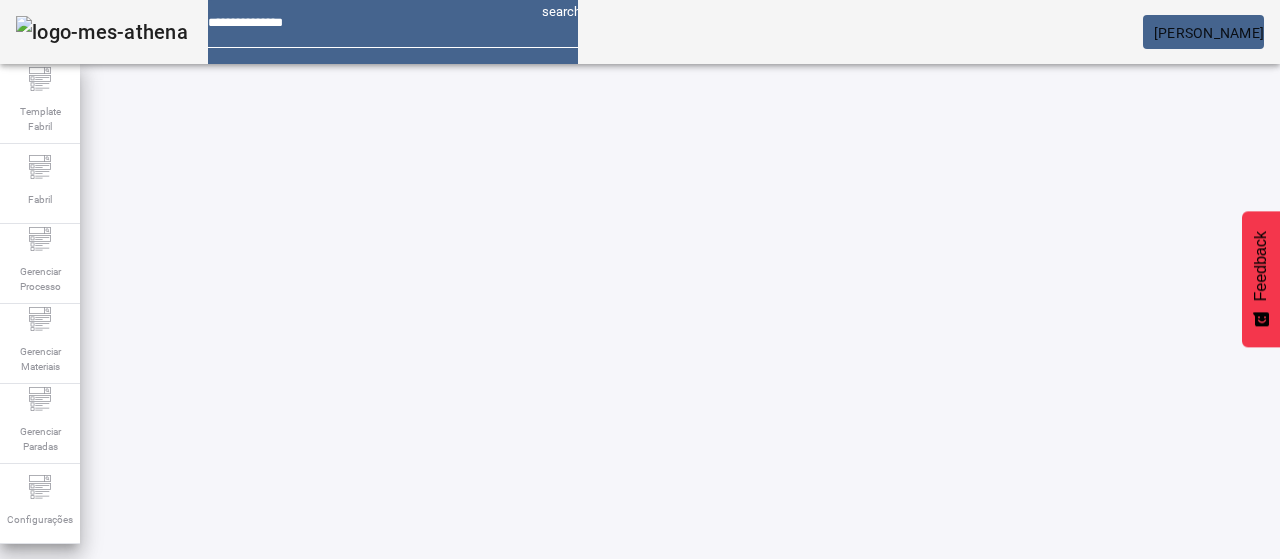 click 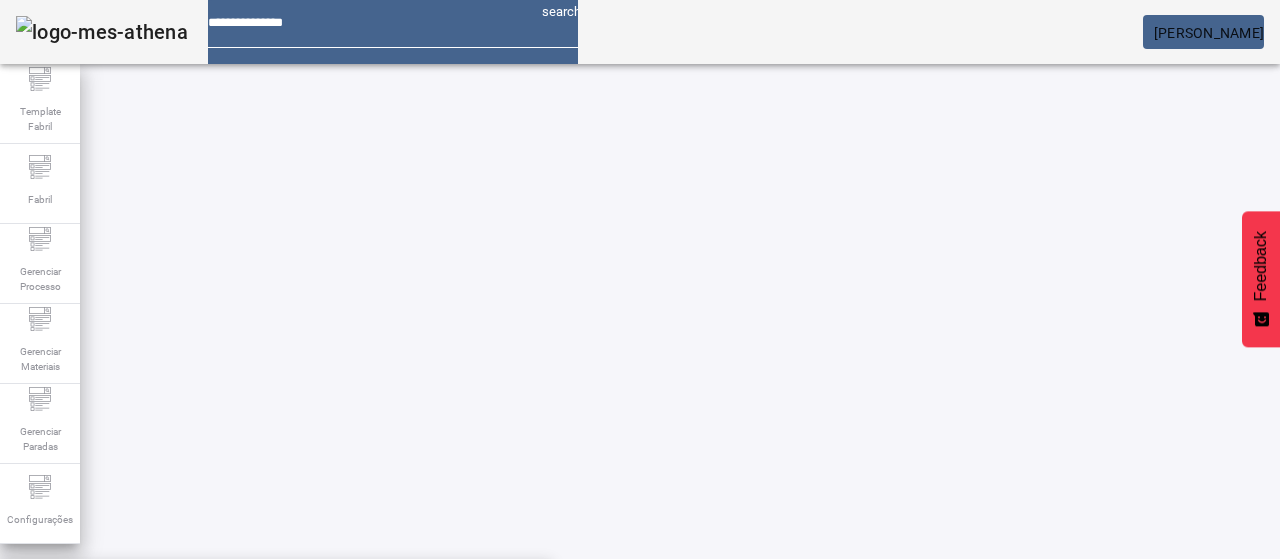 click on "QUILMES" at bounding box center [276, 687] 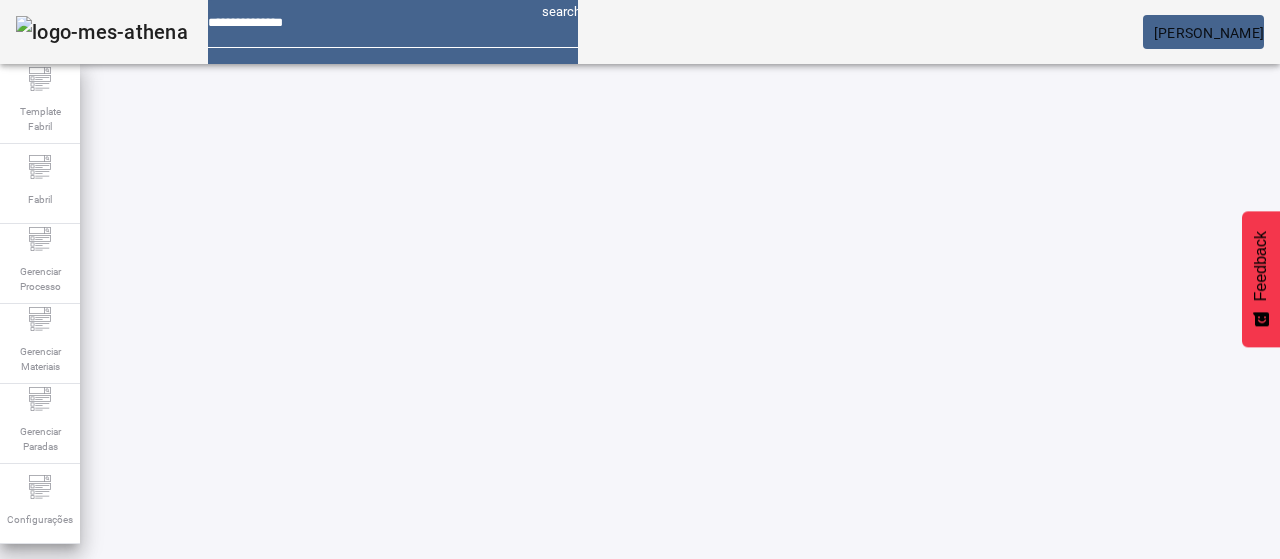 click on "FILTRAR" 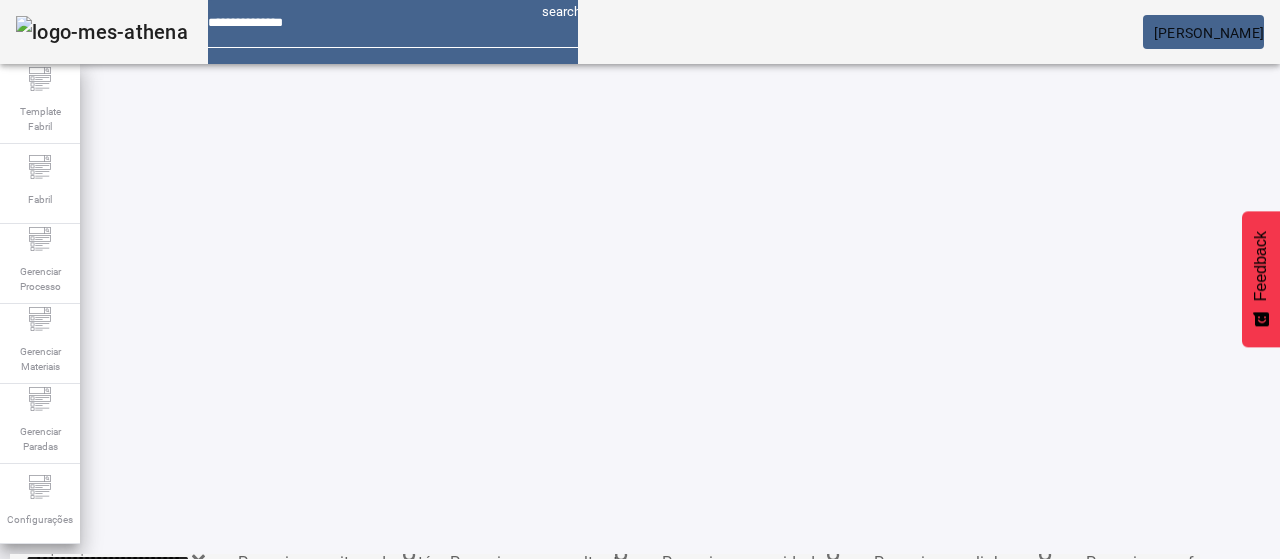 scroll, scrollTop: 340, scrollLeft: 0, axis: vertical 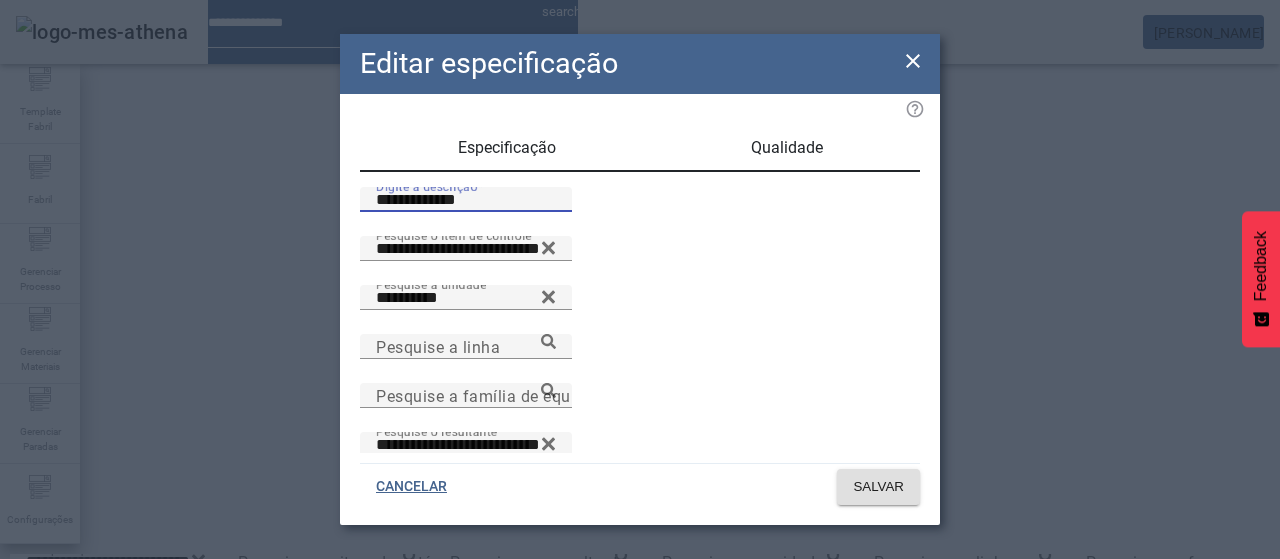 click on "**********" at bounding box center (466, 200) 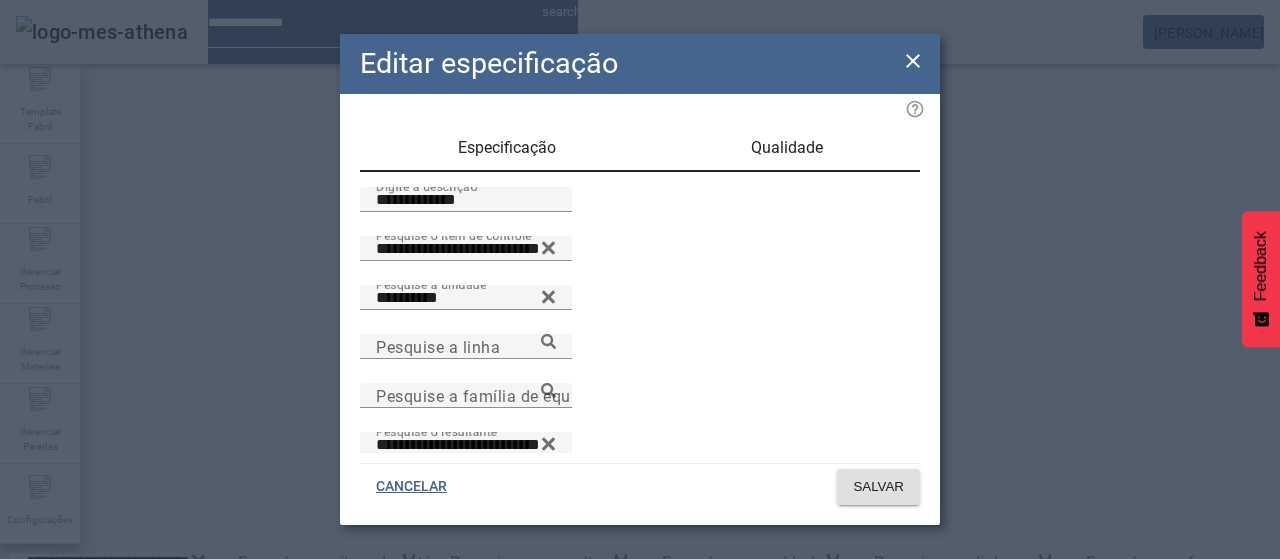 click on "Qualidade" at bounding box center (786, 148) 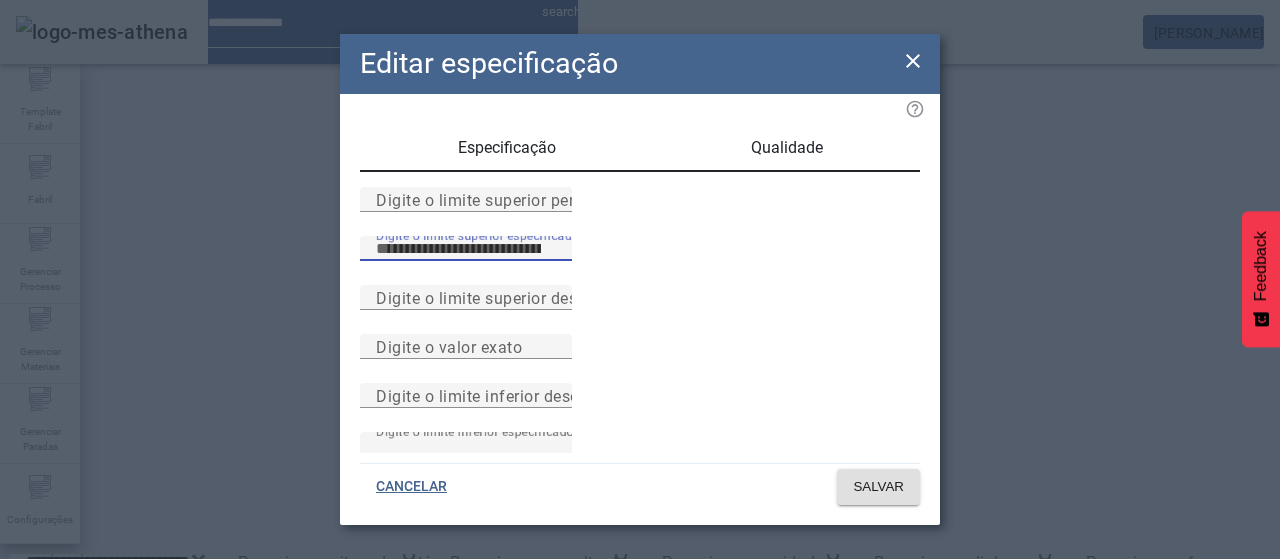 click on "*****" at bounding box center [466, 249] 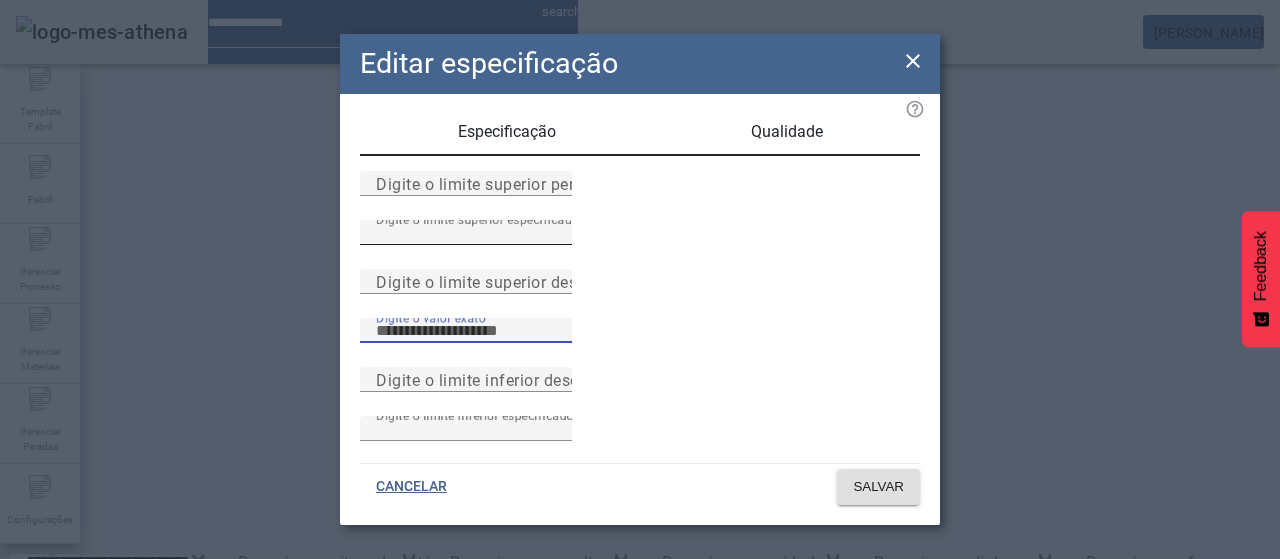 scroll, scrollTop: 261, scrollLeft: 0, axis: vertical 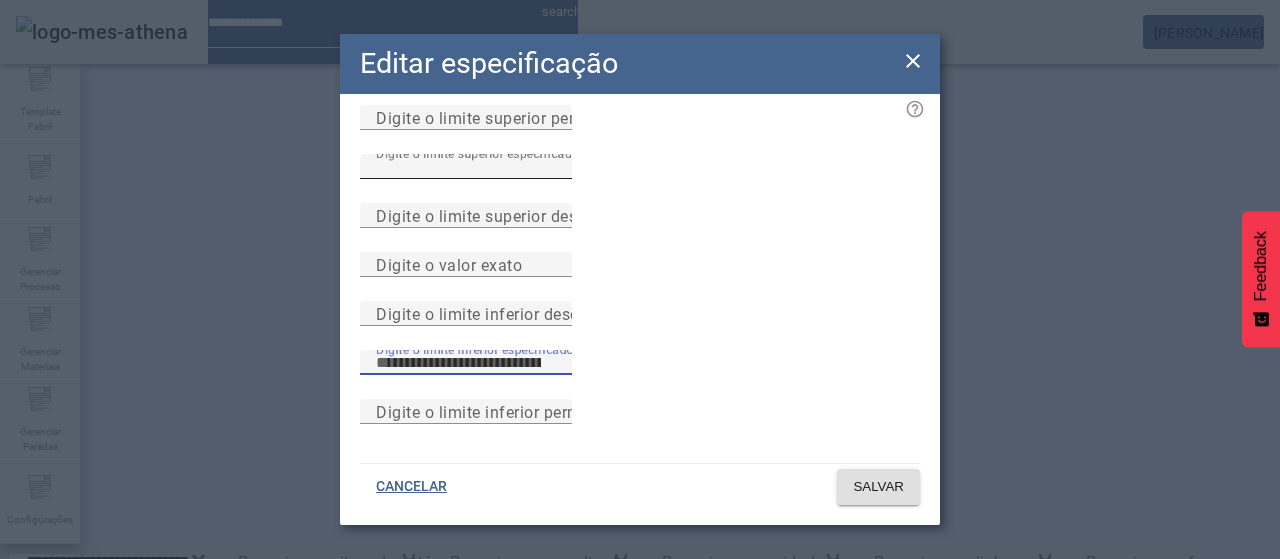 type on "****" 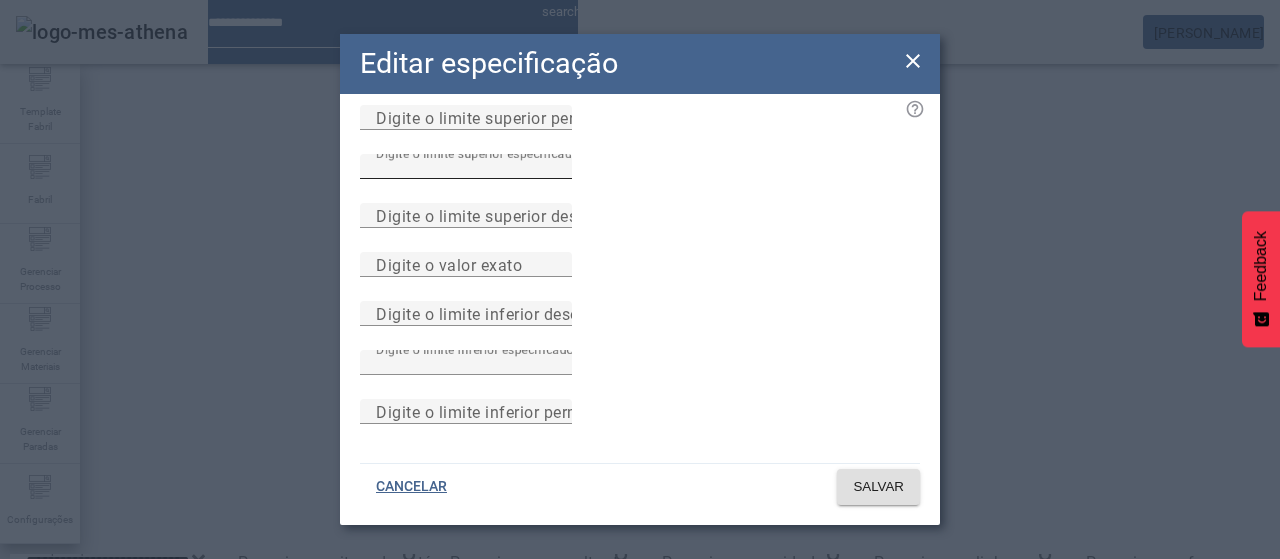 type 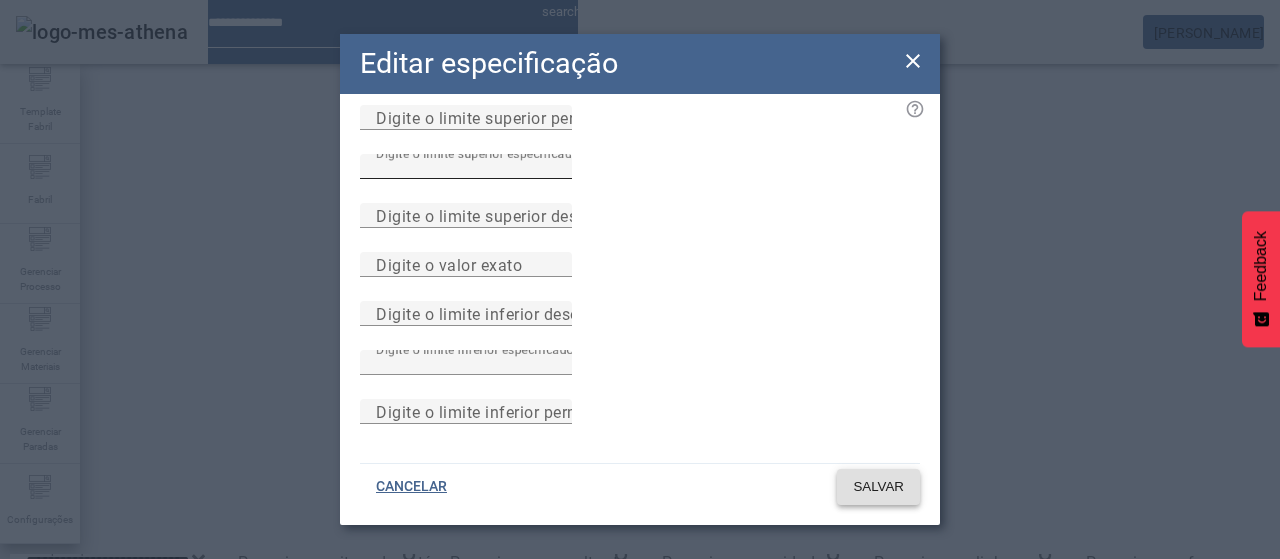 type 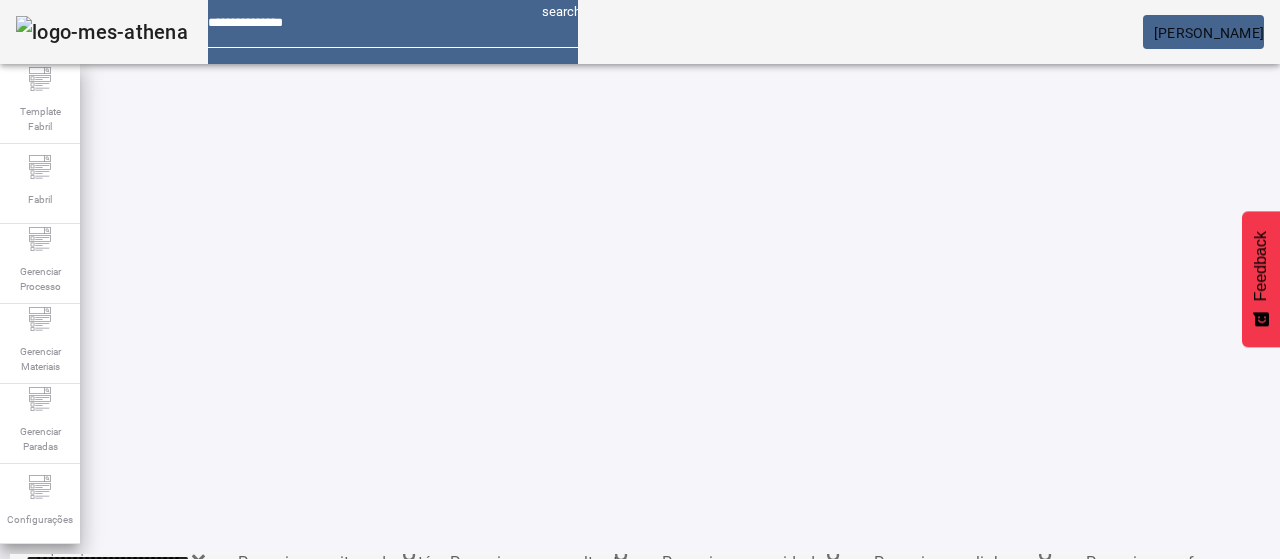 scroll, scrollTop: 340, scrollLeft: 0, axis: vertical 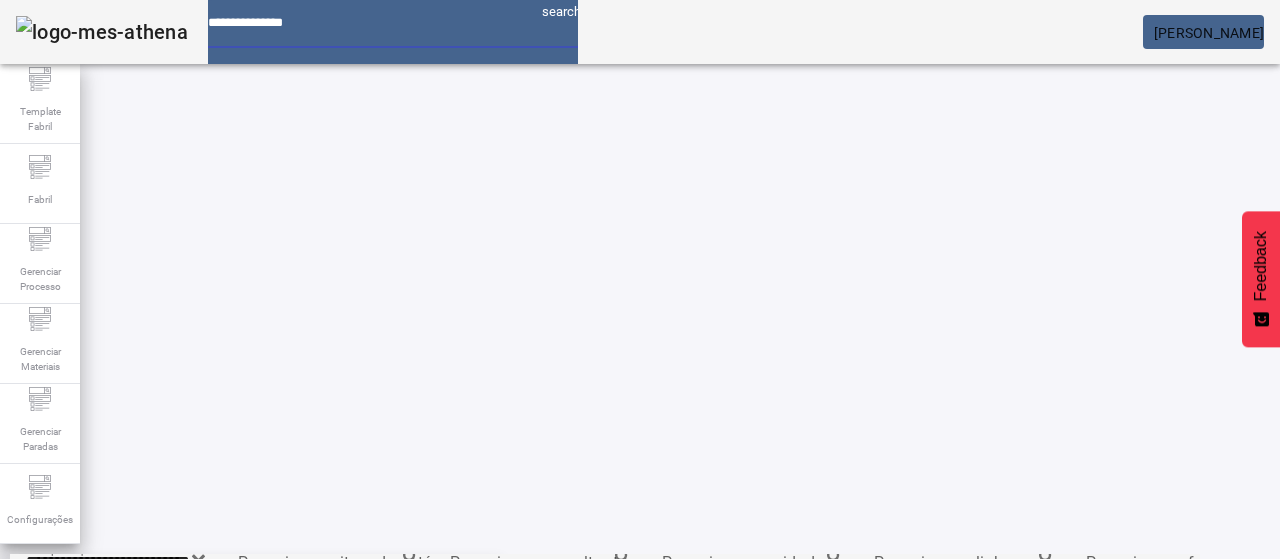 click at bounding box center (367, 15) 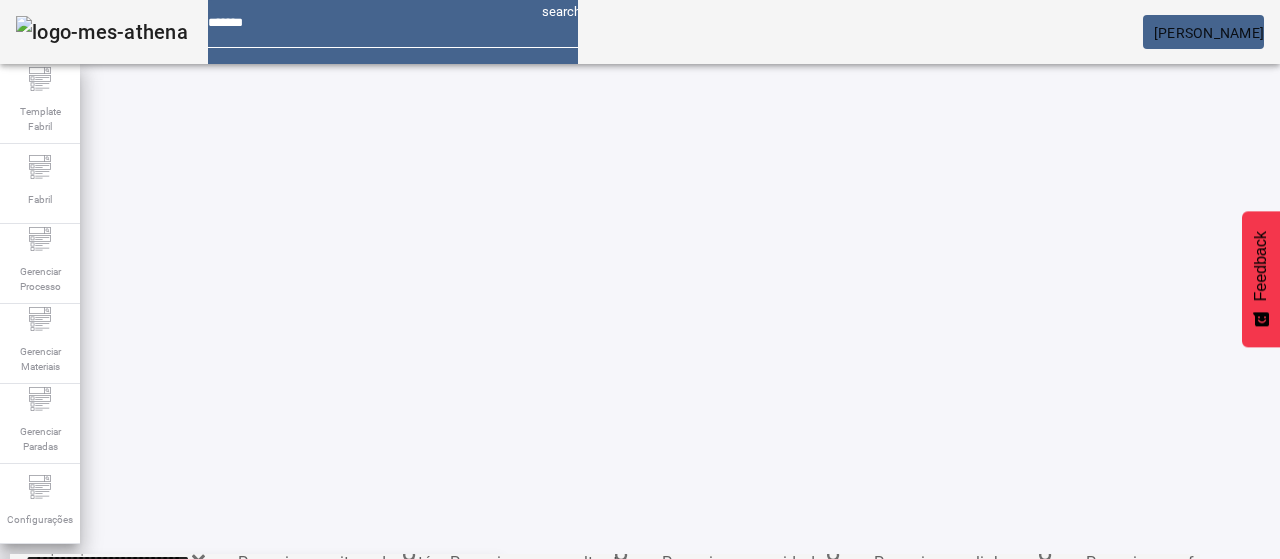 click on "Template Fabril > Equipamento > Família" at bounding box center (170, 638) 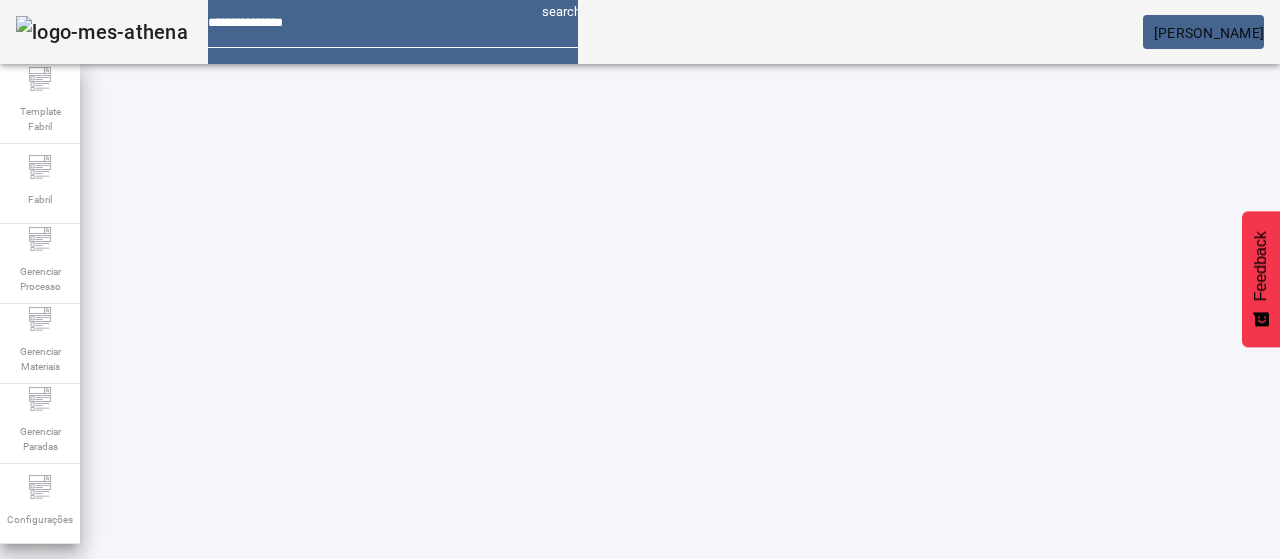 click on "ABRIR FILTROS" 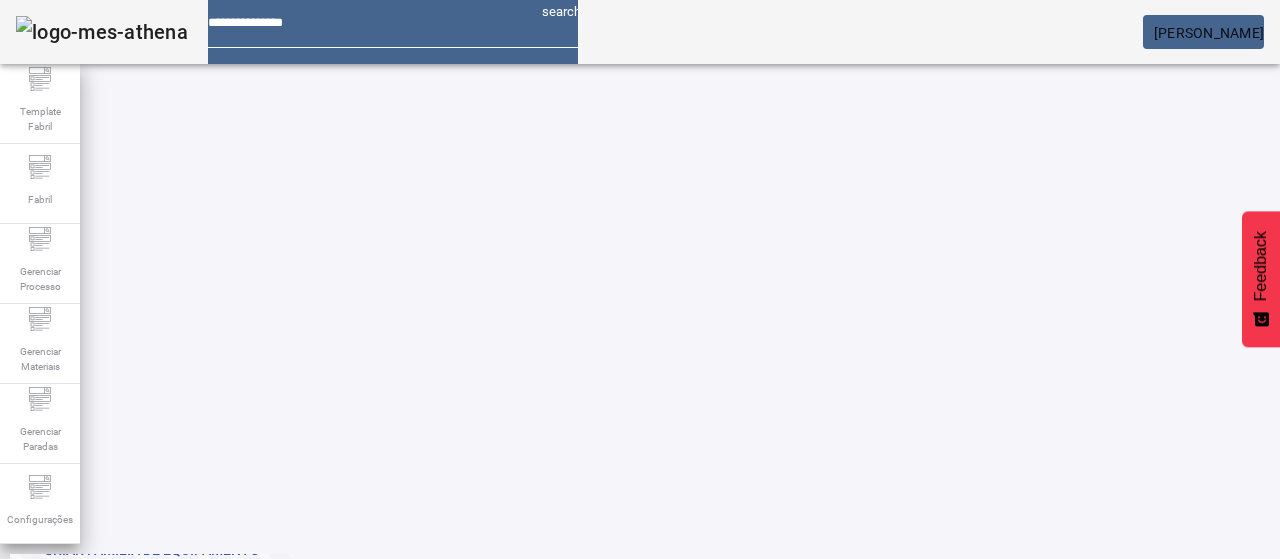 scroll, scrollTop: 260, scrollLeft: 0, axis: vertical 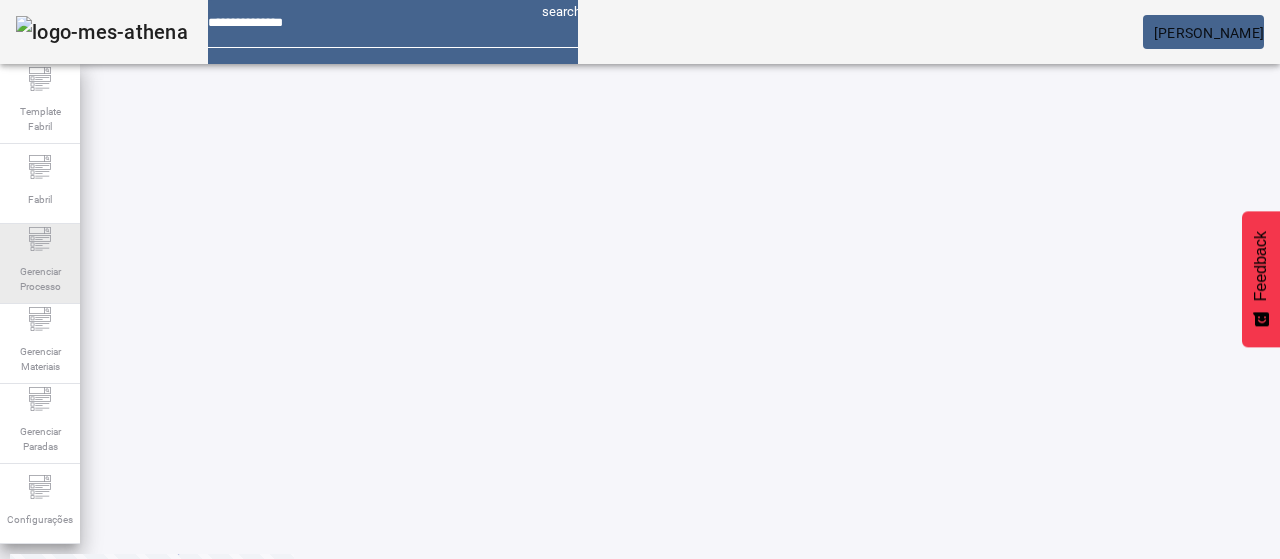 click on "Gerenciar Processo" 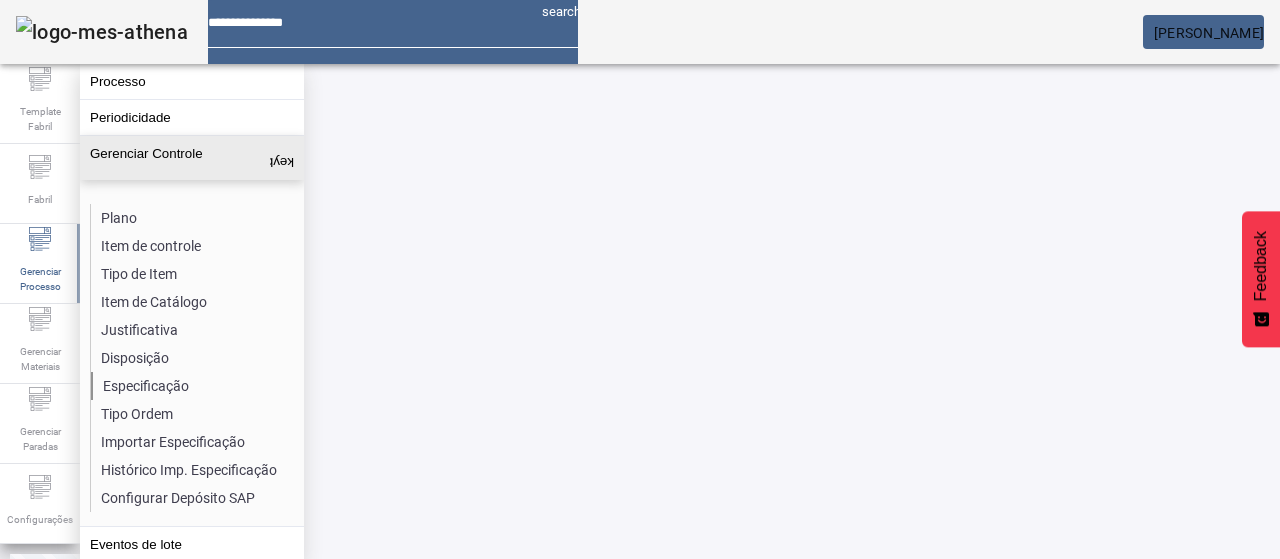 click on "Especificação" 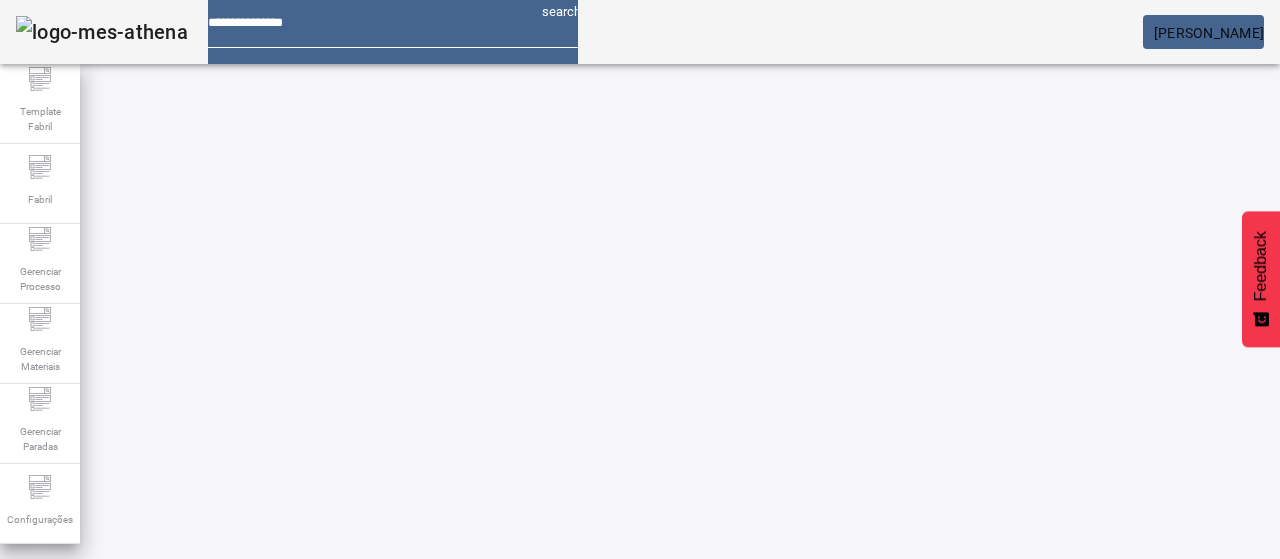 click on "Pesquise por item de controle" at bounding box center (116, 601) 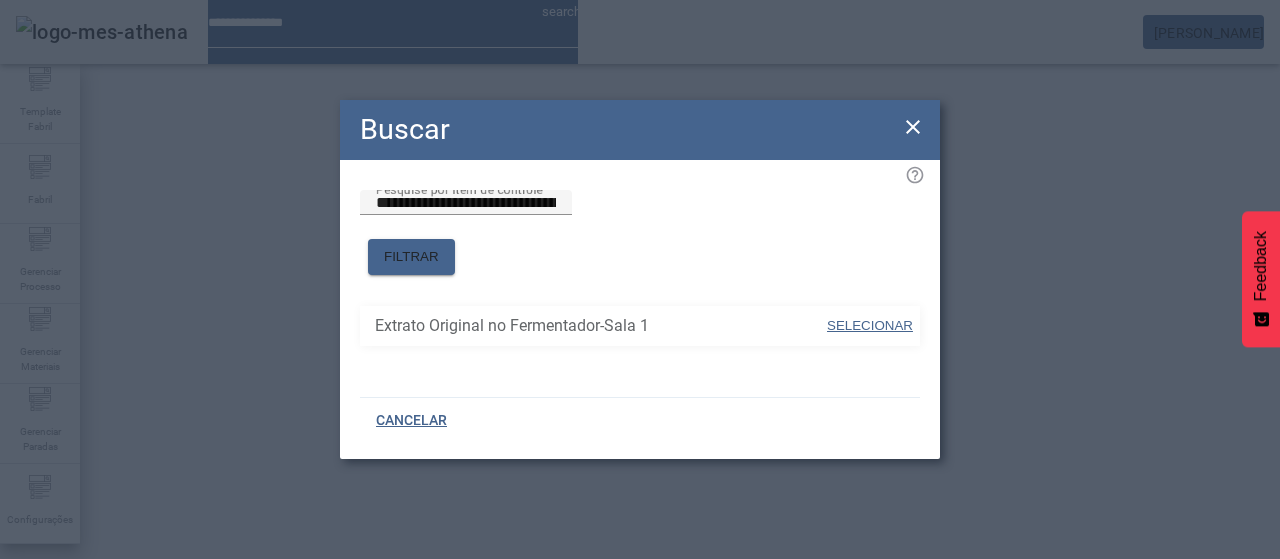 click on "SELECIONAR" at bounding box center (870, 325) 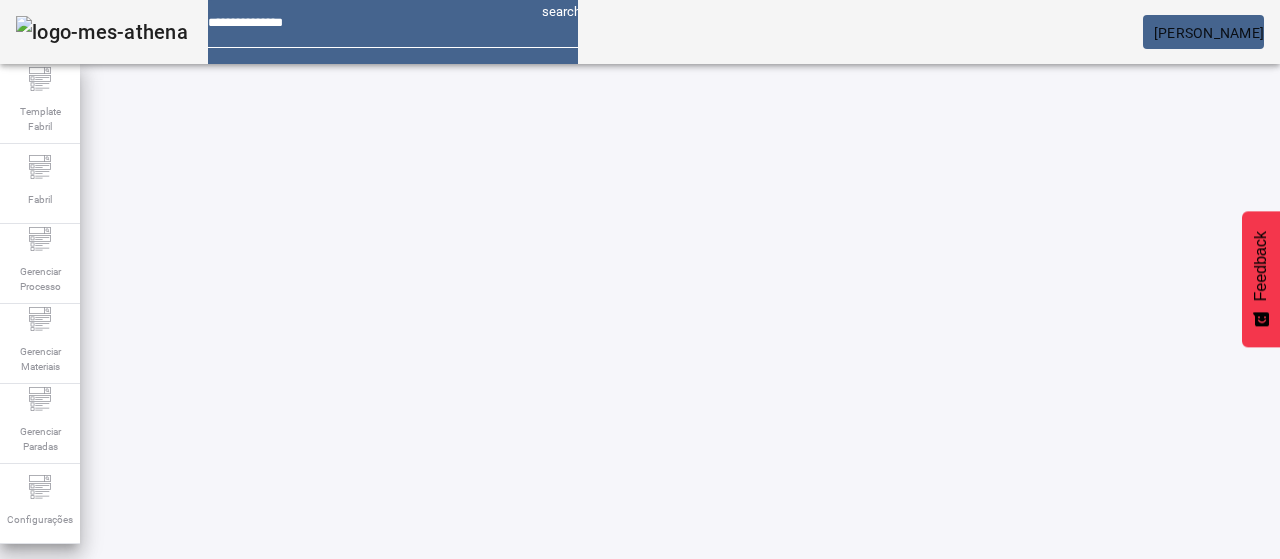 click on "Pesquise por marca" 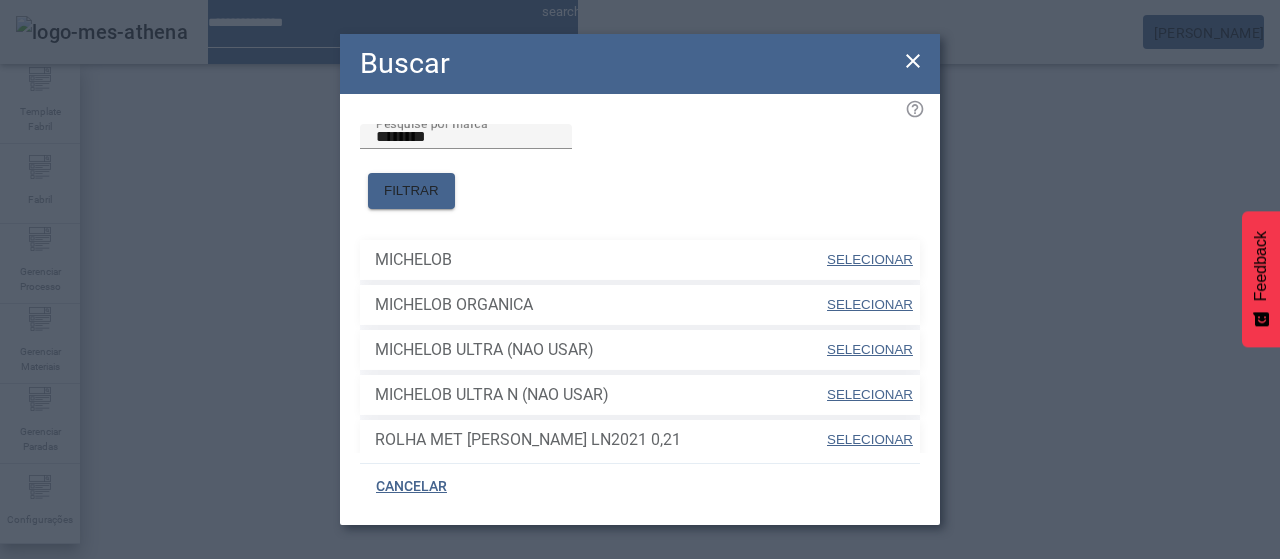 click on "SELECIONAR" at bounding box center (870, 259) 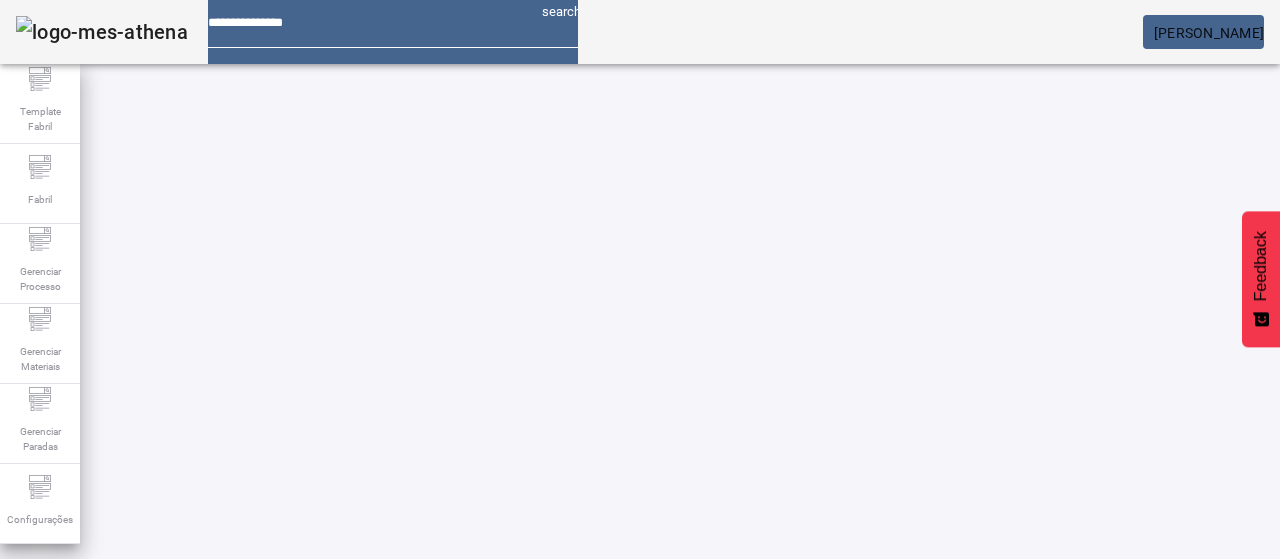 click on "FILTRAR" 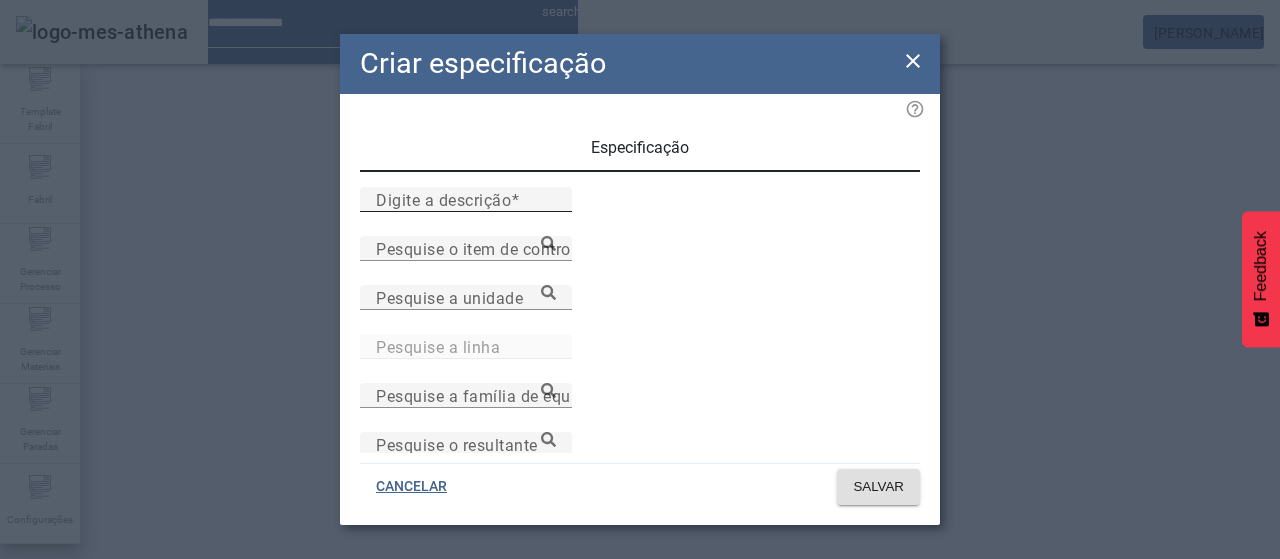 click on "Digite a descrição" at bounding box center [443, 199] 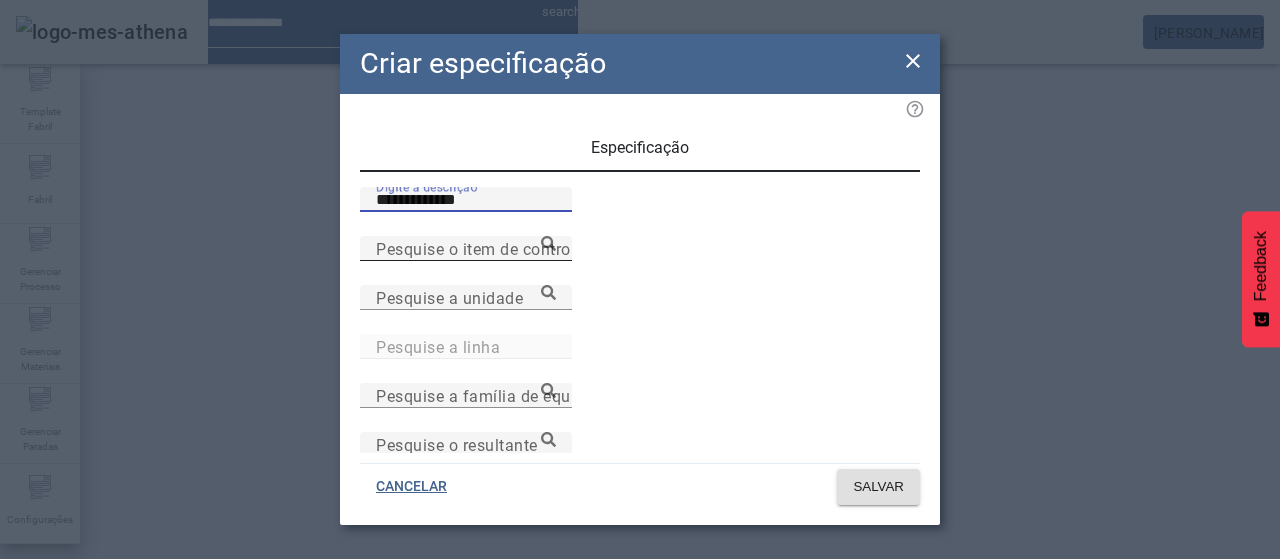 type on "**********" 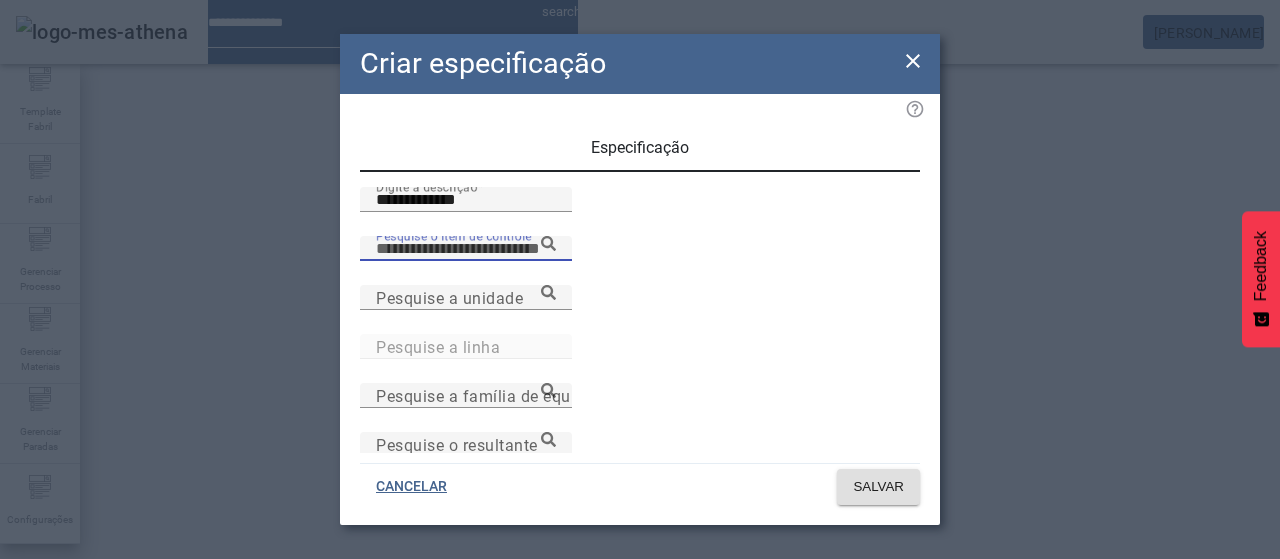 click on "Pesquise o item de controle" at bounding box center [466, 249] 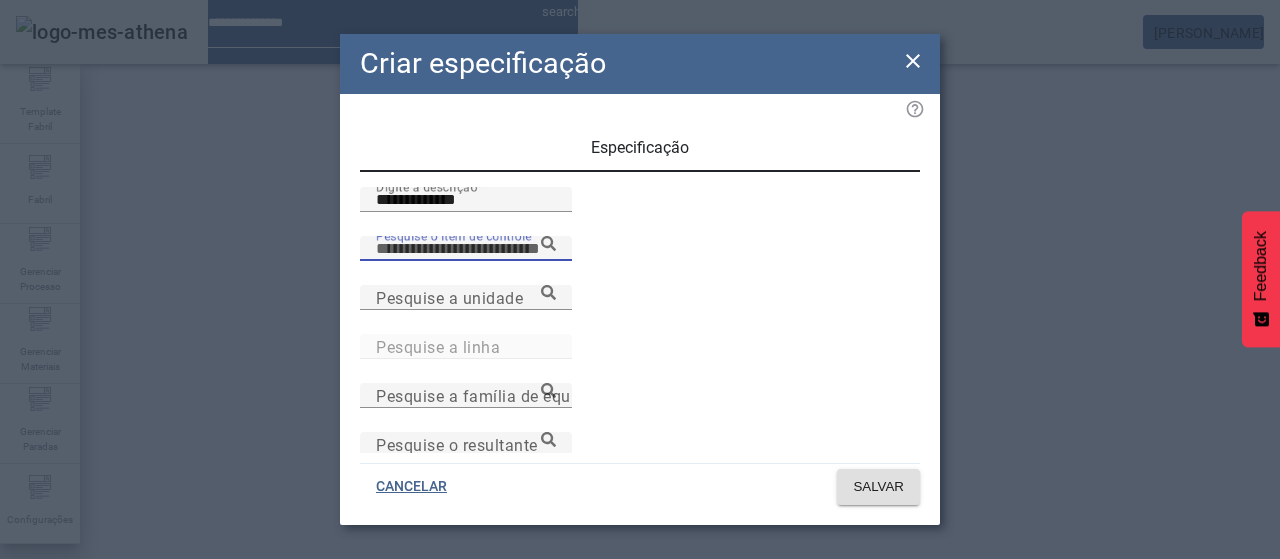 paste on "**********" 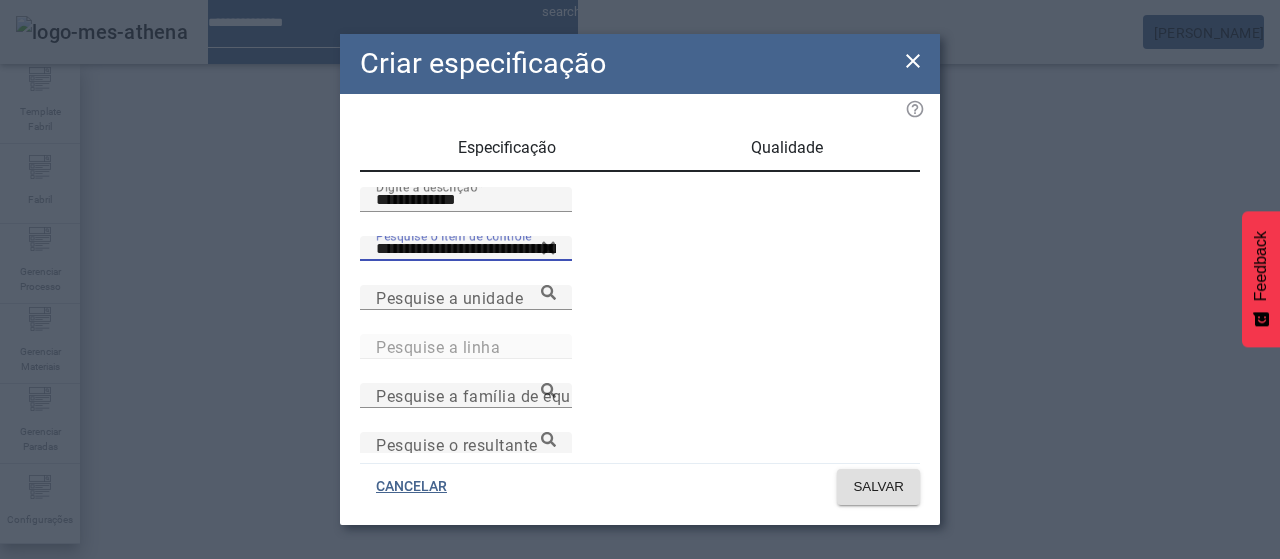 type on "**********" 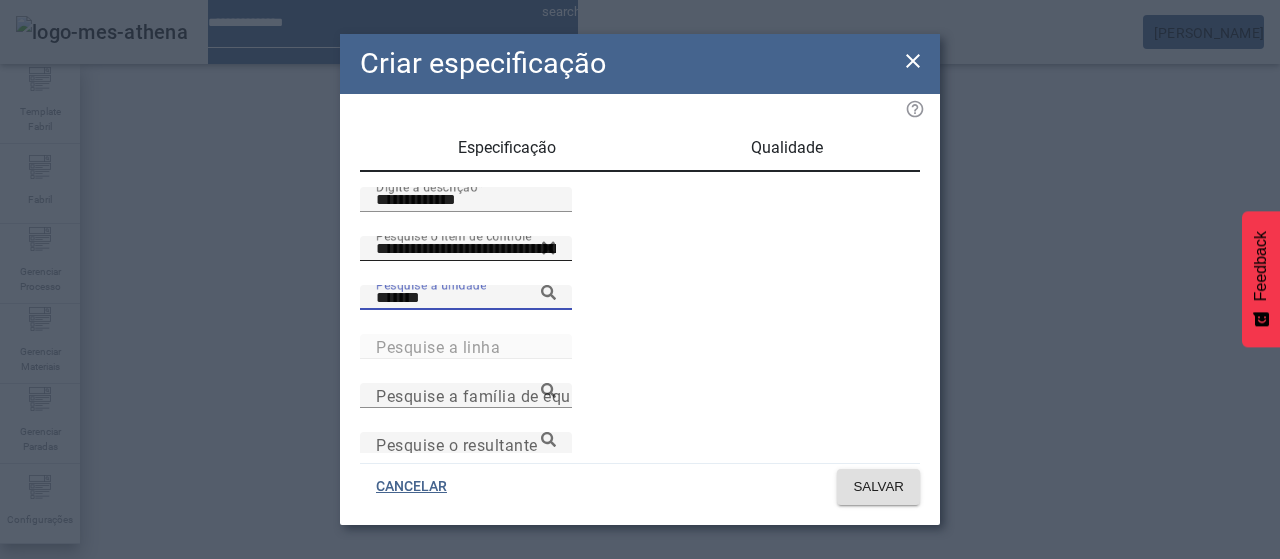 type on "*******" 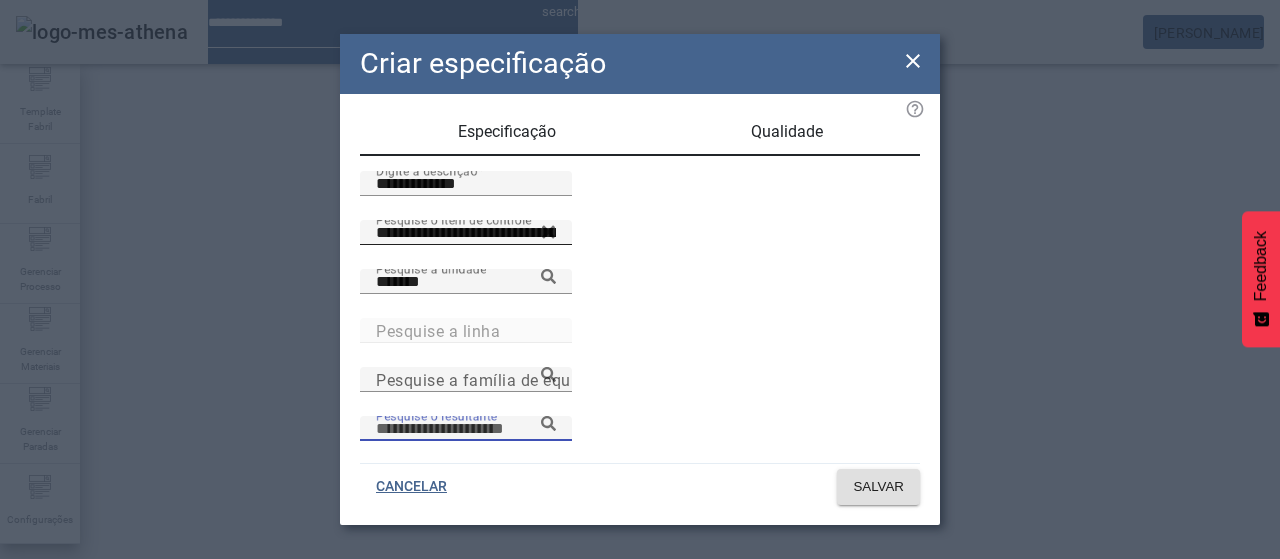 scroll, scrollTop: 206, scrollLeft: 0, axis: vertical 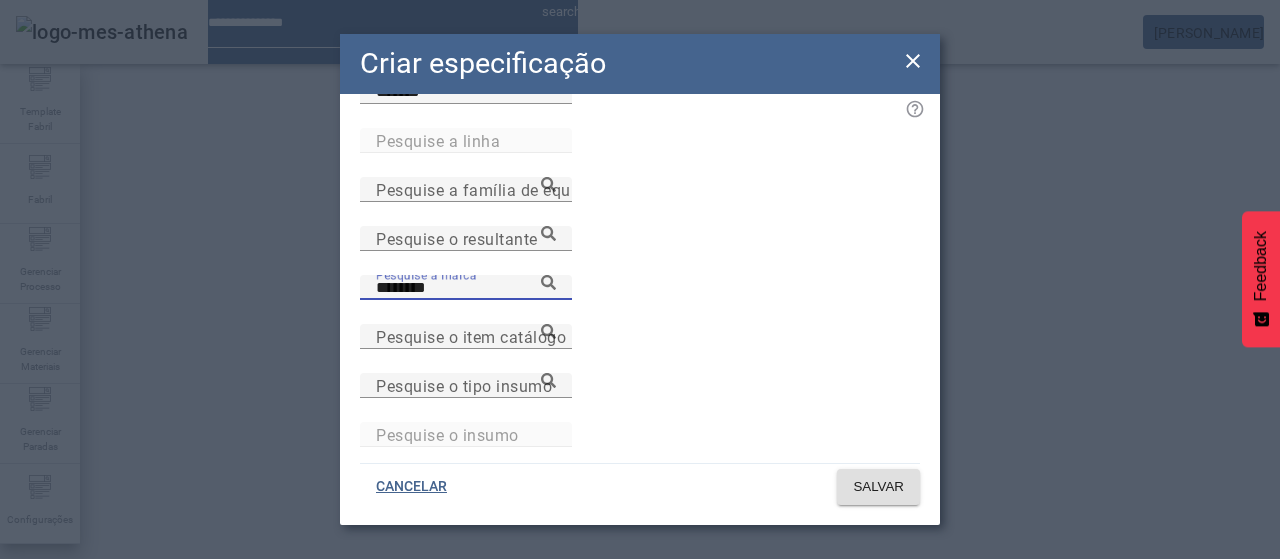 type on "********" 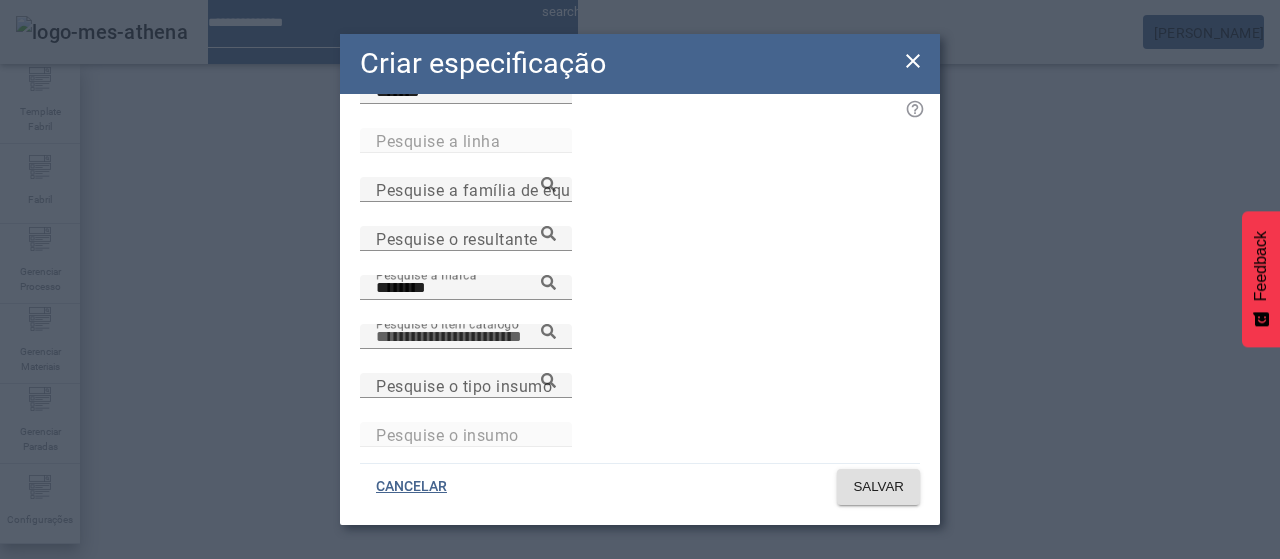 paste on "**********" 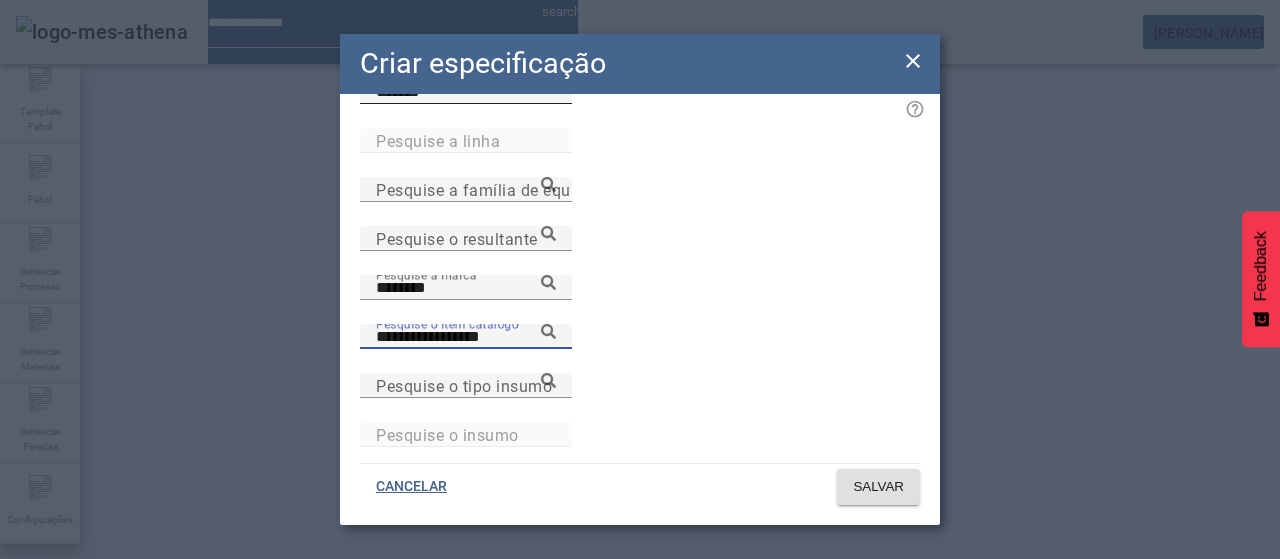 type on "**********" 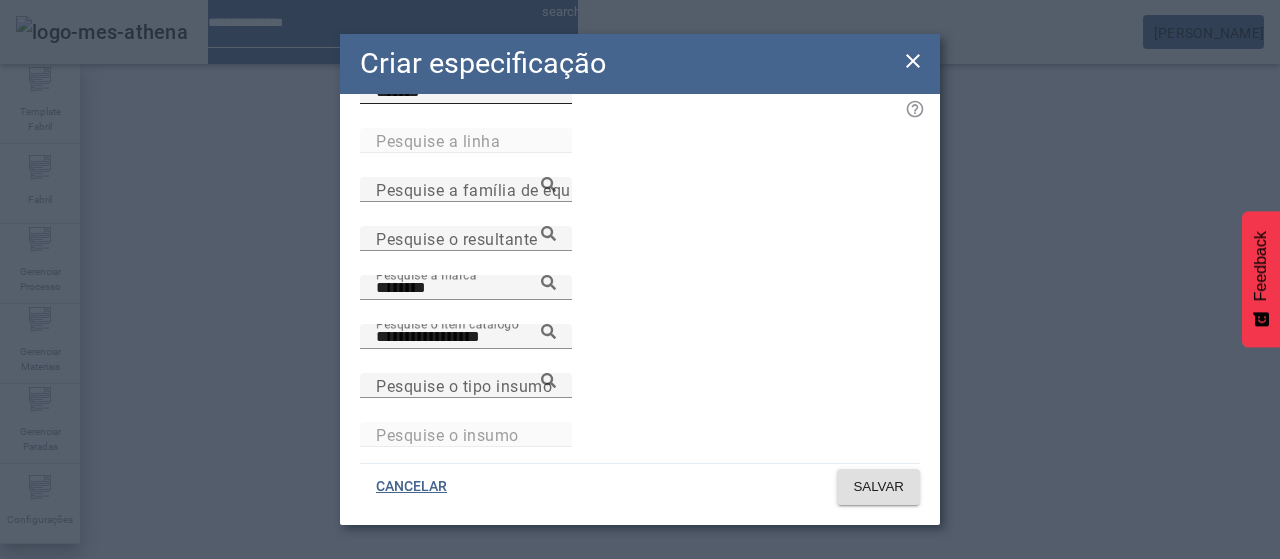 click 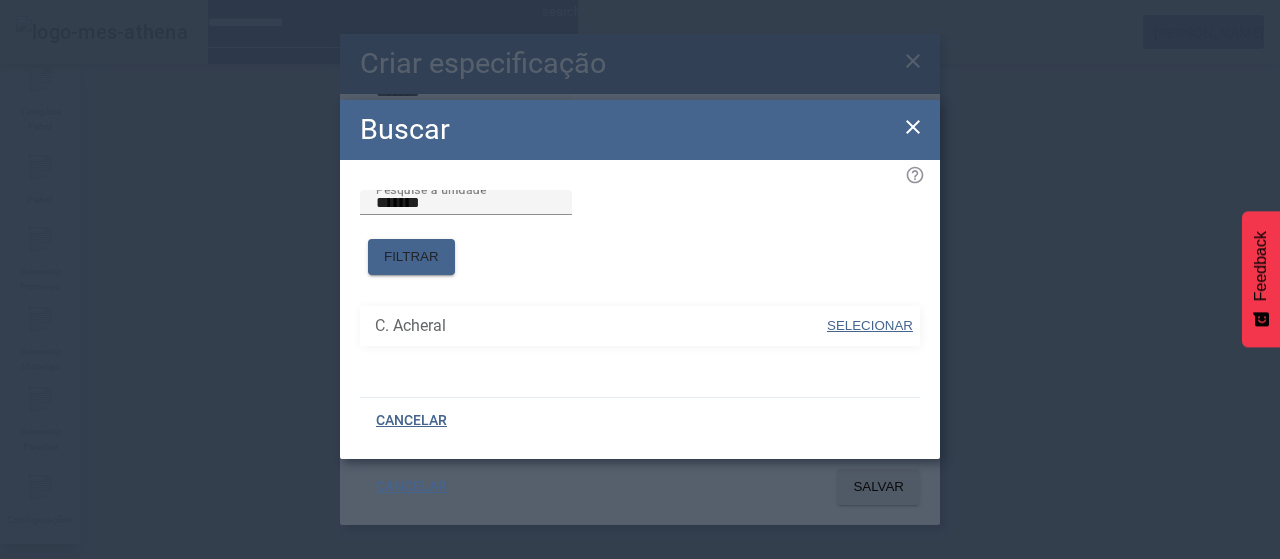 click on "SELECIONAR" at bounding box center [870, 325] 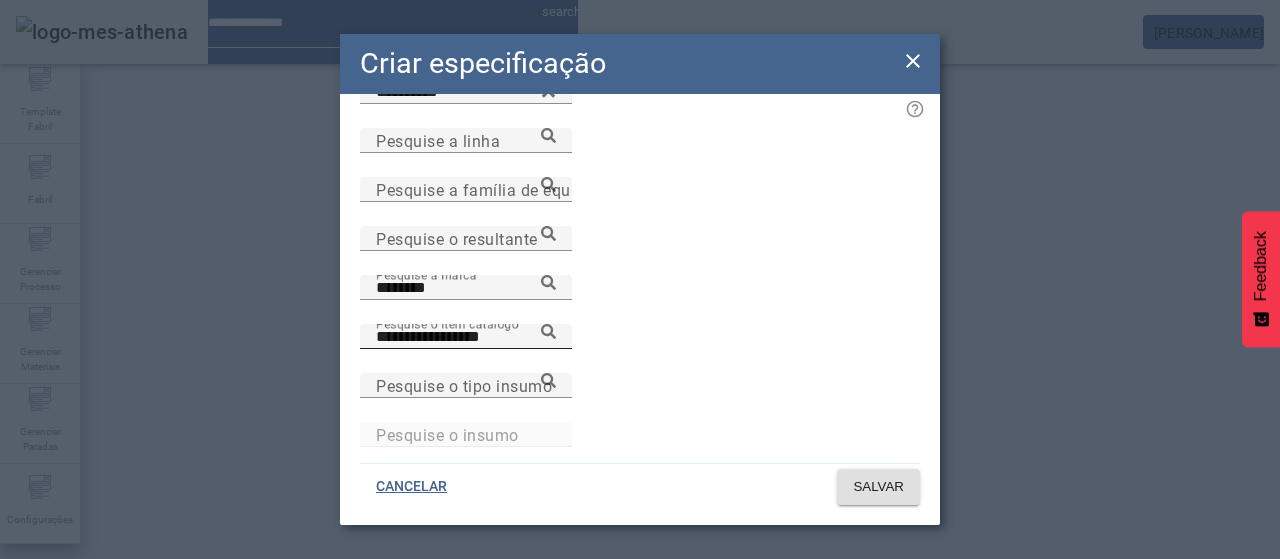 click 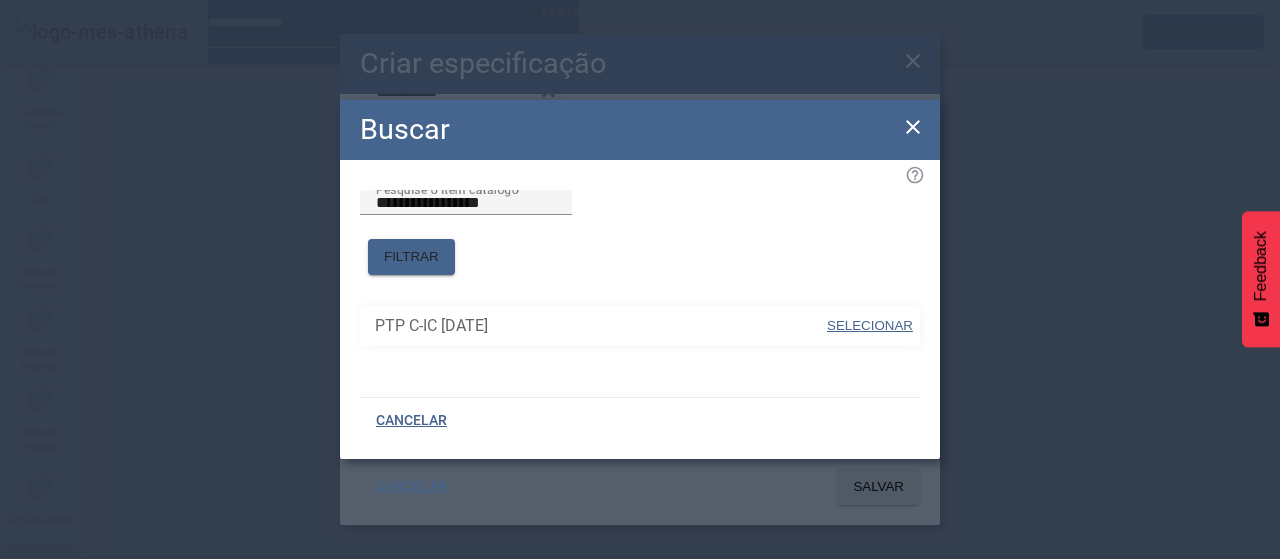 click on "SELECIONAR" at bounding box center (870, 325) 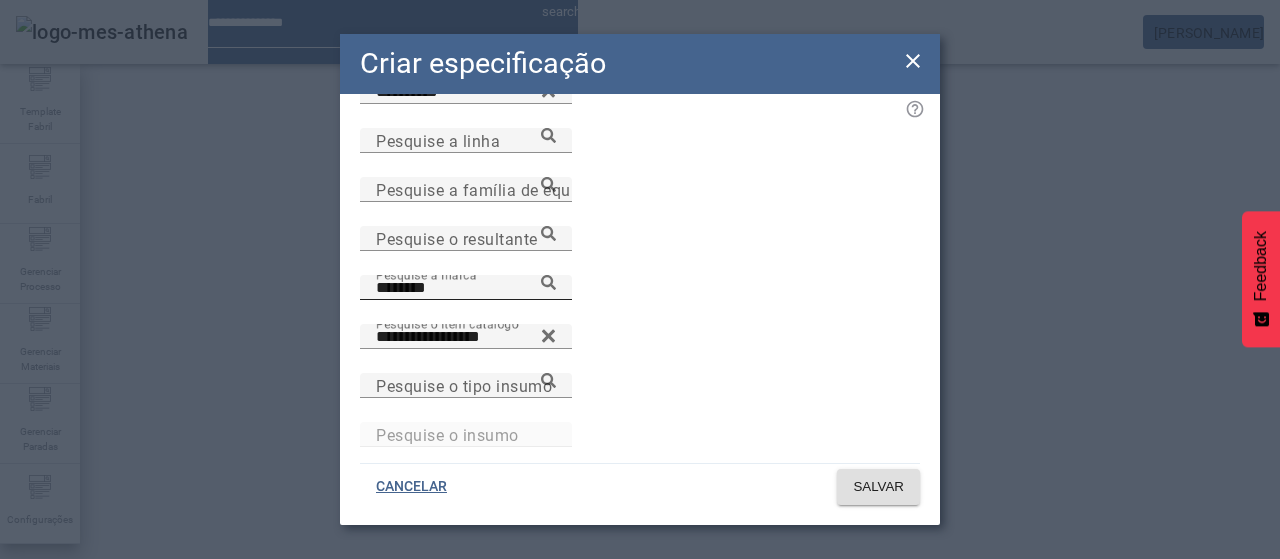 click 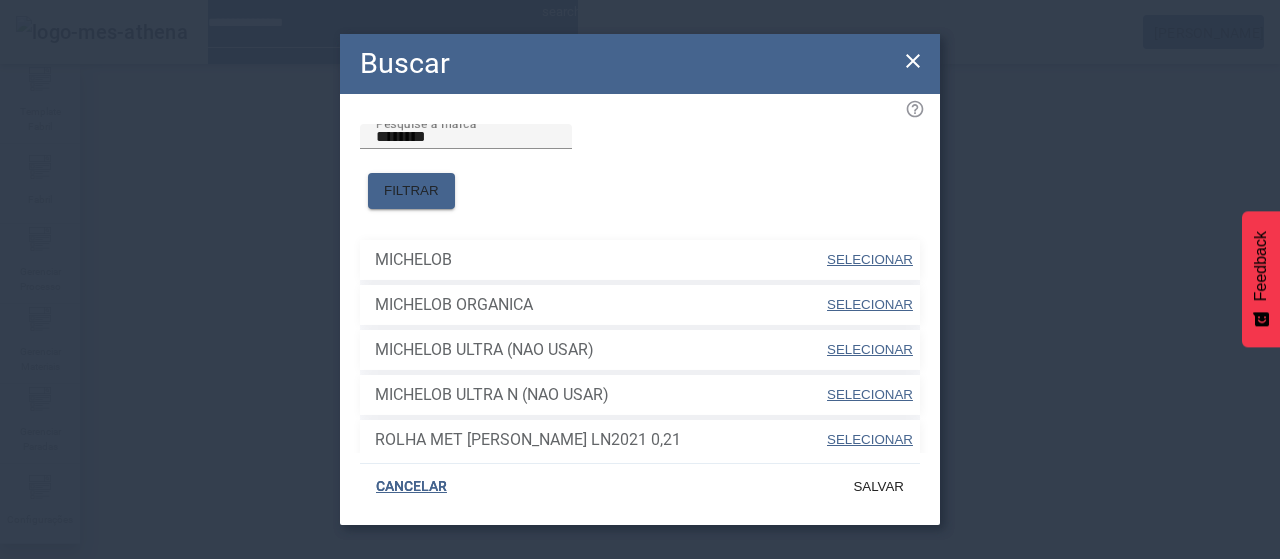 click on "SELECIONAR" at bounding box center (870, 259) 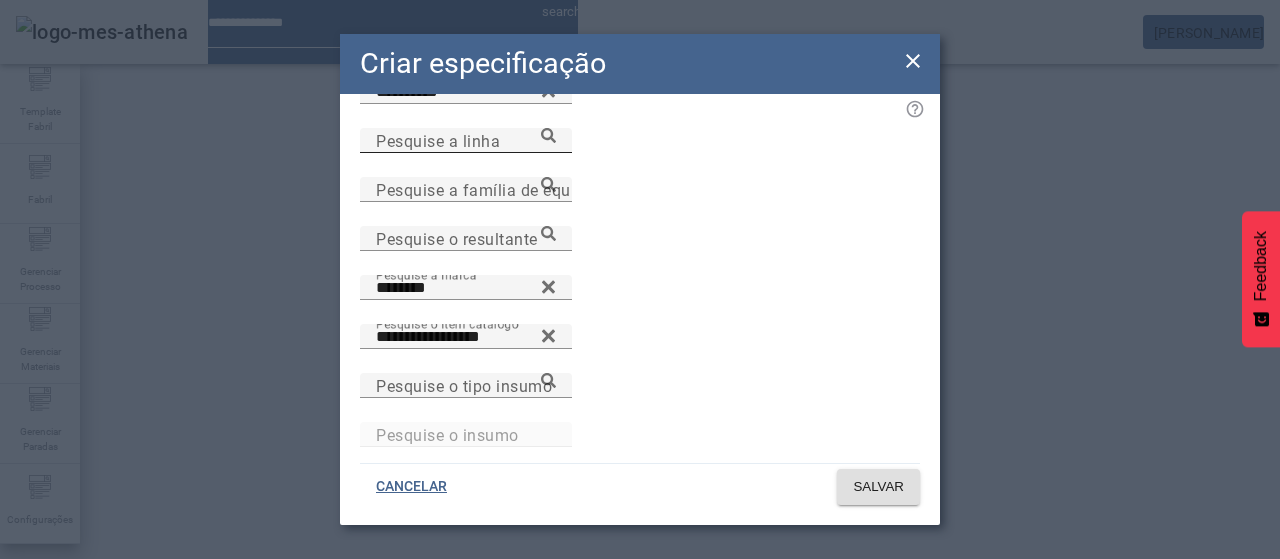 scroll, scrollTop: 0, scrollLeft: 0, axis: both 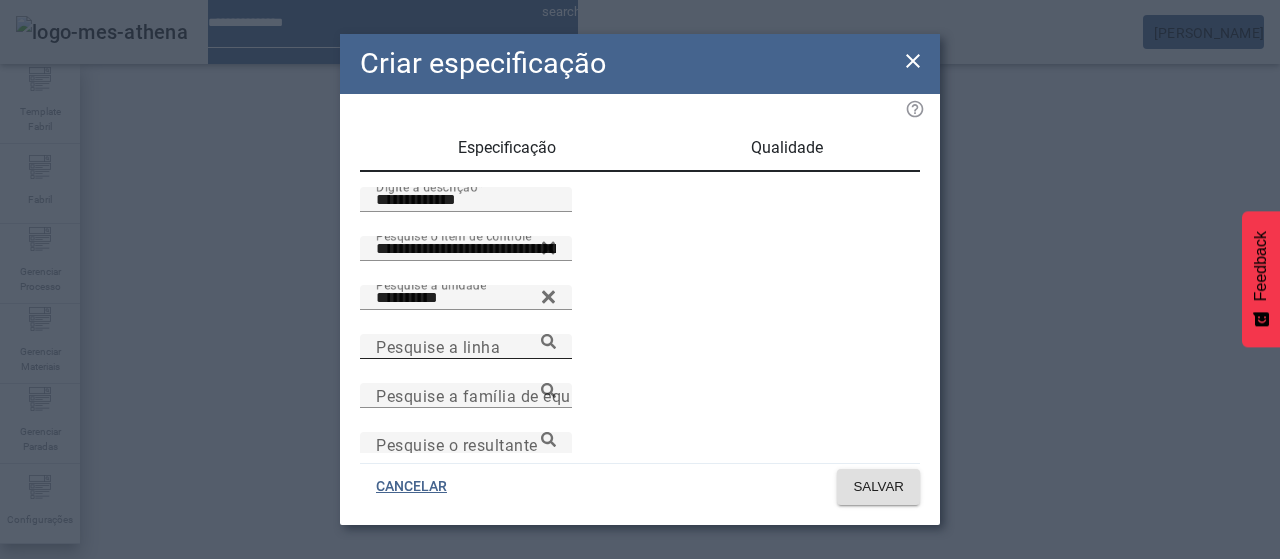 click on "Qualidade" at bounding box center [787, 148] 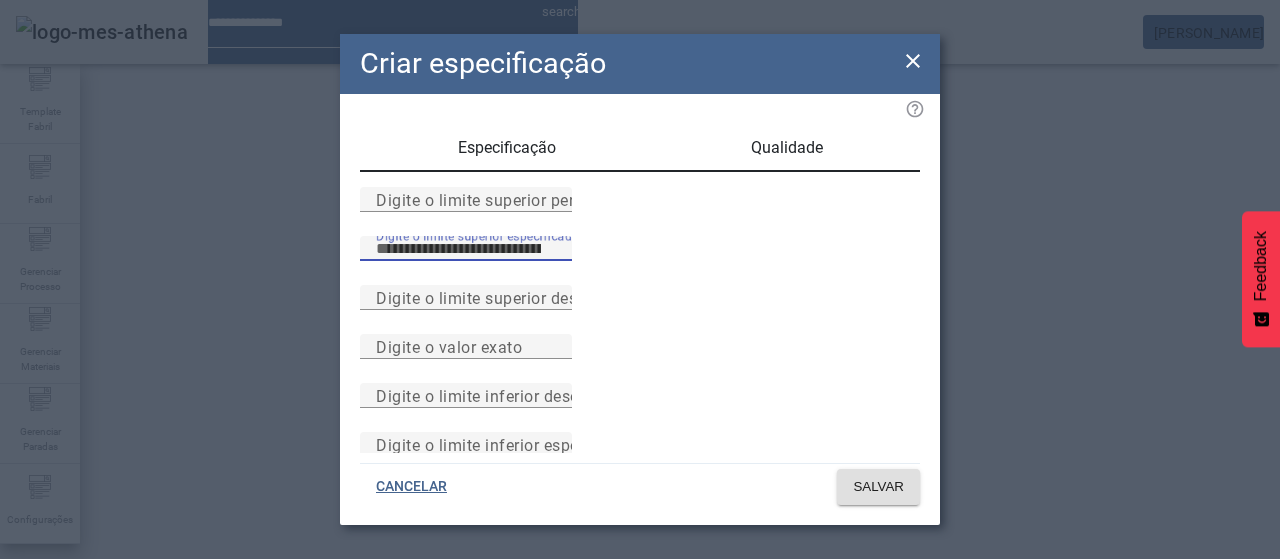 click on "Digite o limite superior especificado" at bounding box center (466, 249) 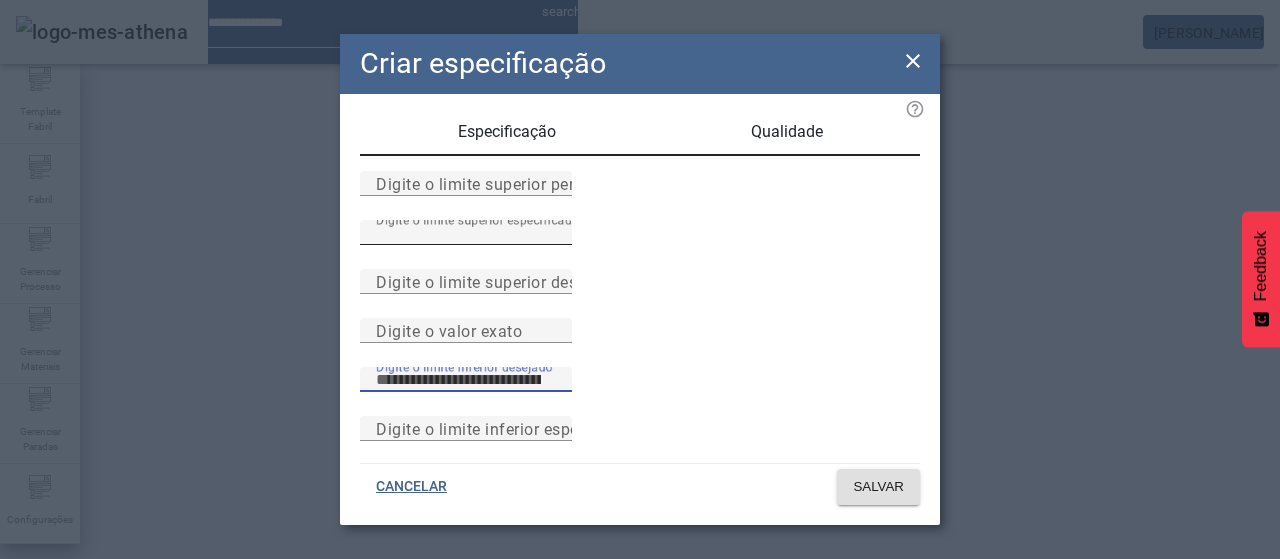 scroll, scrollTop: 261, scrollLeft: 0, axis: vertical 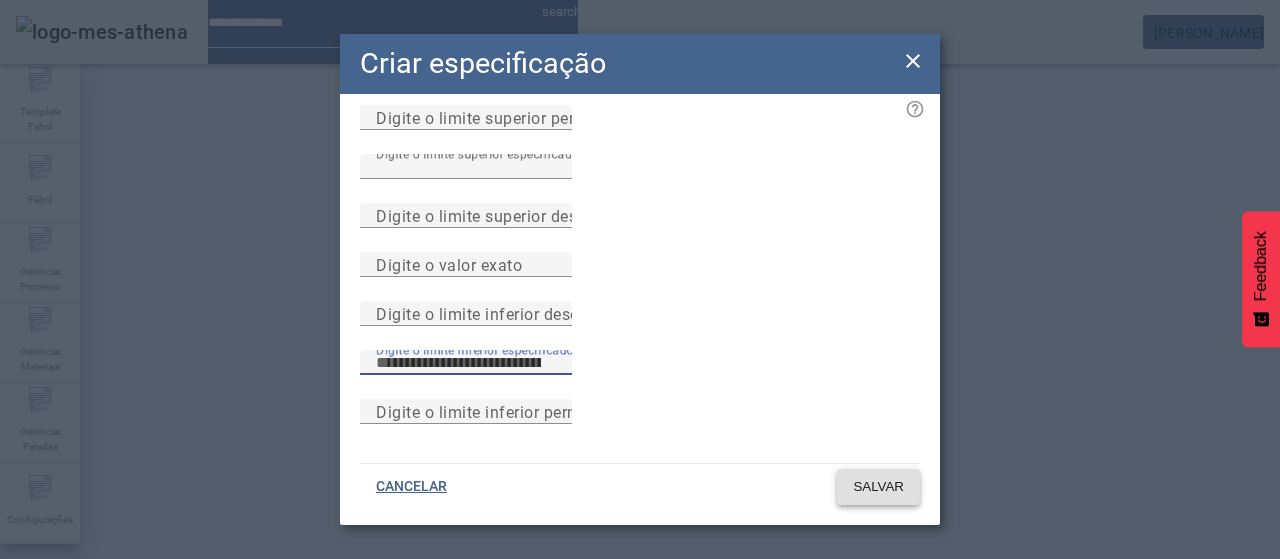 type on "****" 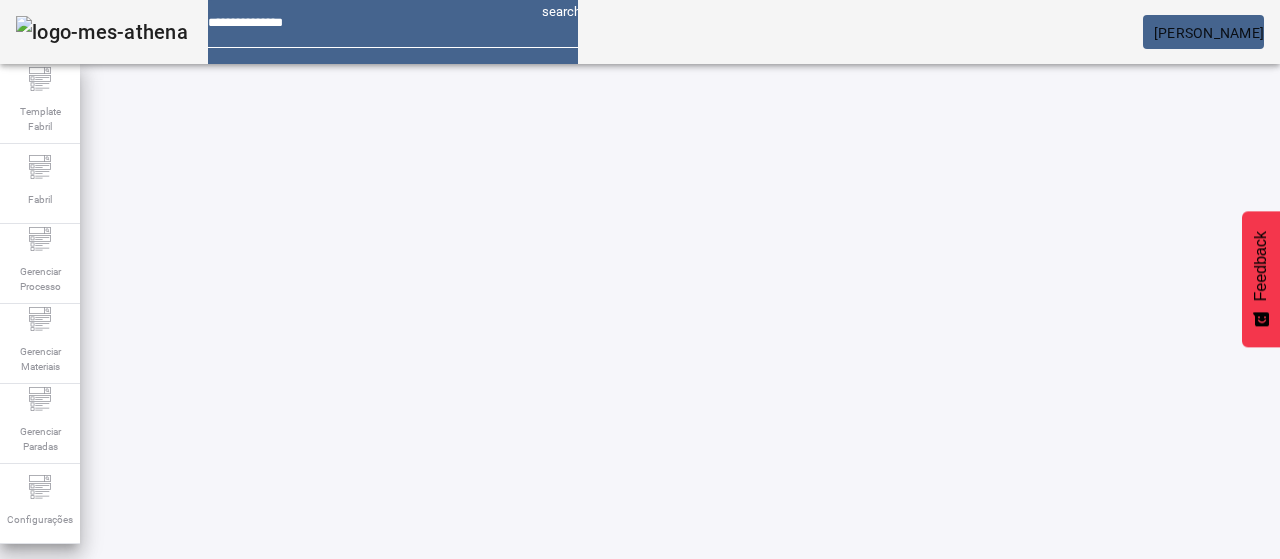 scroll, scrollTop: 190, scrollLeft: 0, axis: vertical 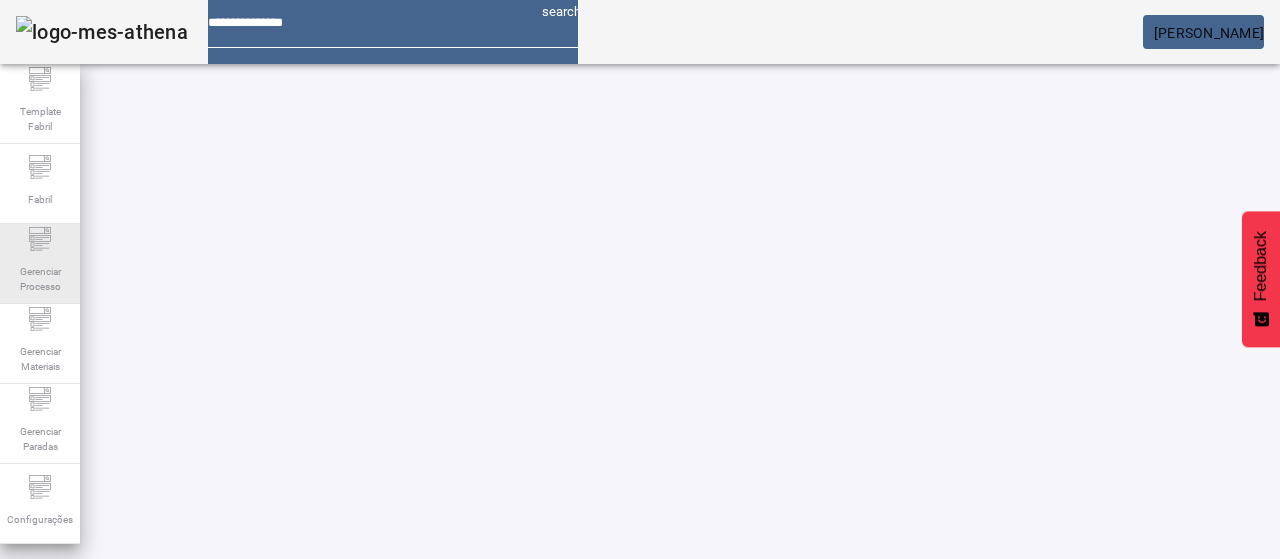 click on "Gerenciar Processo" 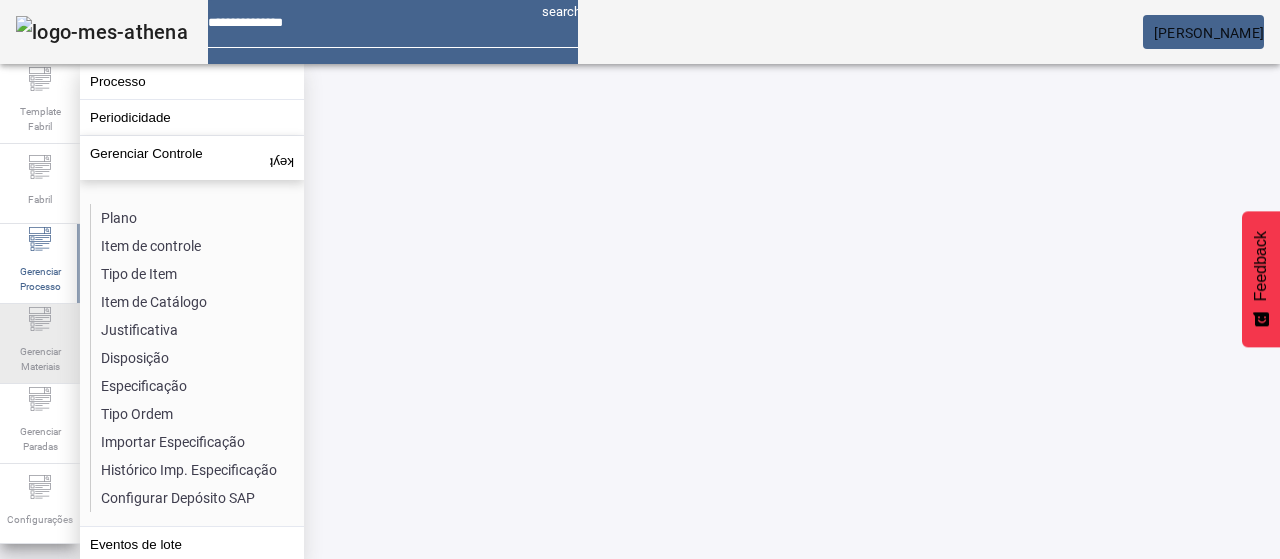 click on "Gerenciar Materiais" 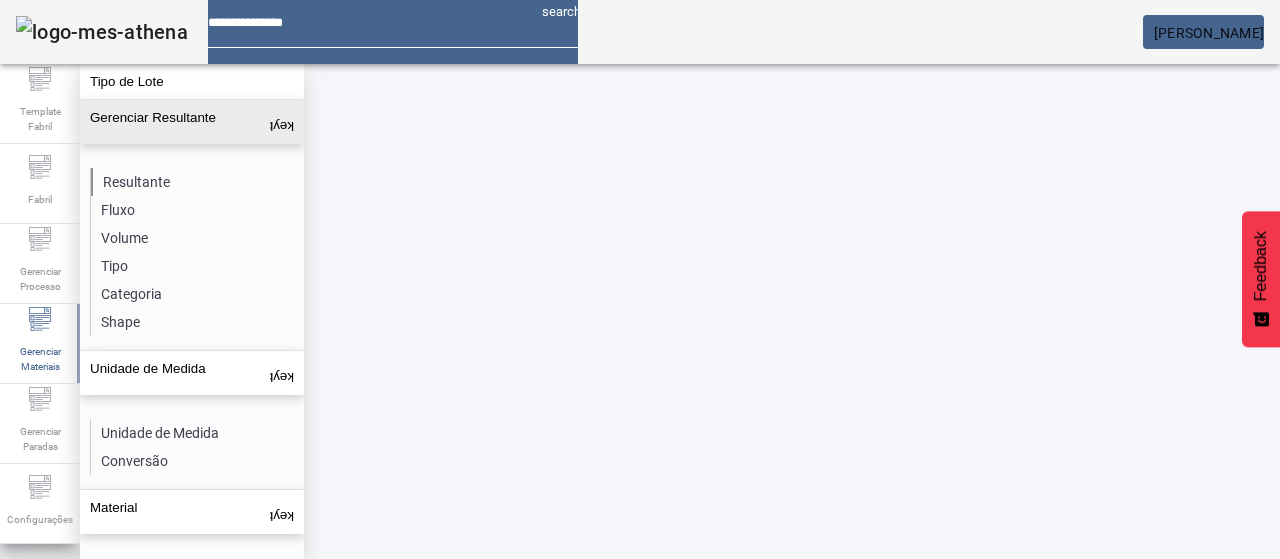 click on "Resultante" 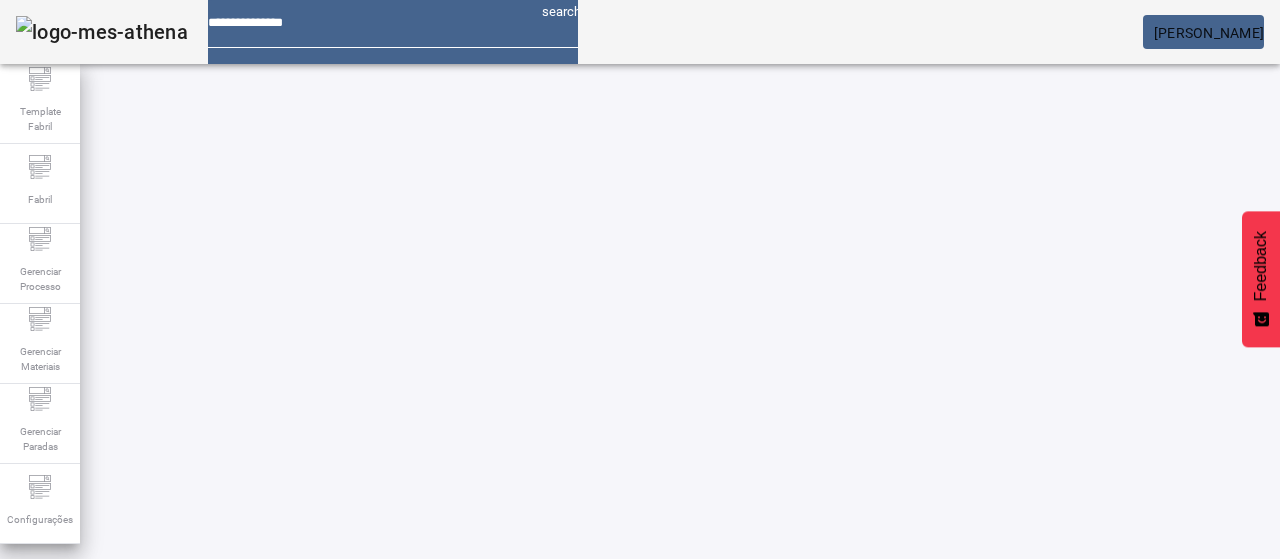 click on "ABRIR FILTROS" 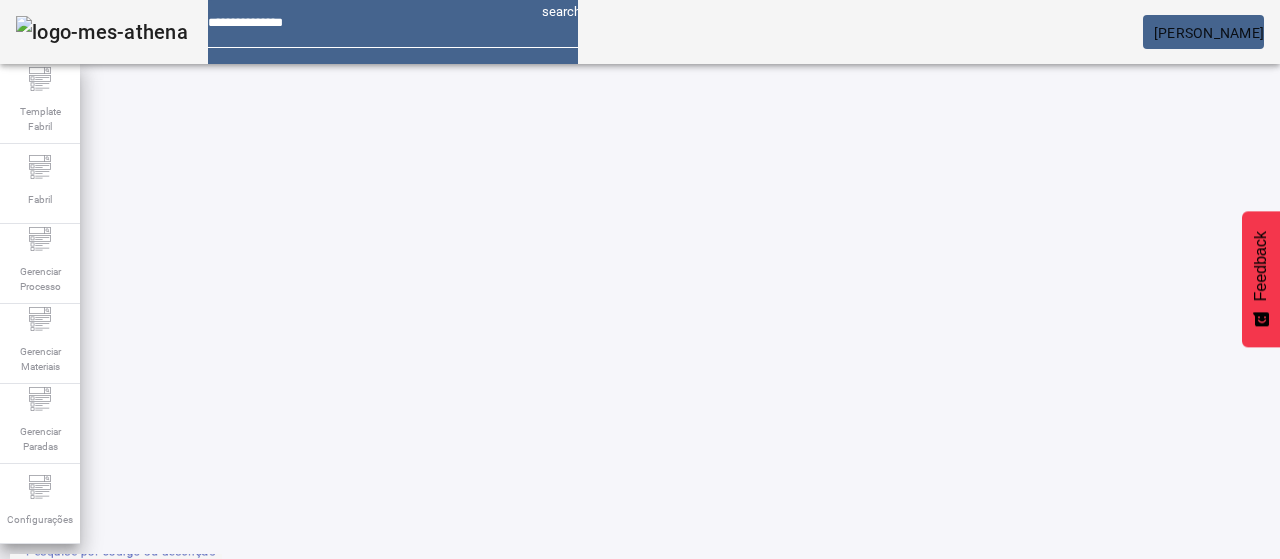 scroll, scrollTop: 74, scrollLeft: 0, axis: vertical 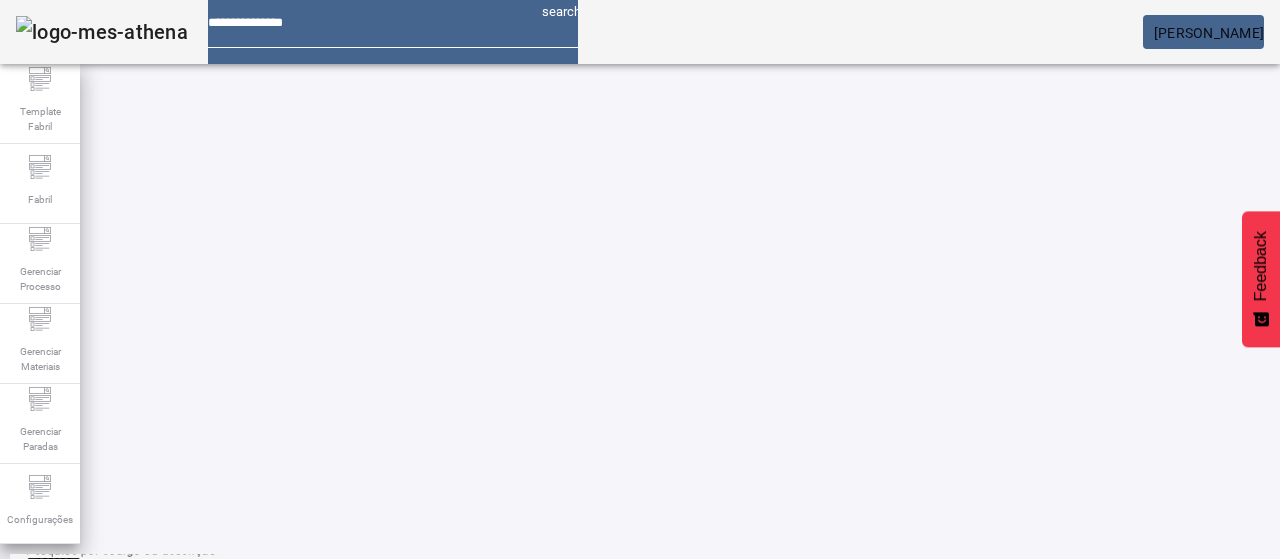 click on "EDITAR" at bounding box center [950, 754] 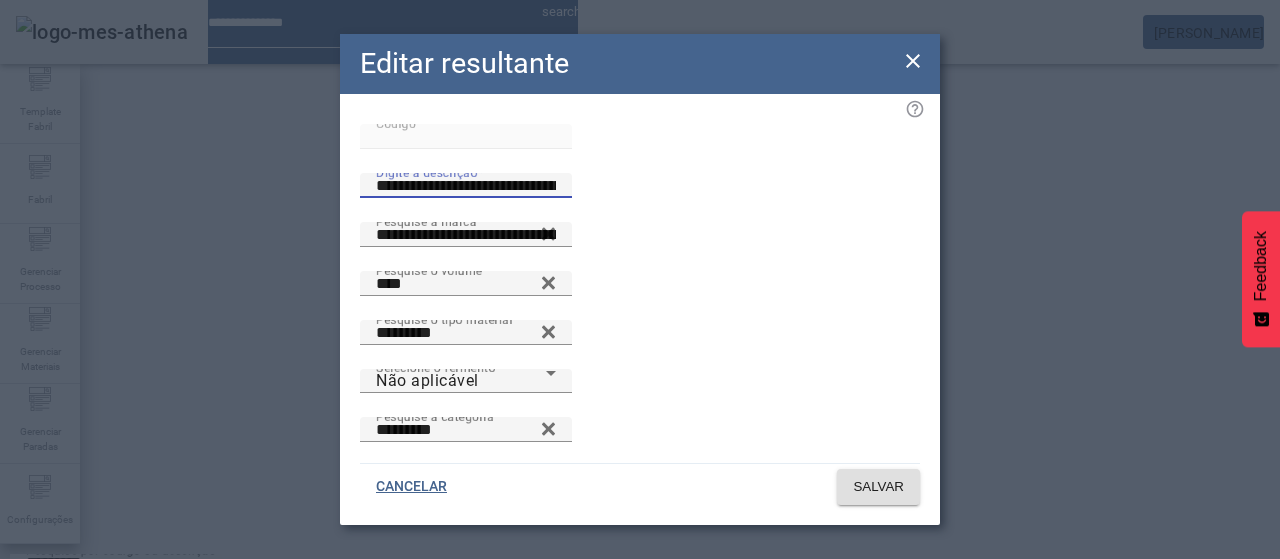 click on "**********" at bounding box center [466, 186] 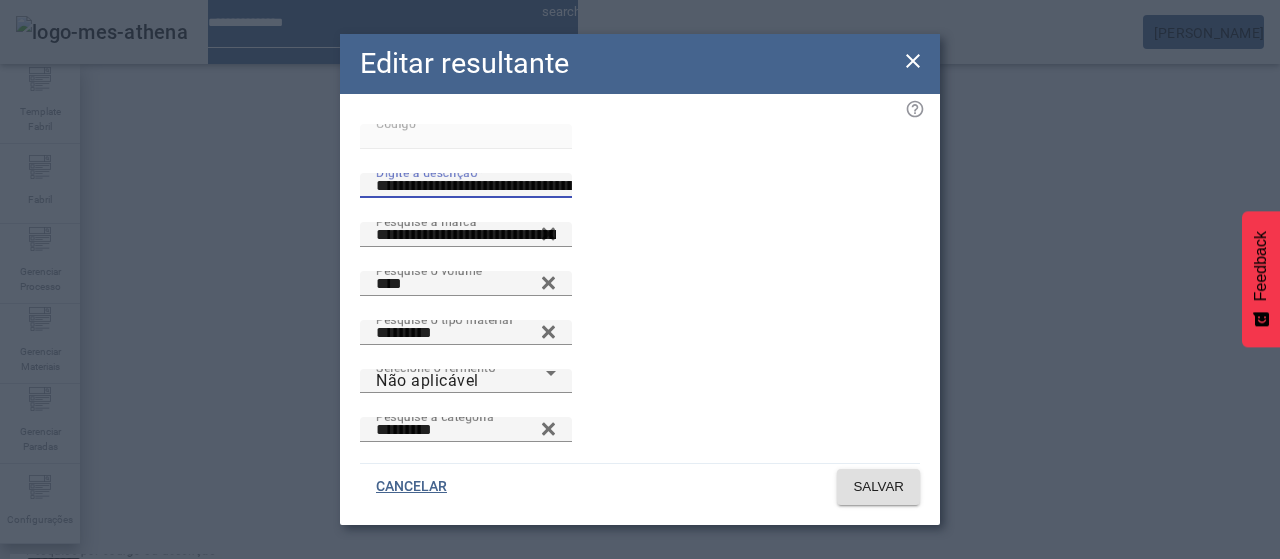 scroll, scrollTop: 0, scrollLeft: 20, axis: horizontal 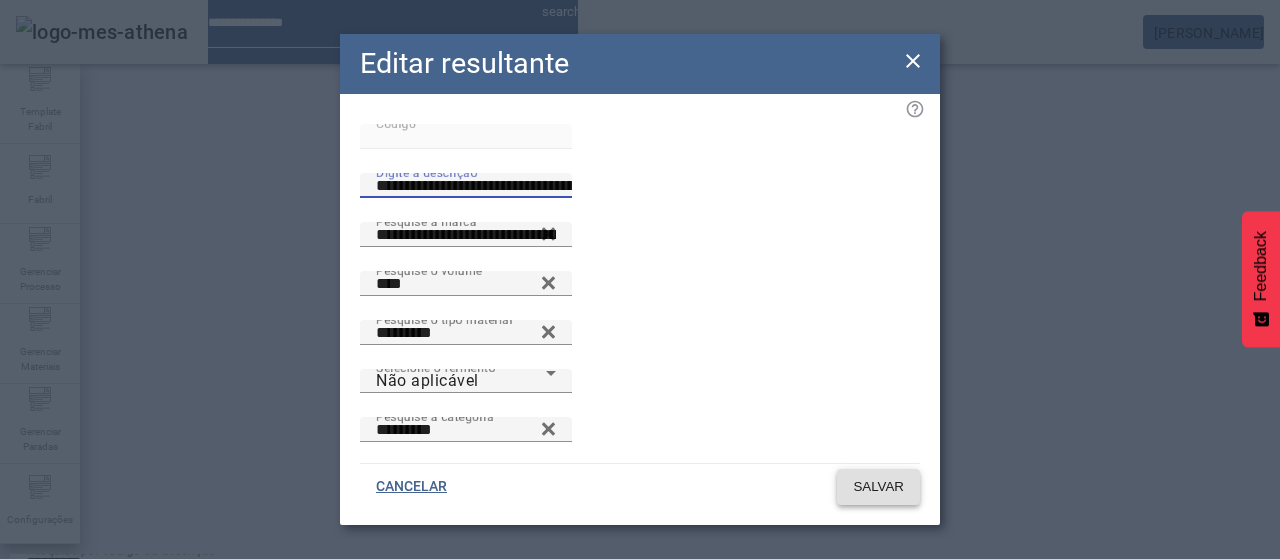 type on "**********" 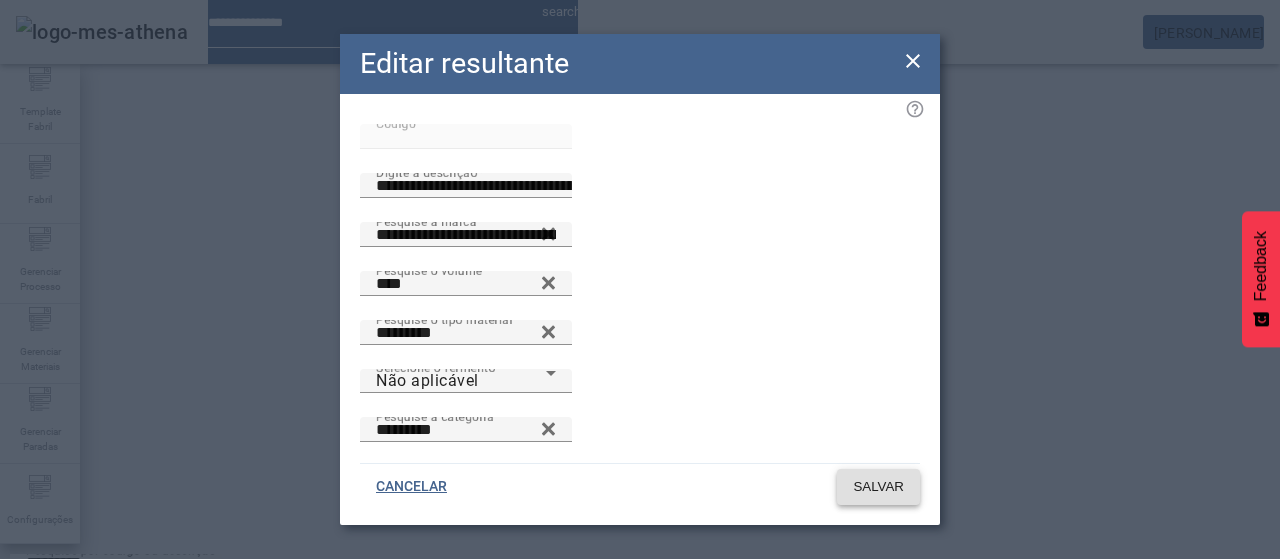 scroll, scrollTop: 0, scrollLeft: 0, axis: both 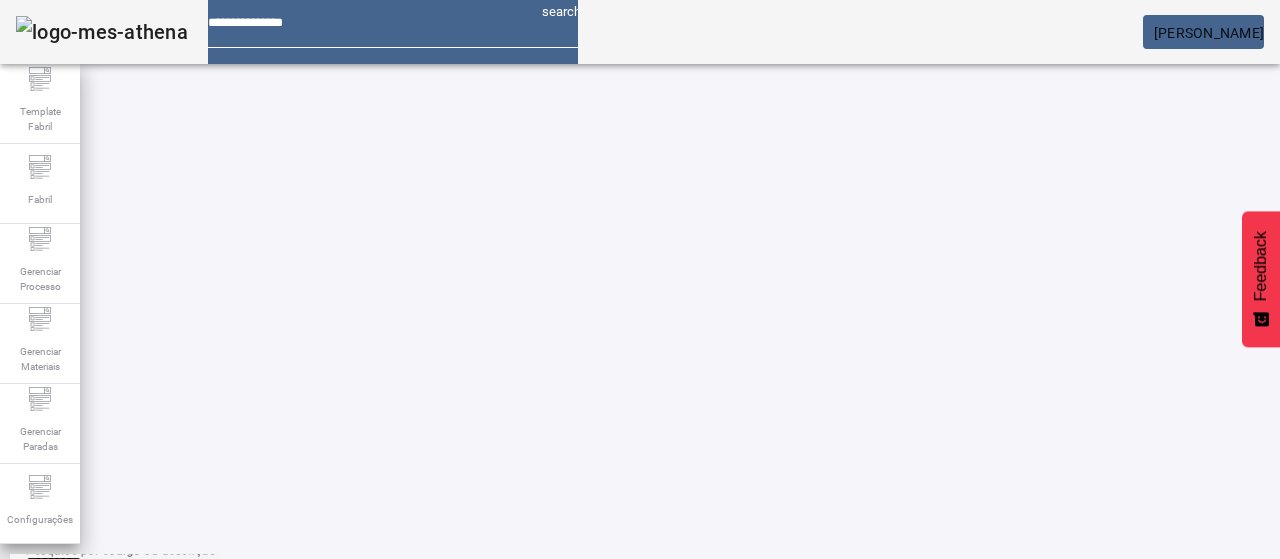 drag, startPoint x: 266, startPoint y: 413, endPoint x: 182, endPoint y: 381, distance: 89.88882 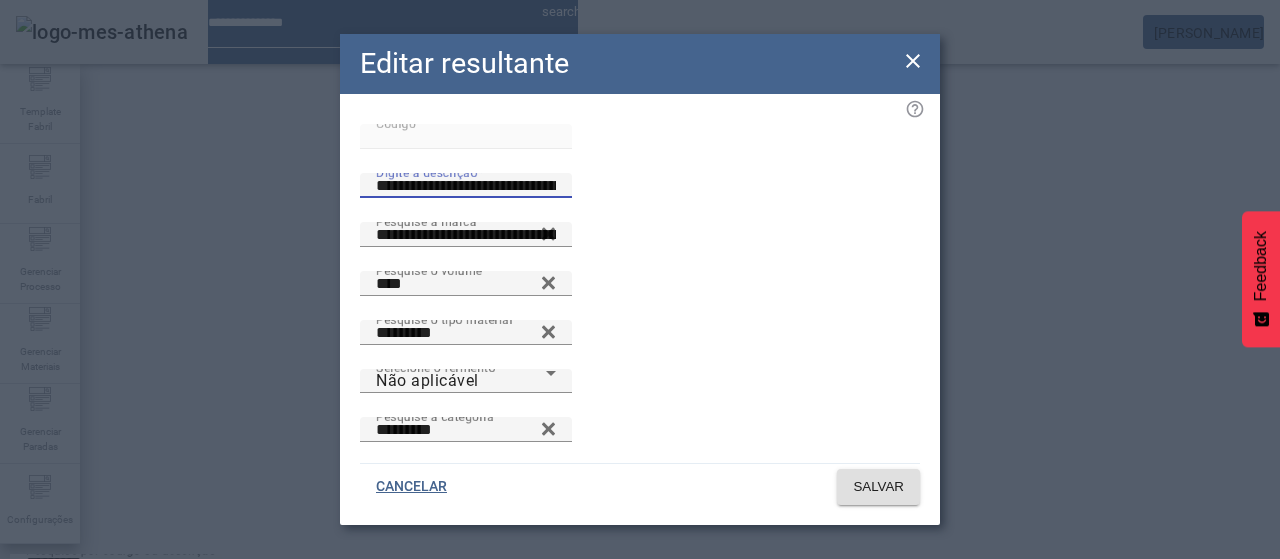 click on "**********" at bounding box center (466, 186) 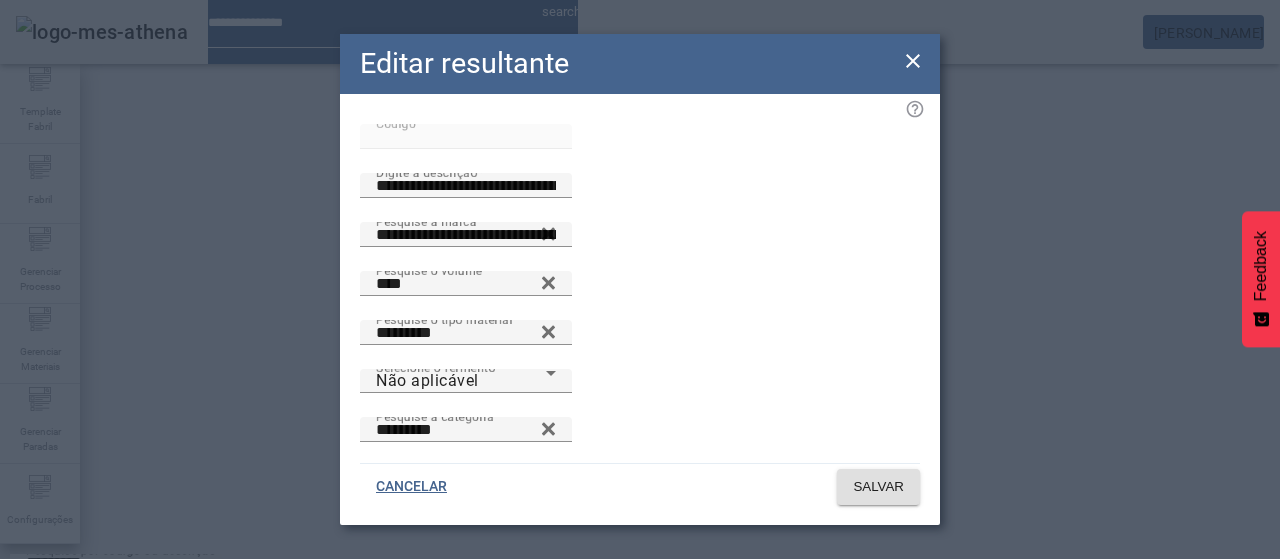 click 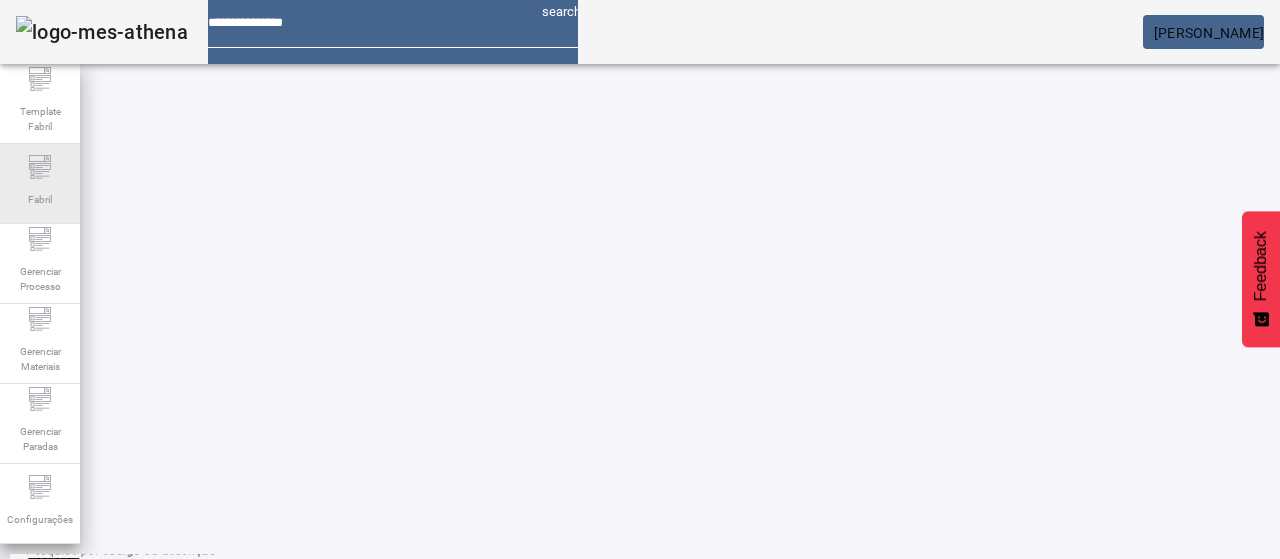 click on "Fabril" 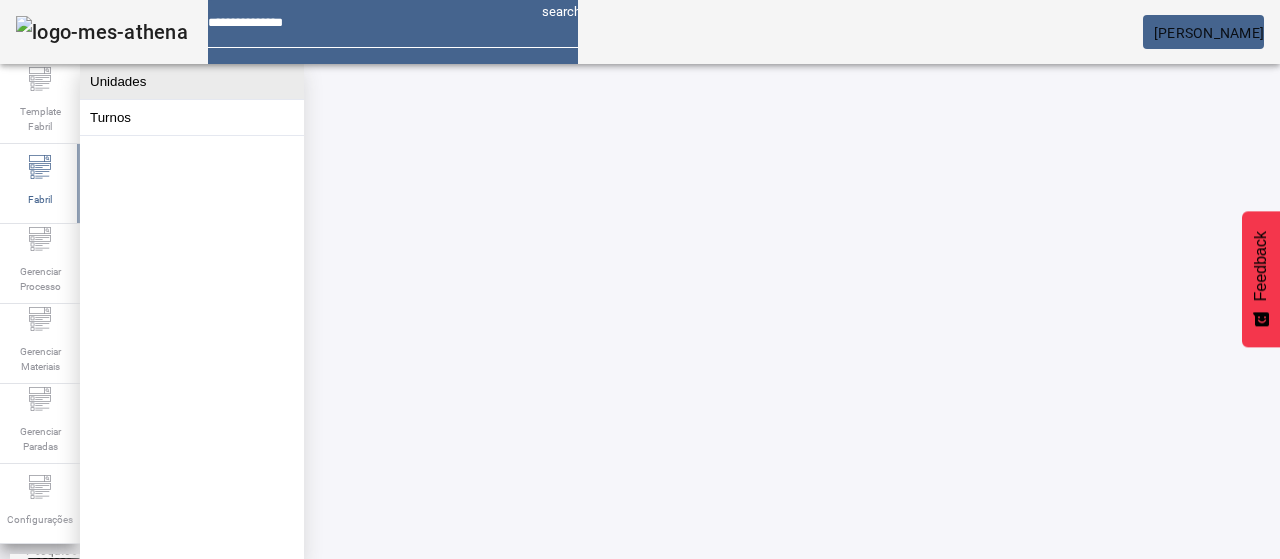 click on "Unidades" 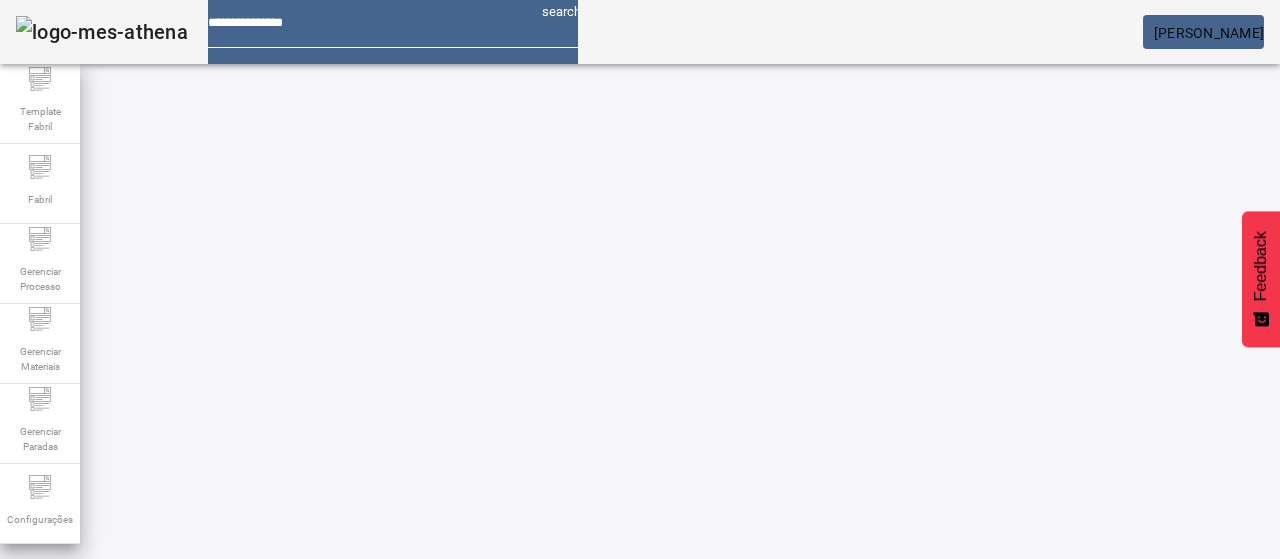 click 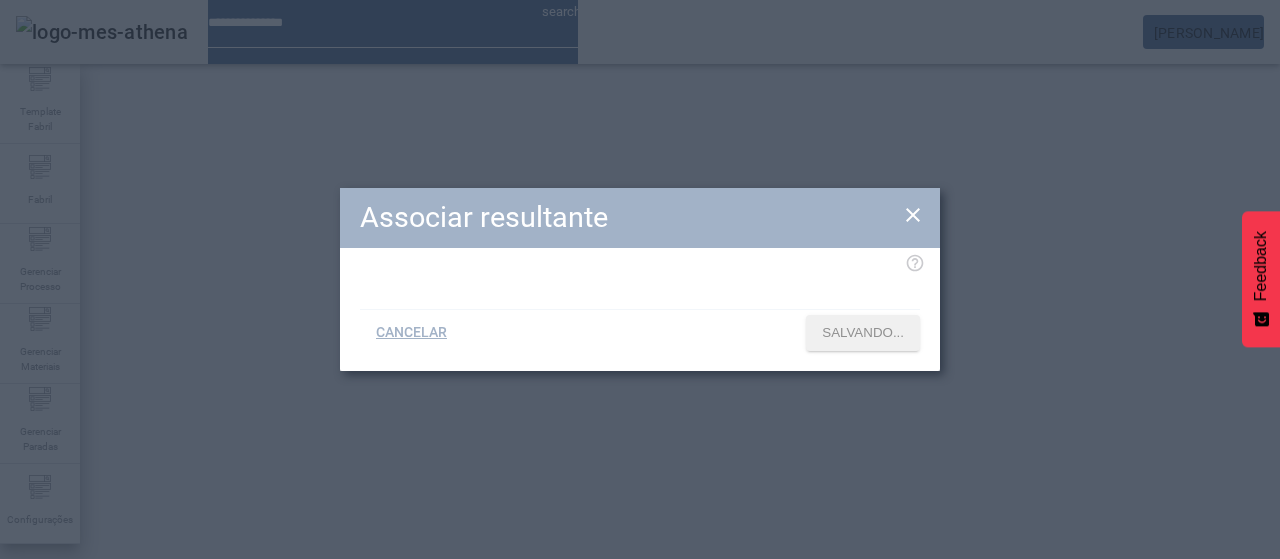 type 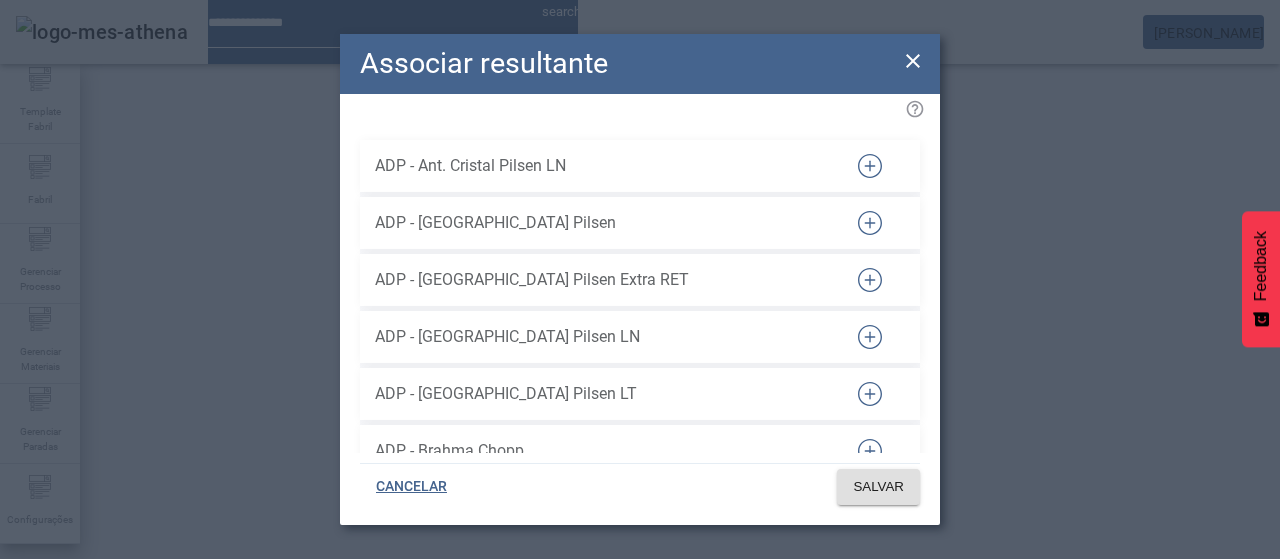 scroll, scrollTop: 33506, scrollLeft: 0, axis: vertical 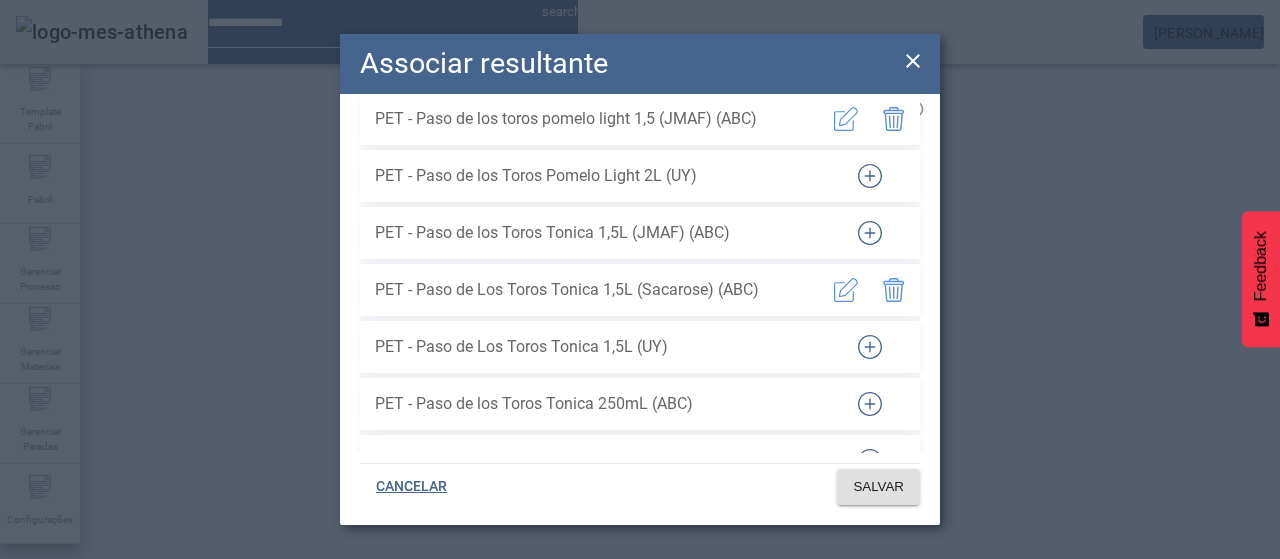click 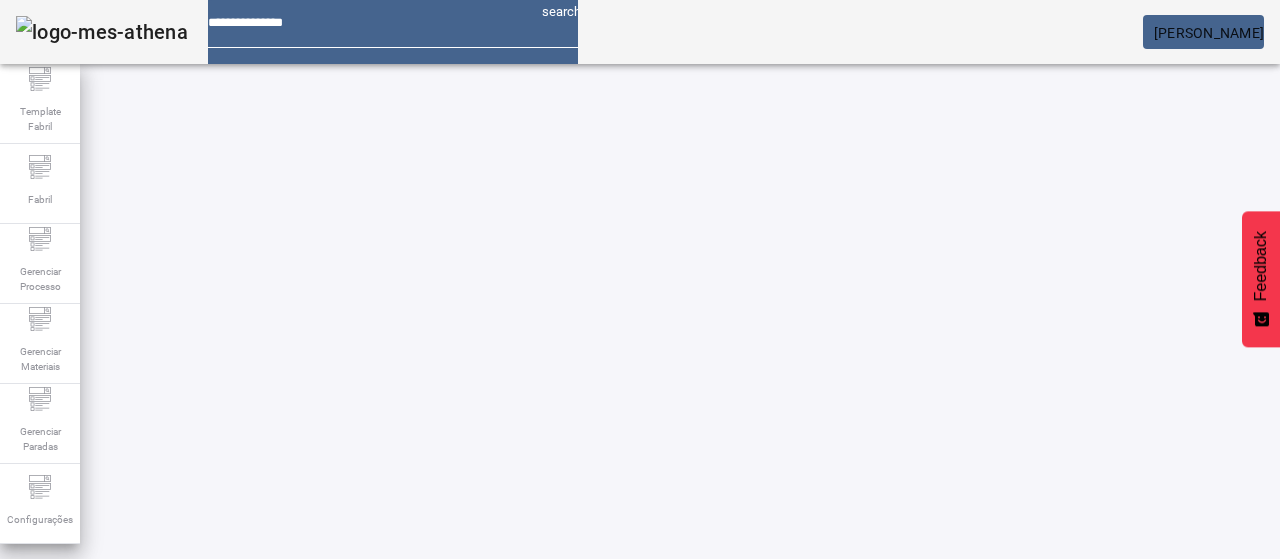 click at bounding box center (1169, 743) 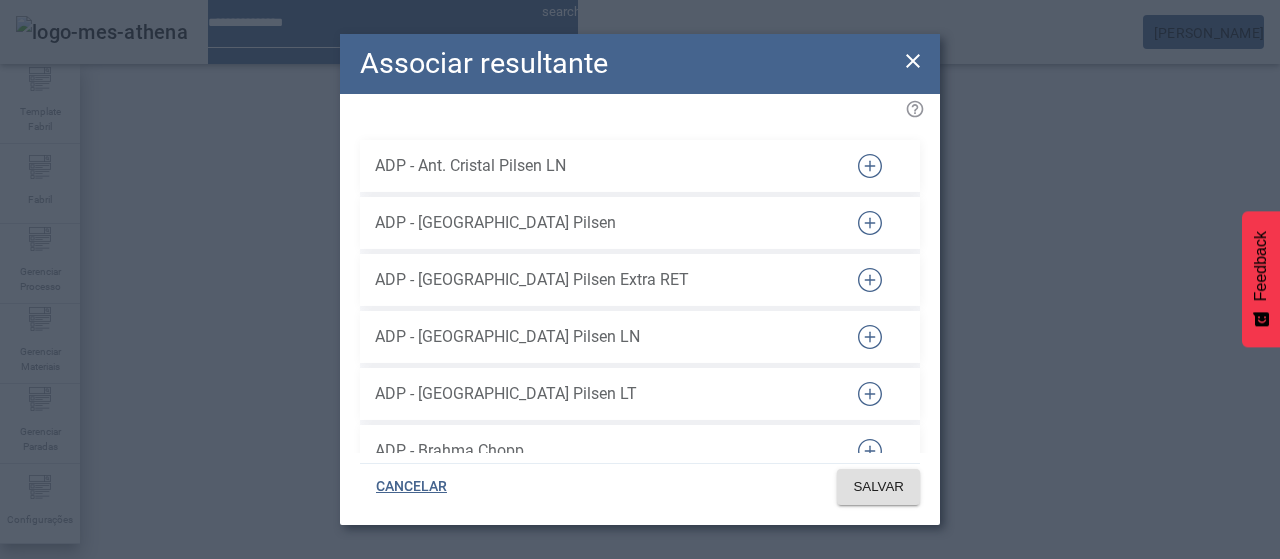 scroll, scrollTop: 33734, scrollLeft: 0, axis: vertical 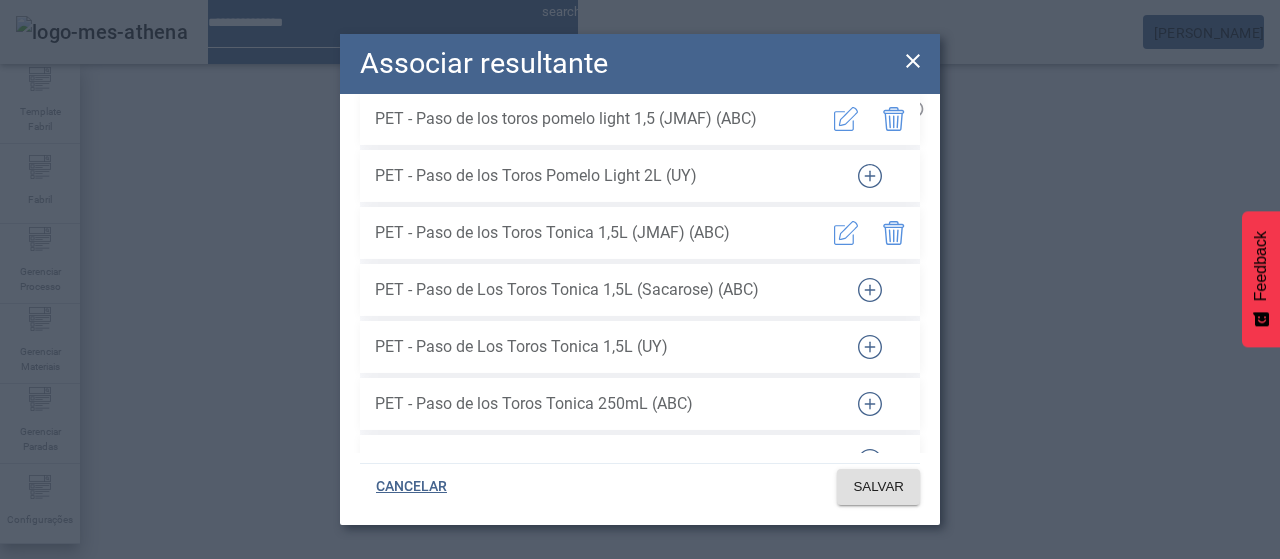 click at bounding box center [870, 290] 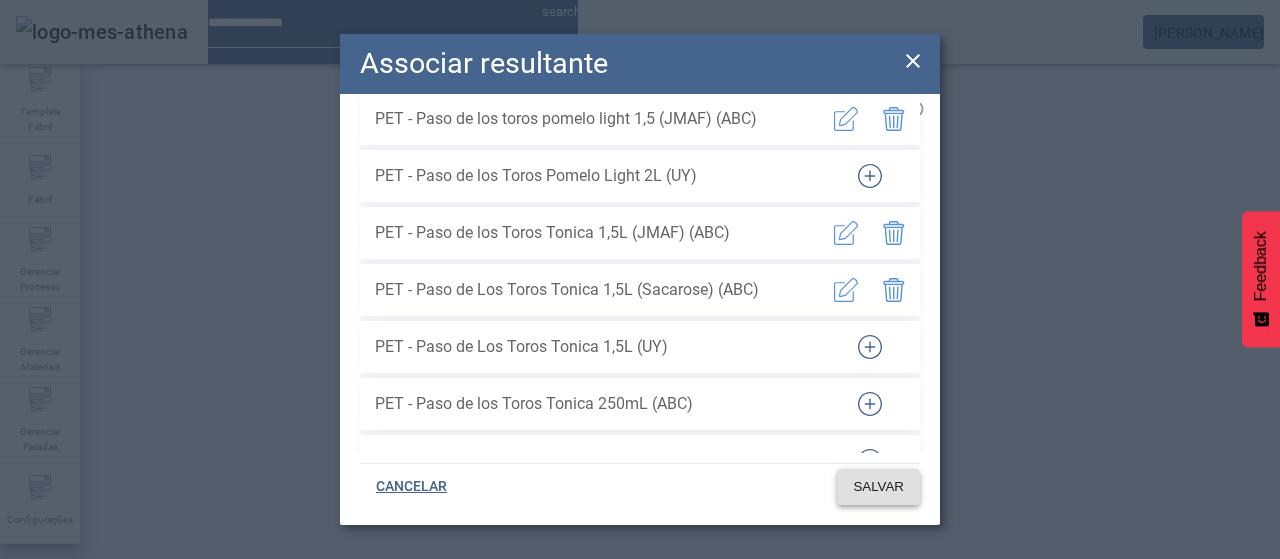click on "SALVAR" 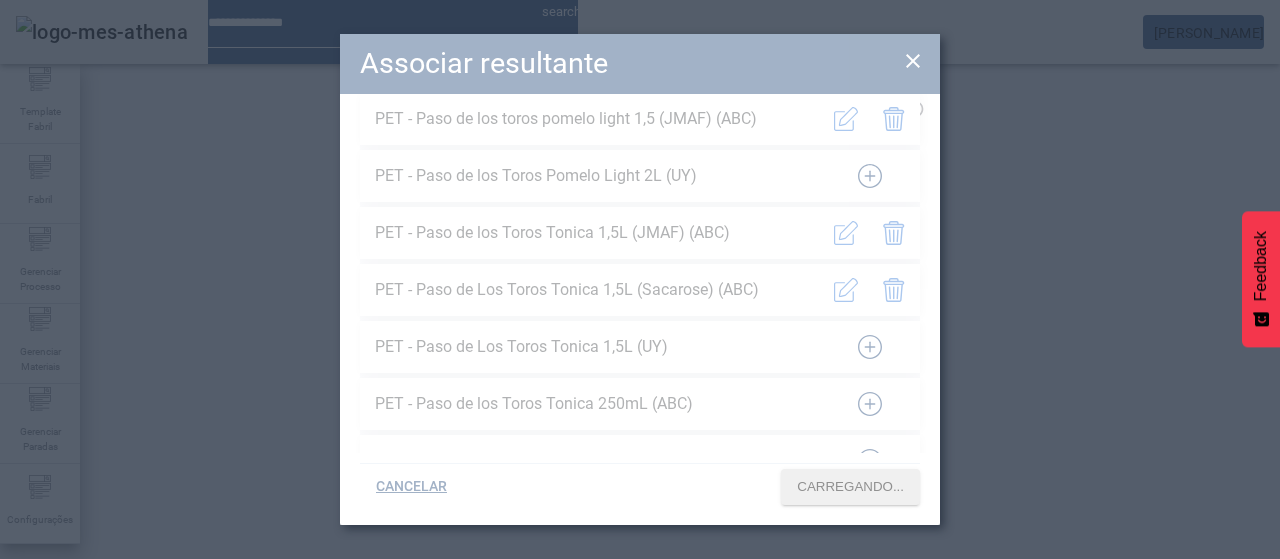 click 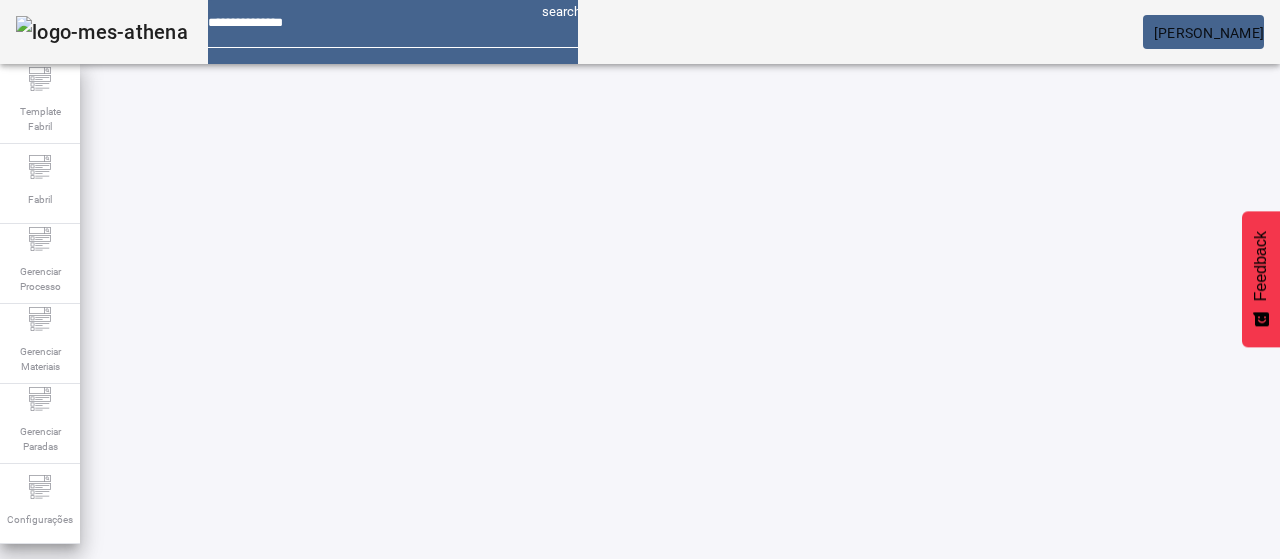 click at bounding box center (273, 893) 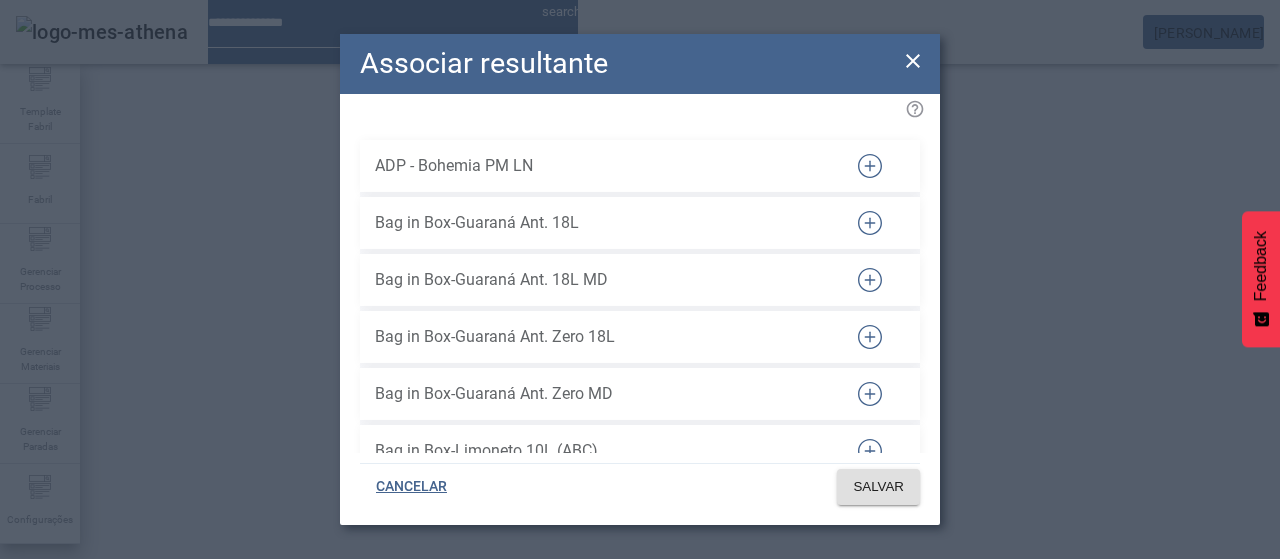 scroll, scrollTop: 81899, scrollLeft: 0, axis: vertical 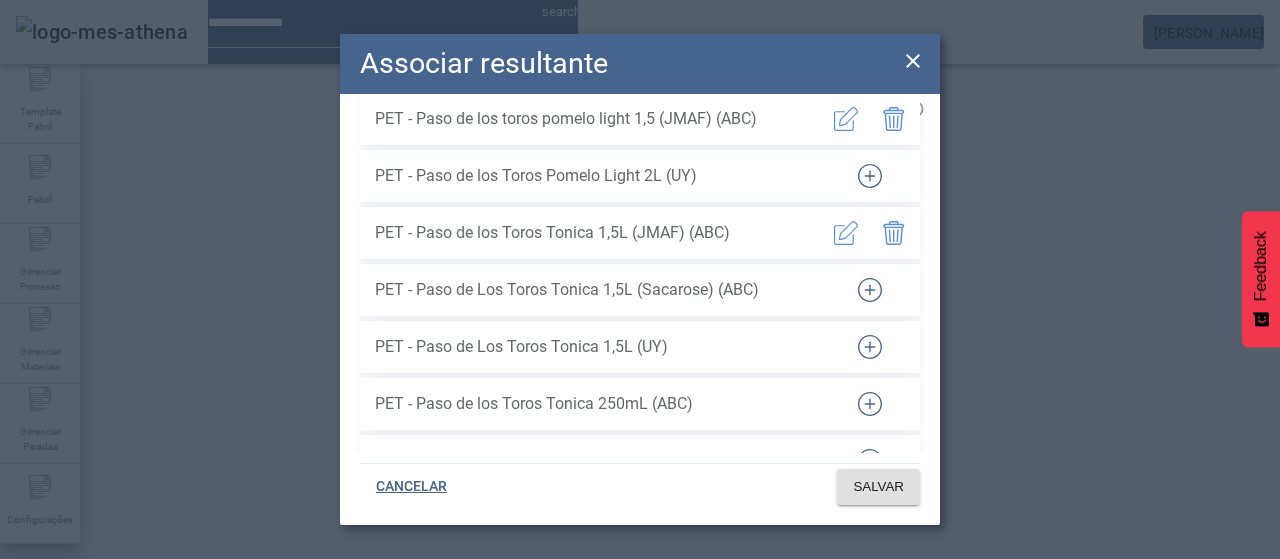 click 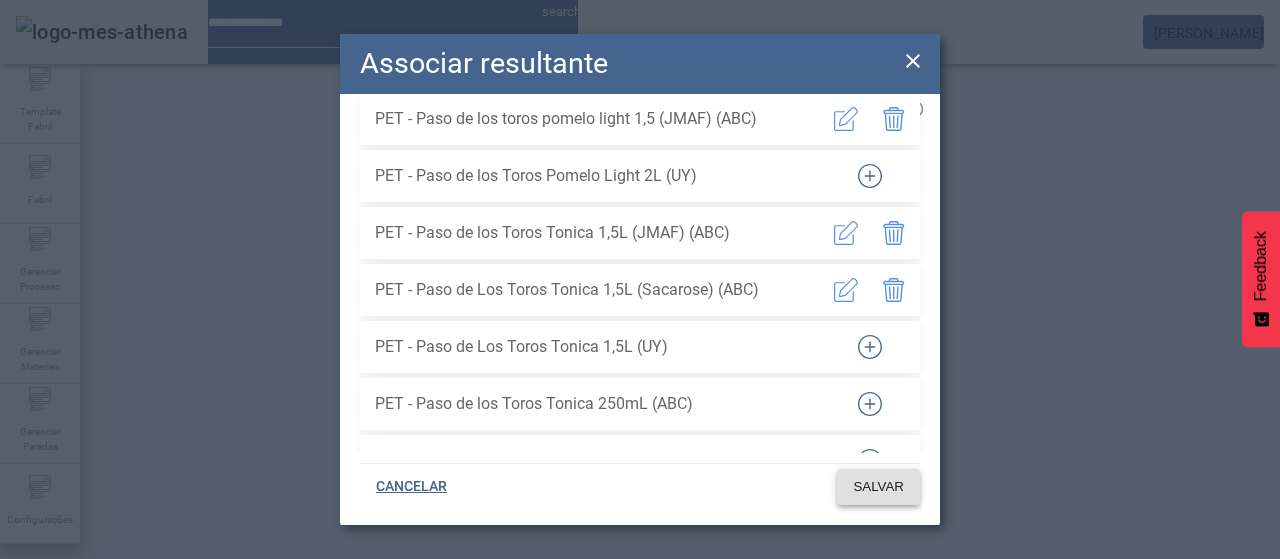 click 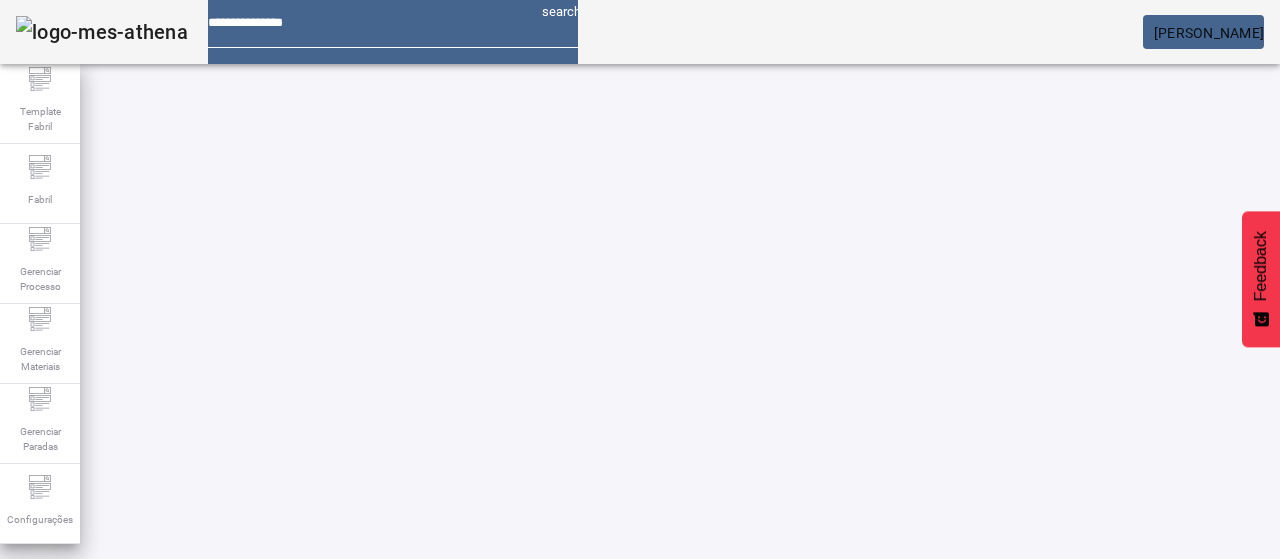 click at bounding box center [1136, 839] 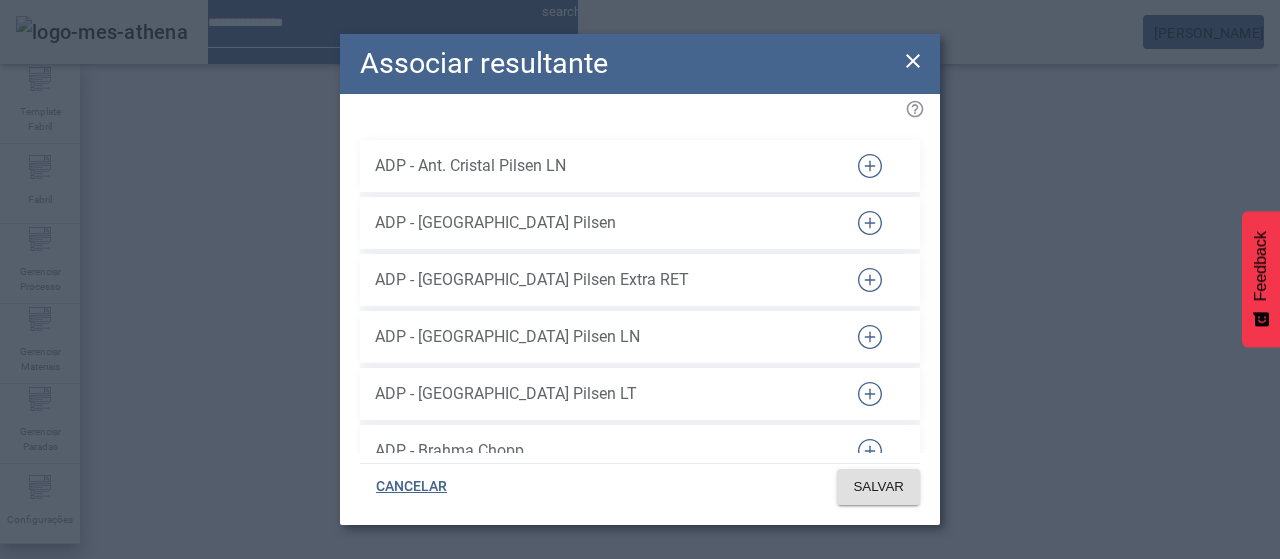 scroll, scrollTop: 33164, scrollLeft: 0, axis: vertical 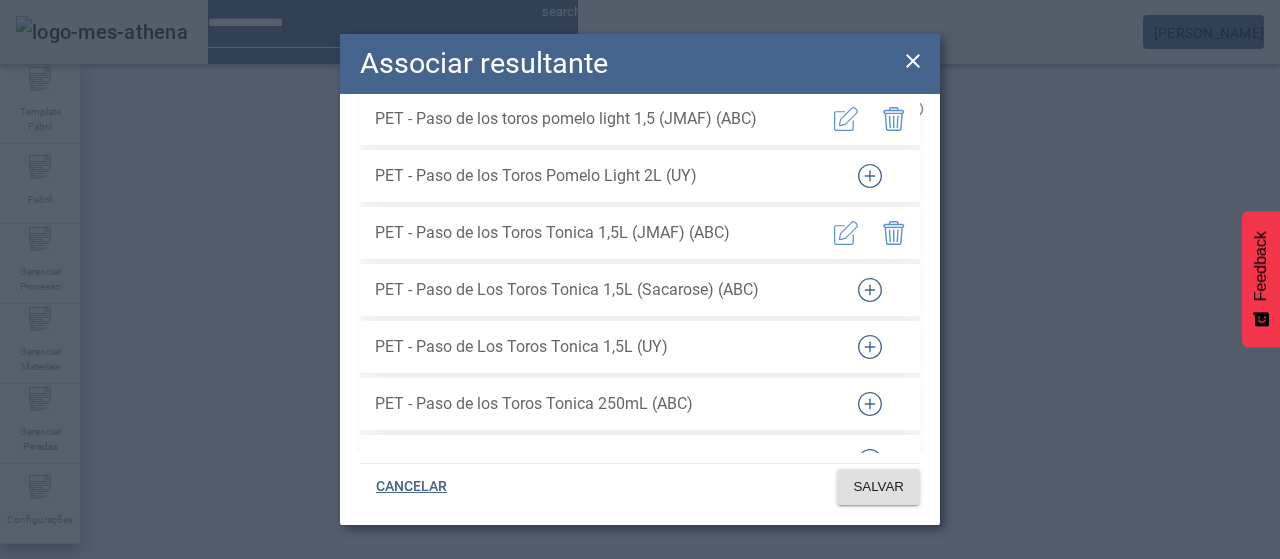 click 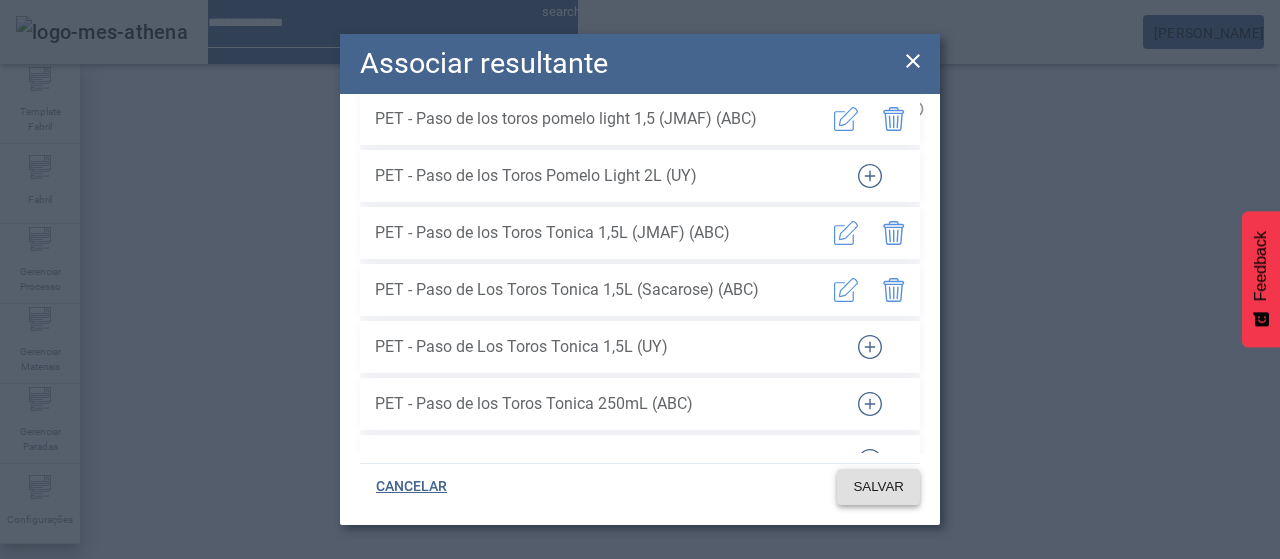 click on "SALVAR" 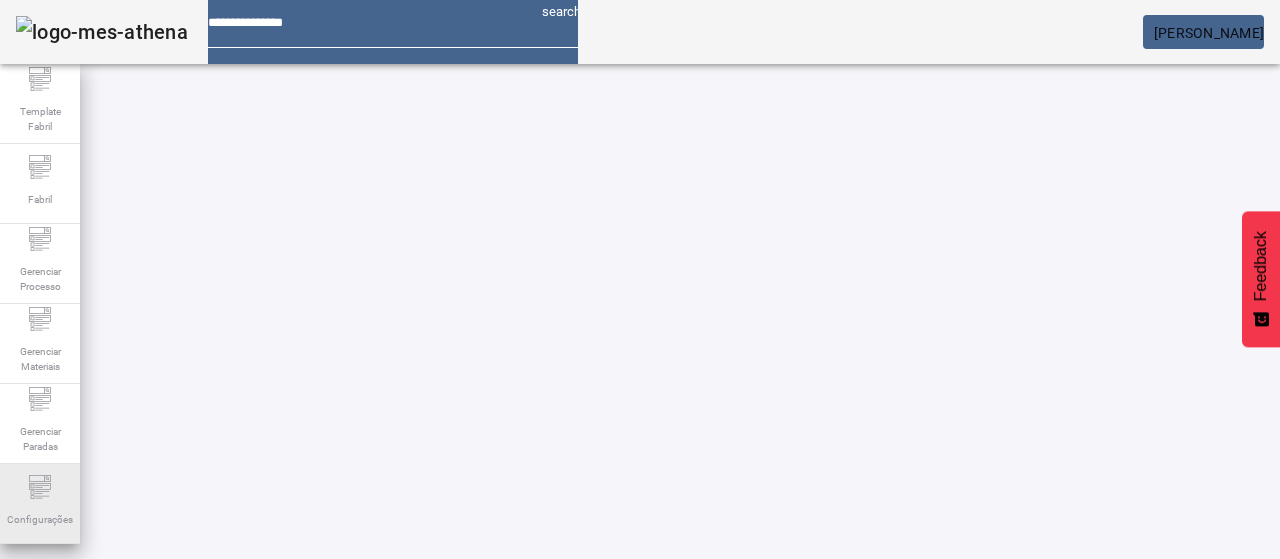 click on "Configurações" 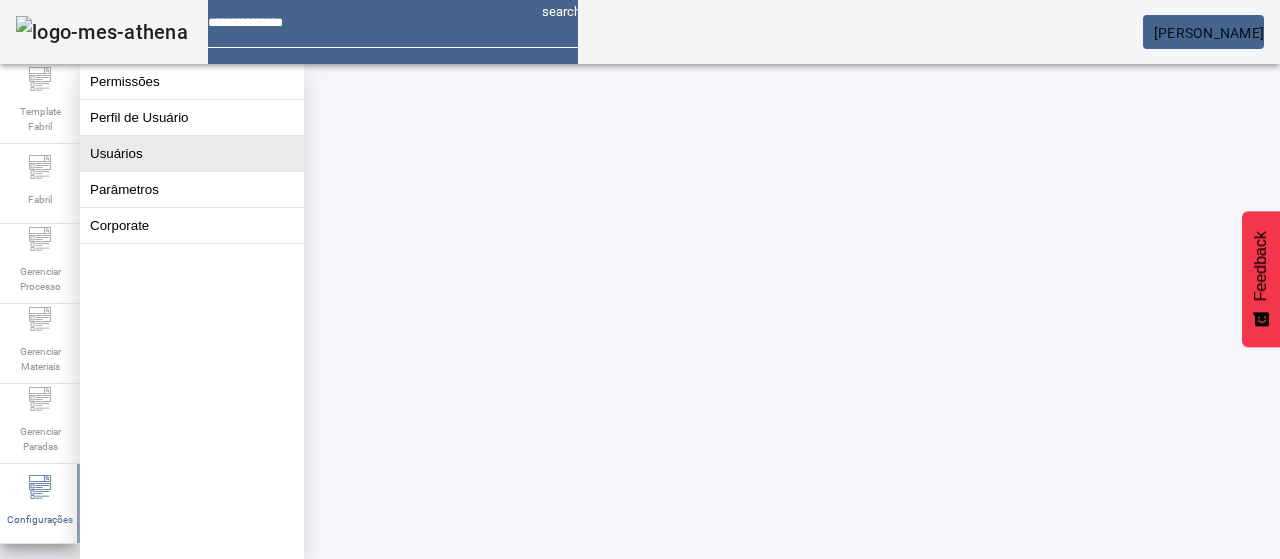 click on "Usuários" 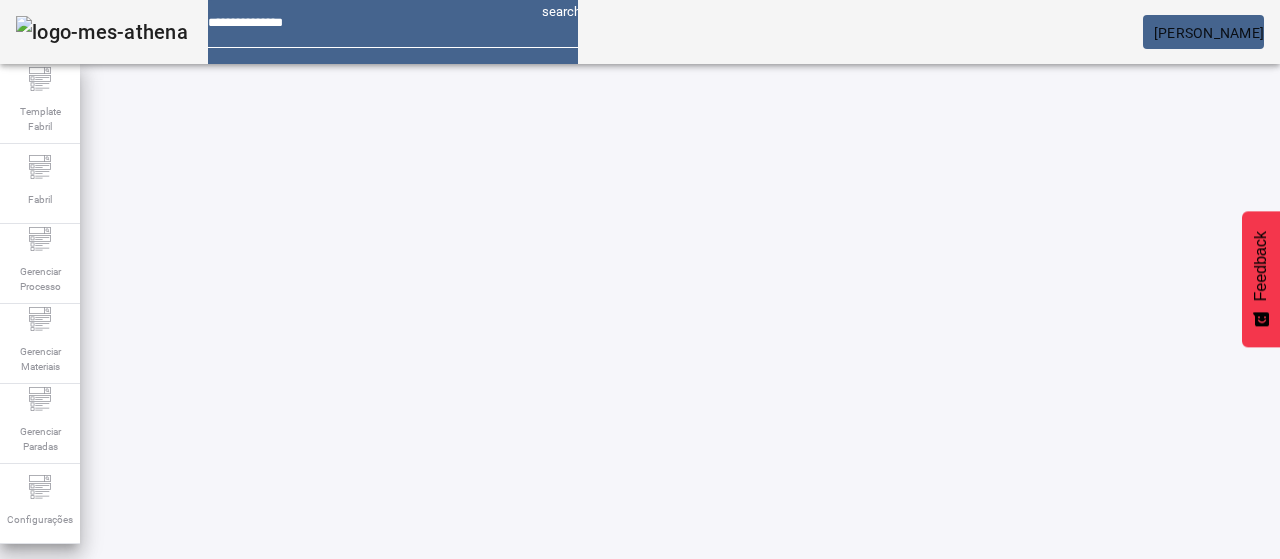 click at bounding box center (600, 668) 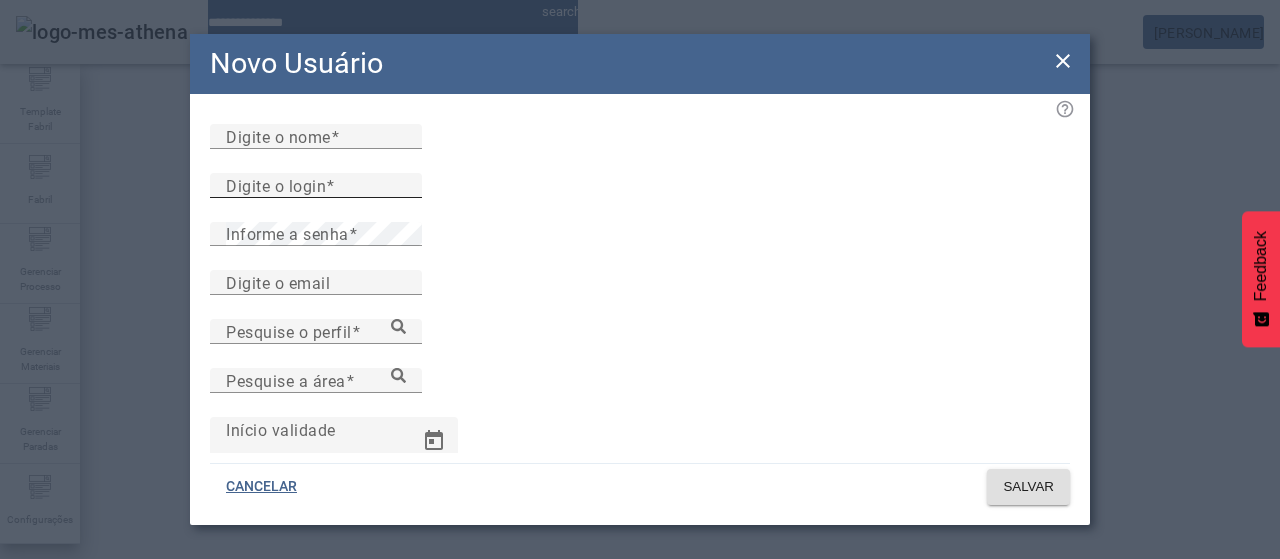 click on "Digite o login" 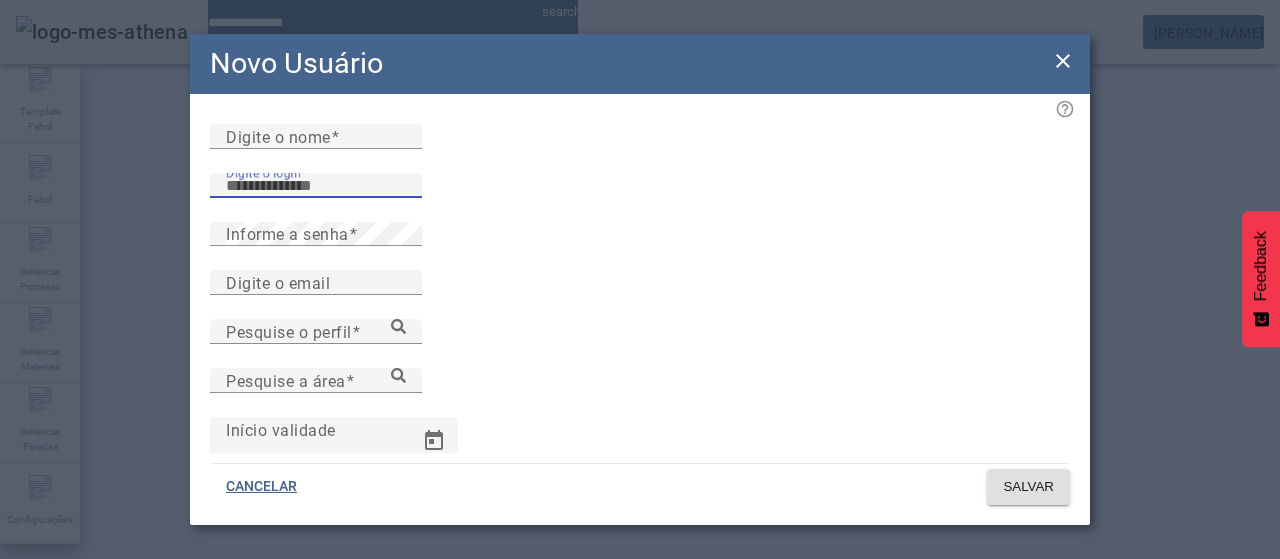 paste on "**********" 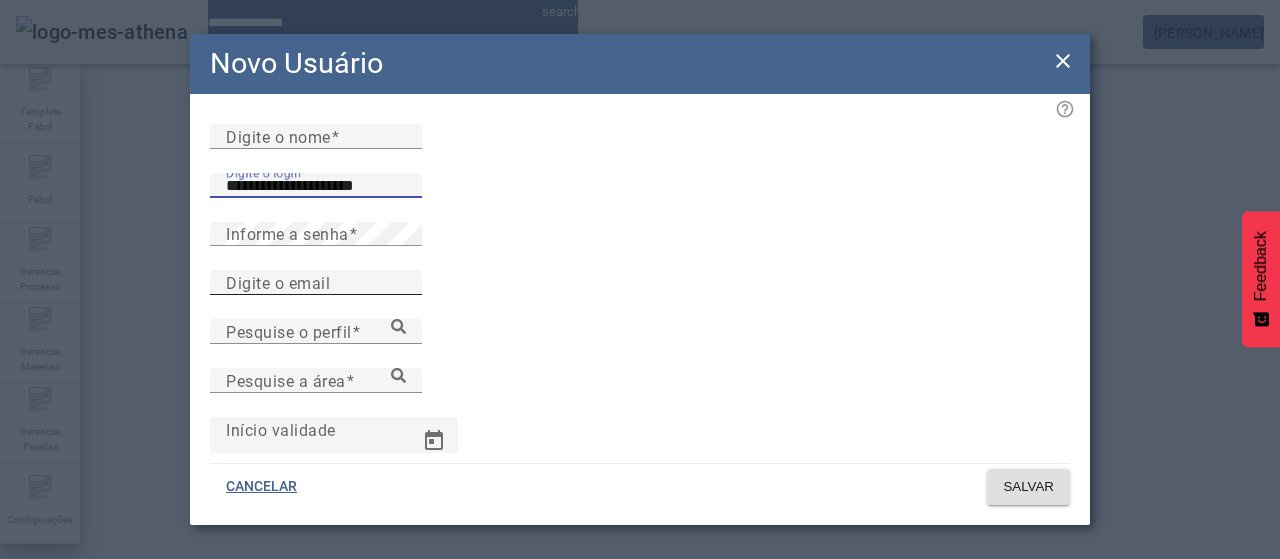 type on "**********" 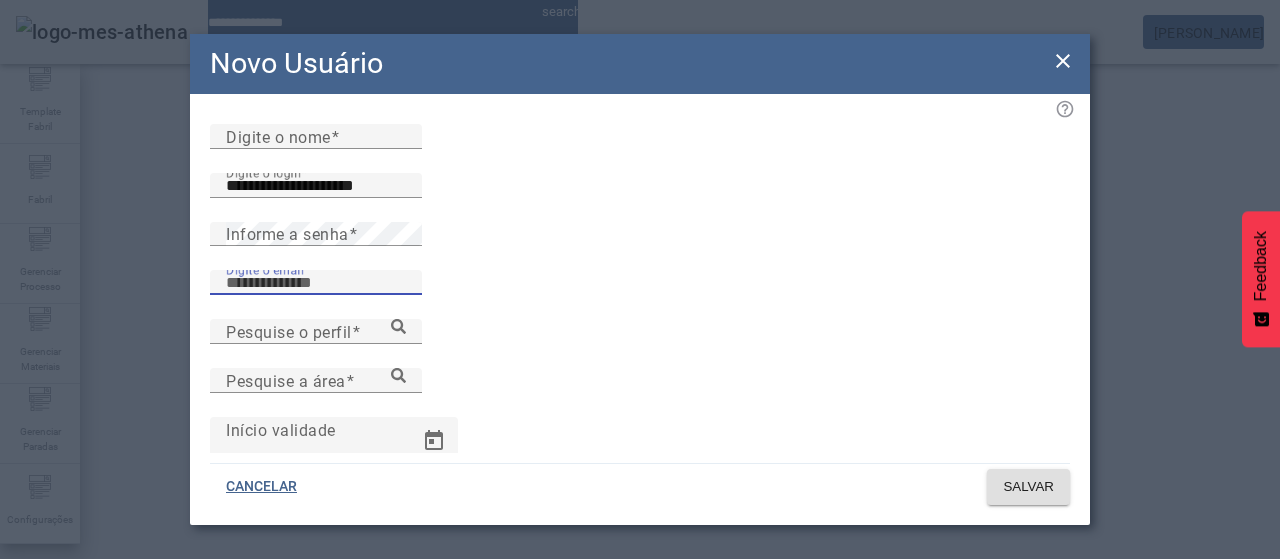click on "Digite o email" at bounding box center [316, 283] 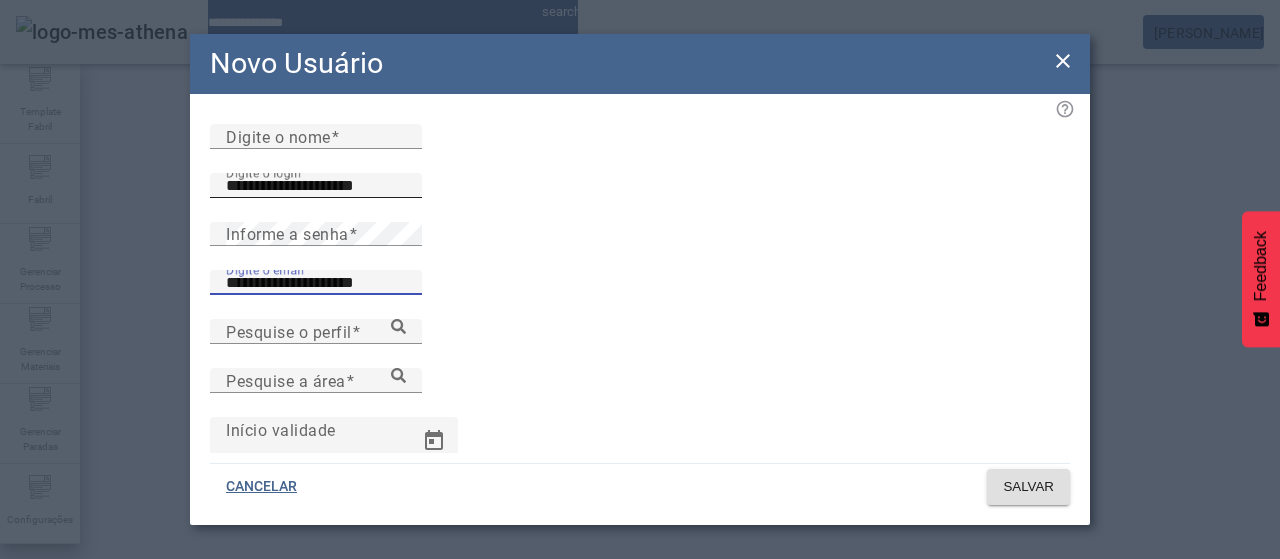 type on "**********" 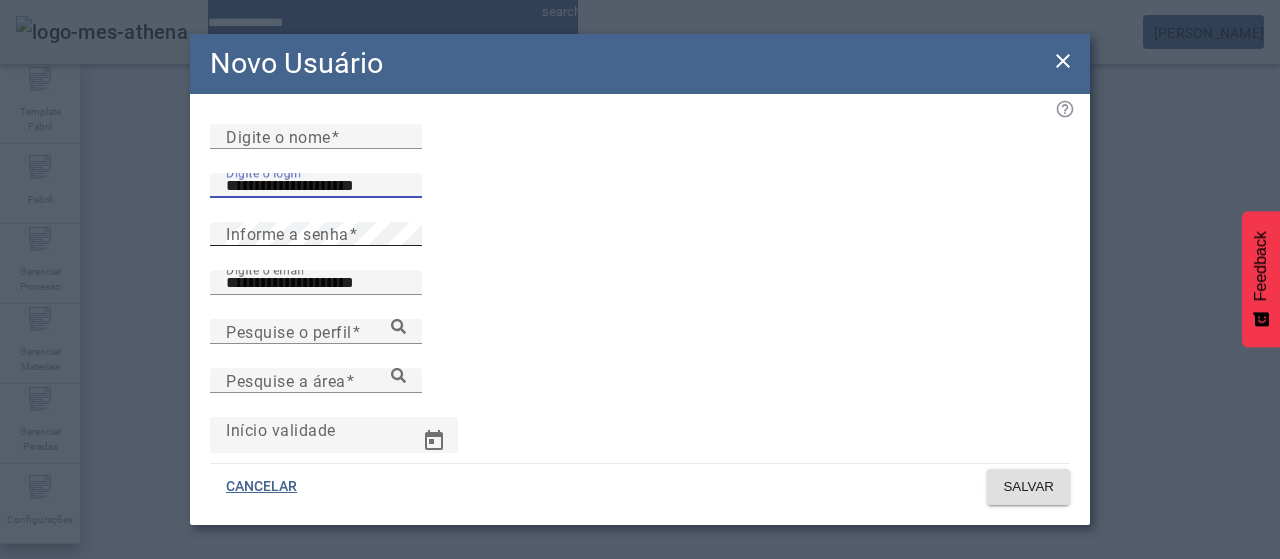drag, startPoint x: 298, startPoint y: 240, endPoint x: 746, endPoint y: 291, distance: 450.89355 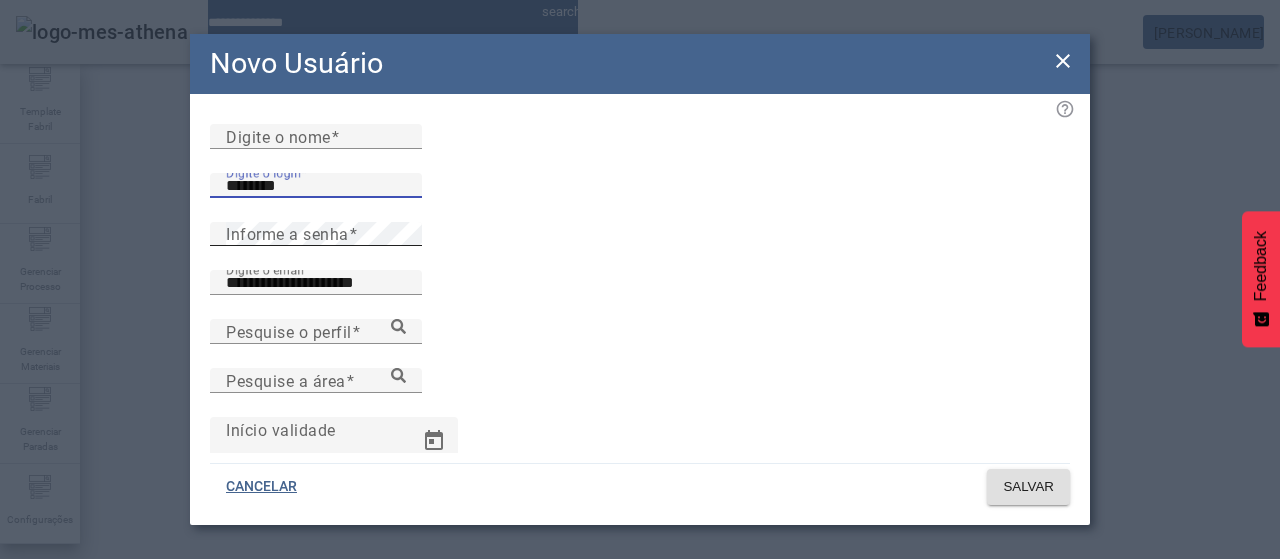type on "********" 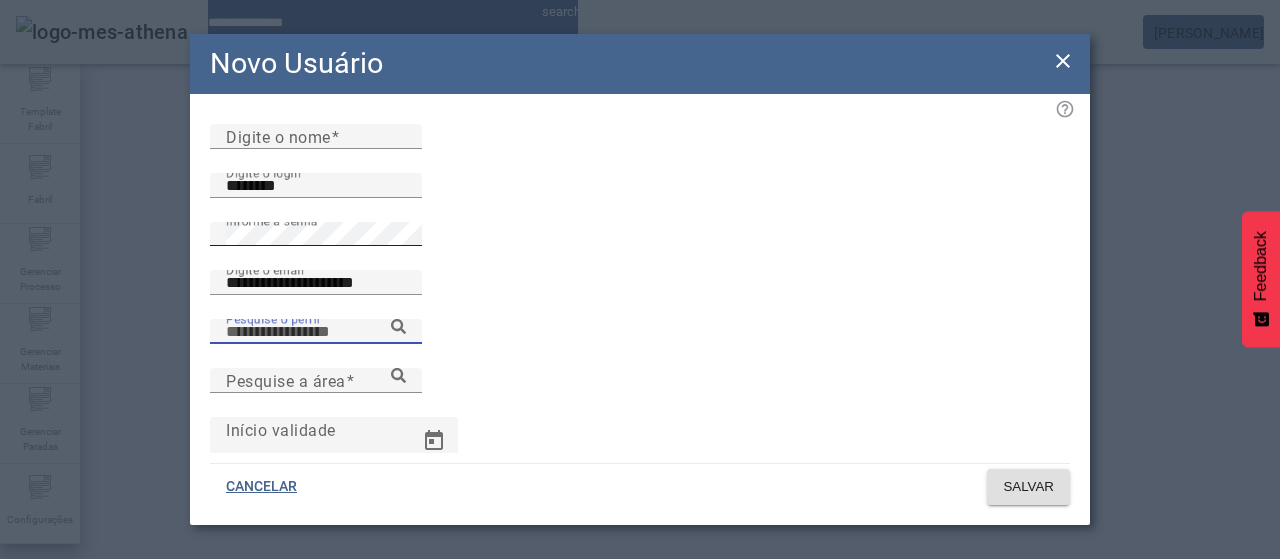 scroll, scrollTop: 198, scrollLeft: 0, axis: vertical 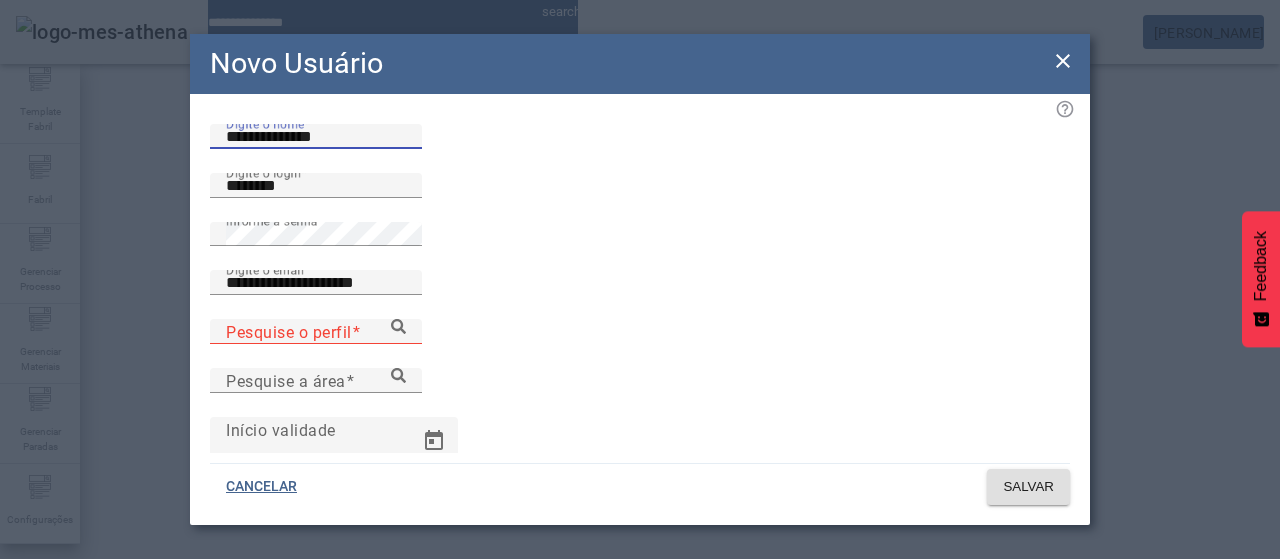 type on "**********" 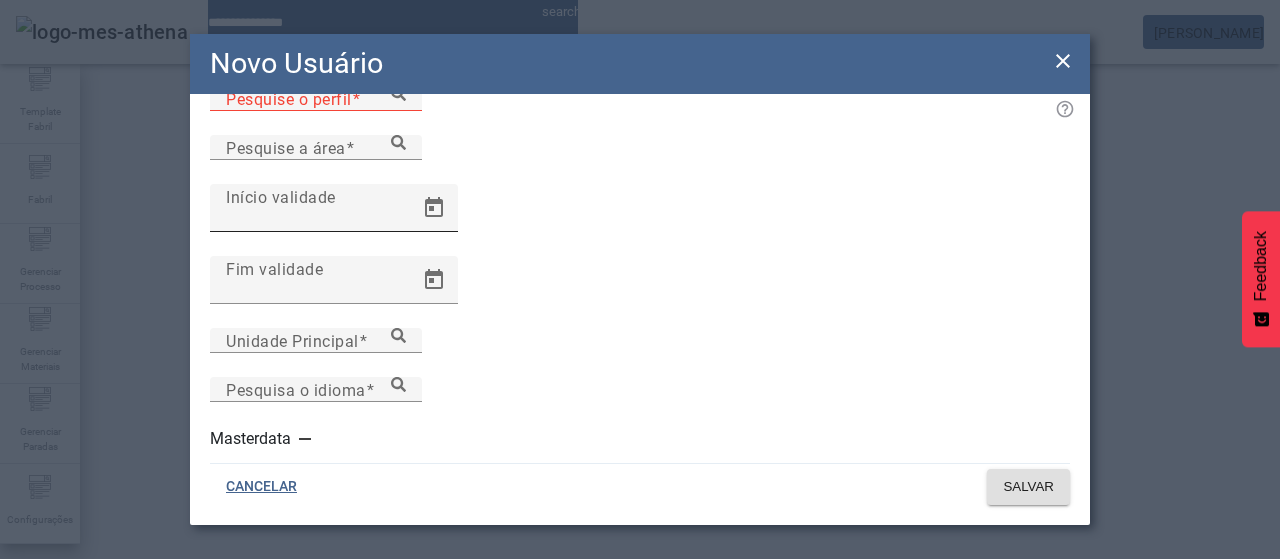 scroll, scrollTop: 251, scrollLeft: 0, axis: vertical 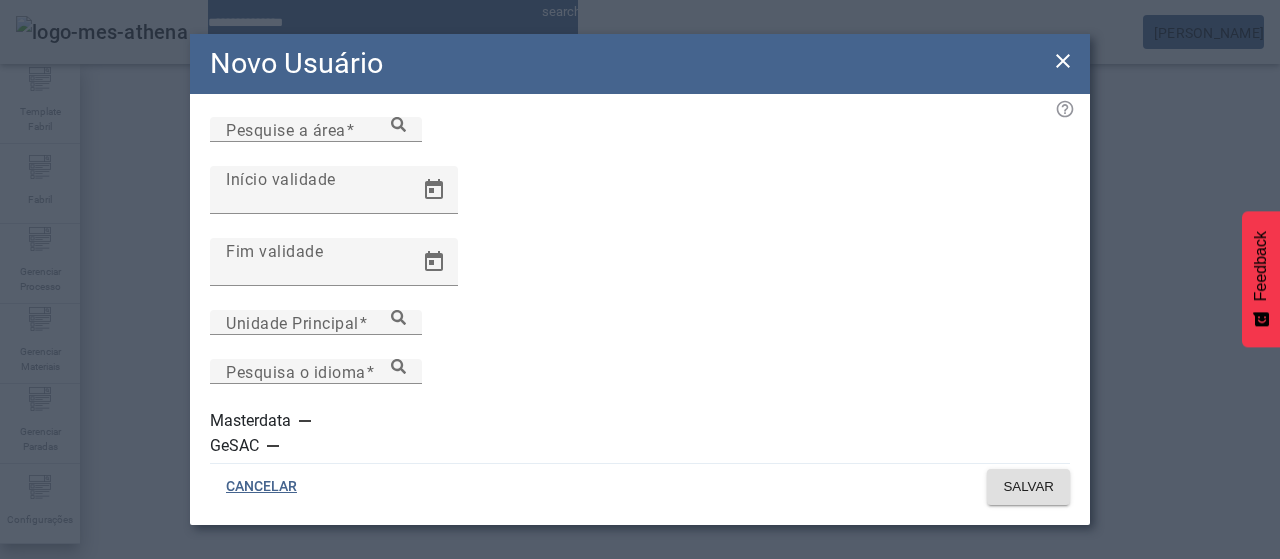 drag, startPoint x: 445, startPoint y: 241, endPoint x: 473, endPoint y: 213, distance: 39.59798 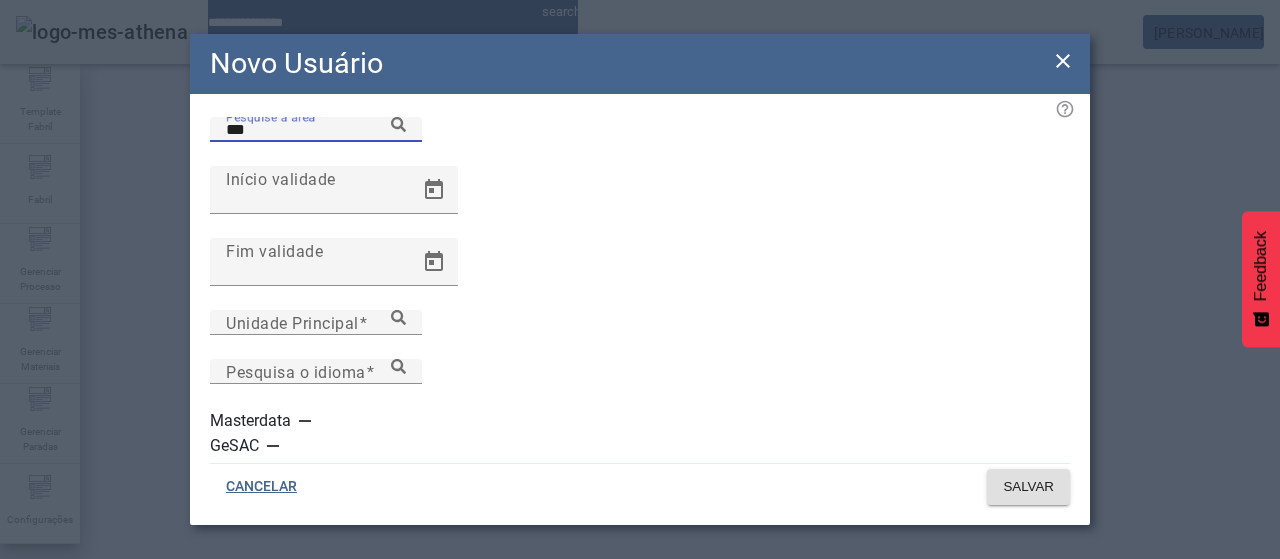 type on "***" 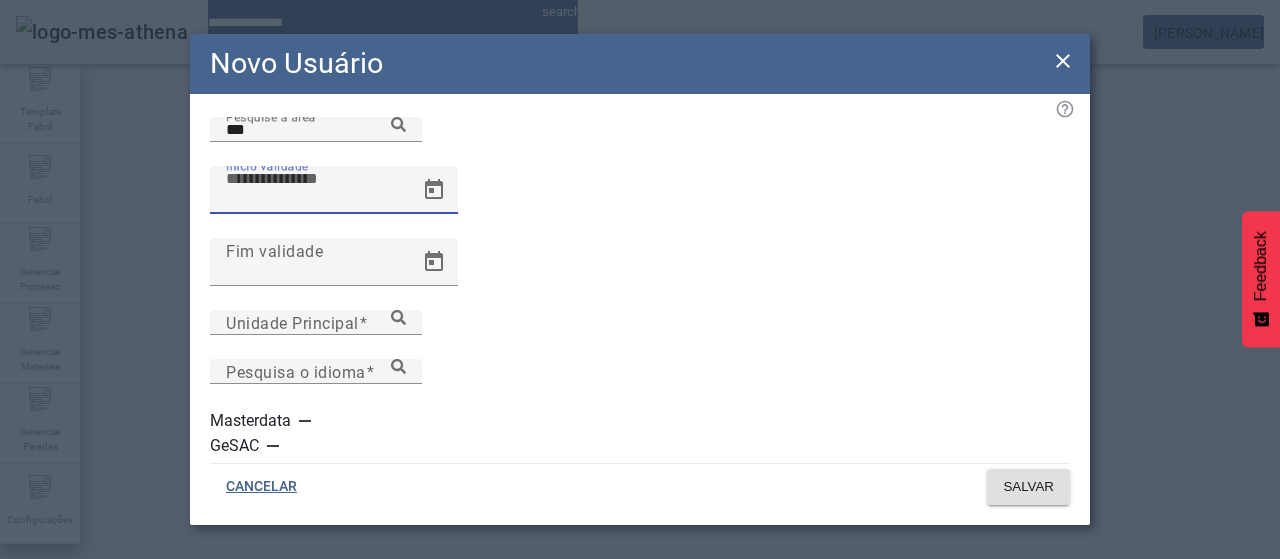 type 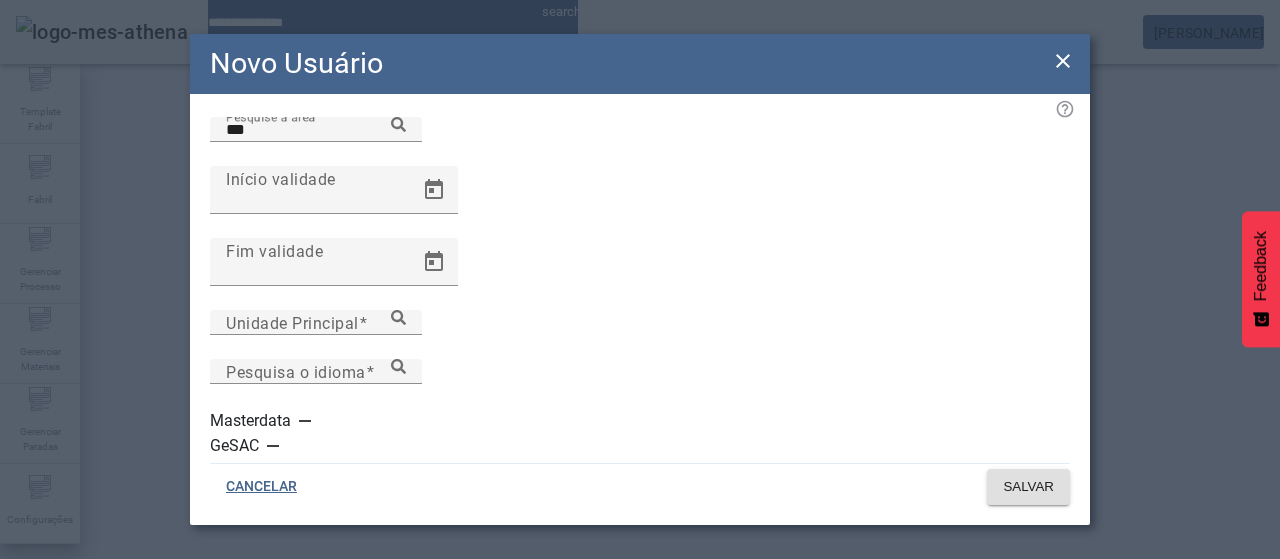 type 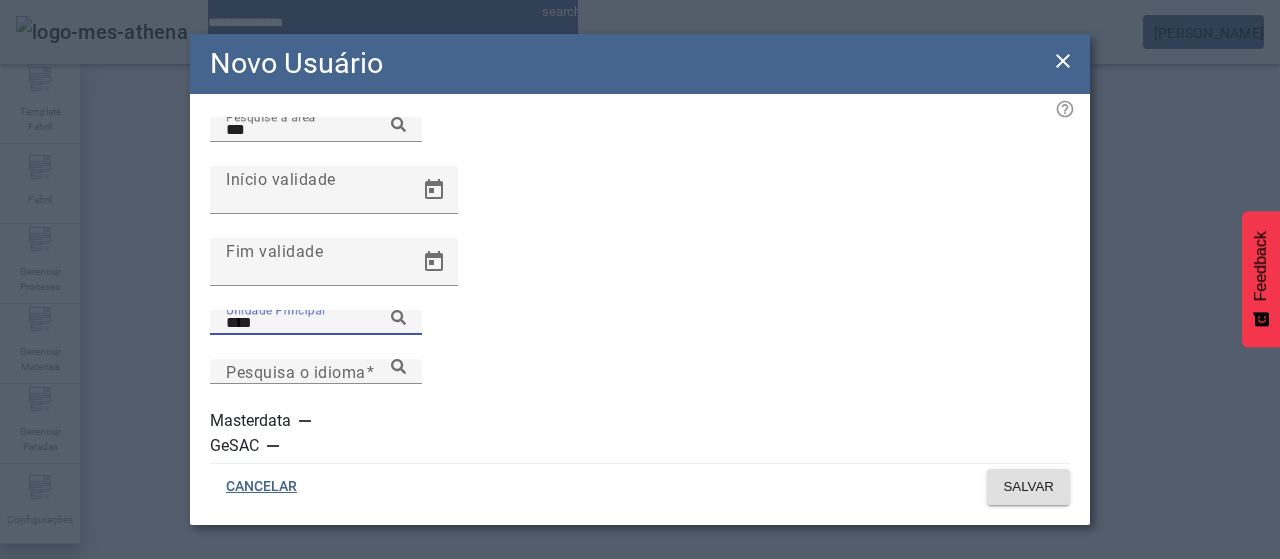 type on "****" 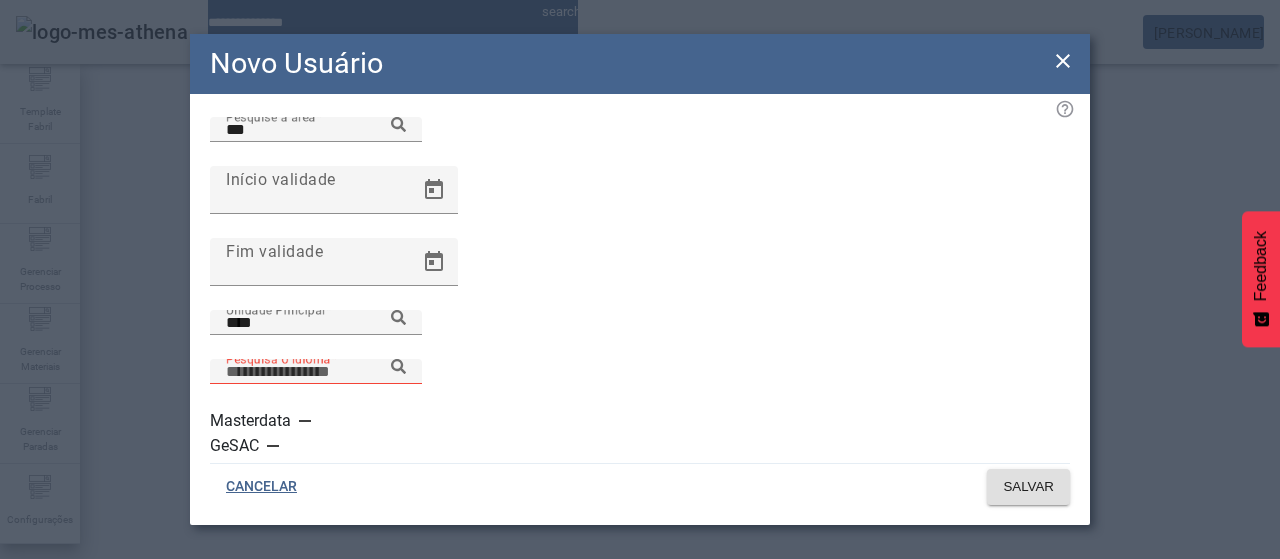 click 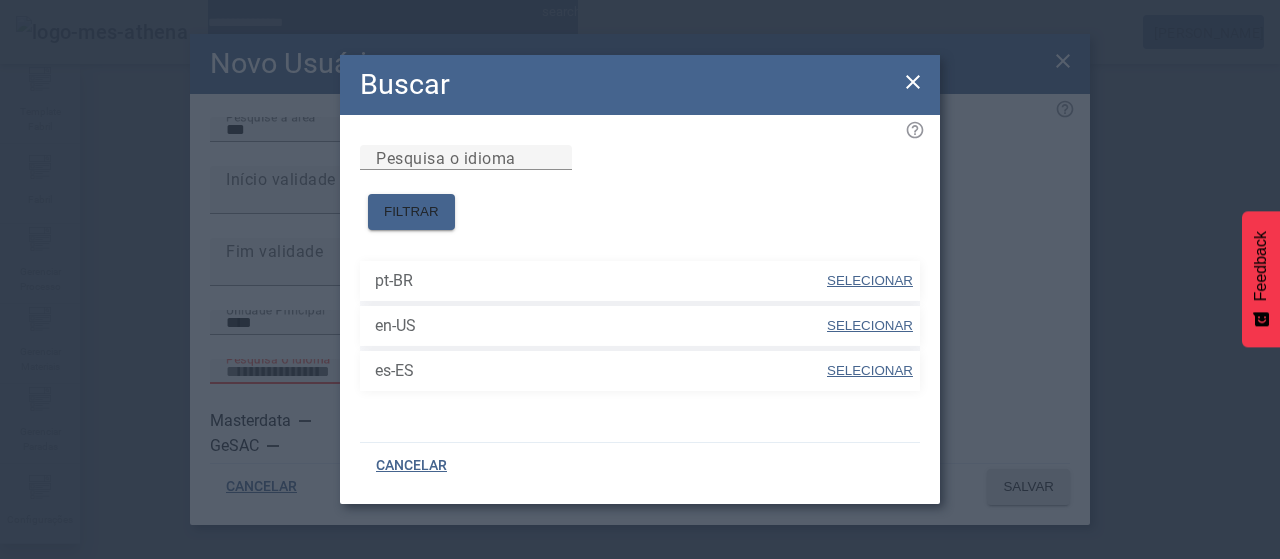 click on "SELECIONAR" at bounding box center (870, 370) 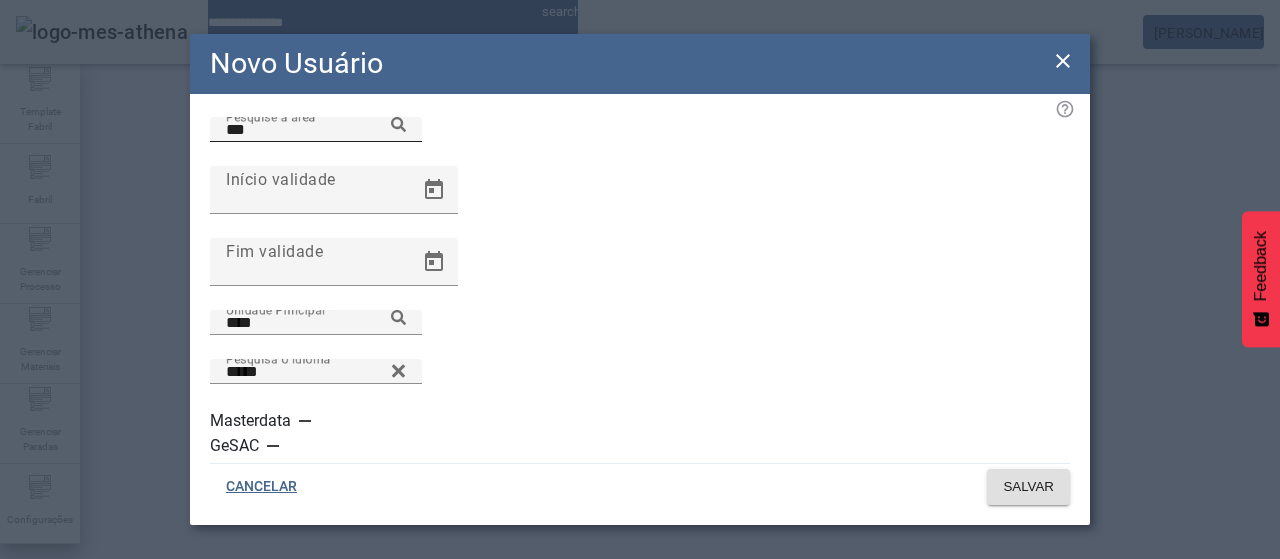click 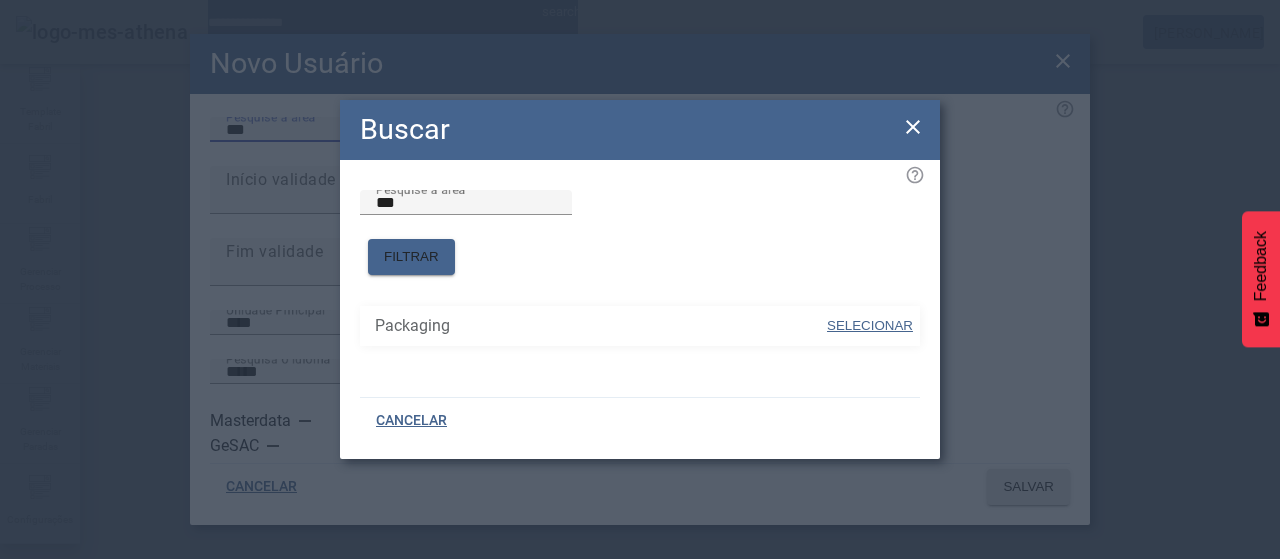 click on "SELECIONAR" at bounding box center [870, 325] 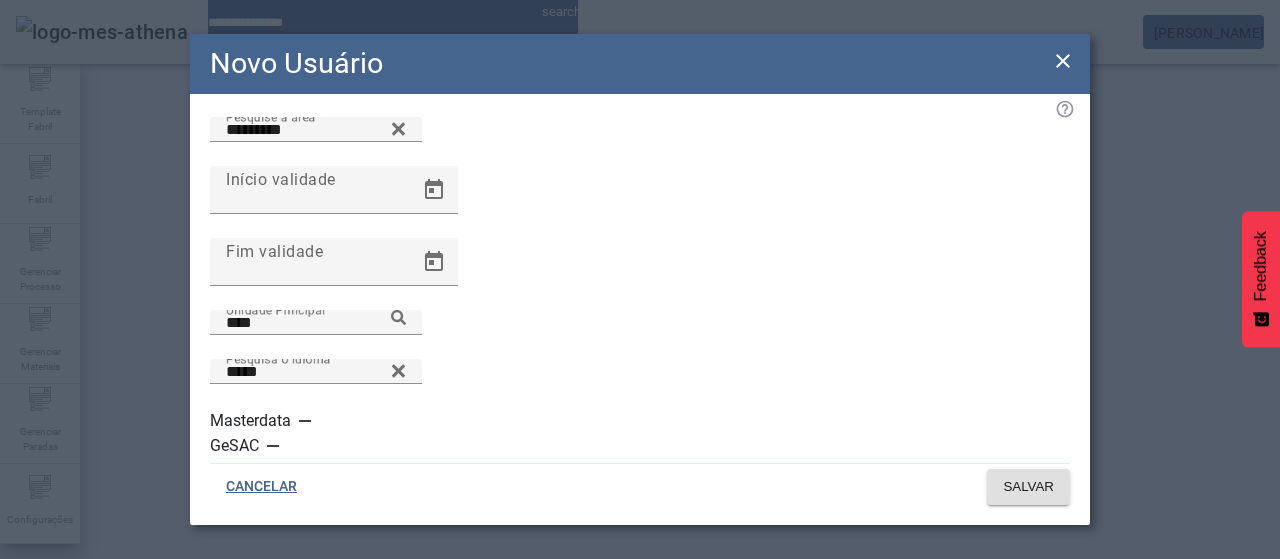 click 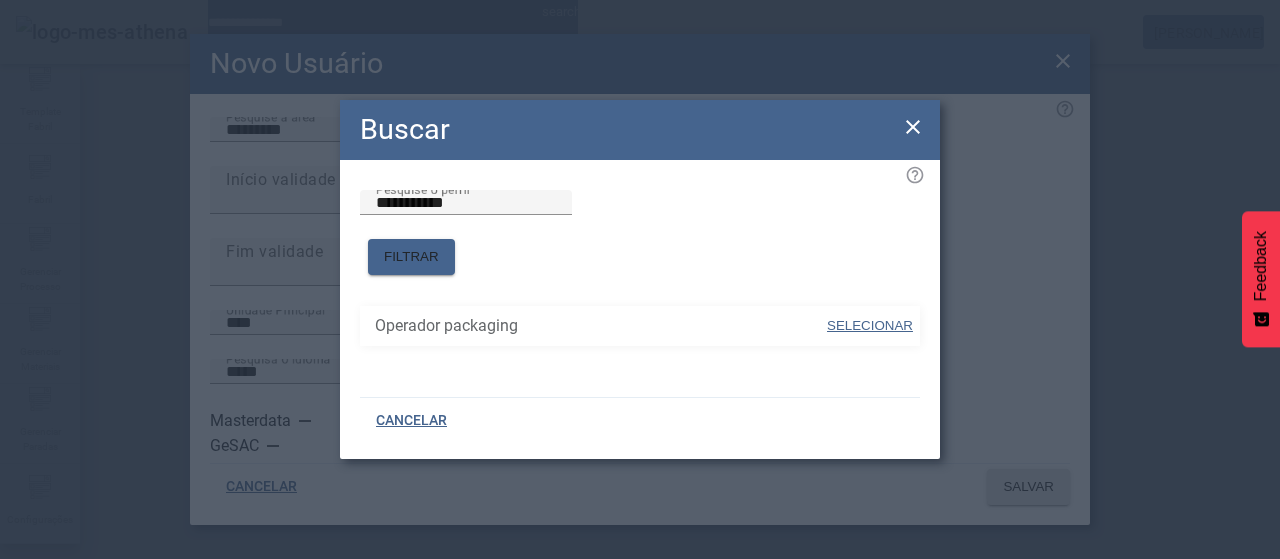 click on "SELECIONAR" at bounding box center [870, 325] 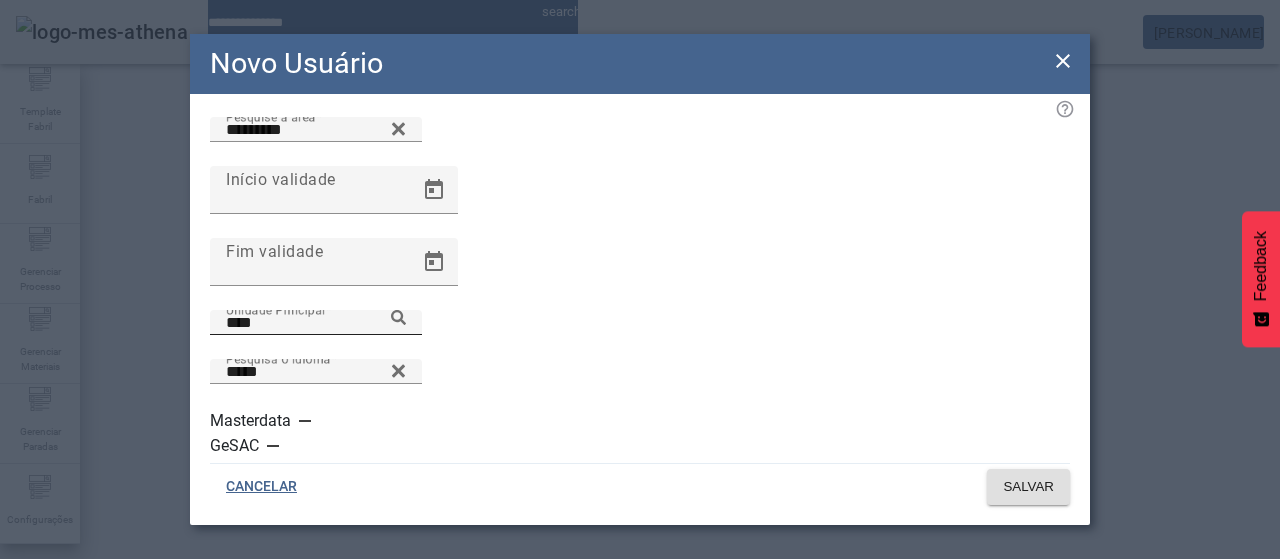 click 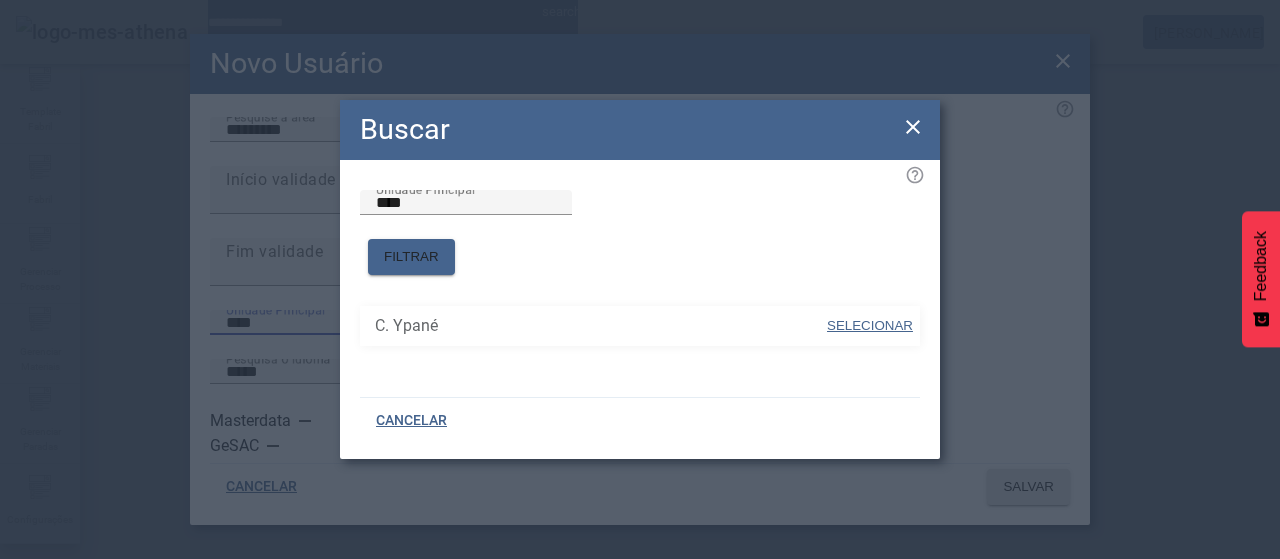 click on "SELECIONAR" at bounding box center (870, 325) 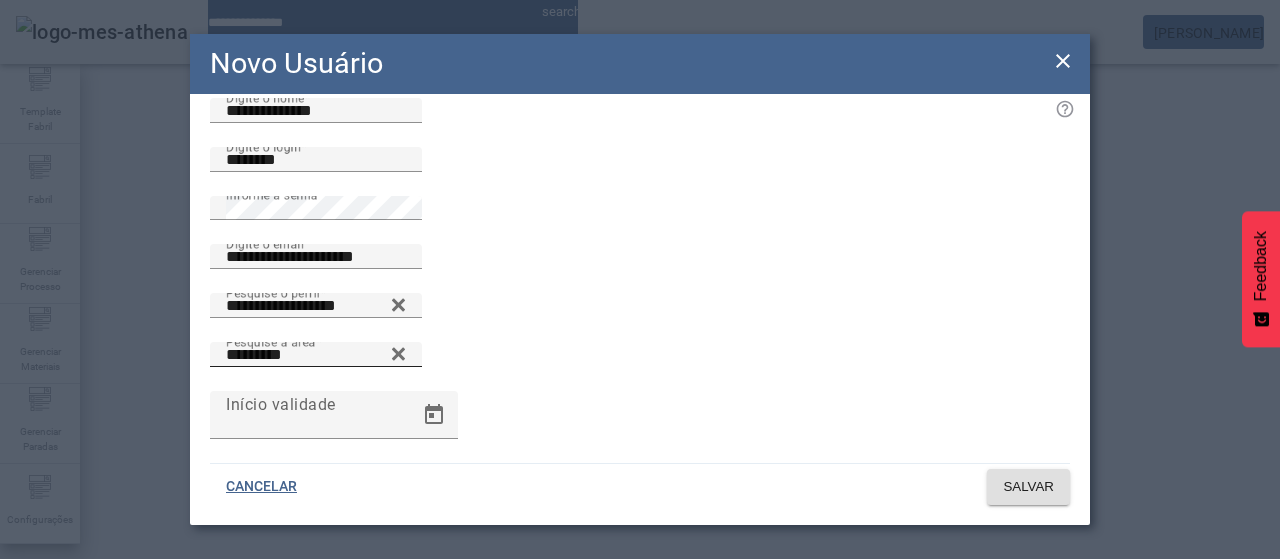 scroll, scrollTop: 0, scrollLeft: 0, axis: both 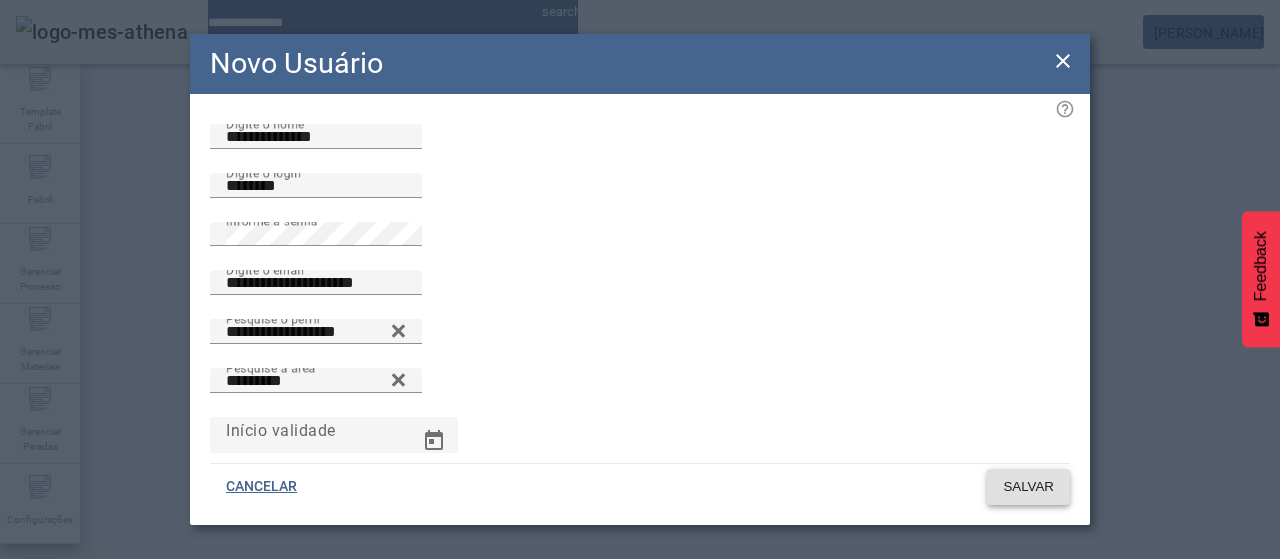 click on "SALVAR" 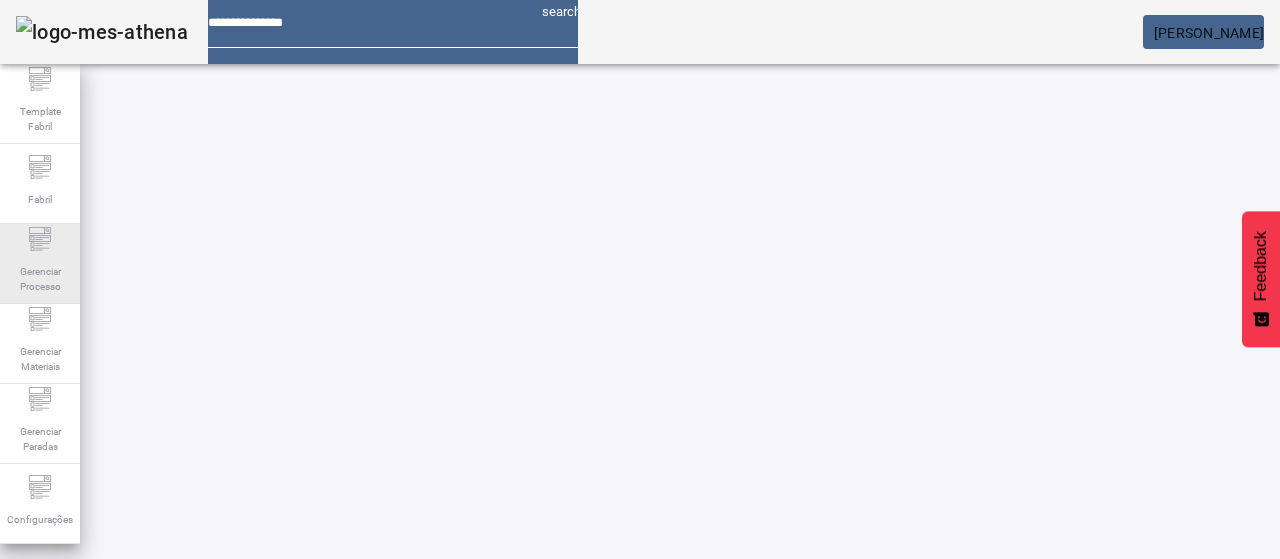 click on "Gerenciar Processo" 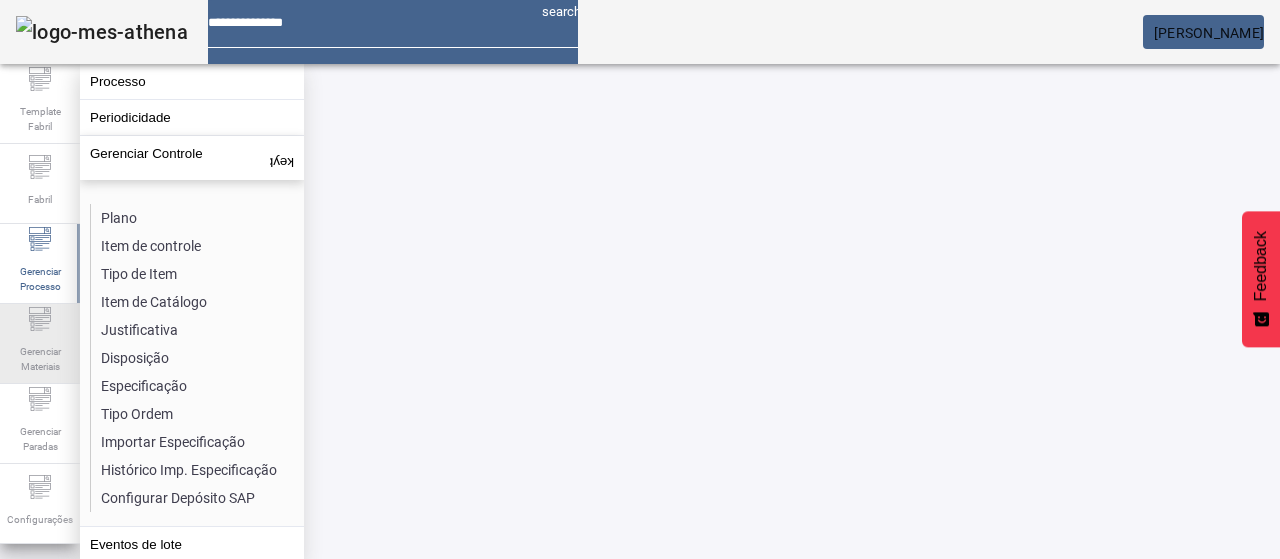 click 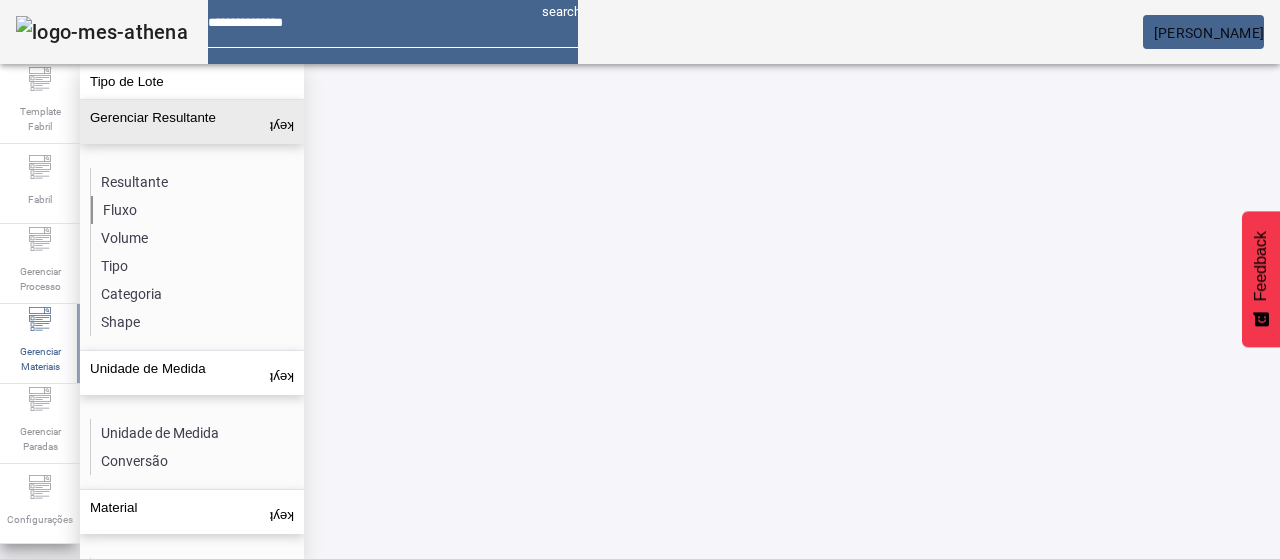click on "Fluxo" 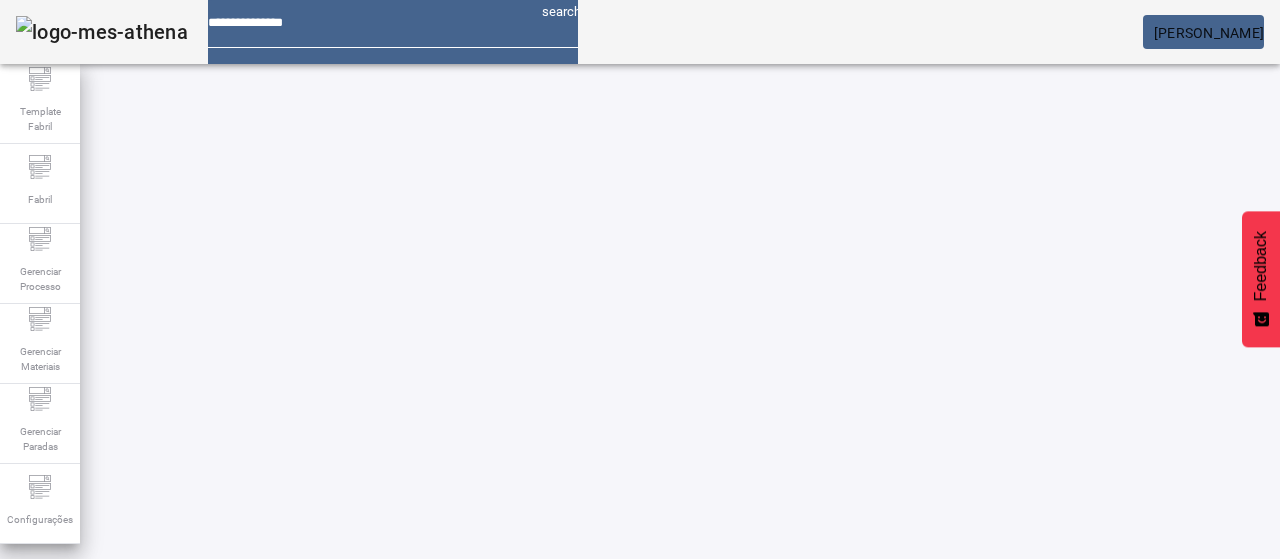 click on "ABRIR FILTROS" 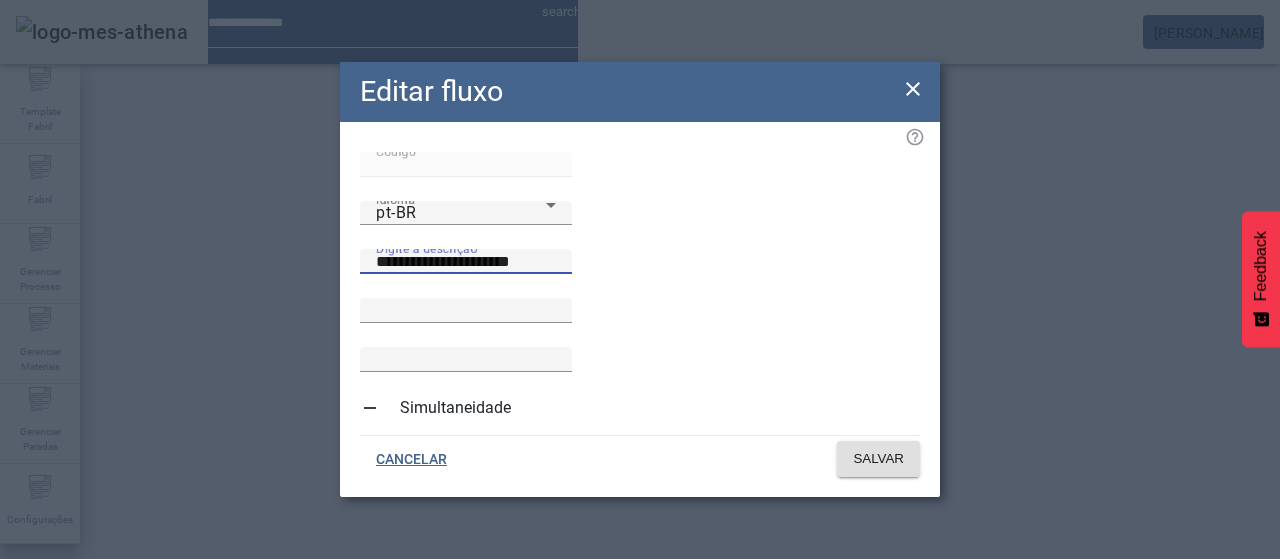 click on "**********" at bounding box center (466, 262) 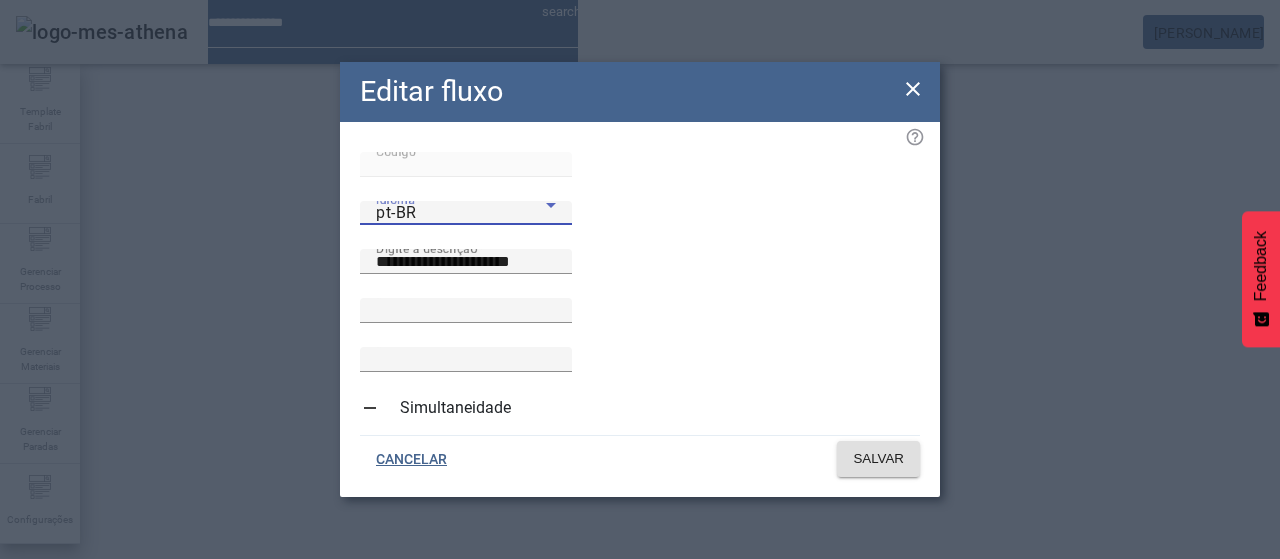 click on "pt-BR" at bounding box center [461, 213] 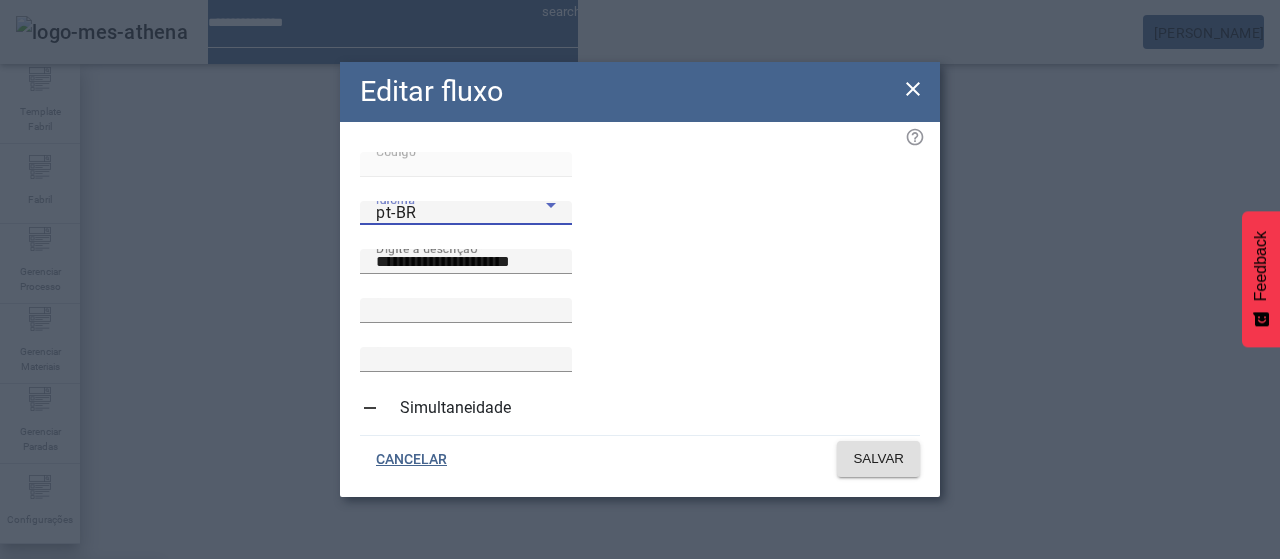 click on "es-ES" at bounding box center [81, 687] 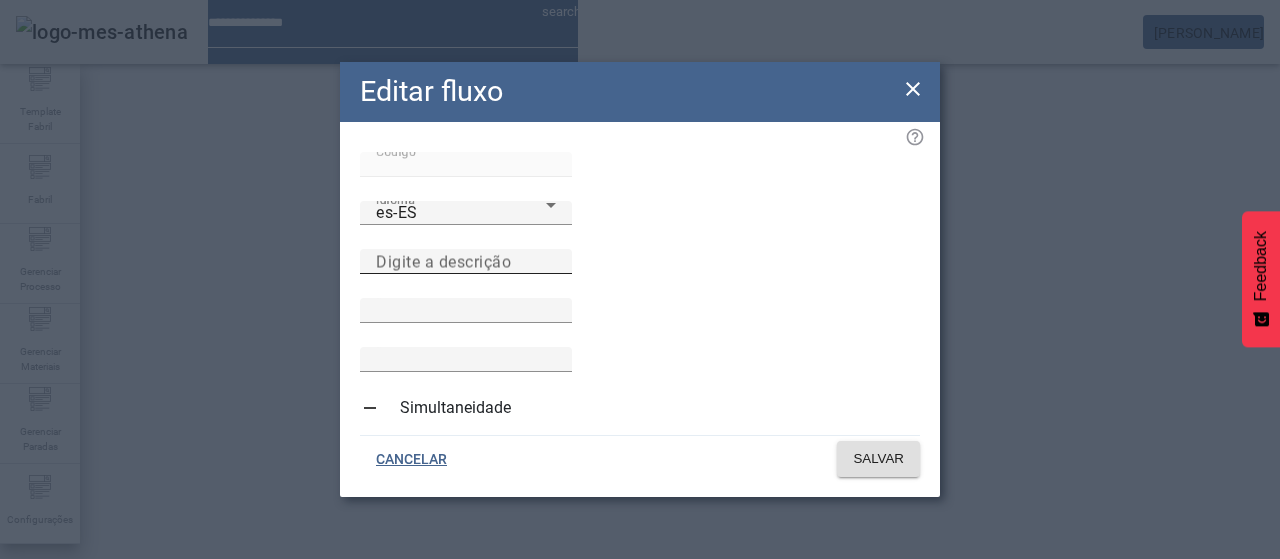 click on "Digite a descrição" at bounding box center (443, 261) 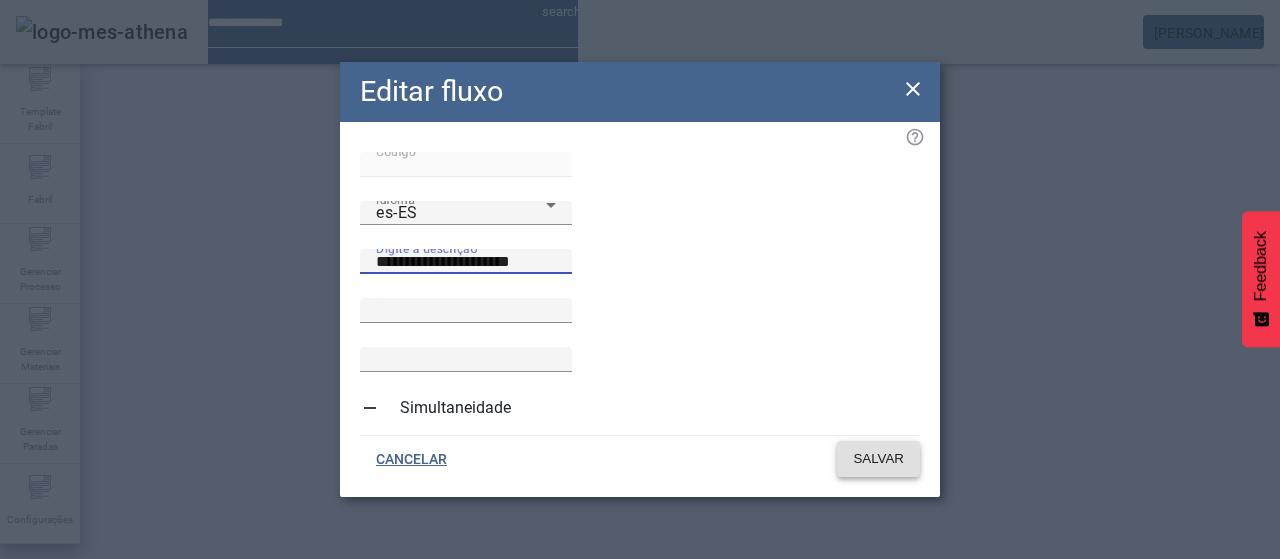 type on "**********" 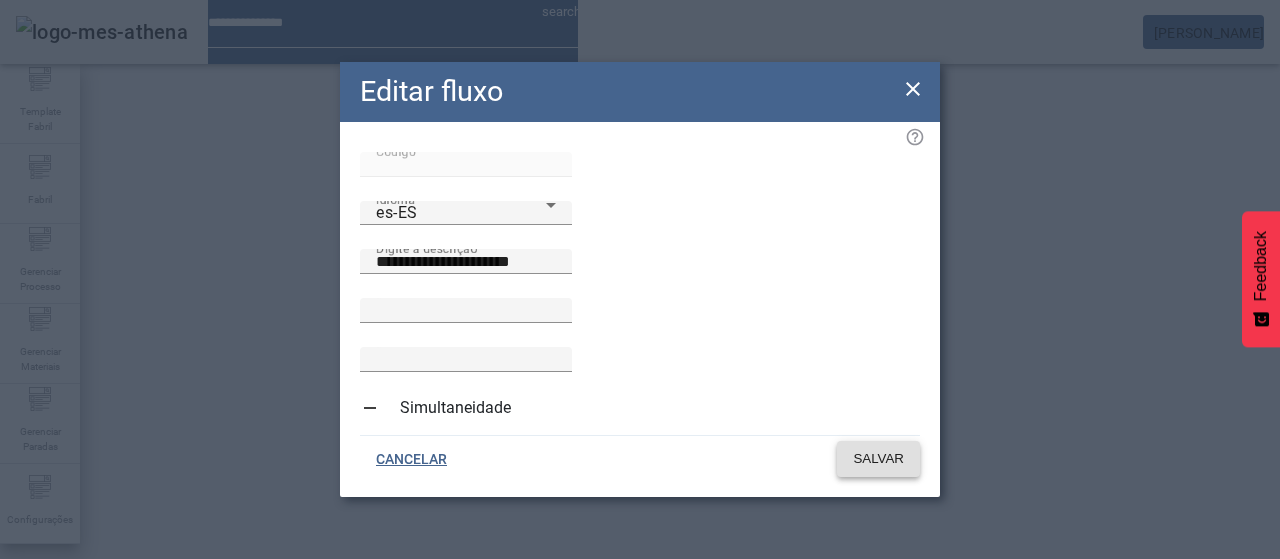 click 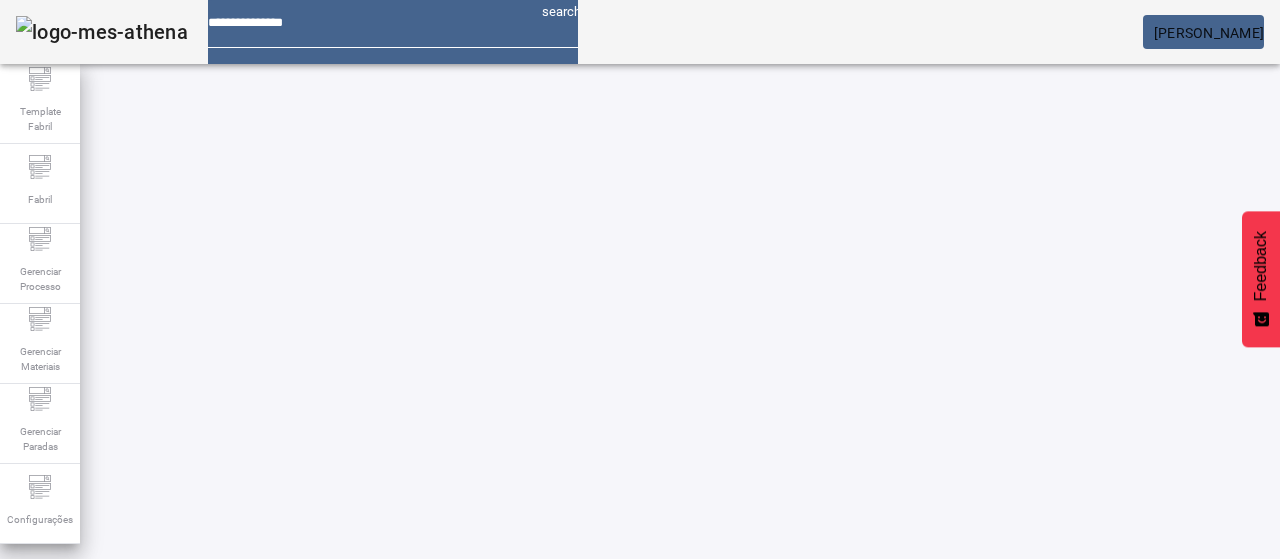 drag, startPoint x: 170, startPoint y: 177, endPoint x: 86, endPoint y: 170, distance: 84.29116 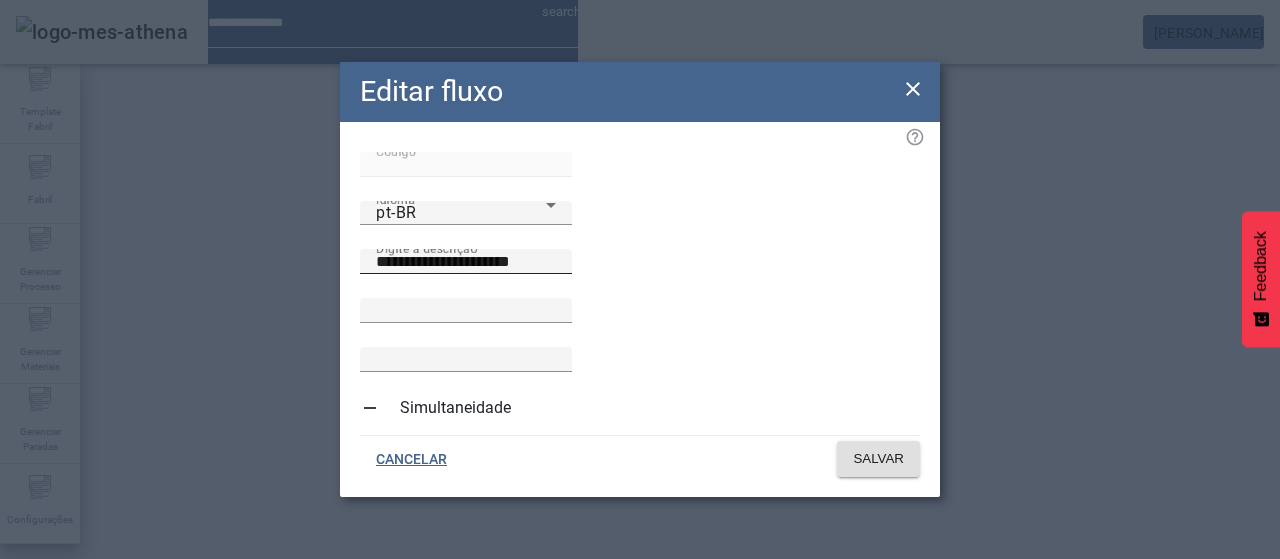 click on "**********" 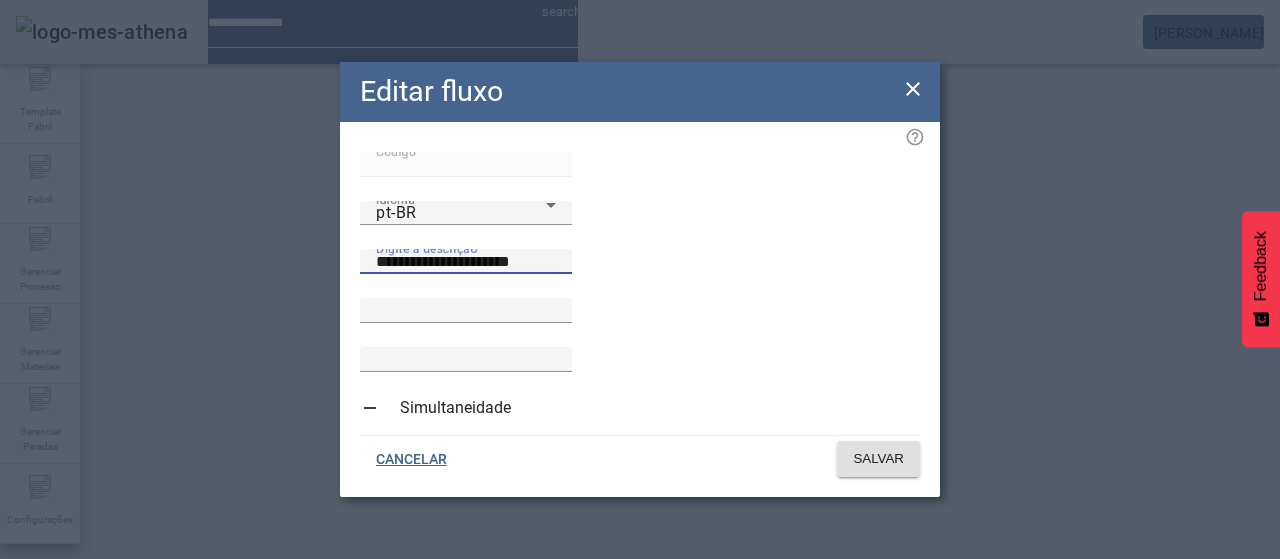 click on "**********" at bounding box center [466, 262] 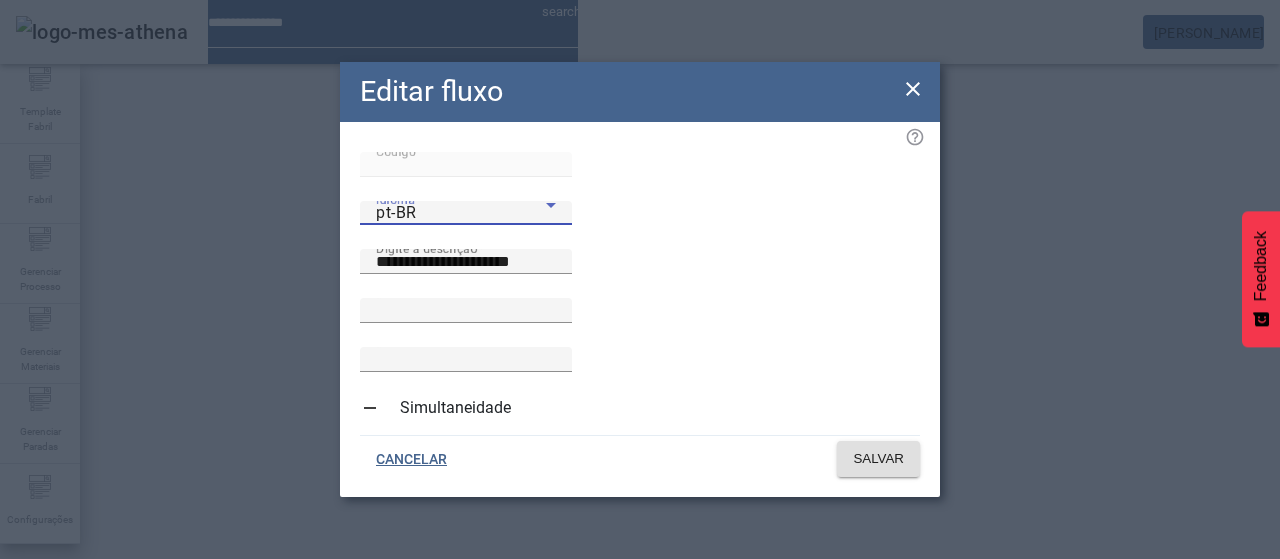 click on "pt-BR" at bounding box center [461, 213] 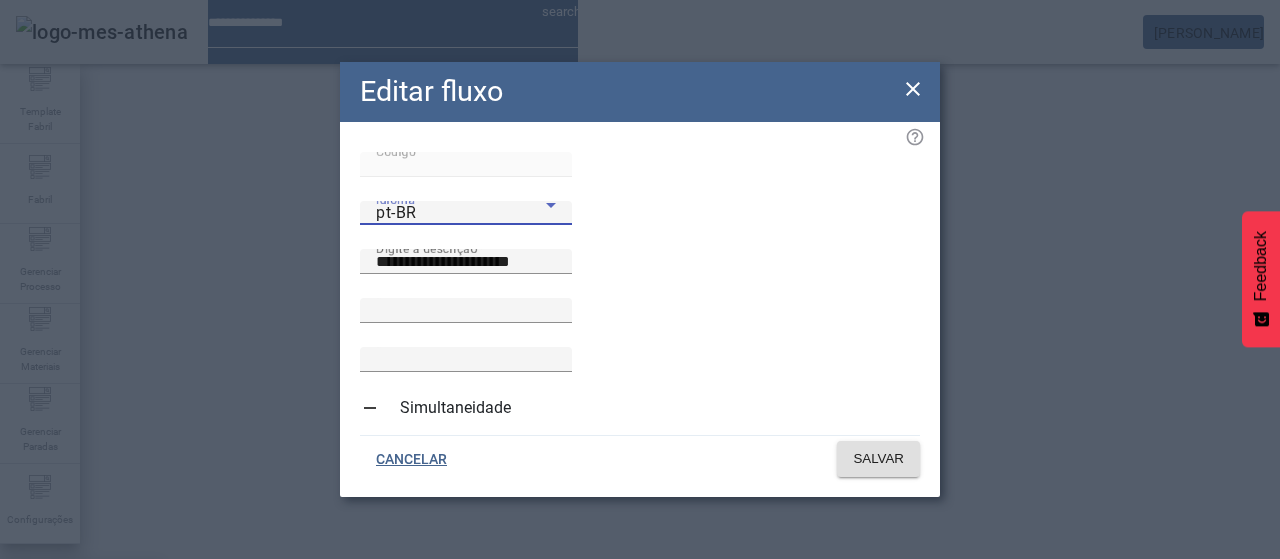 click on "es-ES" at bounding box center [37, 687] 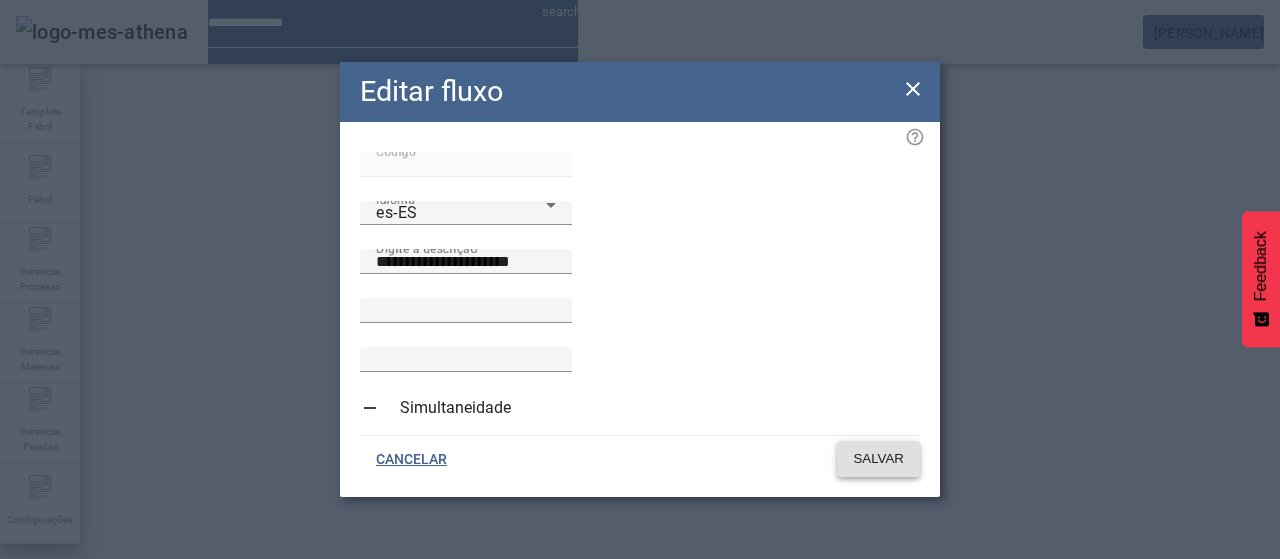 click 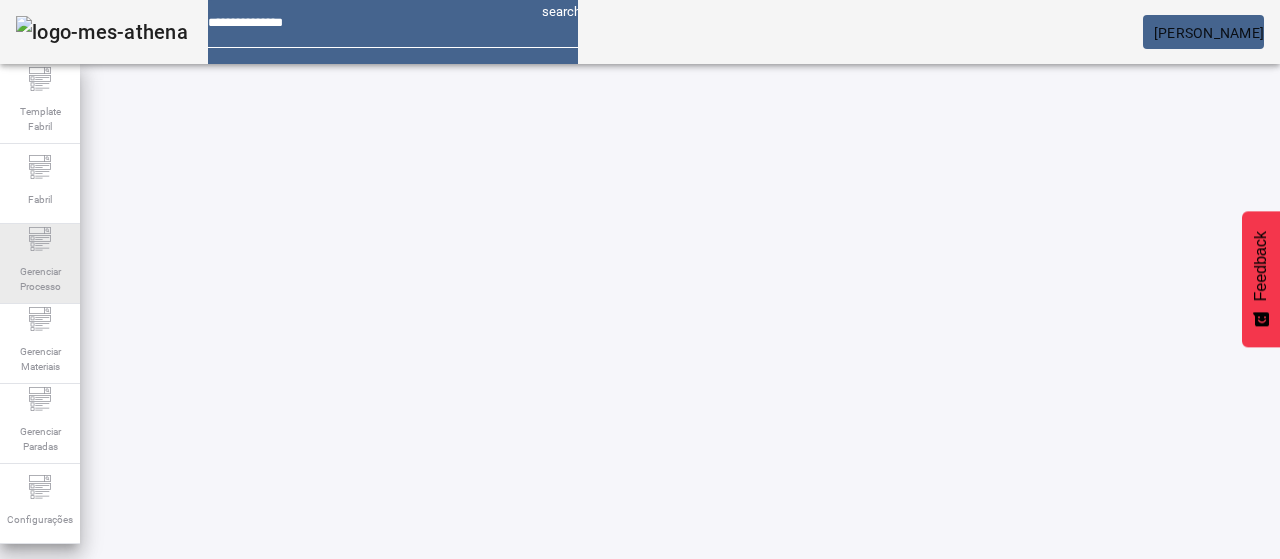 click 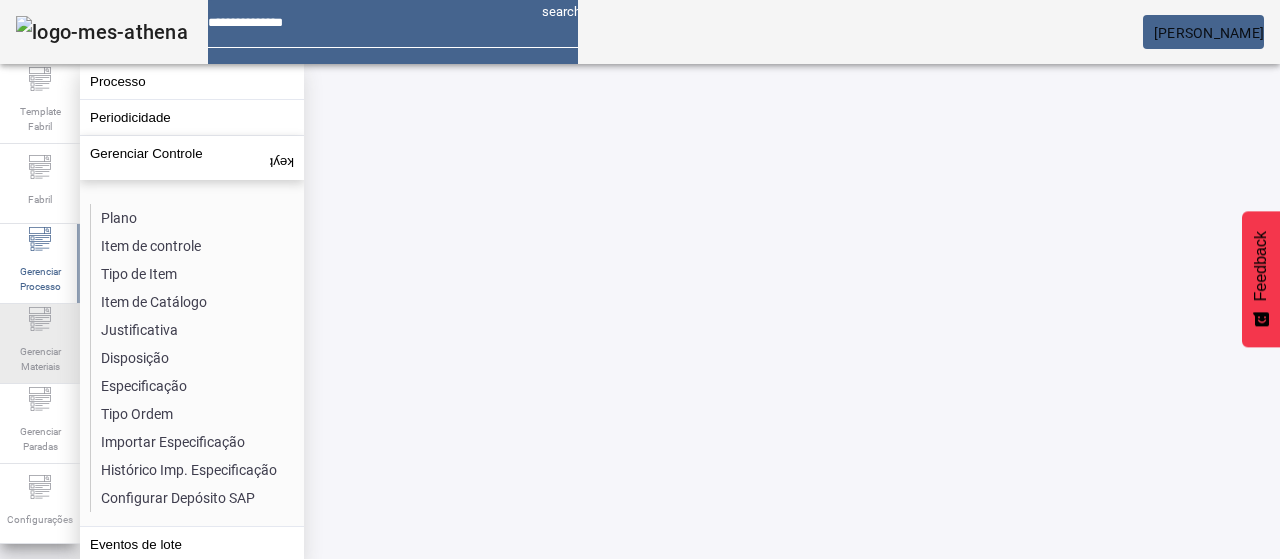 click 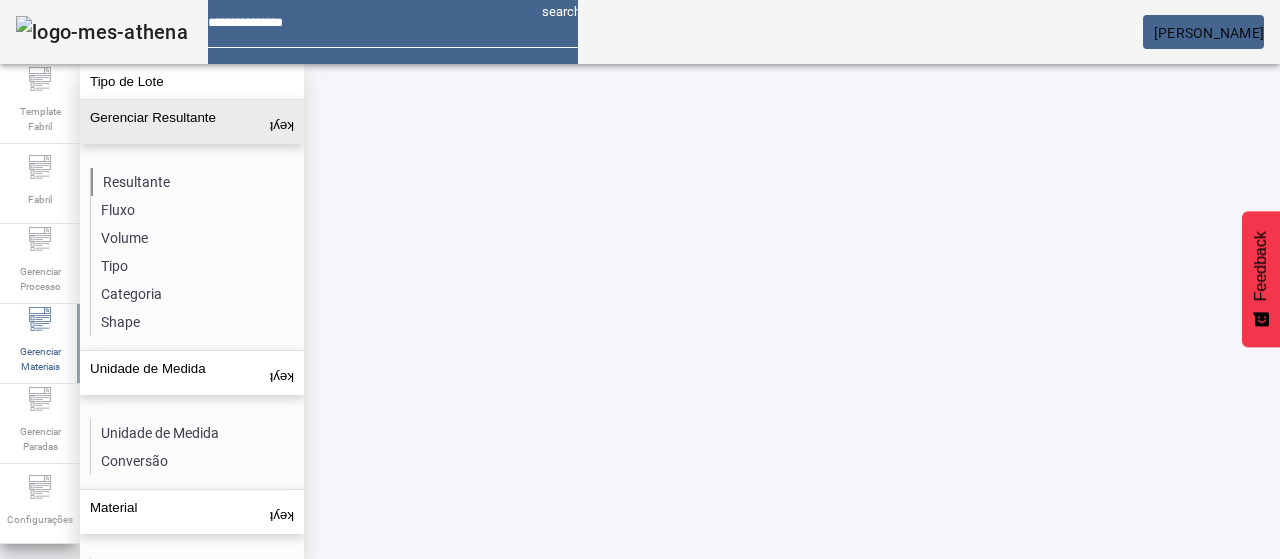 click on "Resultante" 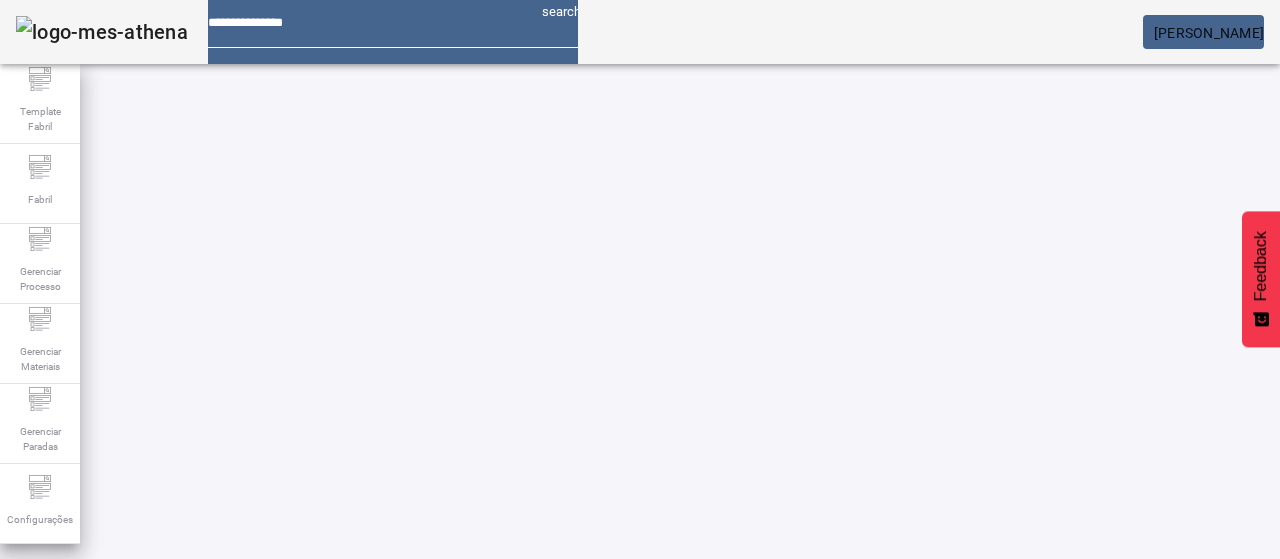 drag, startPoint x: 1119, startPoint y: 151, endPoint x: 1121, endPoint y: 140, distance: 11.18034 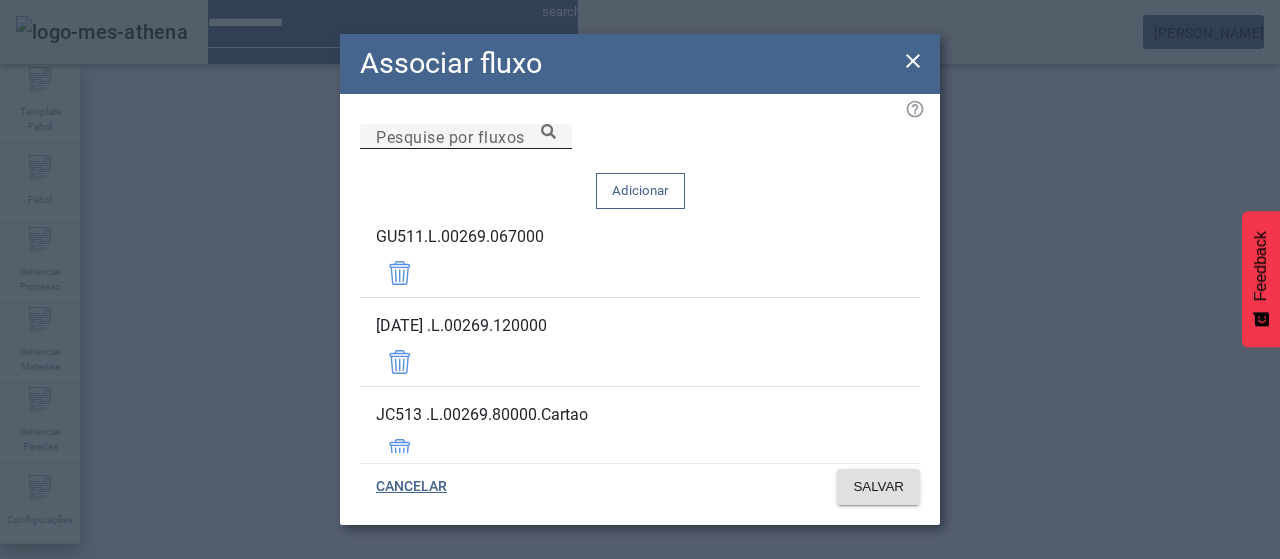 click on "Pesquise por fluxos" 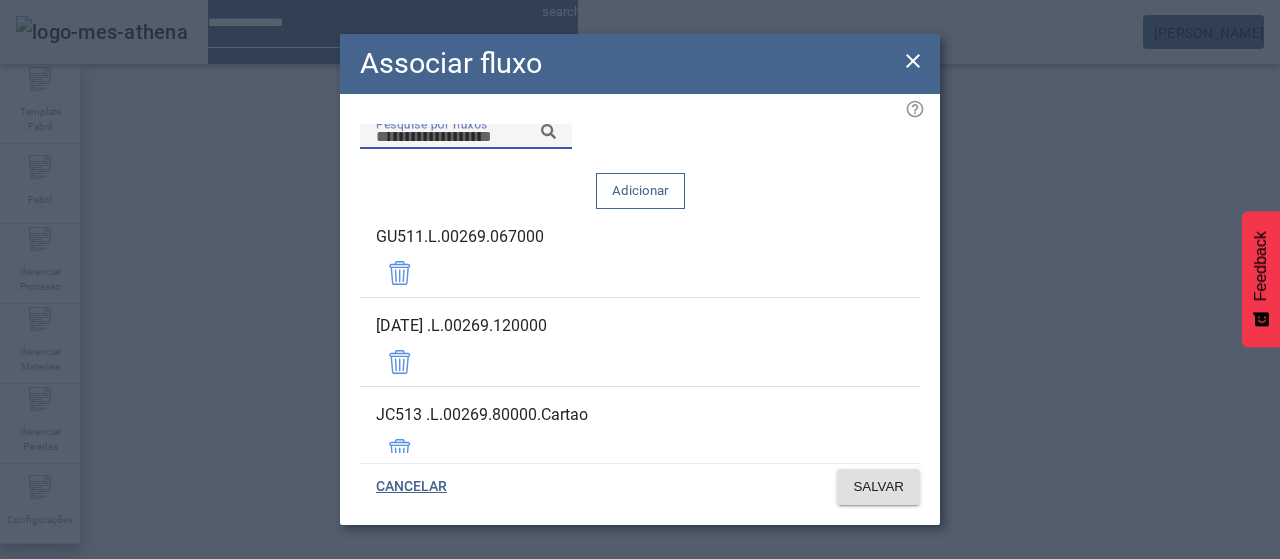 paste on "**********" 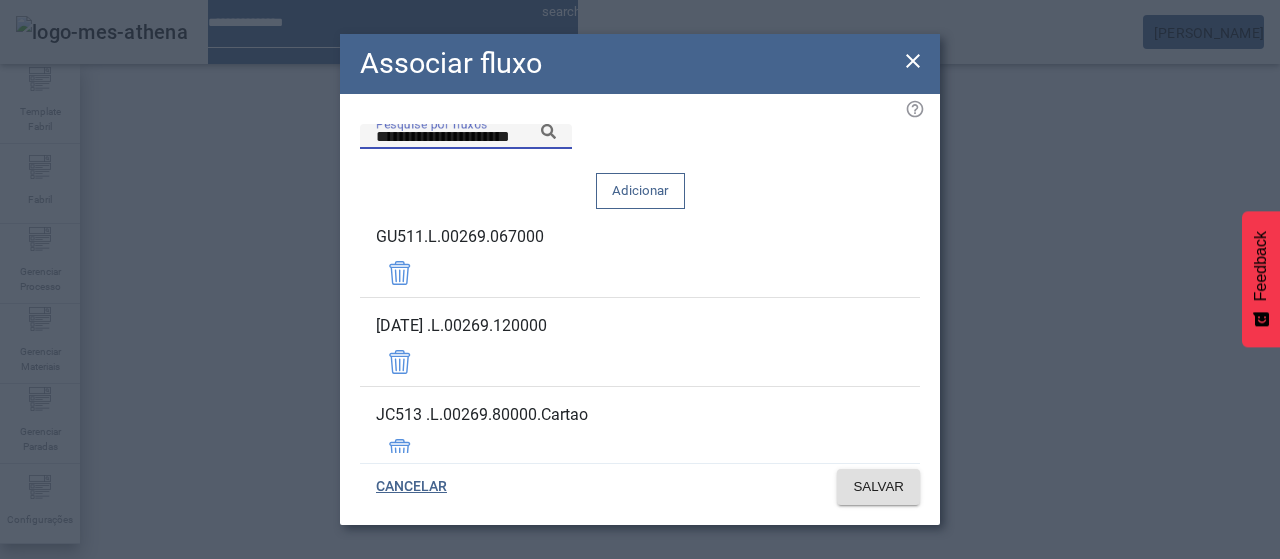 click 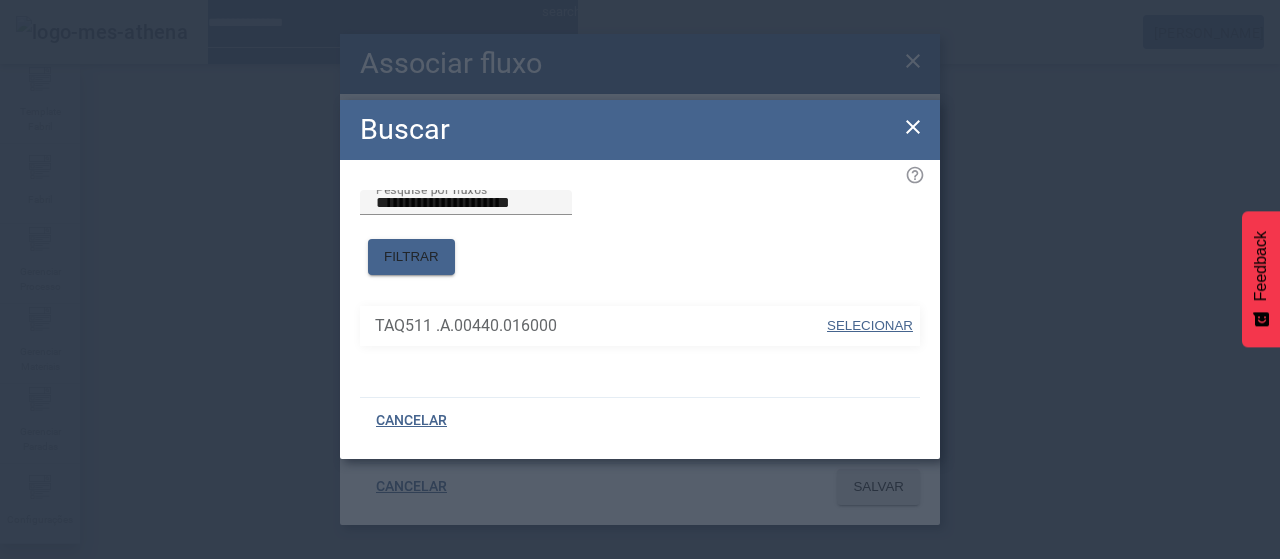 click at bounding box center (870, 326) 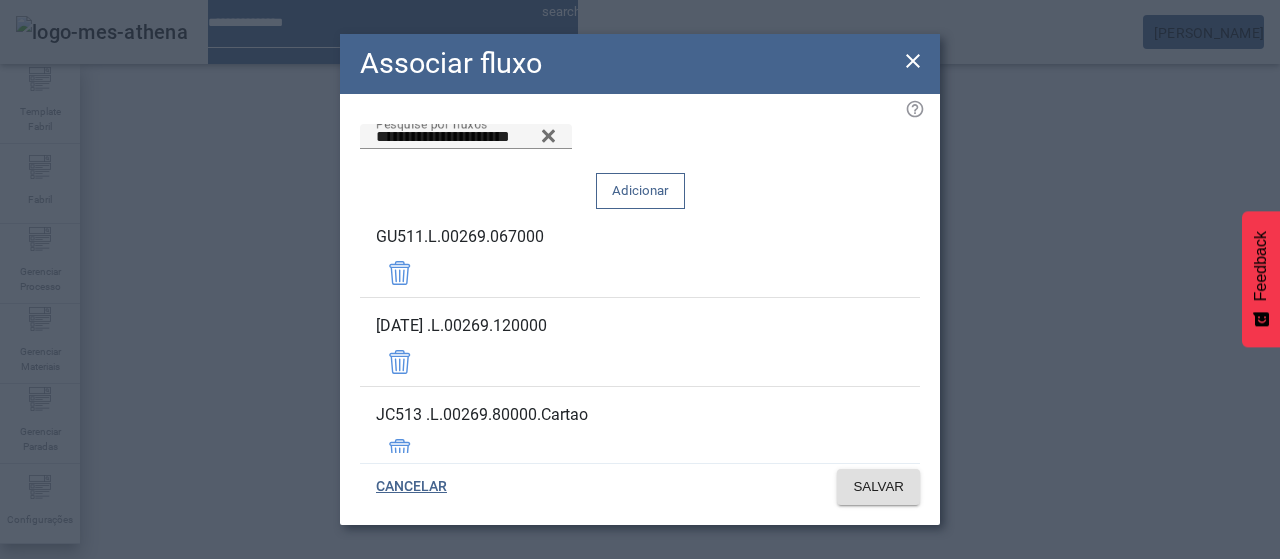 click 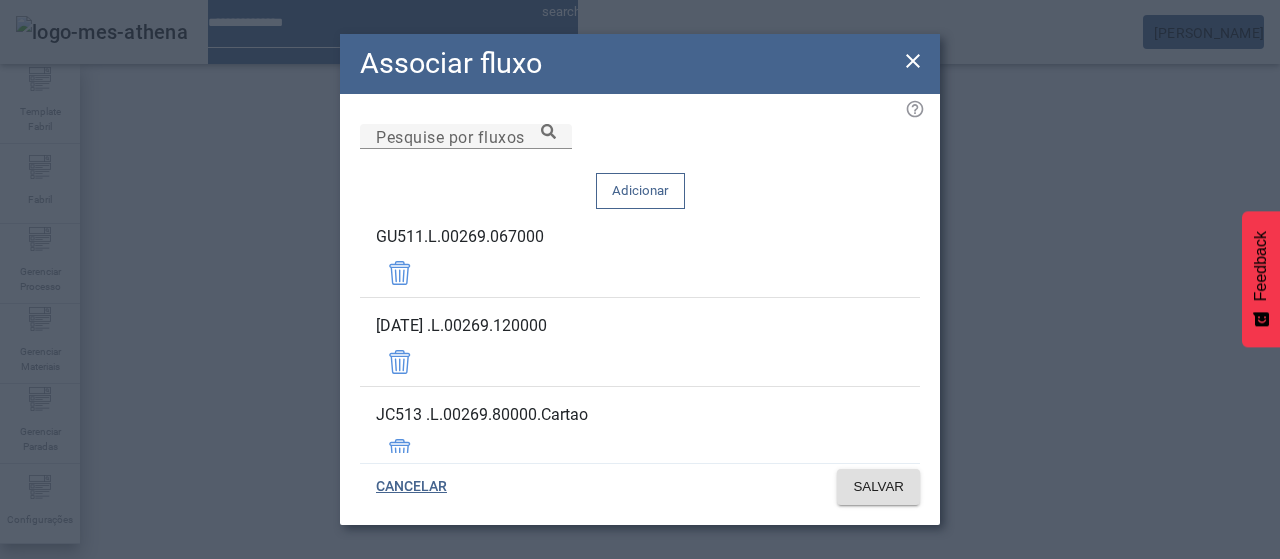 click on "Remover" at bounding box center [39, 579] 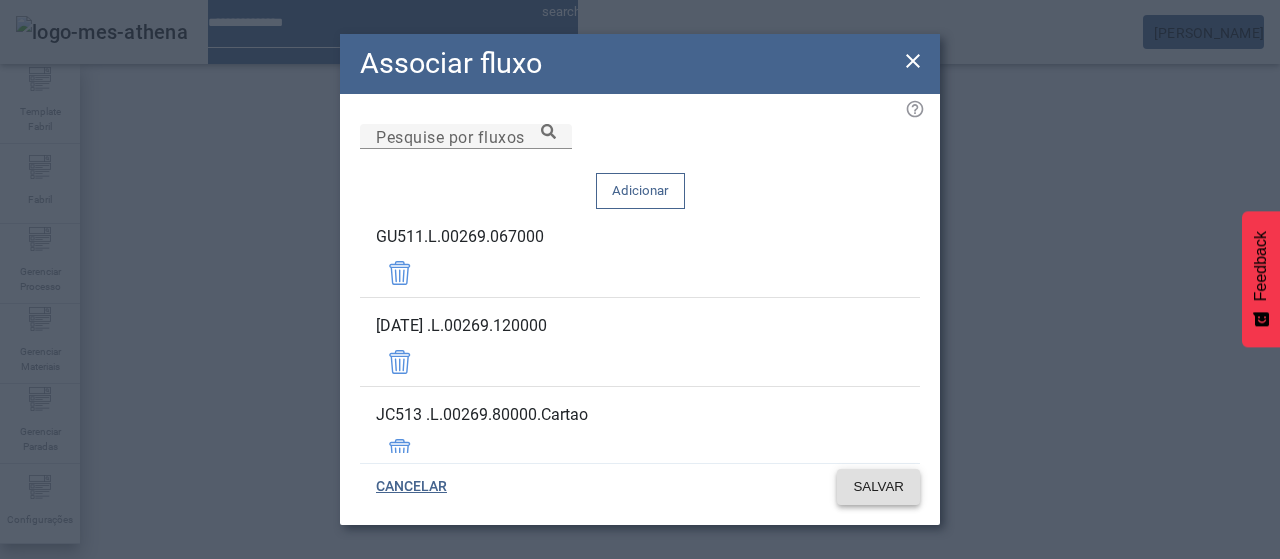 click on "SALVAR" 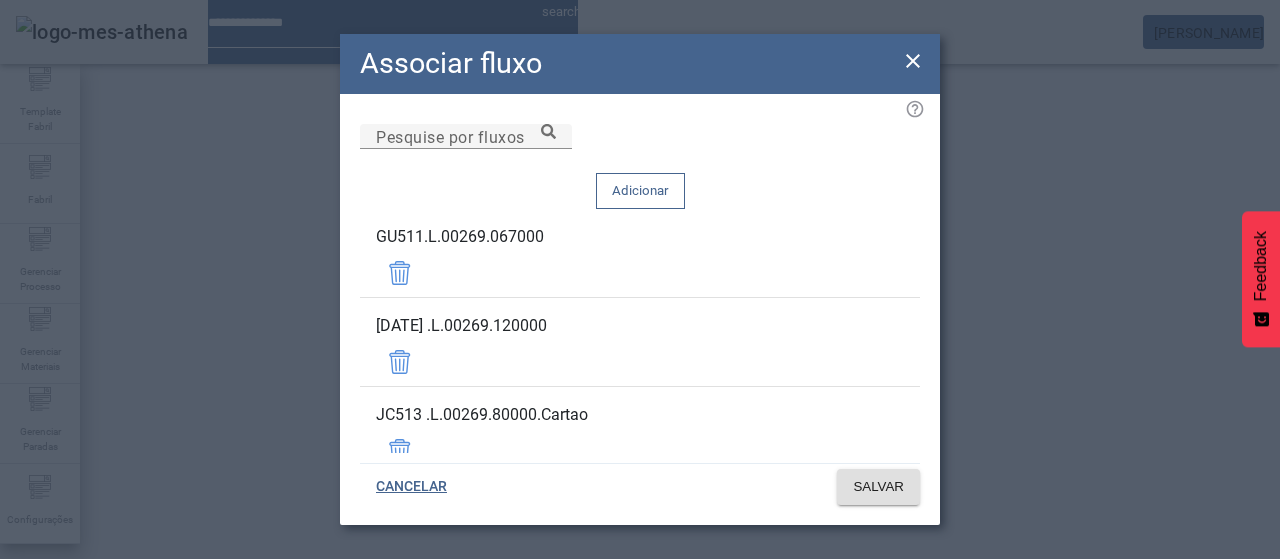 click 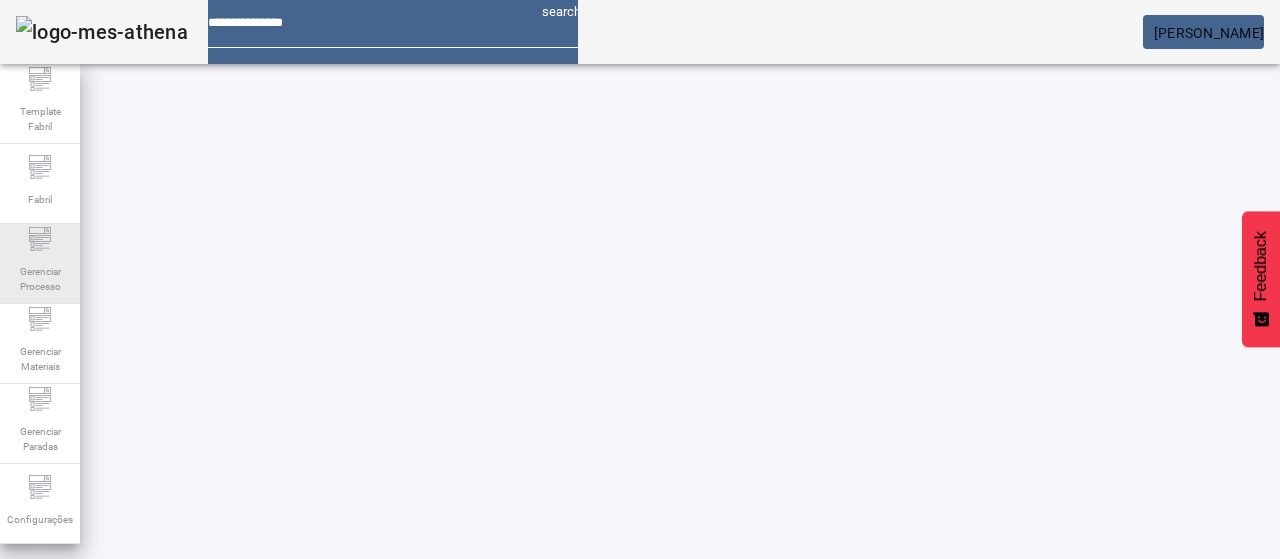 click on "Gerenciar Processo" 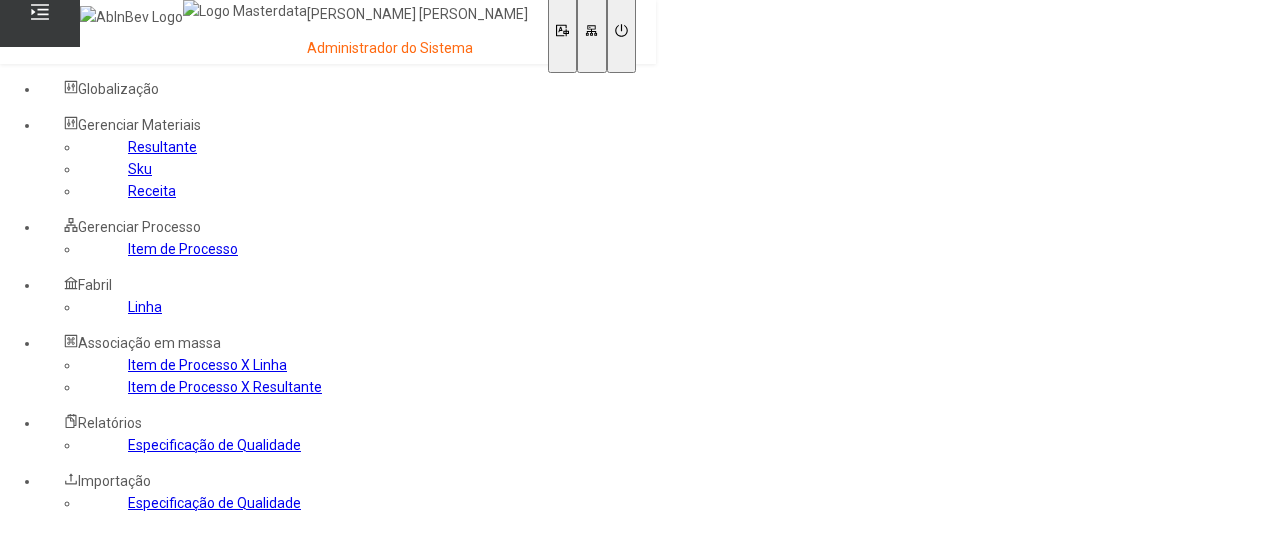 scroll, scrollTop: 0, scrollLeft: 0, axis: both 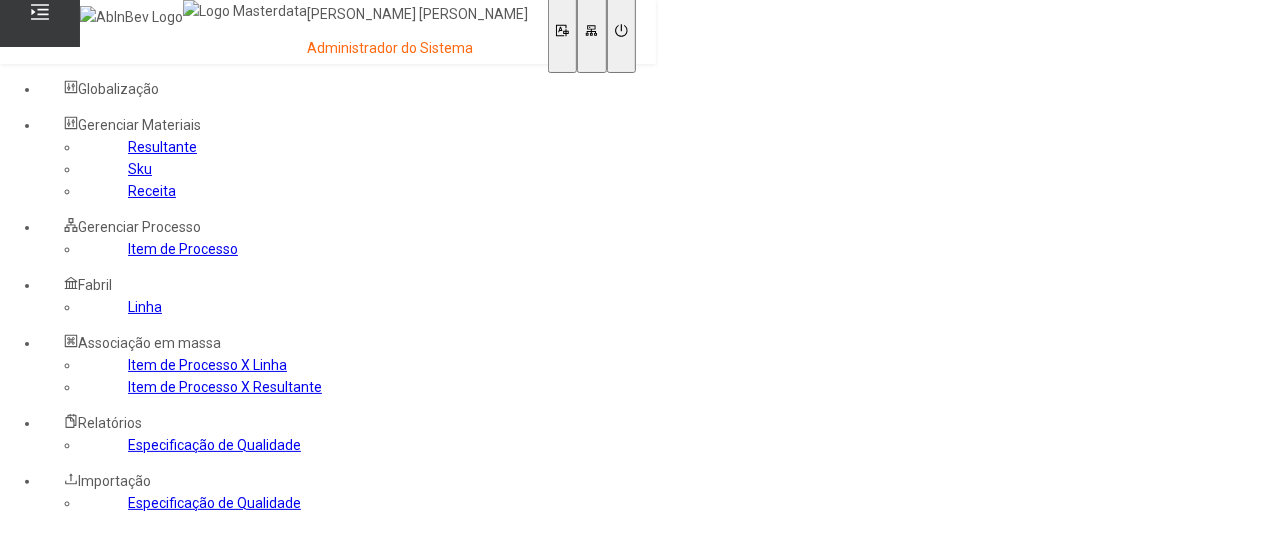 click on "Item de Processo" 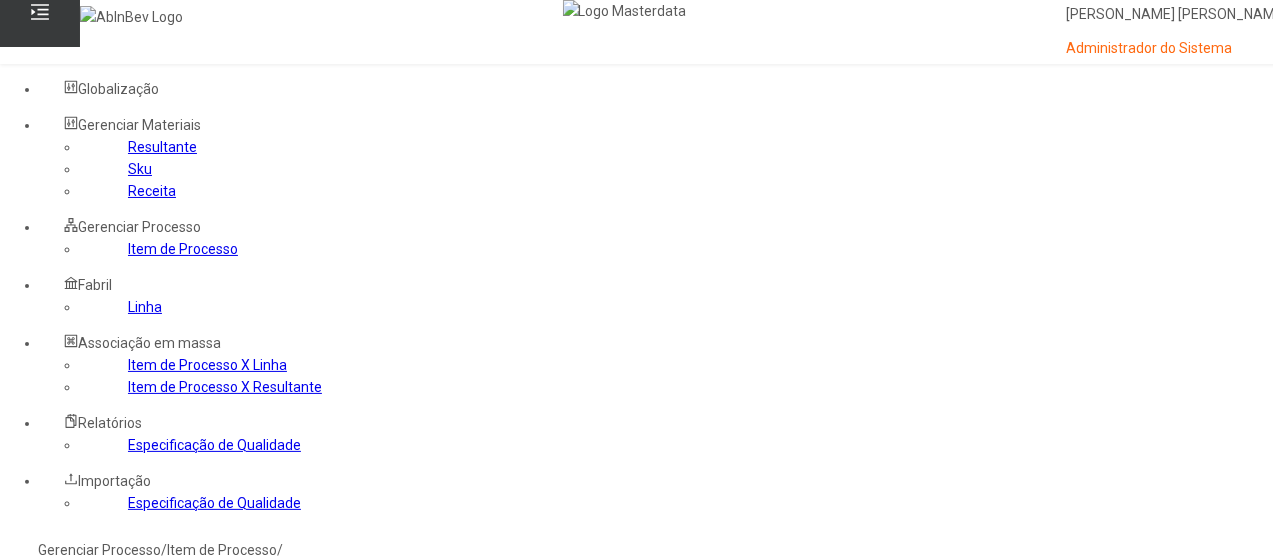 click 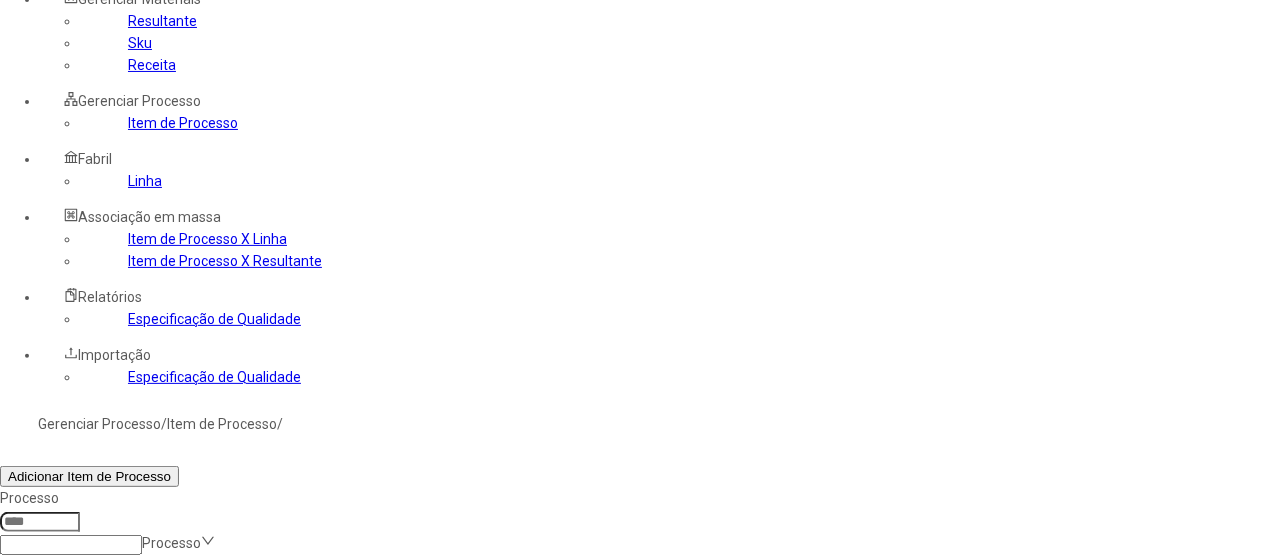 drag, startPoint x: 730, startPoint y: 411, endPoint x: 609, endPoint y: 379, distance: 125.1599 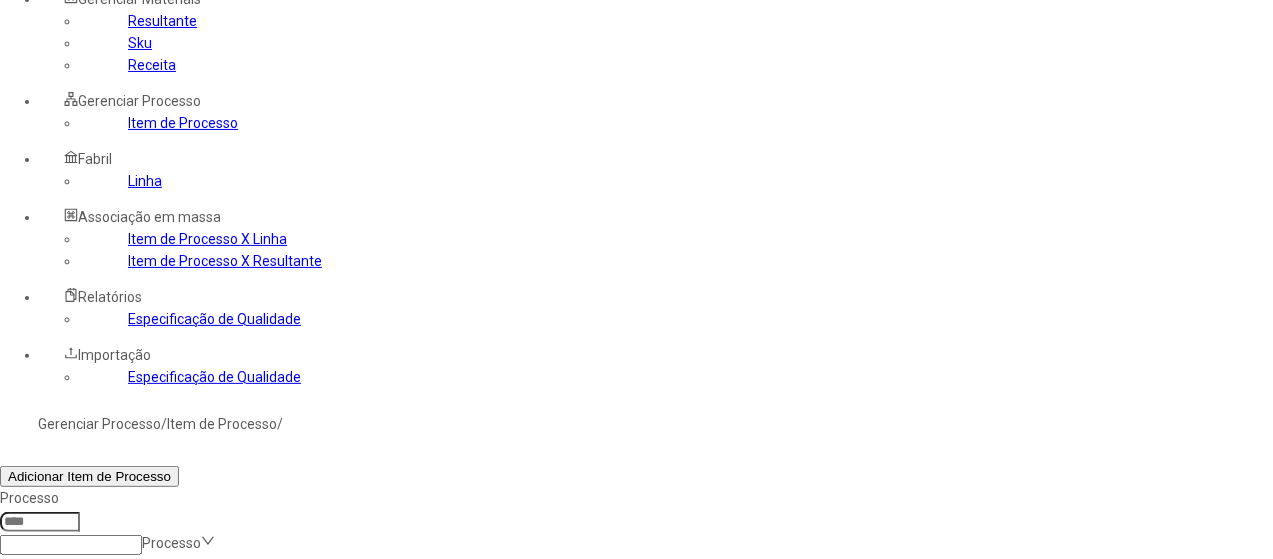 click on "Extrato Original no Fermentador-Sala 1" 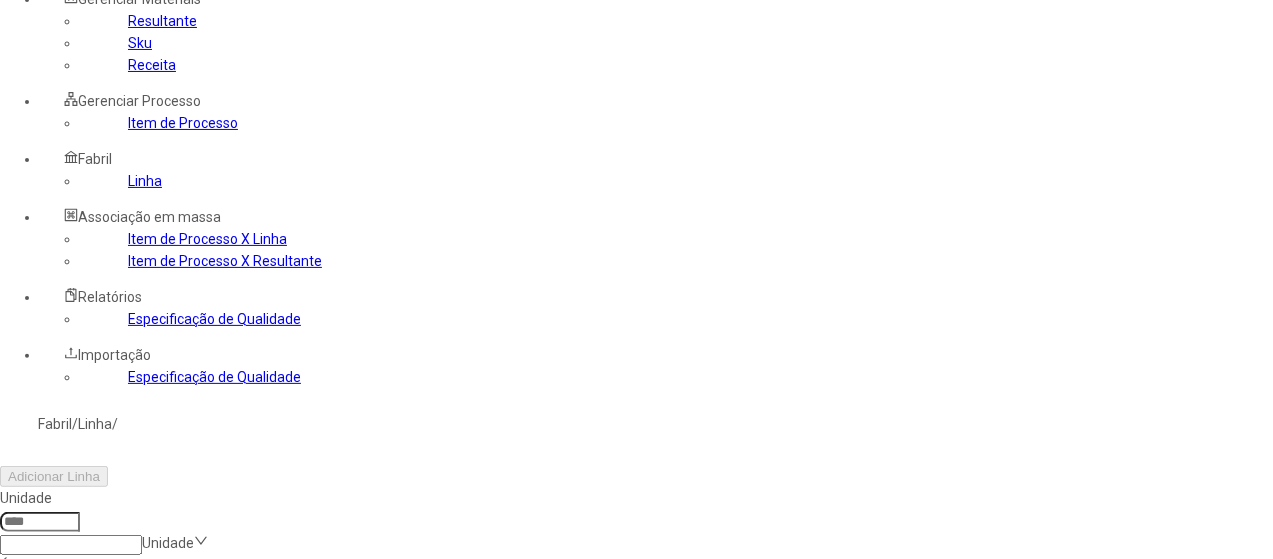 click at bounding box center [40, 522] 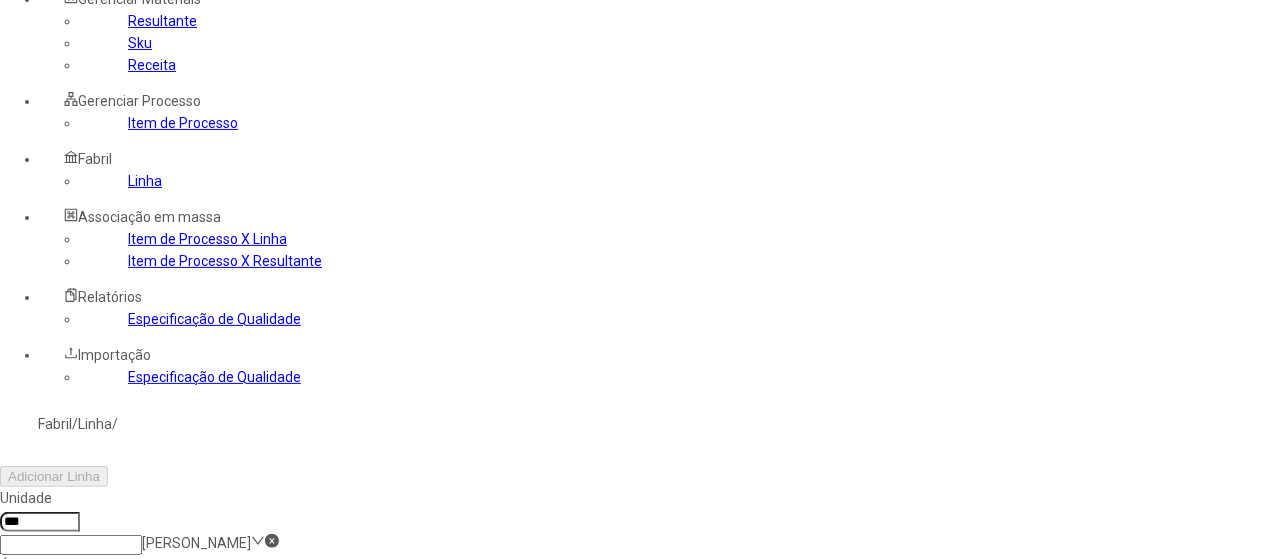 type on "***" 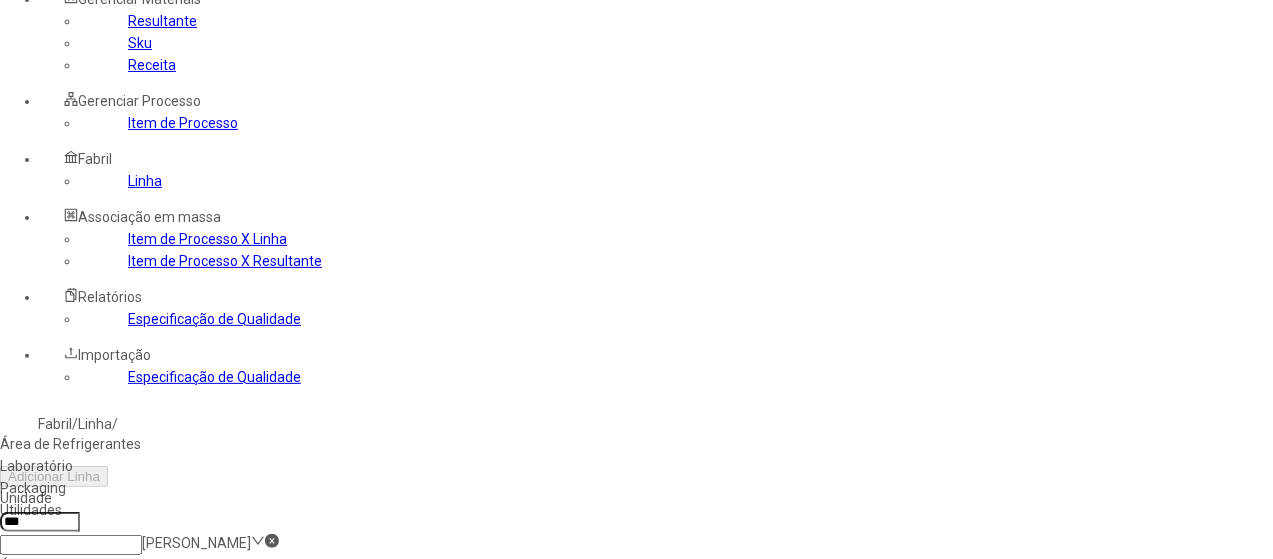 click on "Packaging" at bounding box center [113, 488] 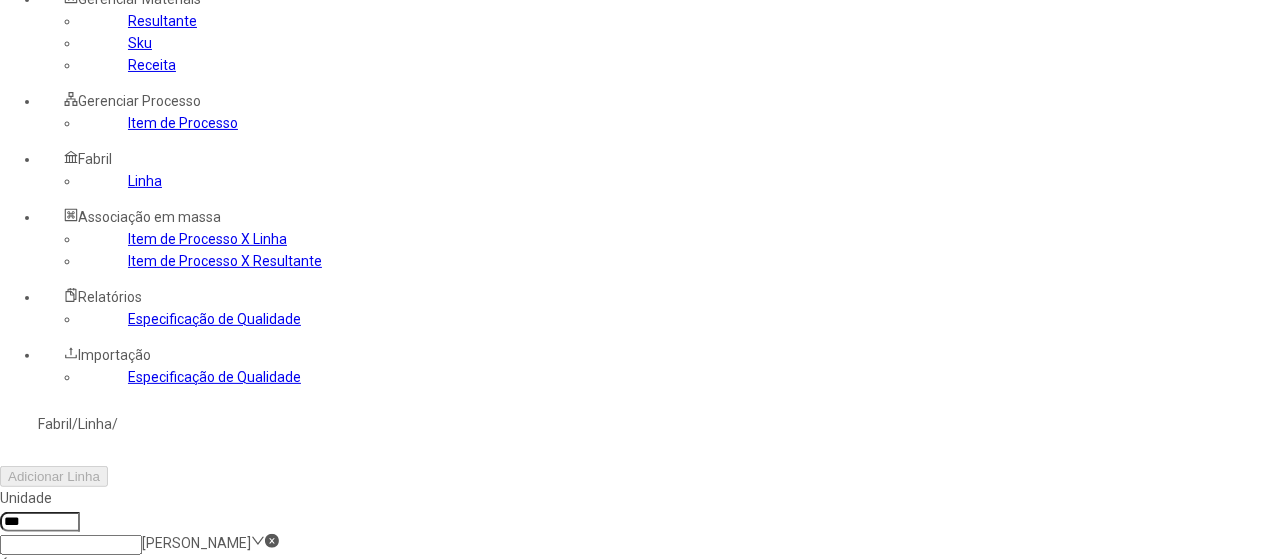 click 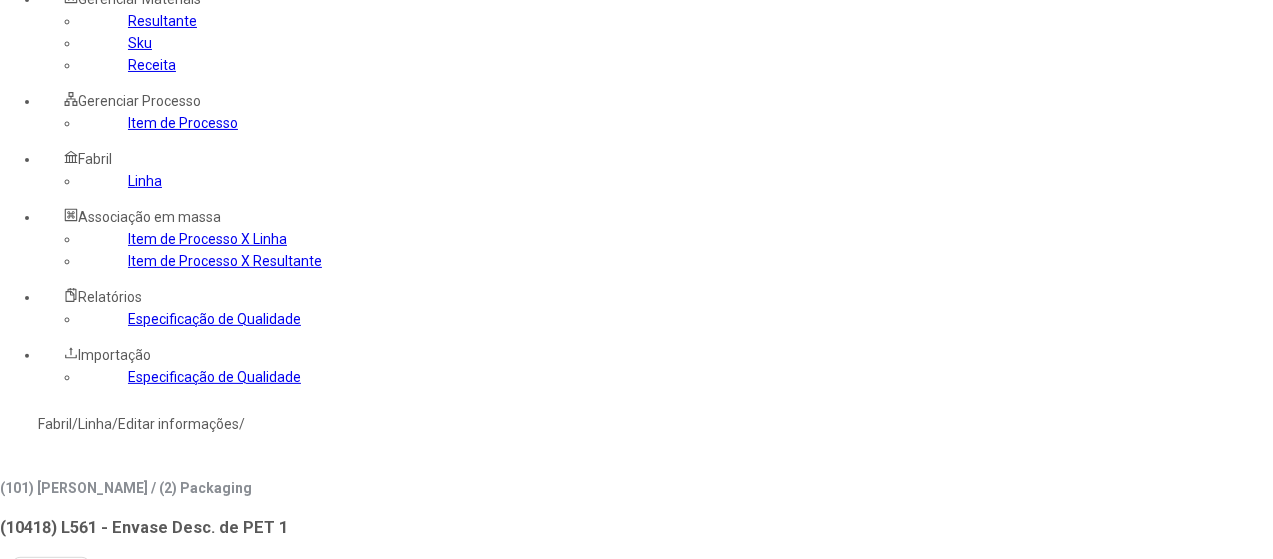 click 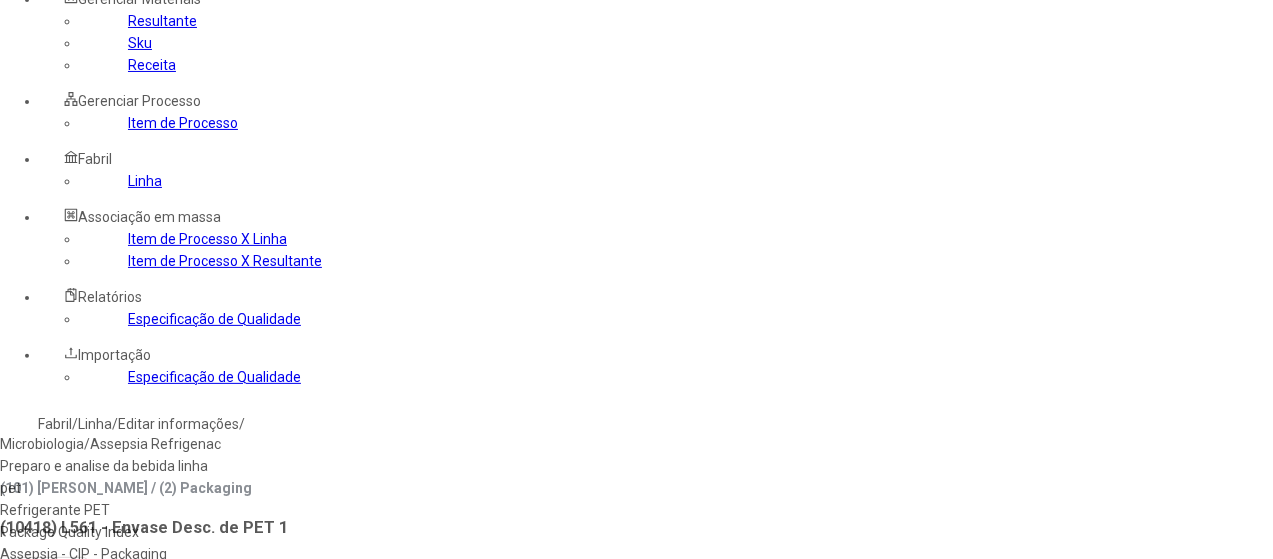 click on "Preparo e analise da bebida linha pet" at bounding box center [113, 477] 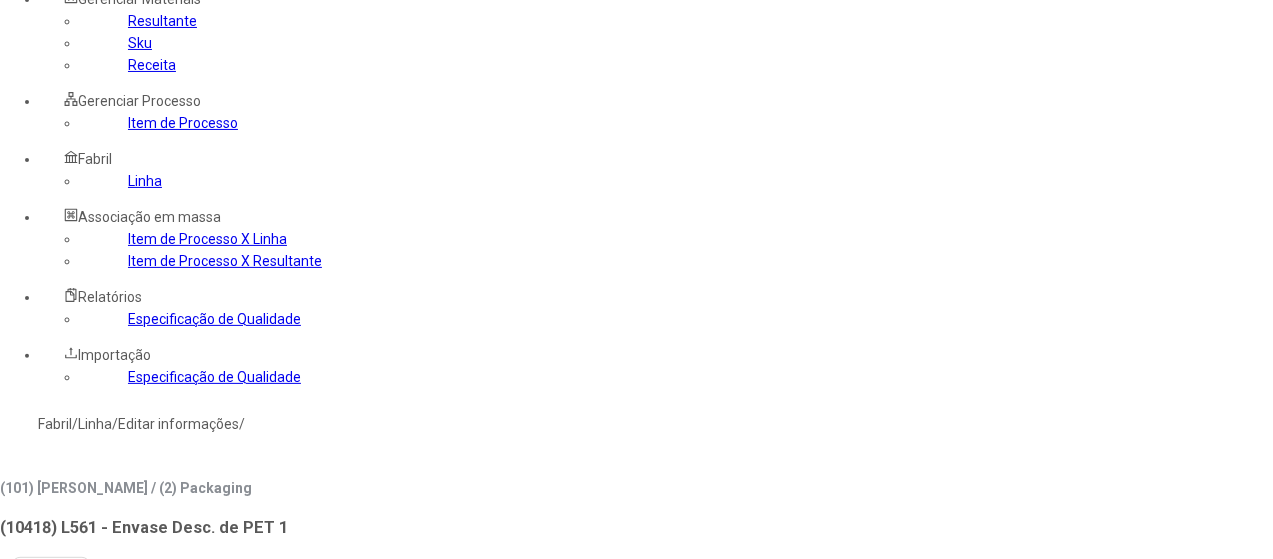 click 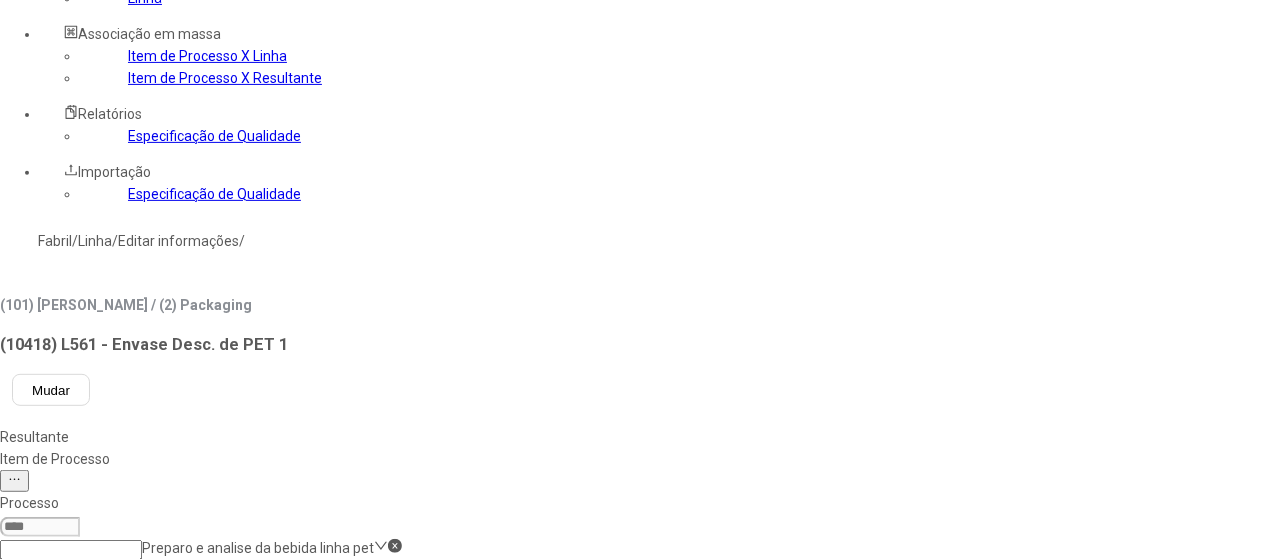 scroll, scrollTop: 310, scrollLeft: 0, axis: vertical 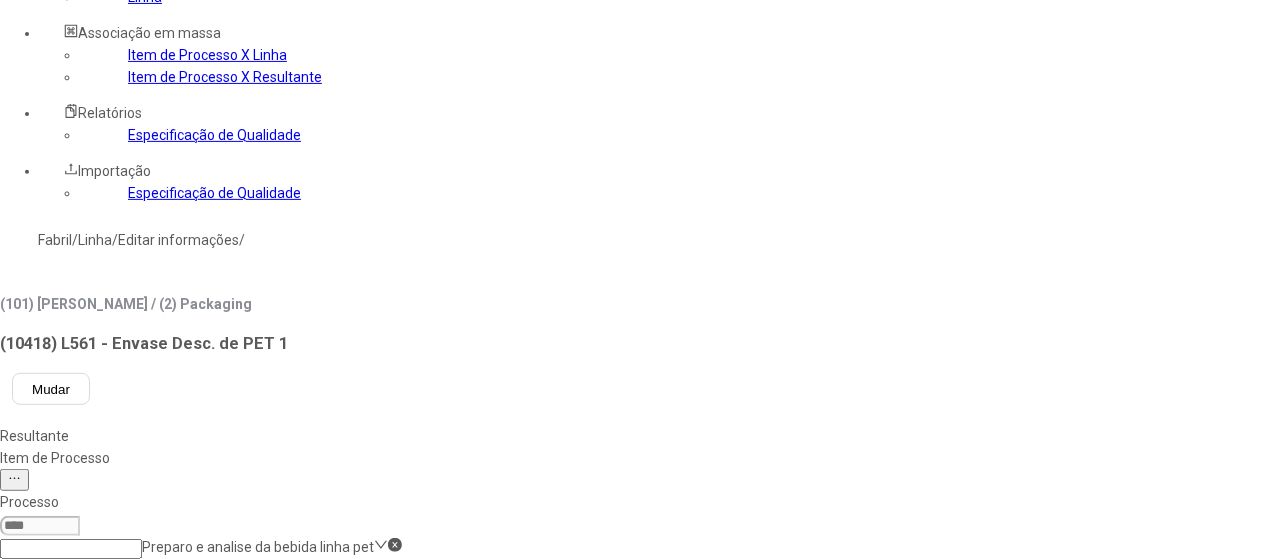 click on "******" 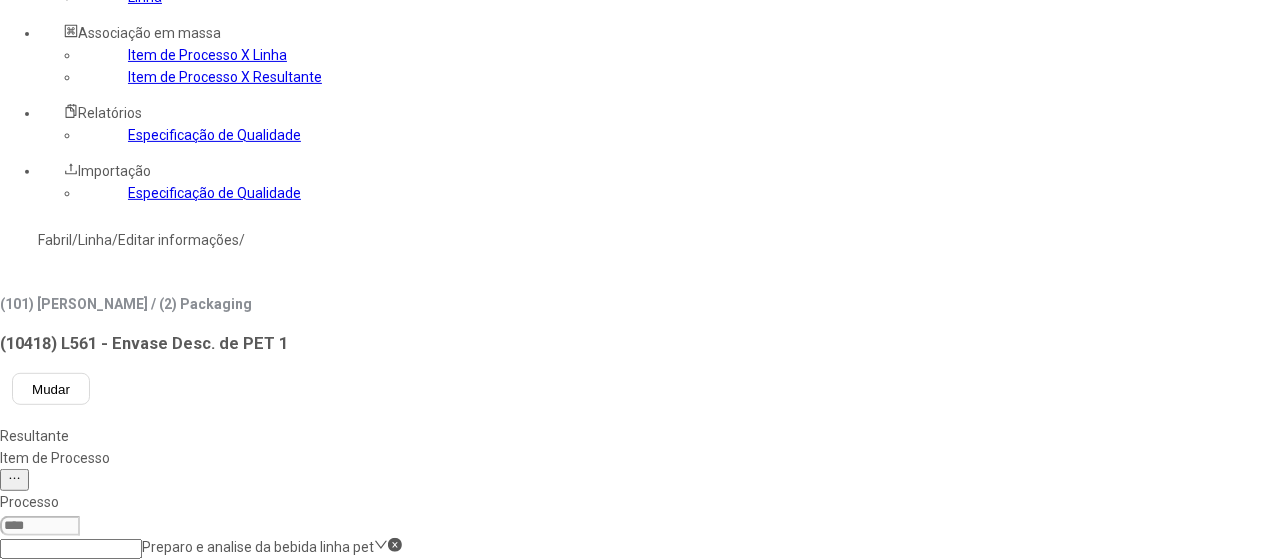 type on "*" 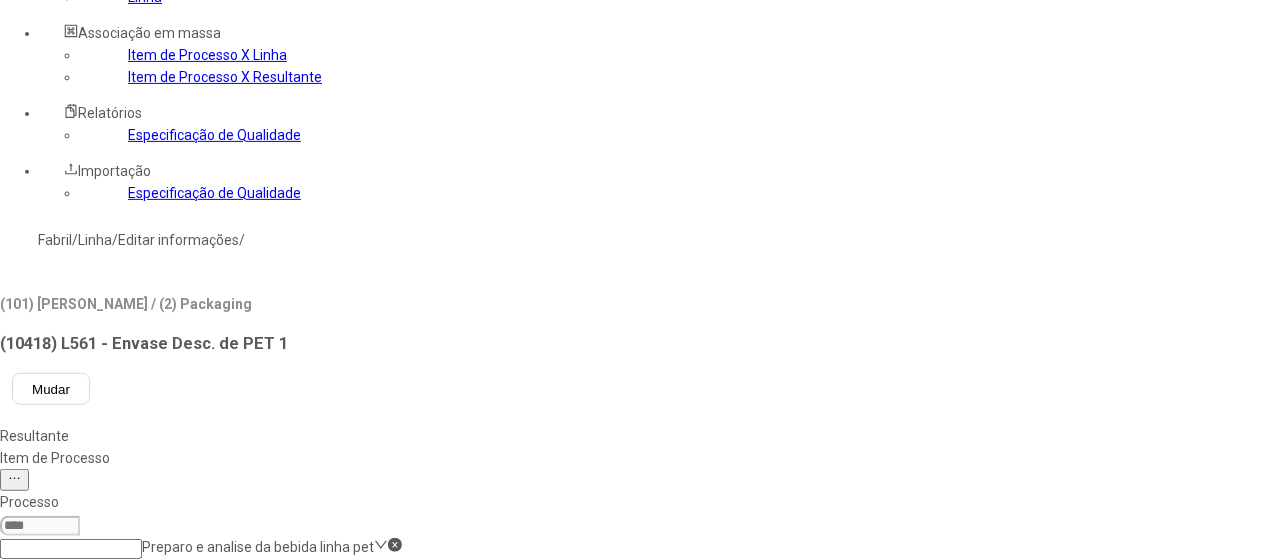 click on "Item de Processo" 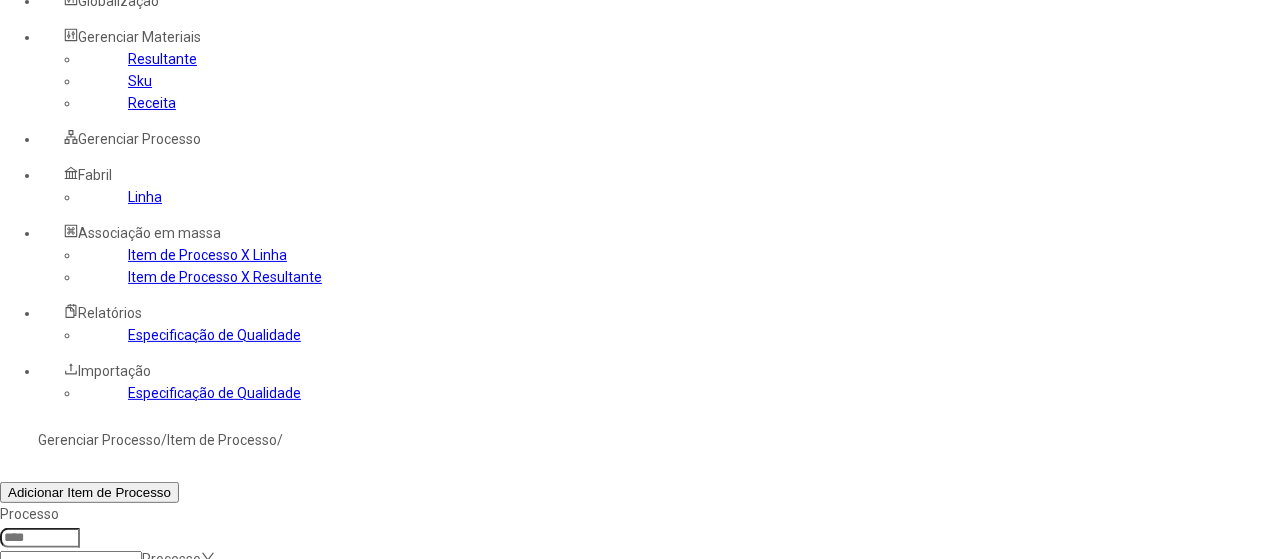 scroll, scrollTop: 58, scrollLeft: 0, axis: vertical 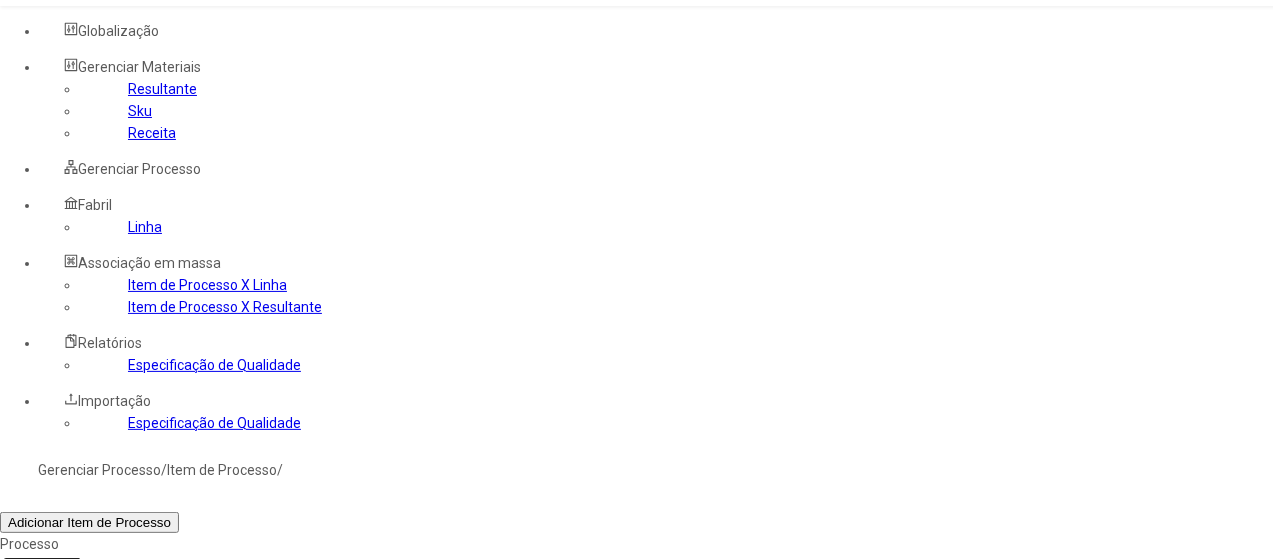 click on "Resultante" 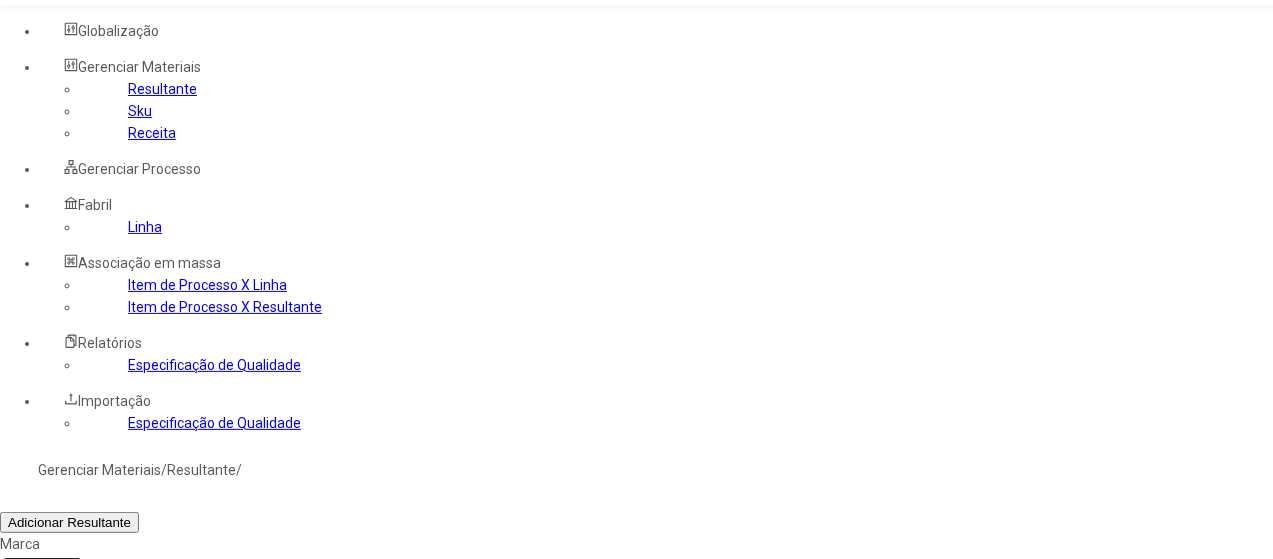 click 